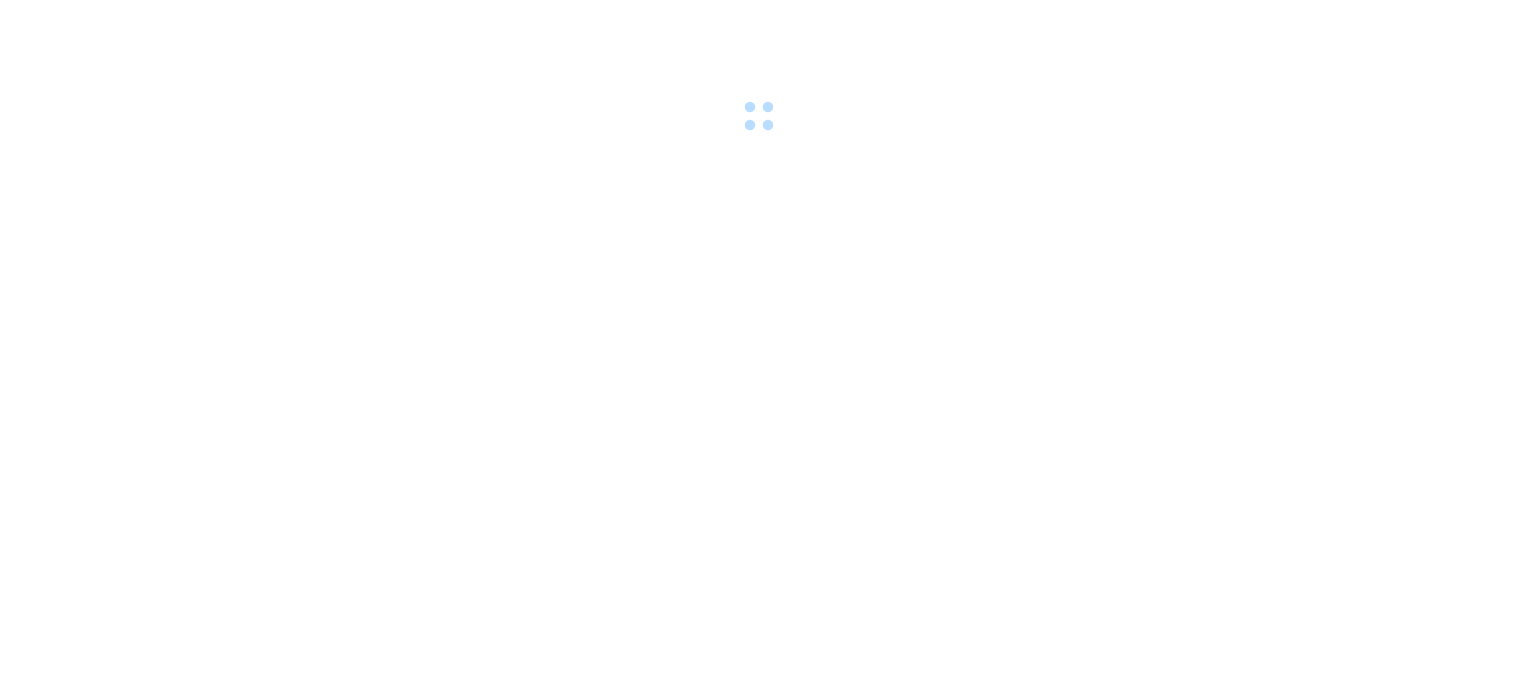 scroll, scrollTop: 0, scrollLeft: 0, axis: both 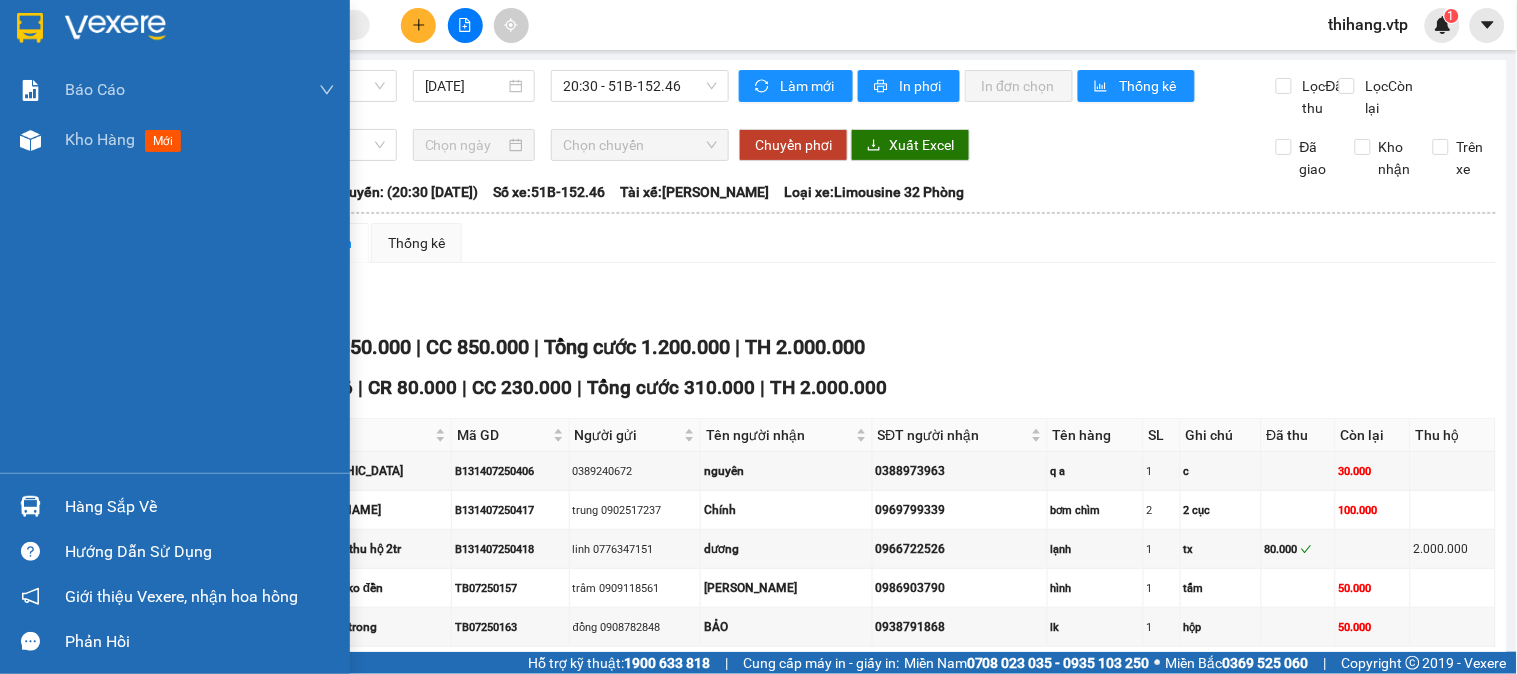 click on "Hàng sắp về" at bounding box center (200, 507) 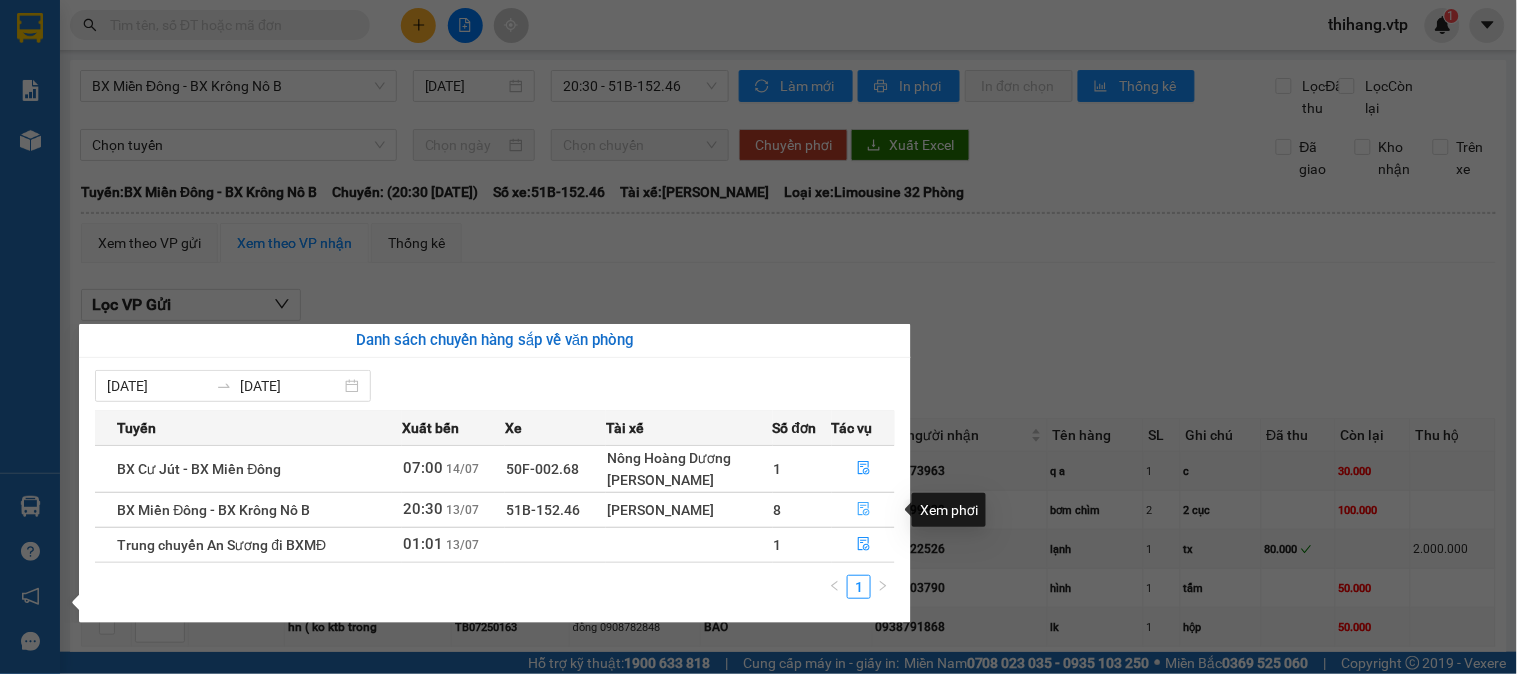 click 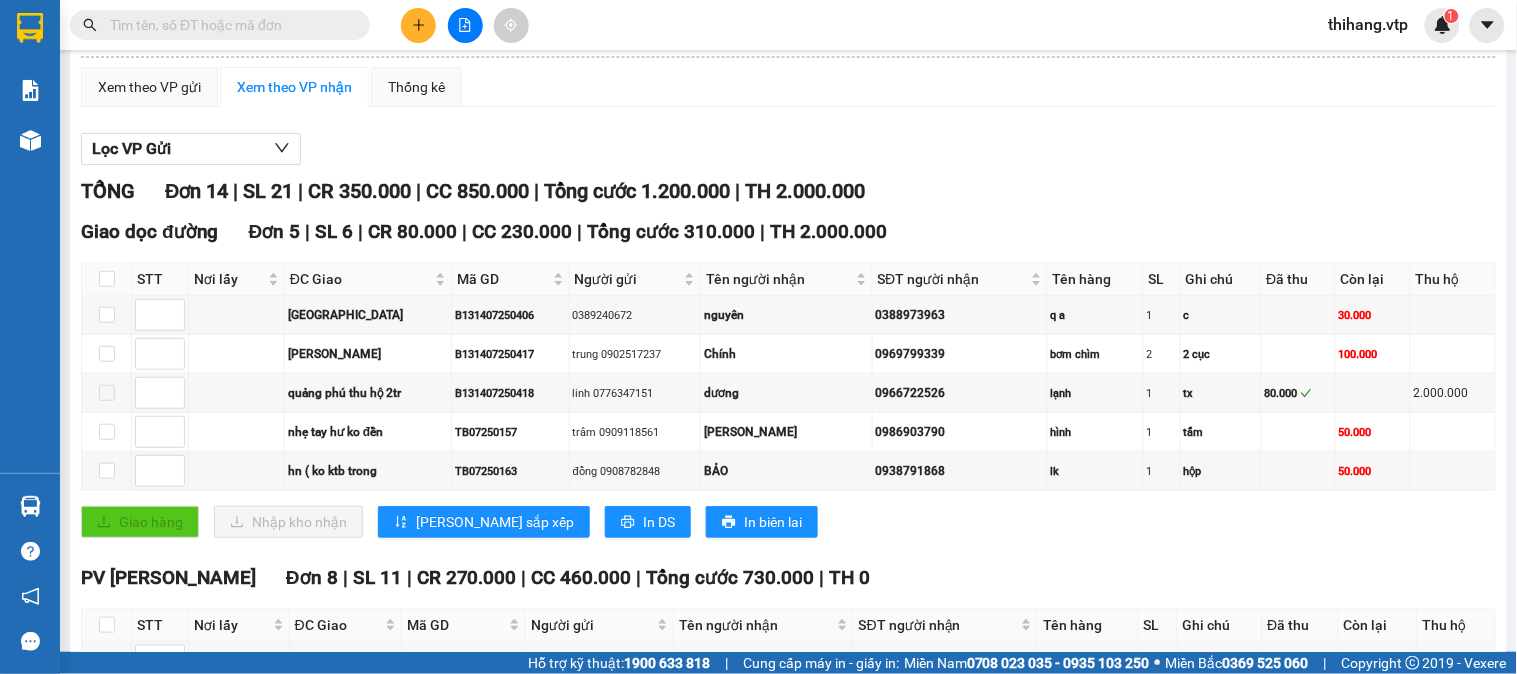 scroll, scrollTop: 222, scrollLeft: 0, axis: vertical 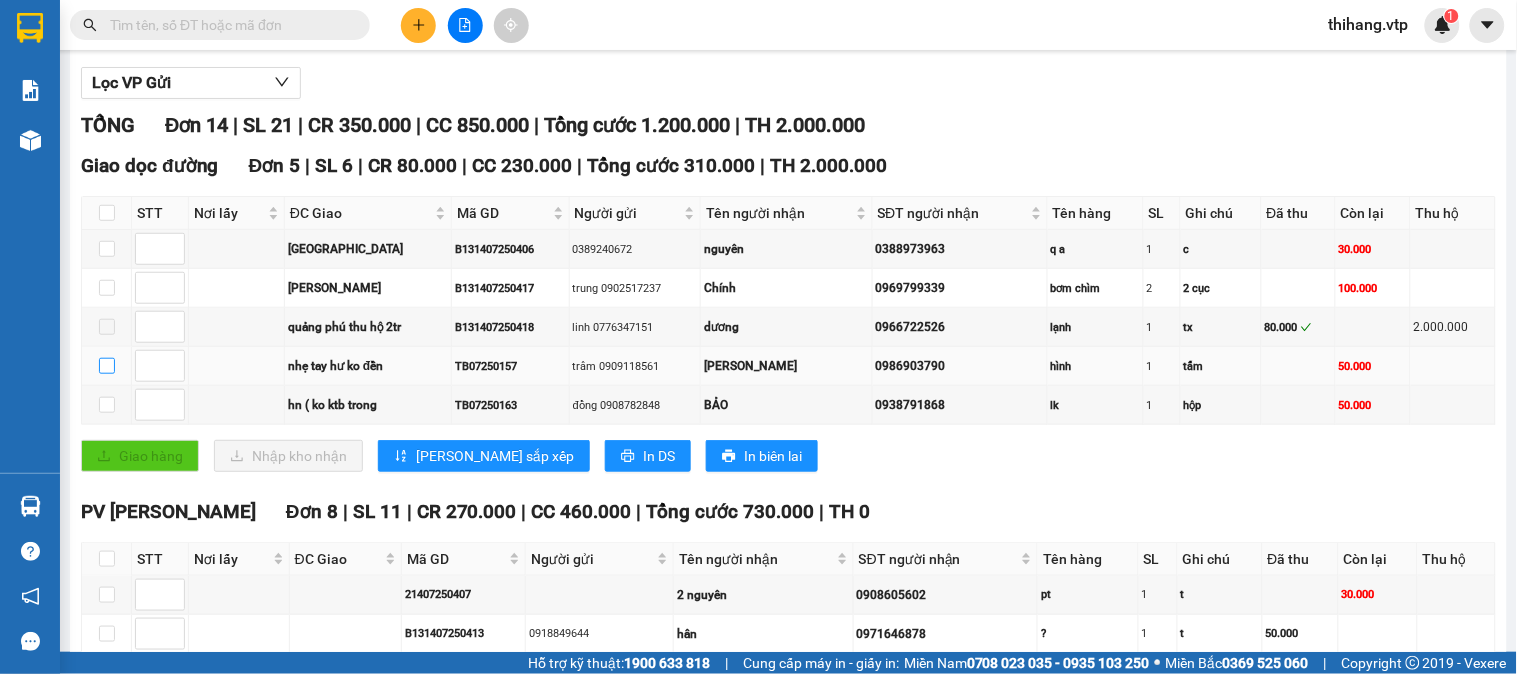 click at bounding box center [107, 366] 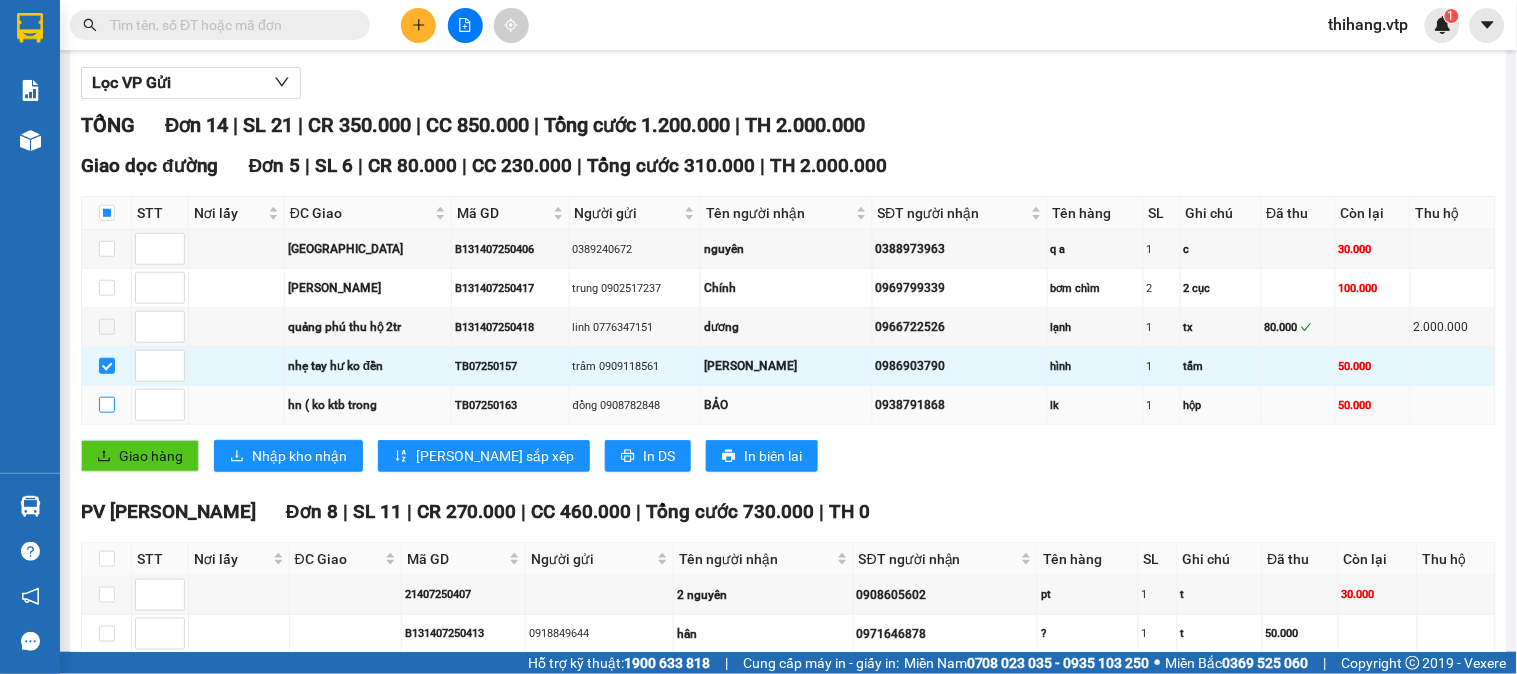 click at bounding box center [107, 405] 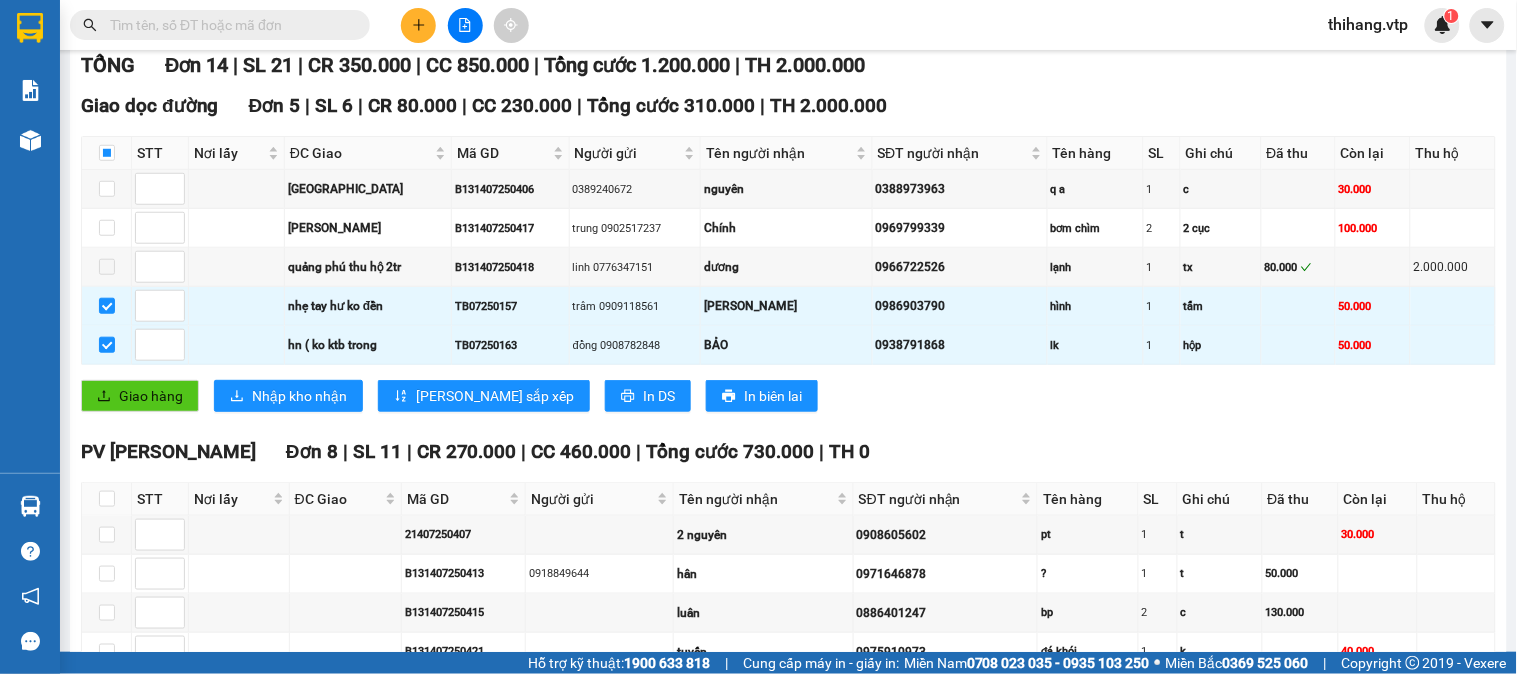 scroll, scrollTop: 333, scrollLeft: 0, axis: vertical 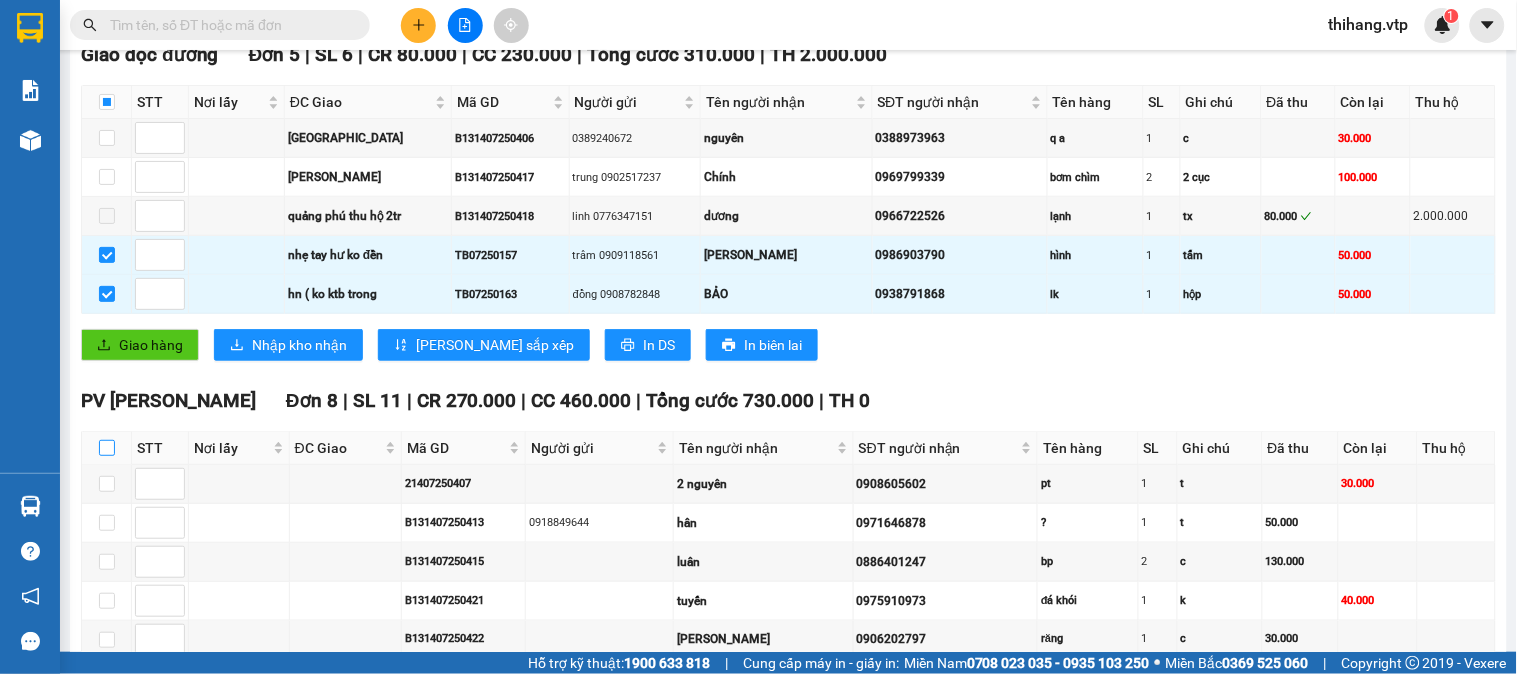 click at bounding box center (107, 448) 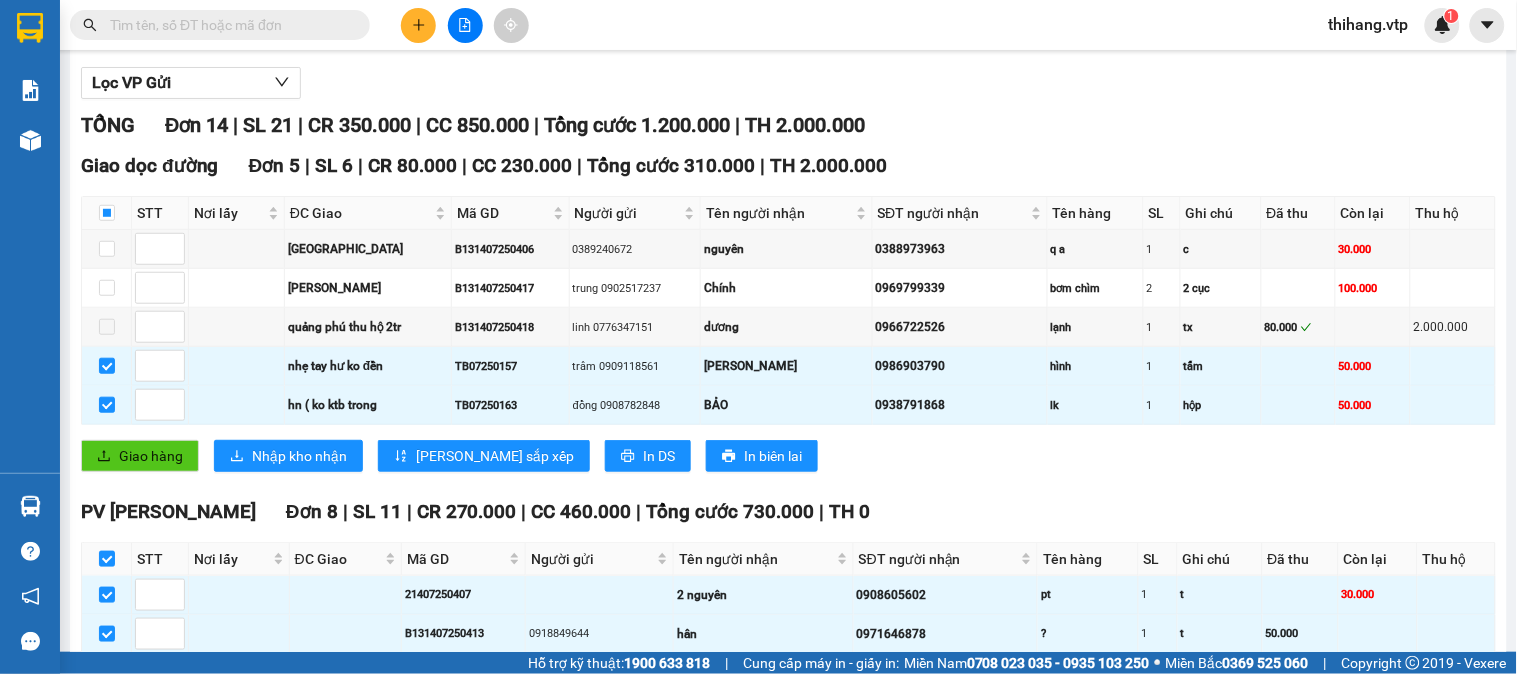 scroll, scrollTop: 0, scrollLeft: 0, axis: both 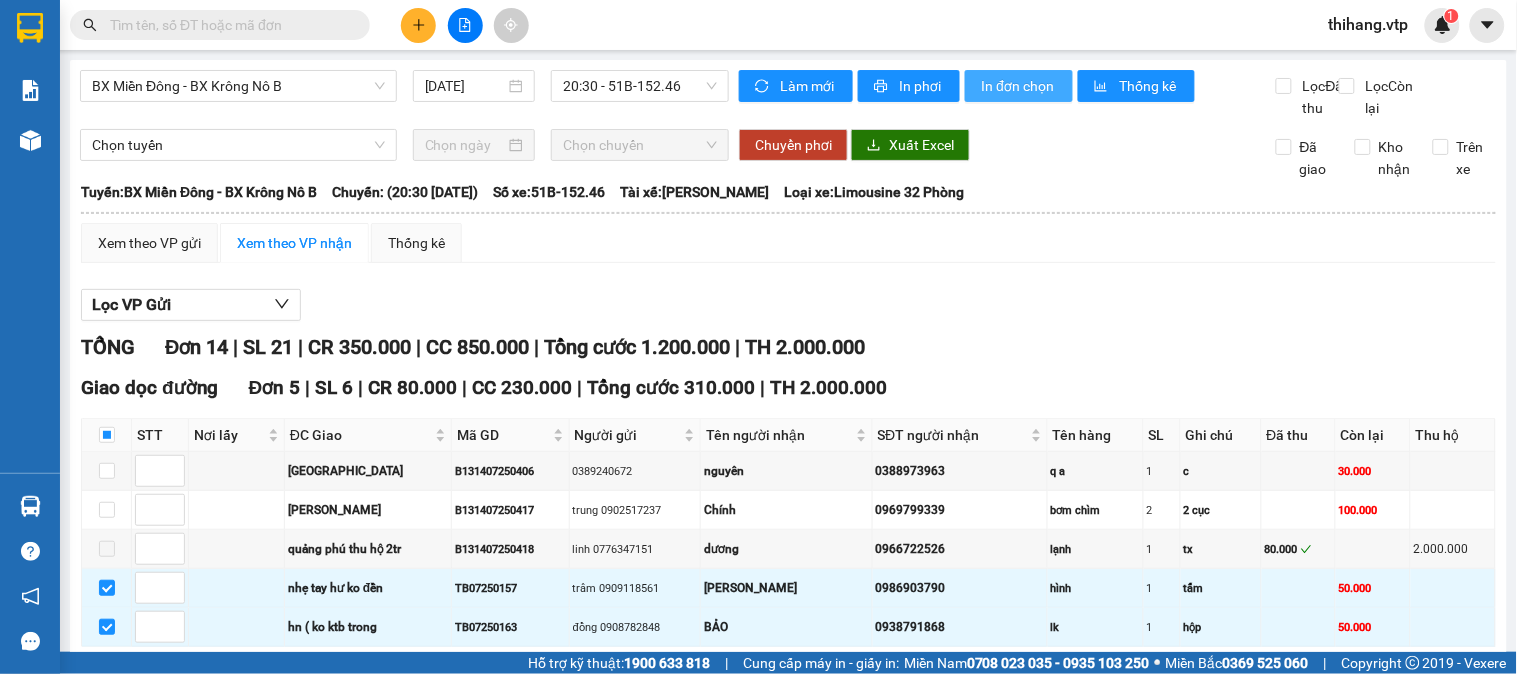 click on "In đơn chọn" at bounding box center (1019, 86) 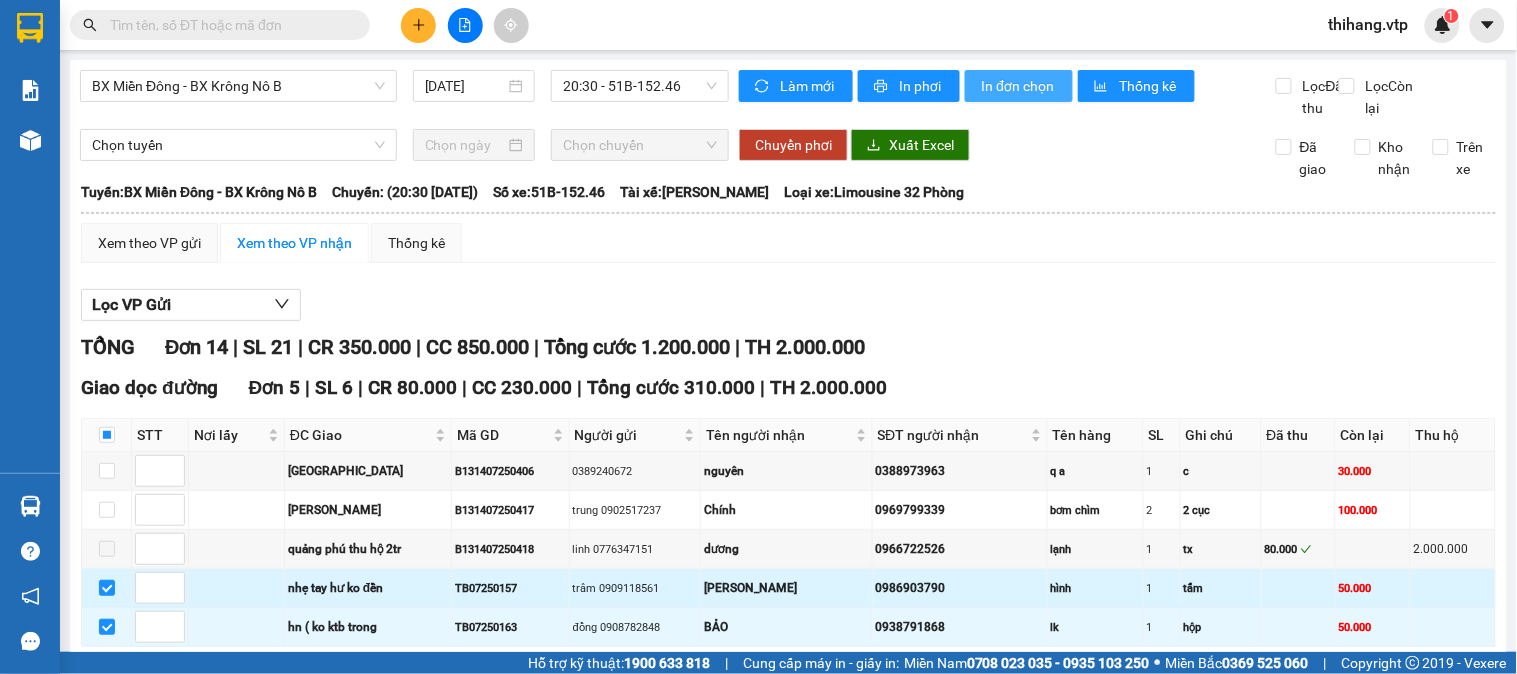 scroll, scrollTop: 0, scrollLeft: 0, axis: both 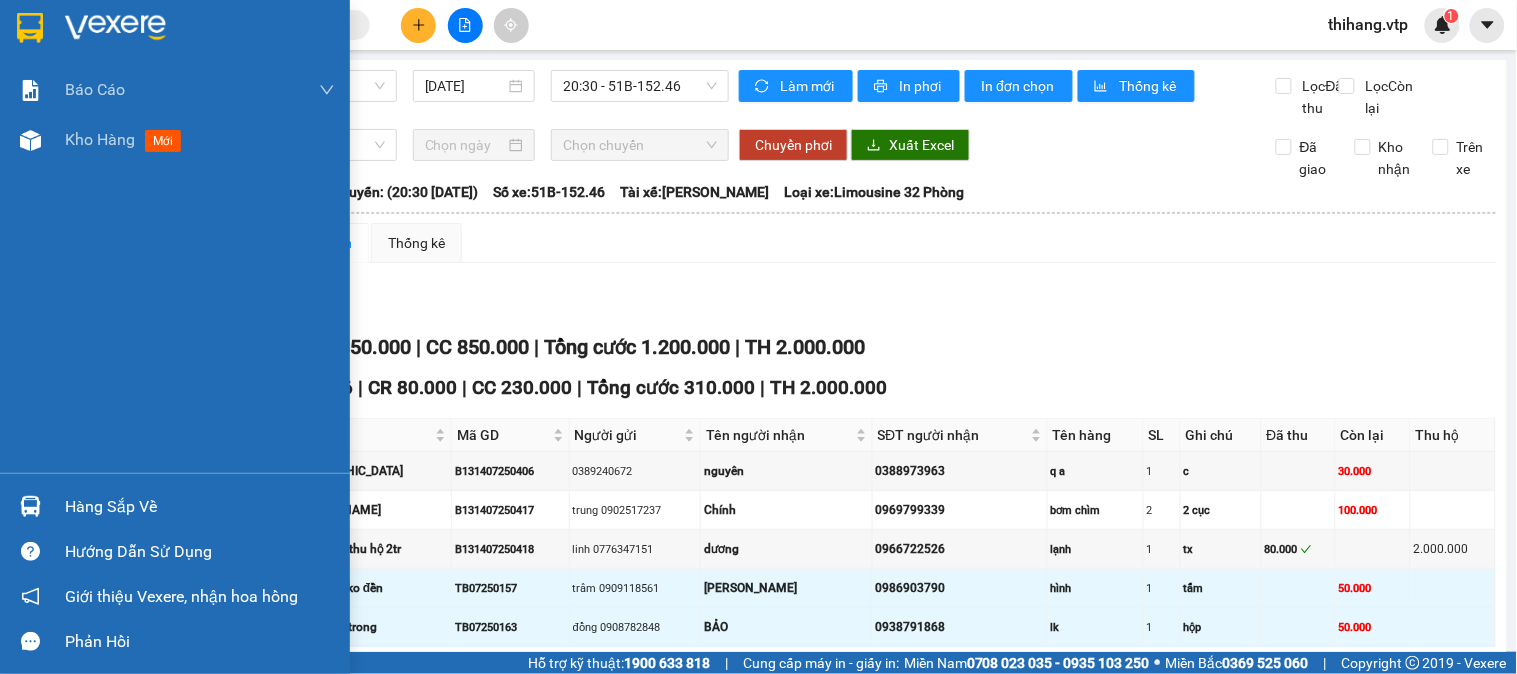 click at bounding box center [115, 28] 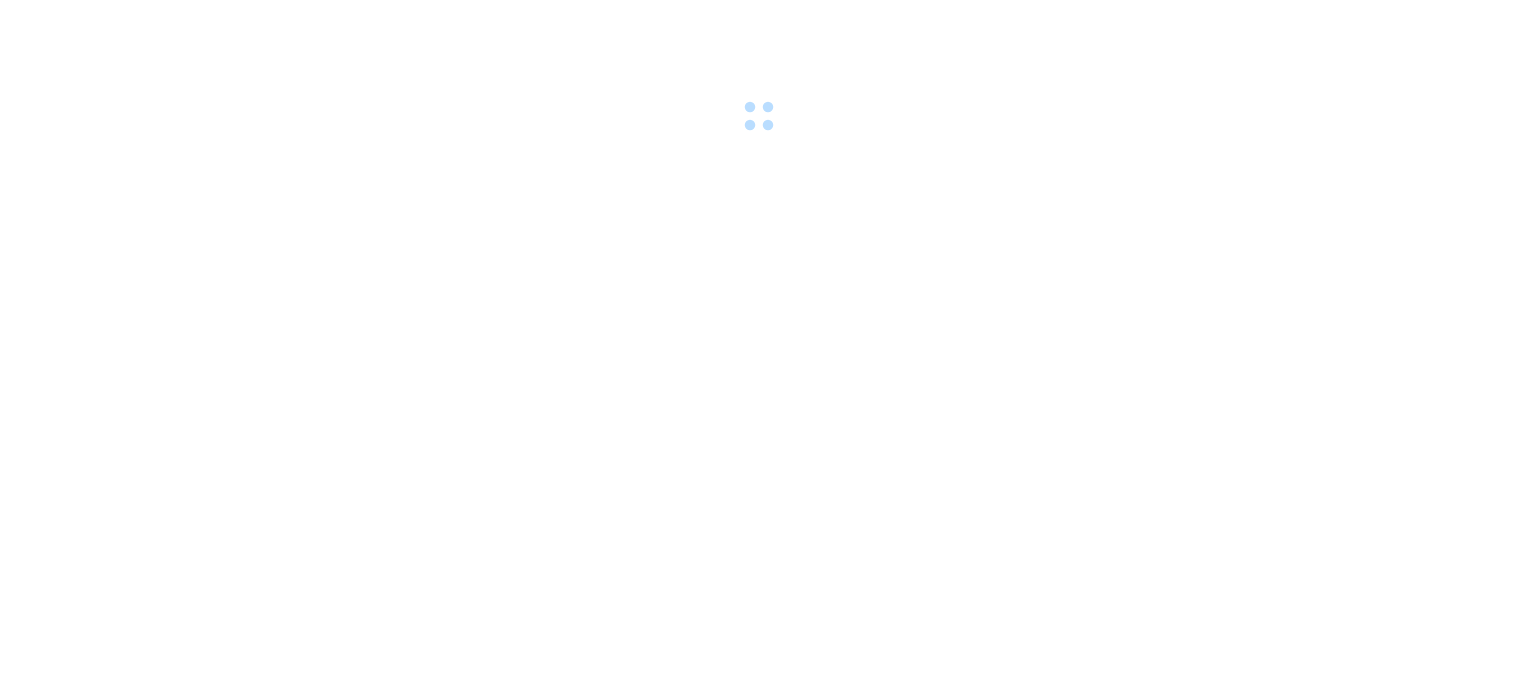 scroll, scrollTop: 0, scrollLeft: 0, axis: both 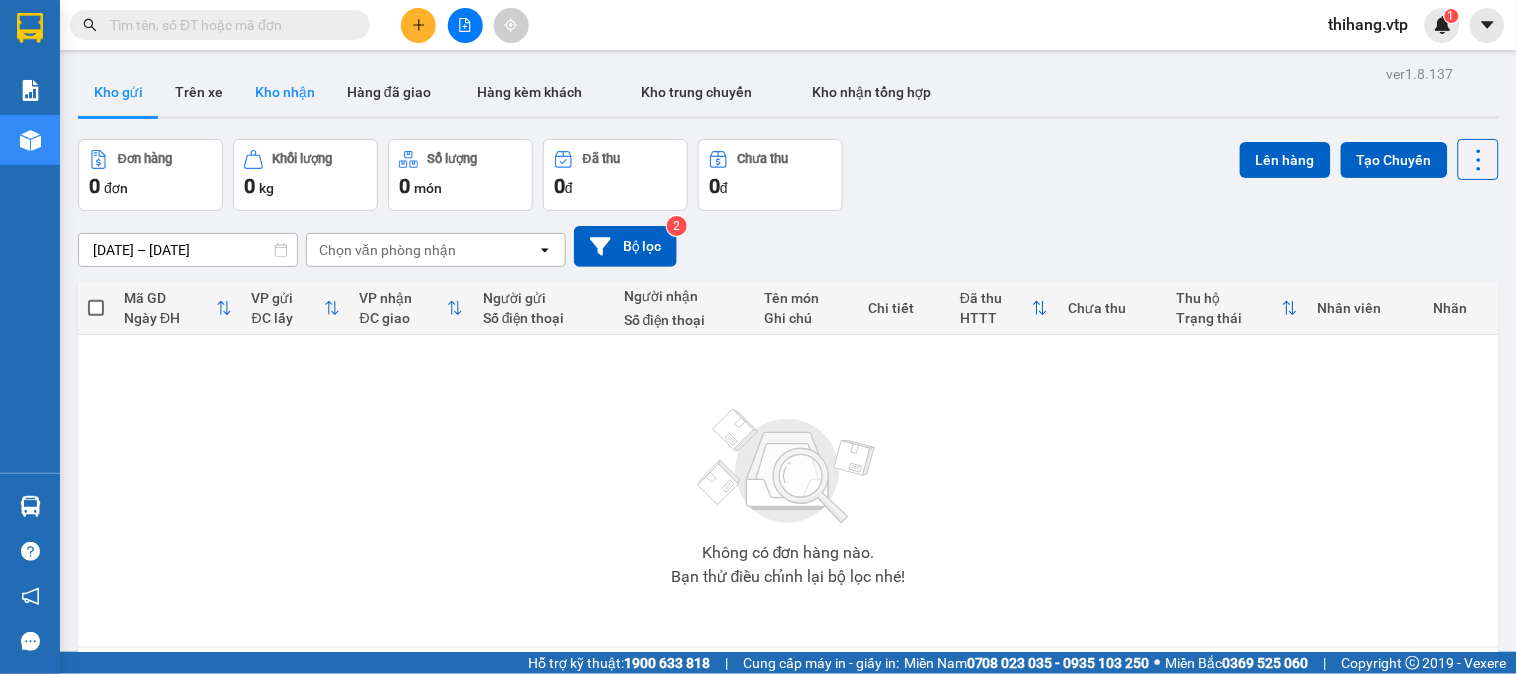 click on "Kho nhận" at bounding box center (285, 92) 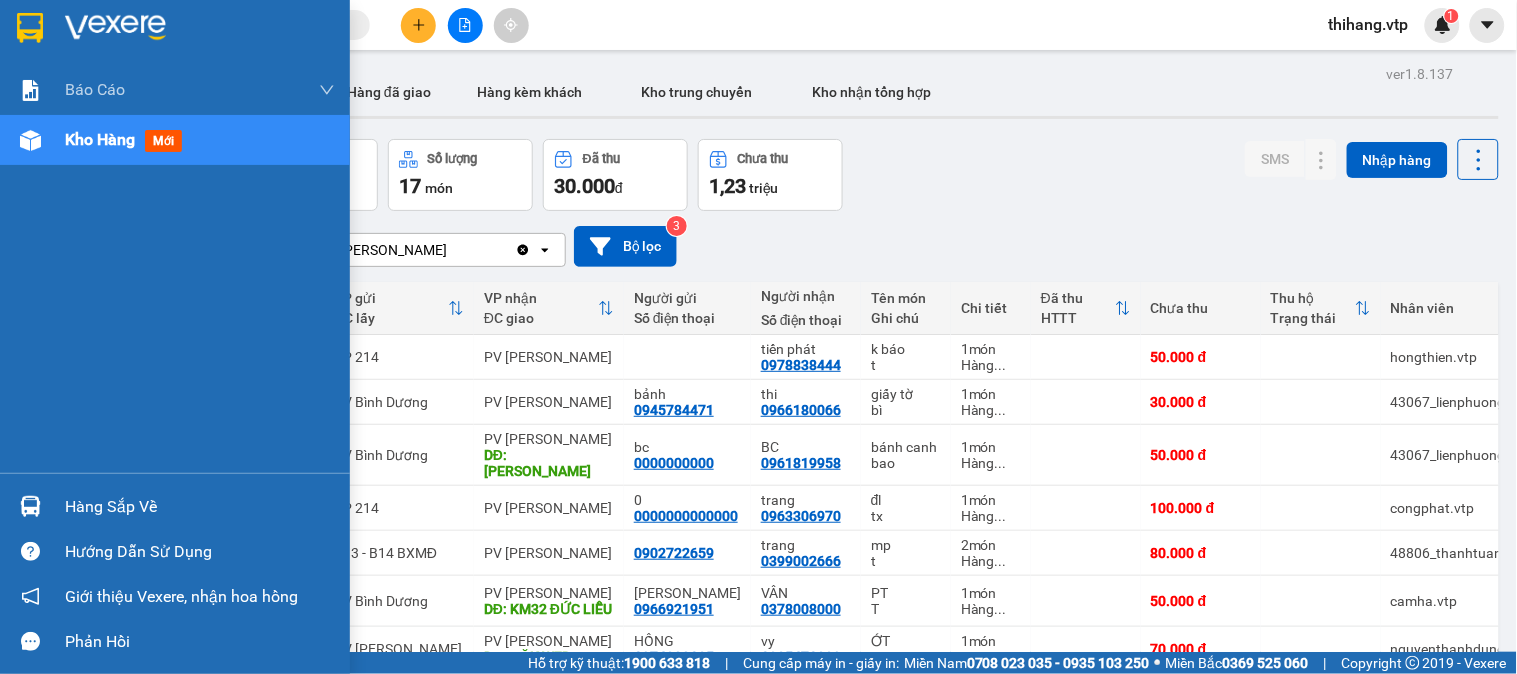 click on "Hàng sắp về" at bounding box center [200, 507] 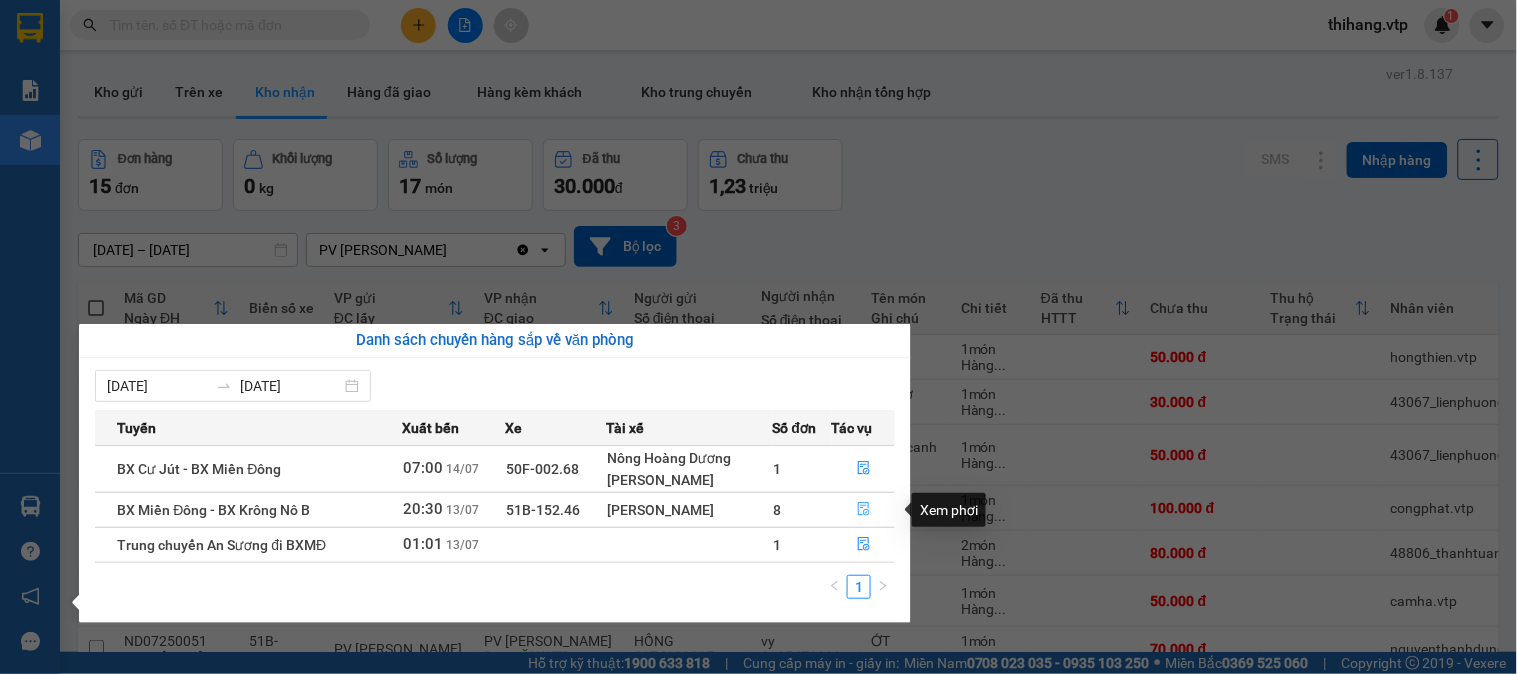 click at bounding box center [864, 510] 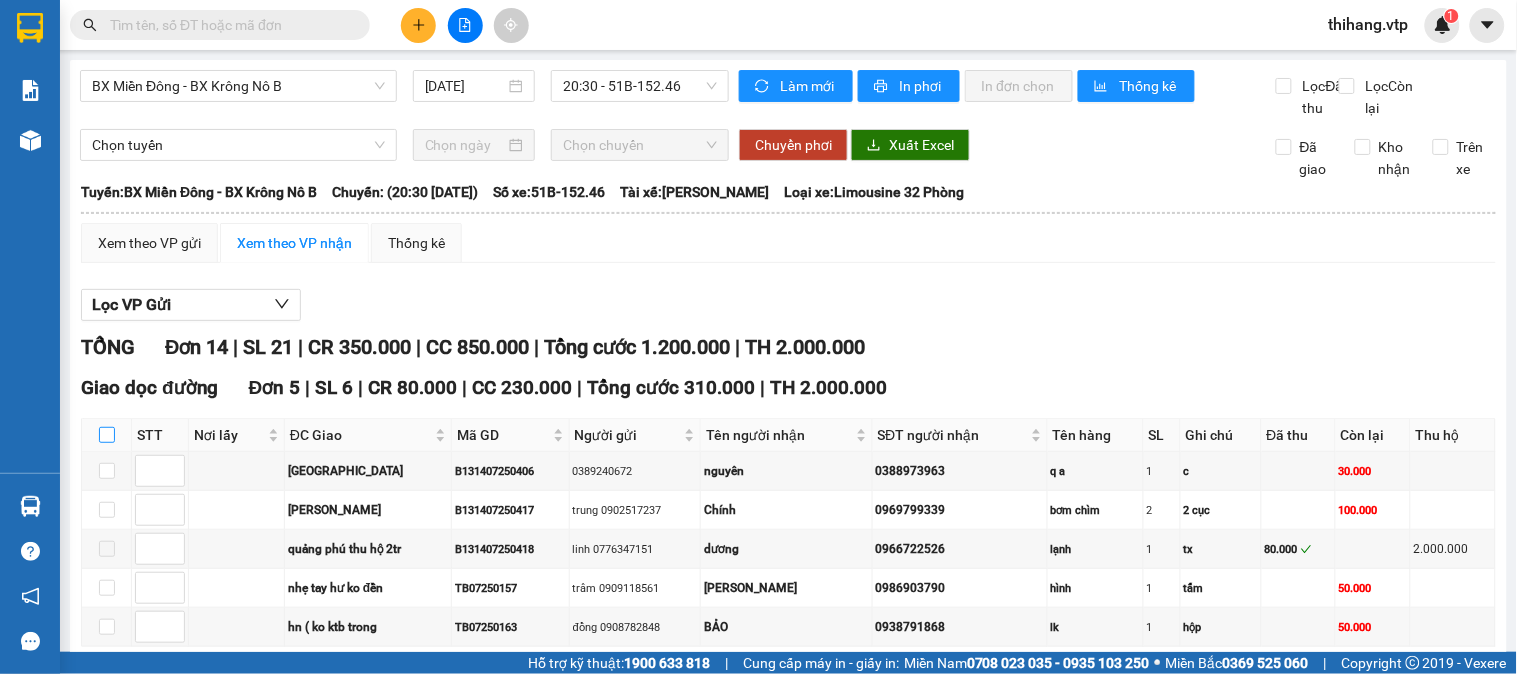 click at bounding box center [107, 435] 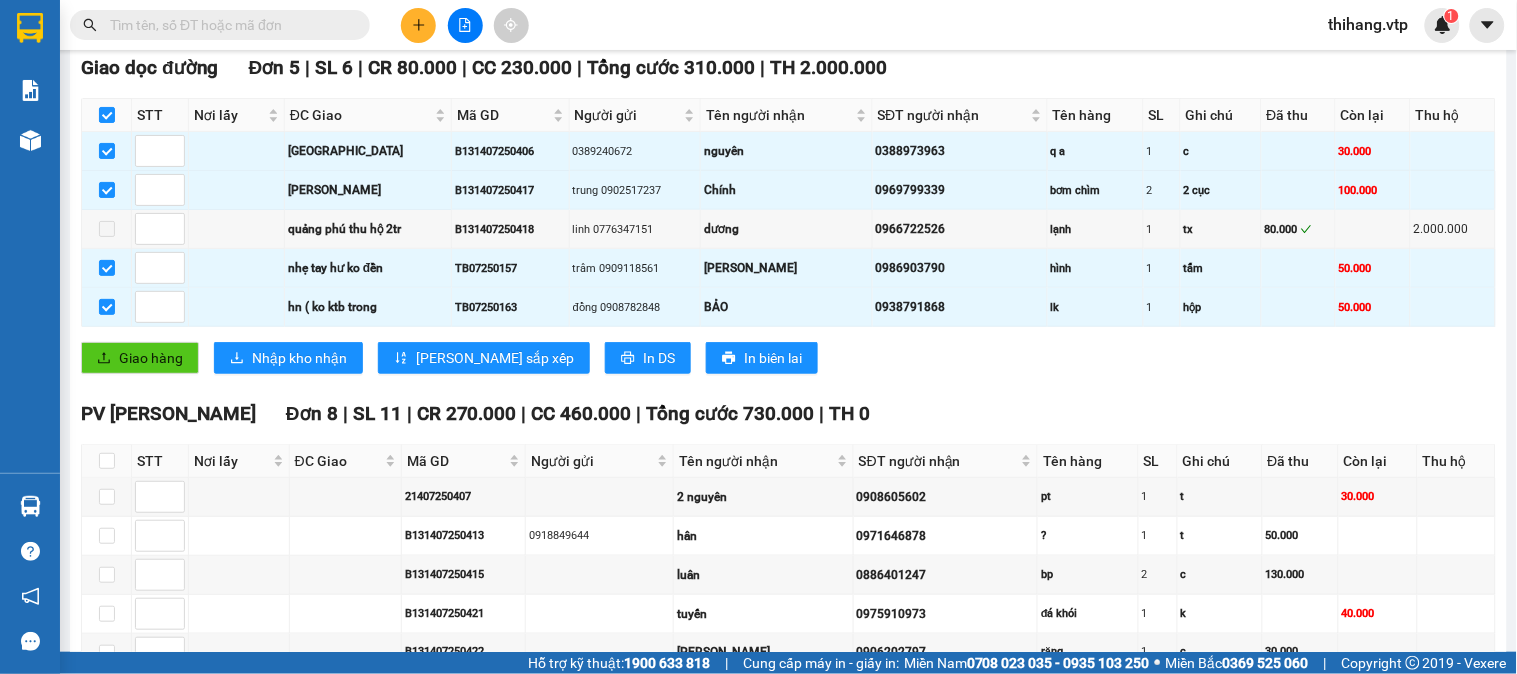scroll, scrollTop: 333, scrollLeft: 0, axis: vertical 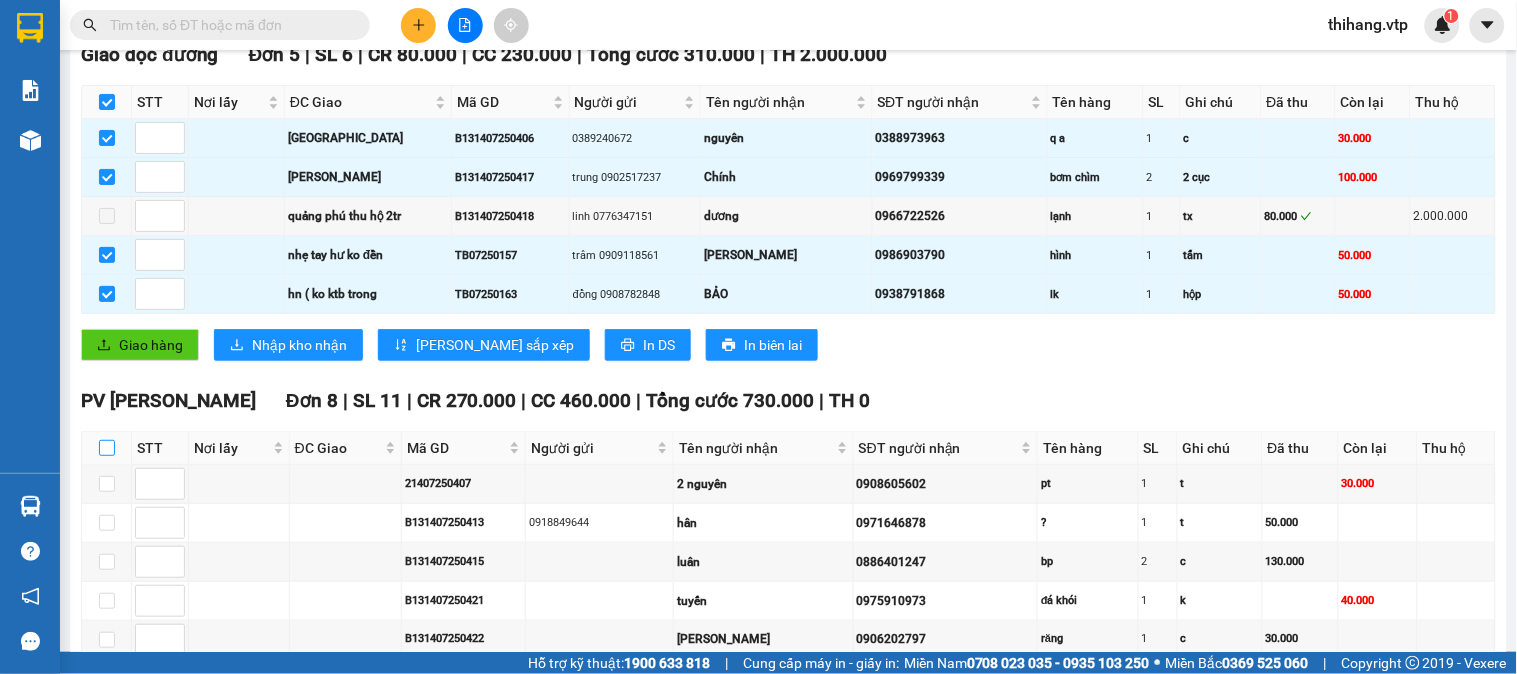 click at bounding box center [107, 448] 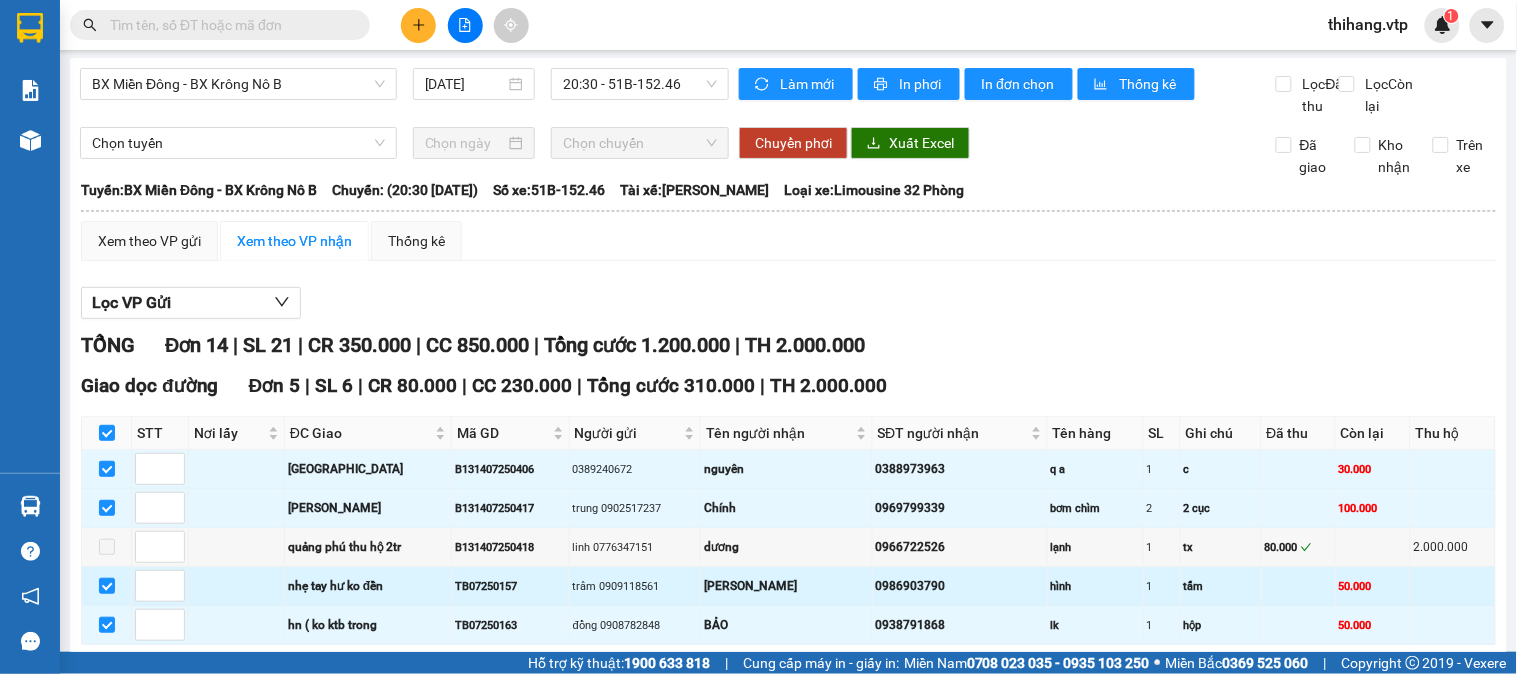 scroll, scrollTop: 0, scrollLeft: 0, axis: both 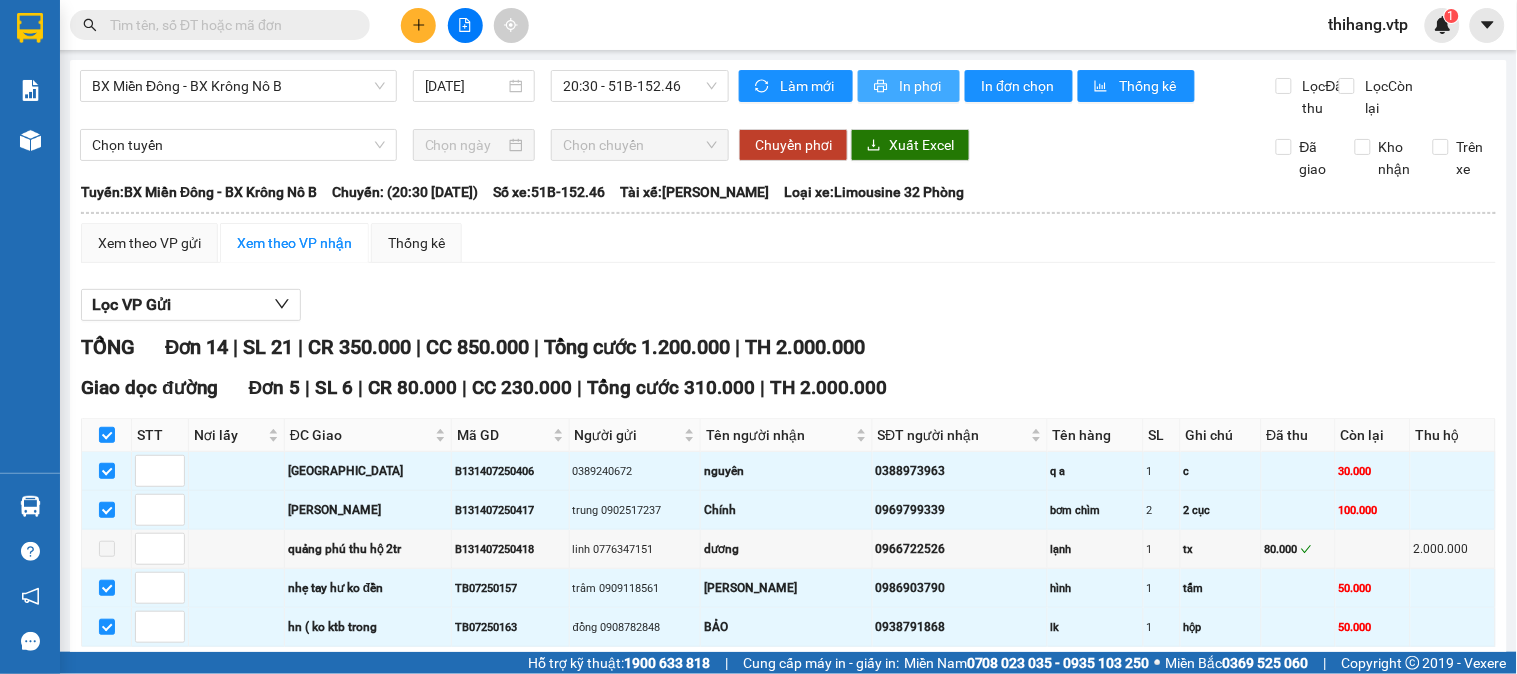 click on "In phơi" at bounding box center [921, 86] 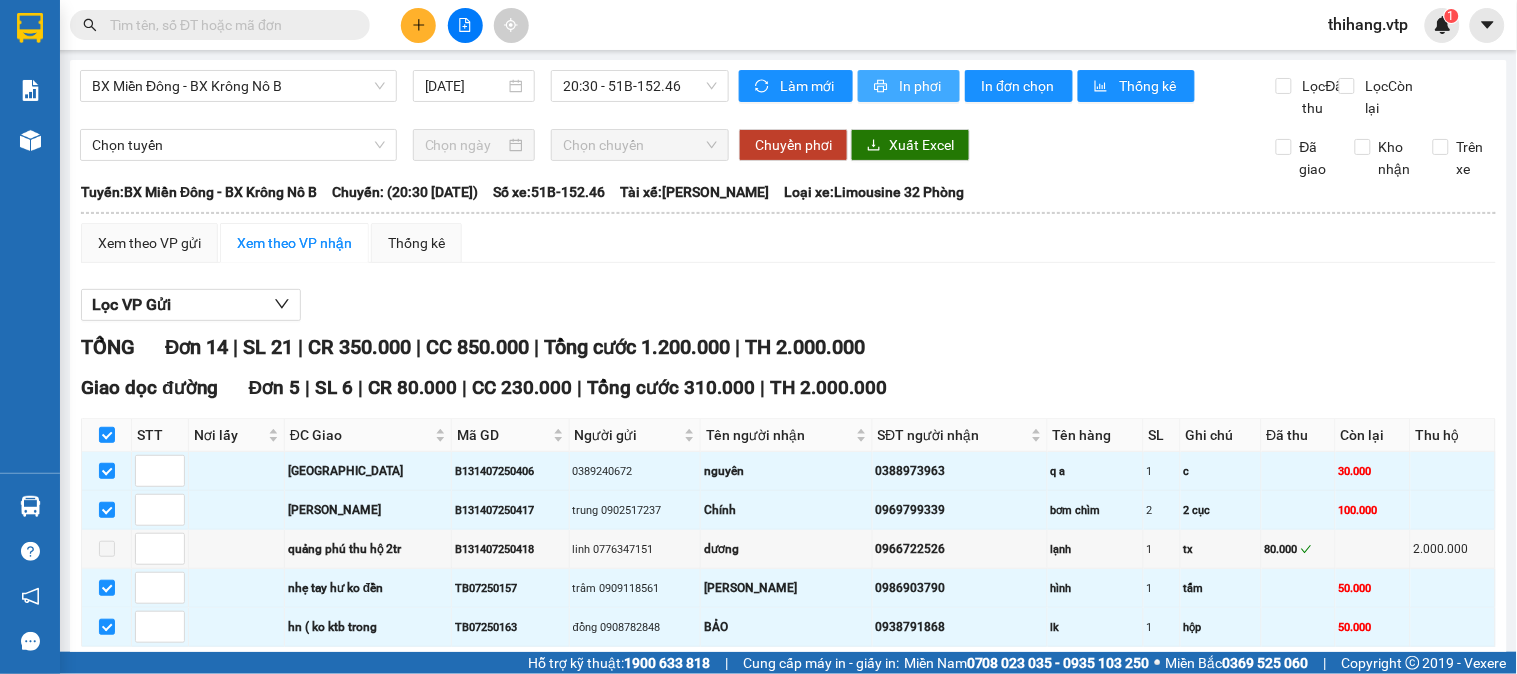 scroll, scrollTop: 0, scrollLeft: 0, axis: both 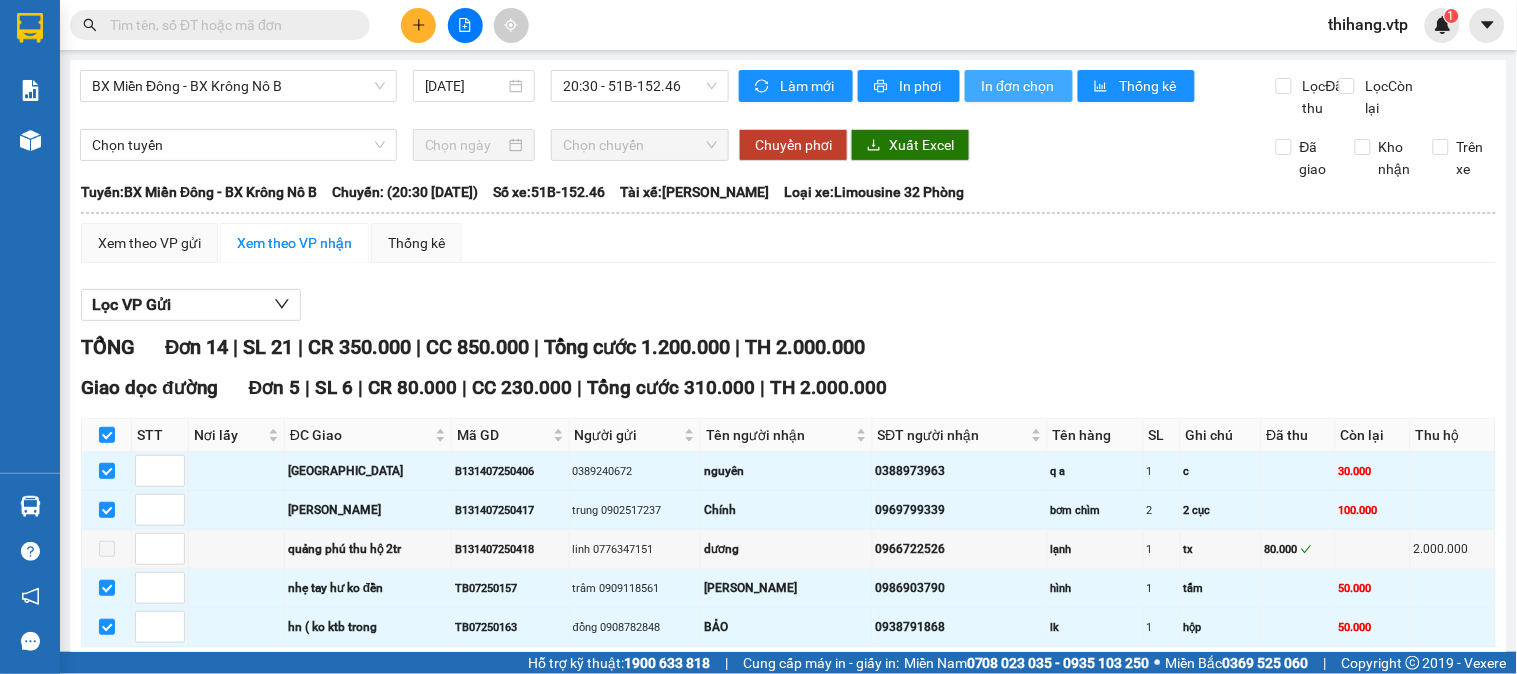 click on "In đơn chọn" at bounding box center (1019, 86) 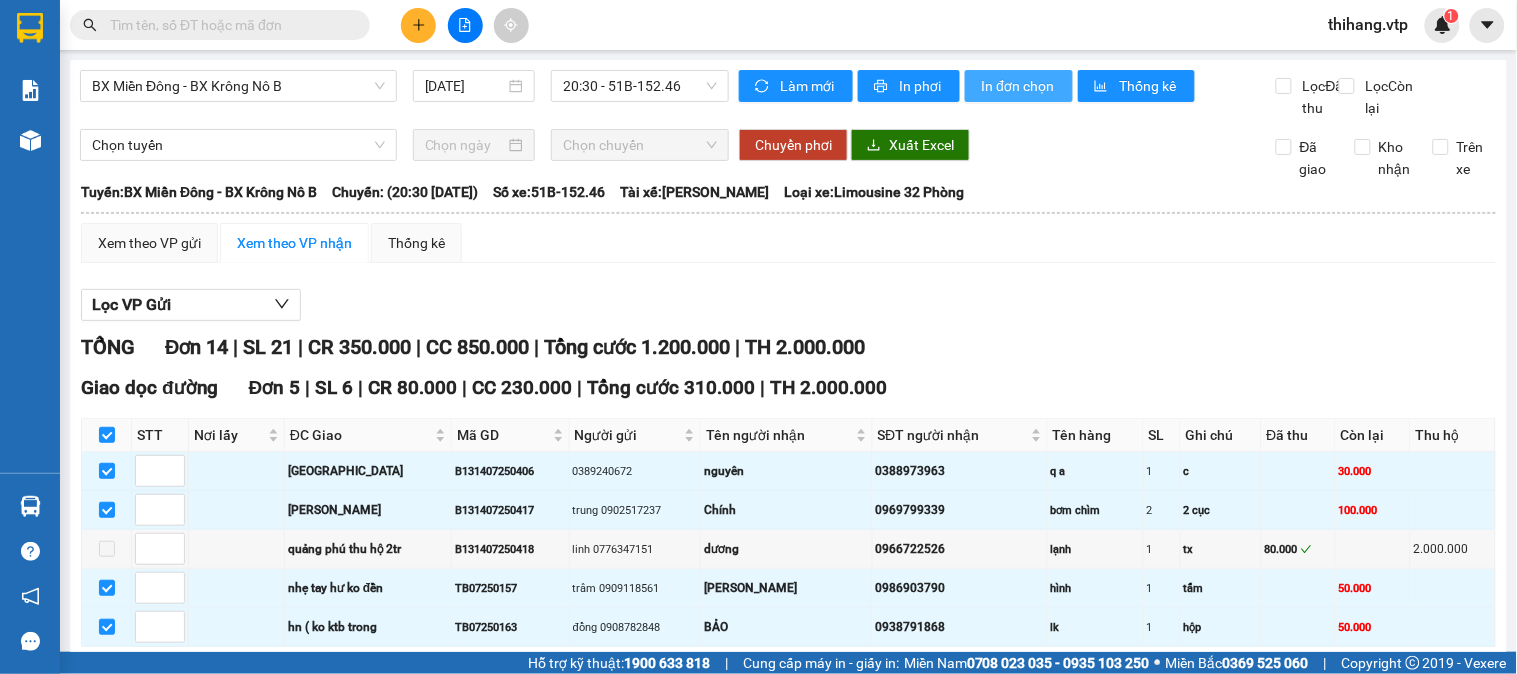 scroll, scrollTop: 0, scrollLeft: 0, axis: both 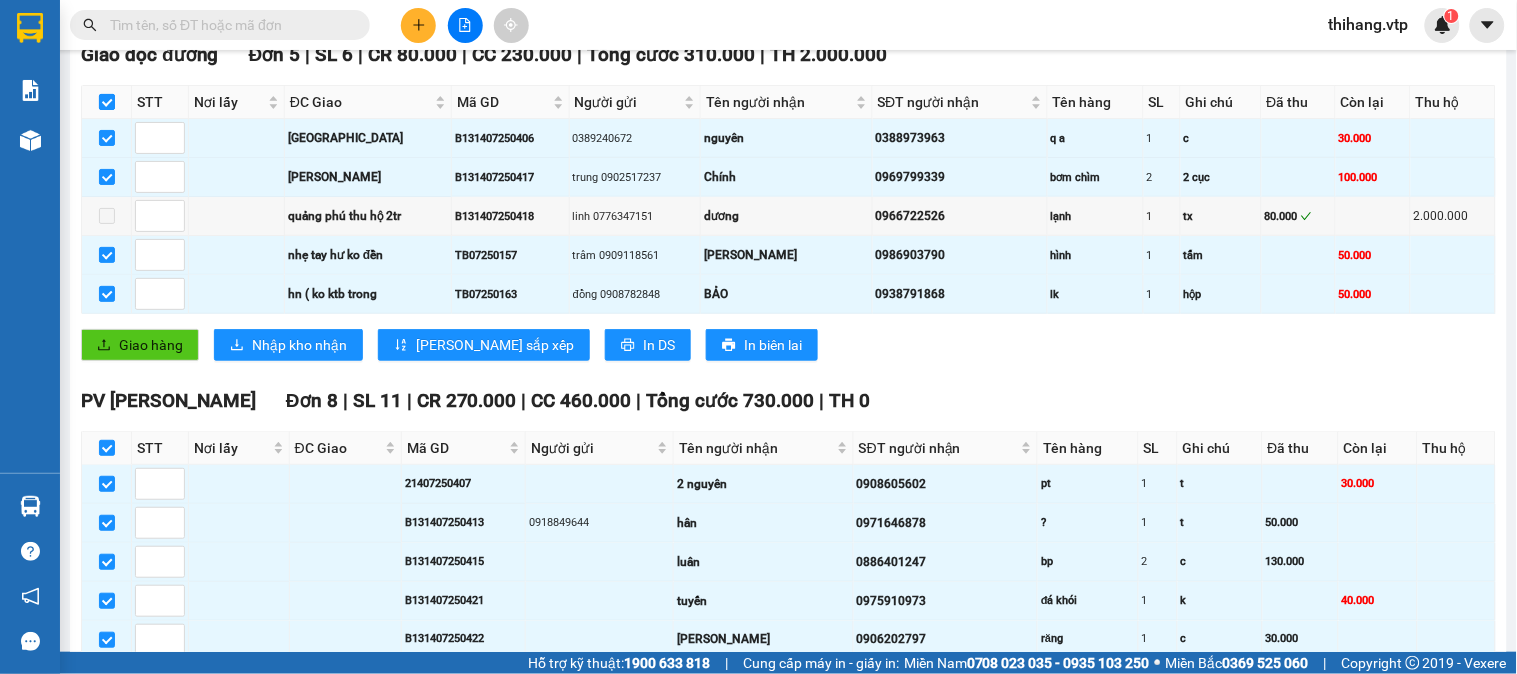 click at bounding box center [107, 102] 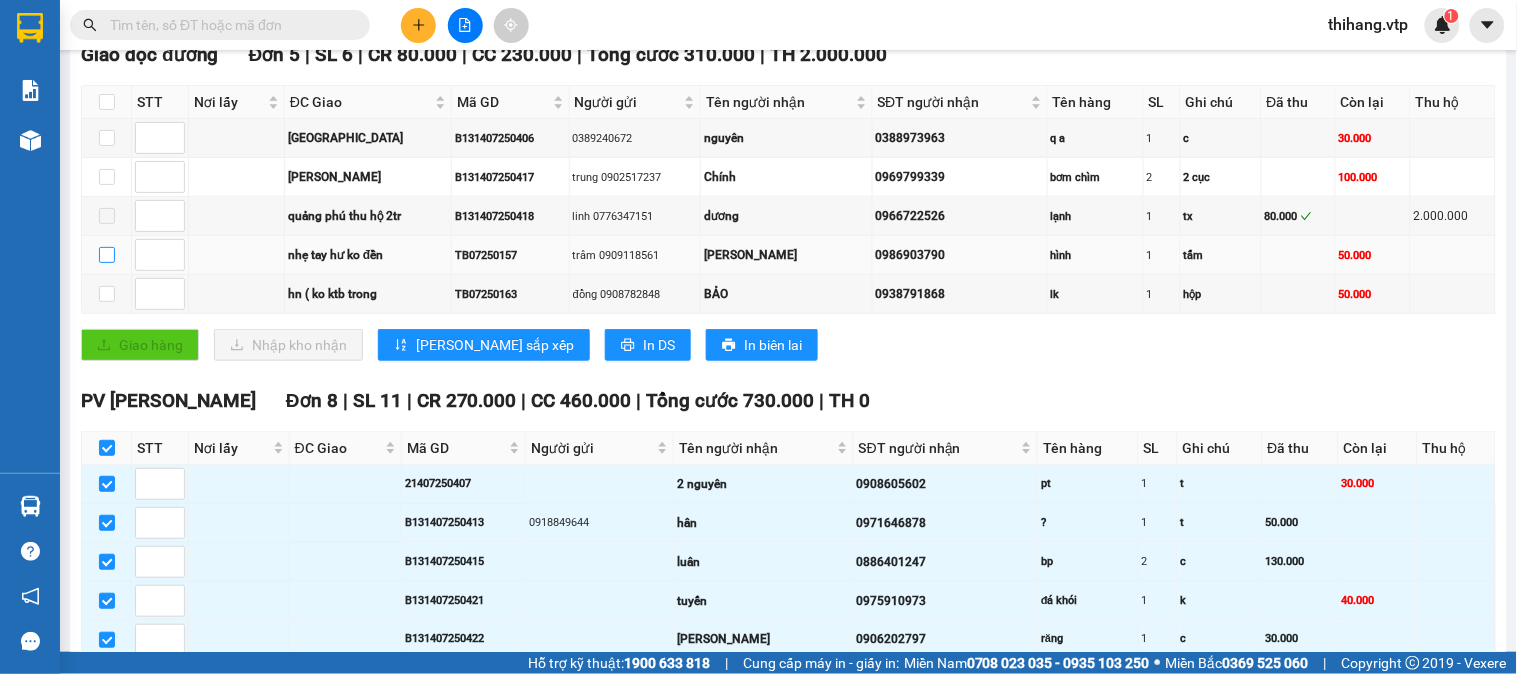 click at bounding box center [107, 255] 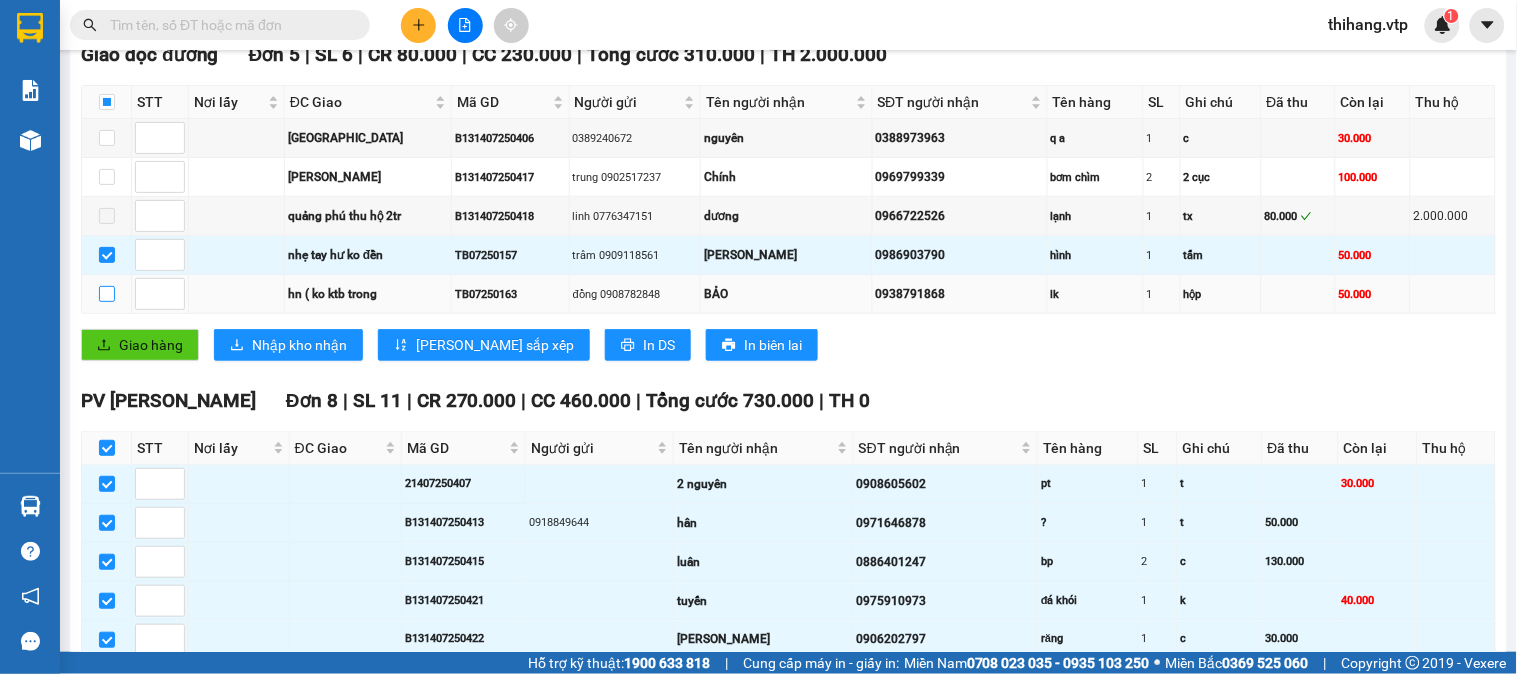 click at bounding box center [107, 294] 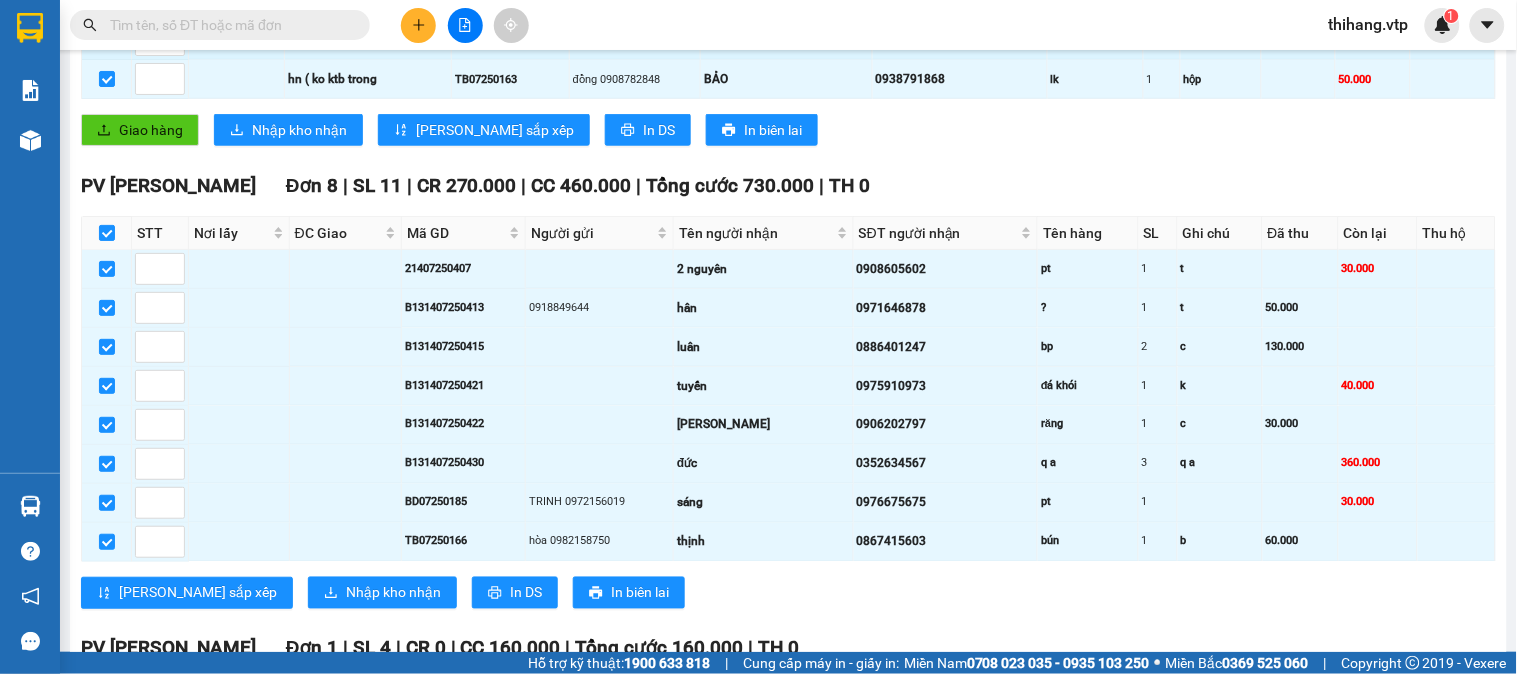 scroll, scrollTop: 444, scrollLeft: 0, axis: vertical 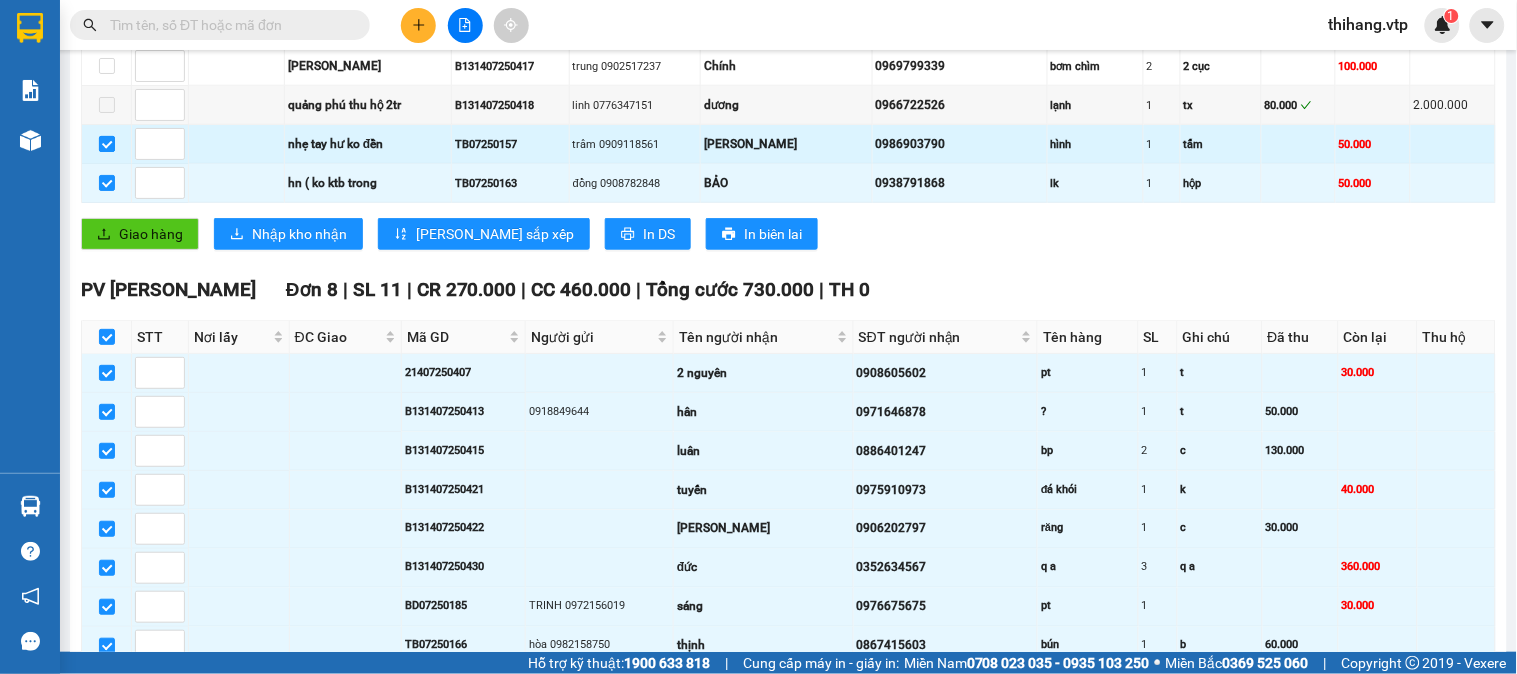 click at bounding box center [107, 144] 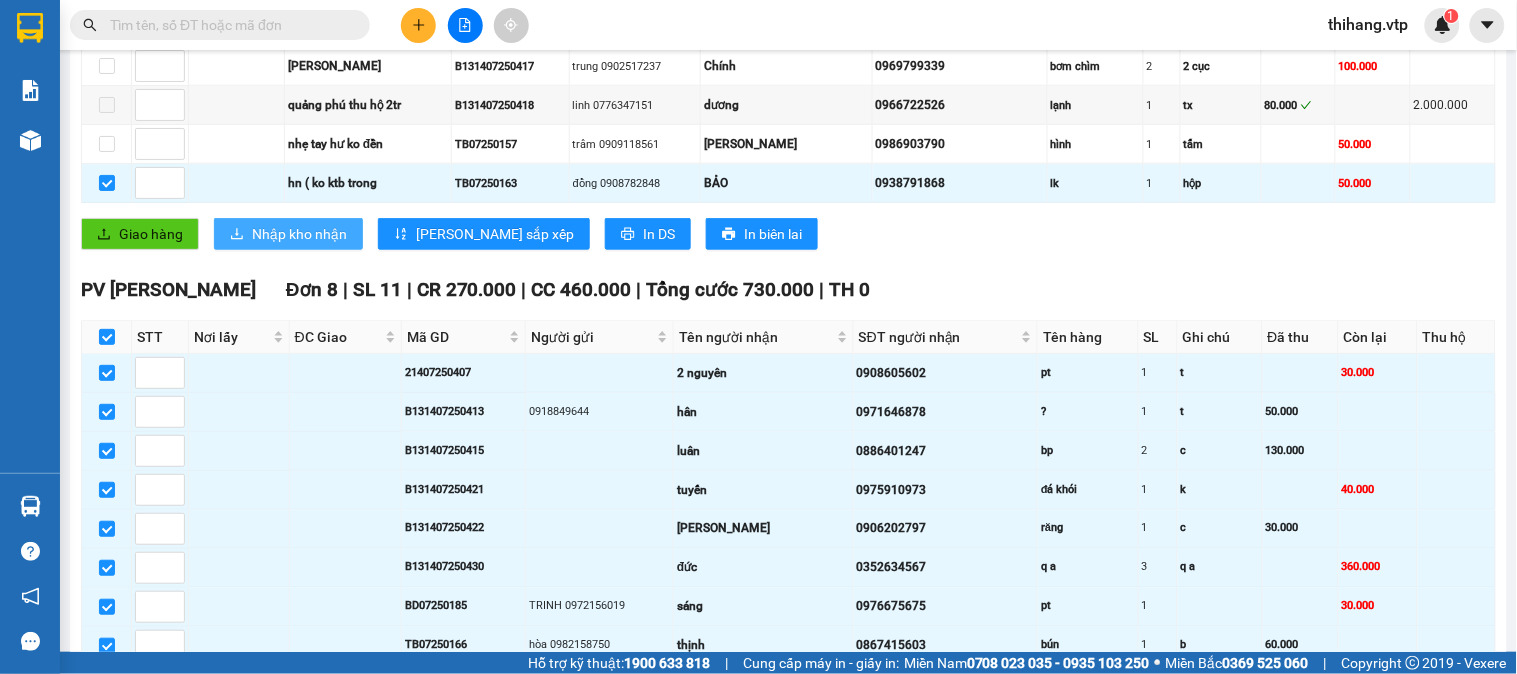 click on "Nhập kho nhận" at bounding box center (299, 234) 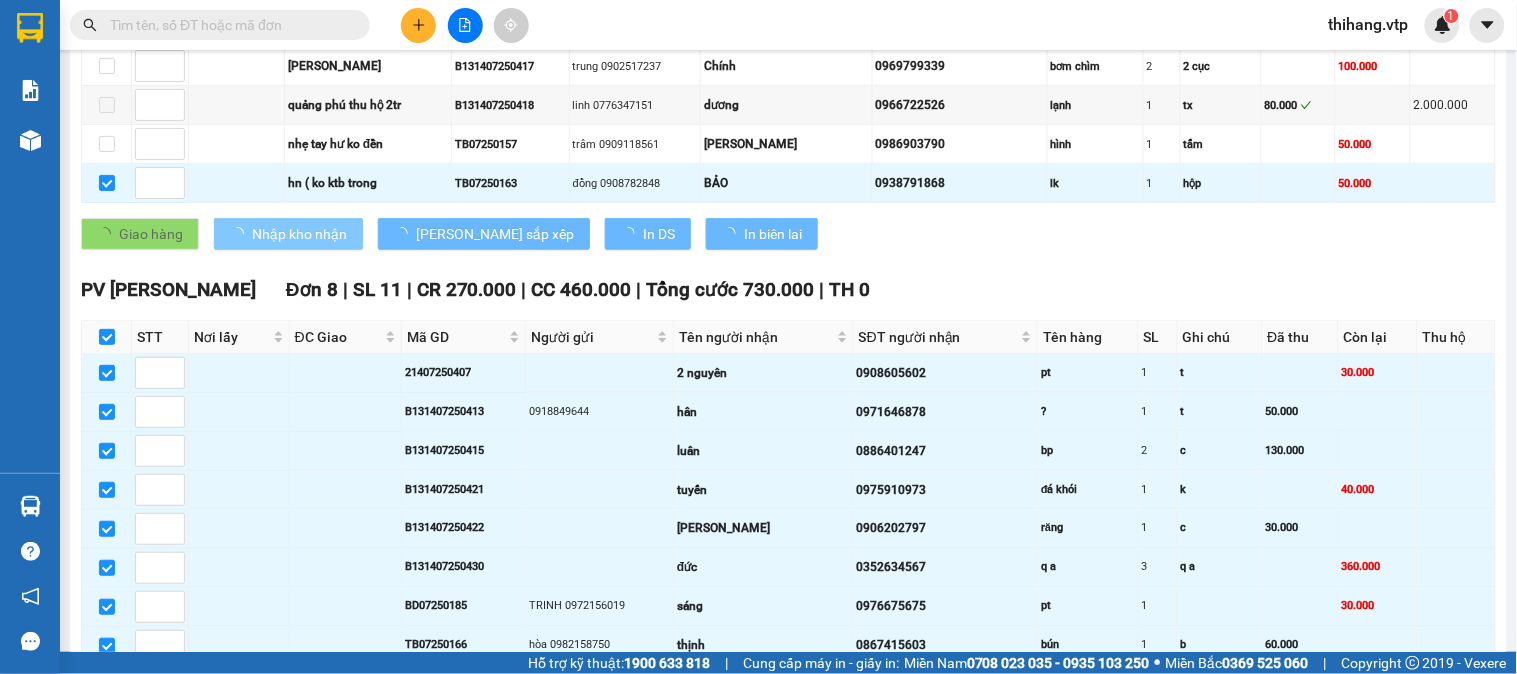 checkbox on "false" 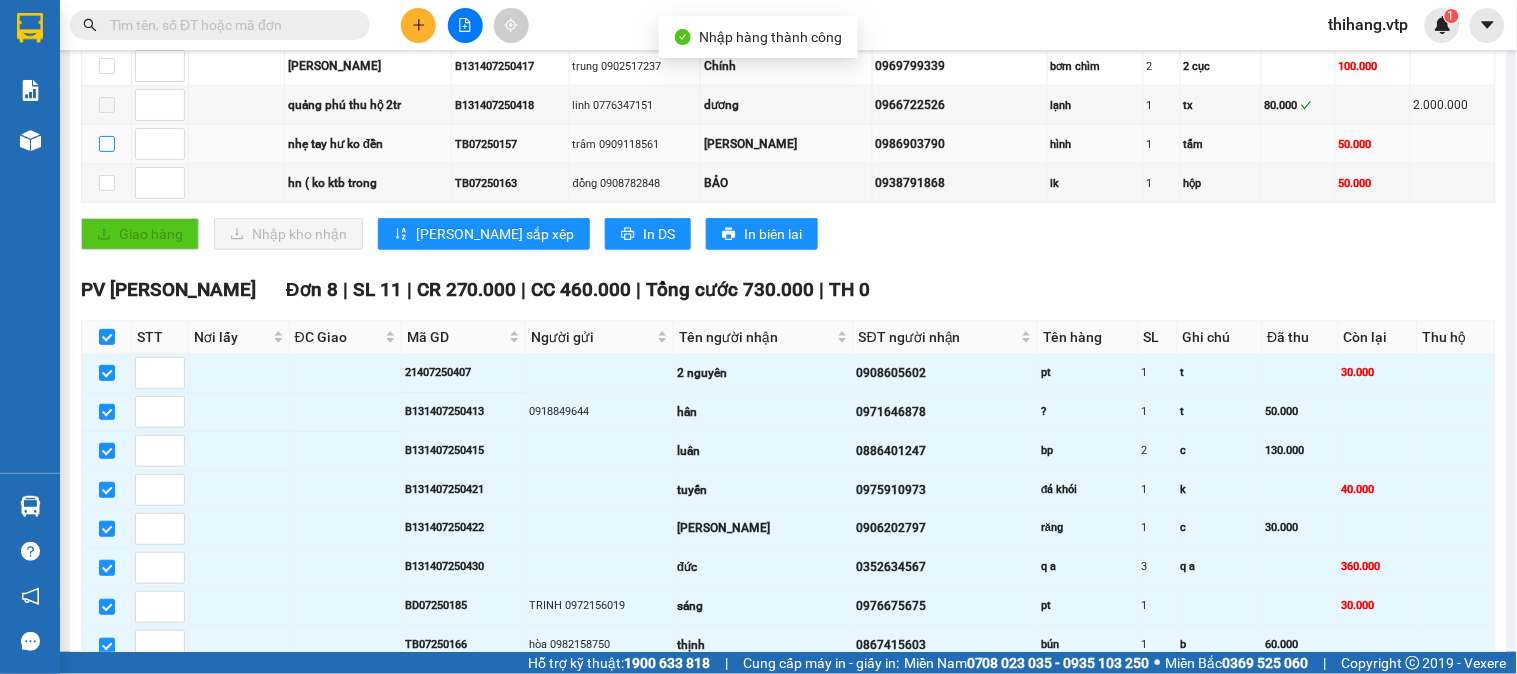 click at bounding box center [107, 144] 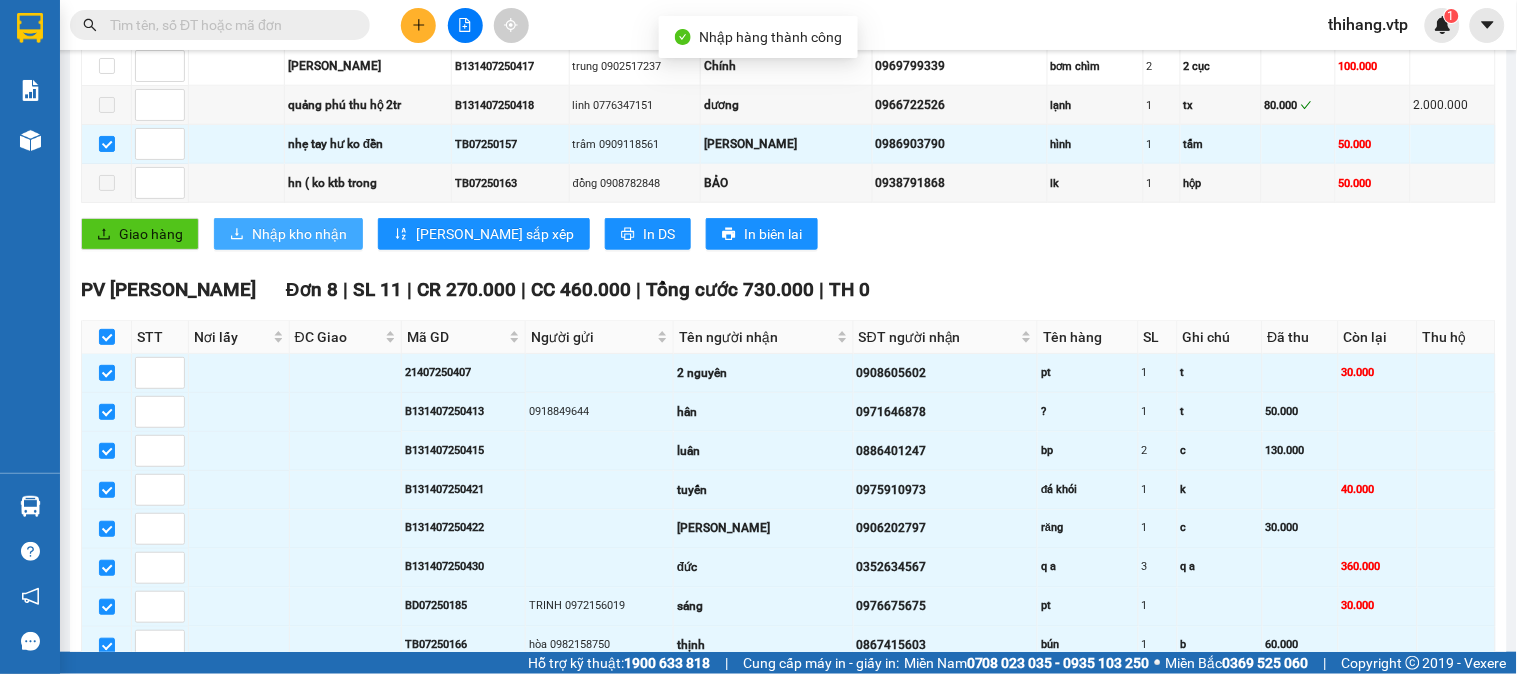 click on "Nhập kho nhận" at bounding box center (299, 234) 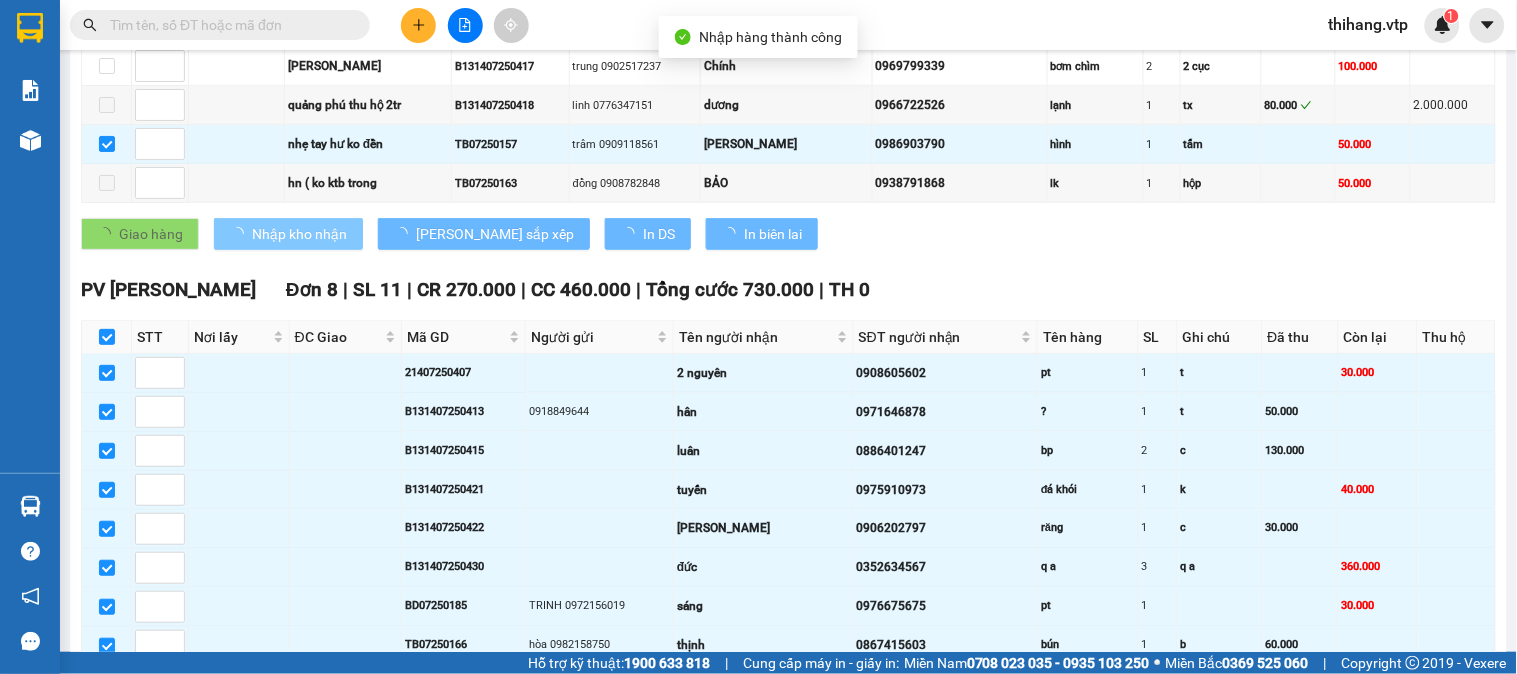 checkbox on "false" 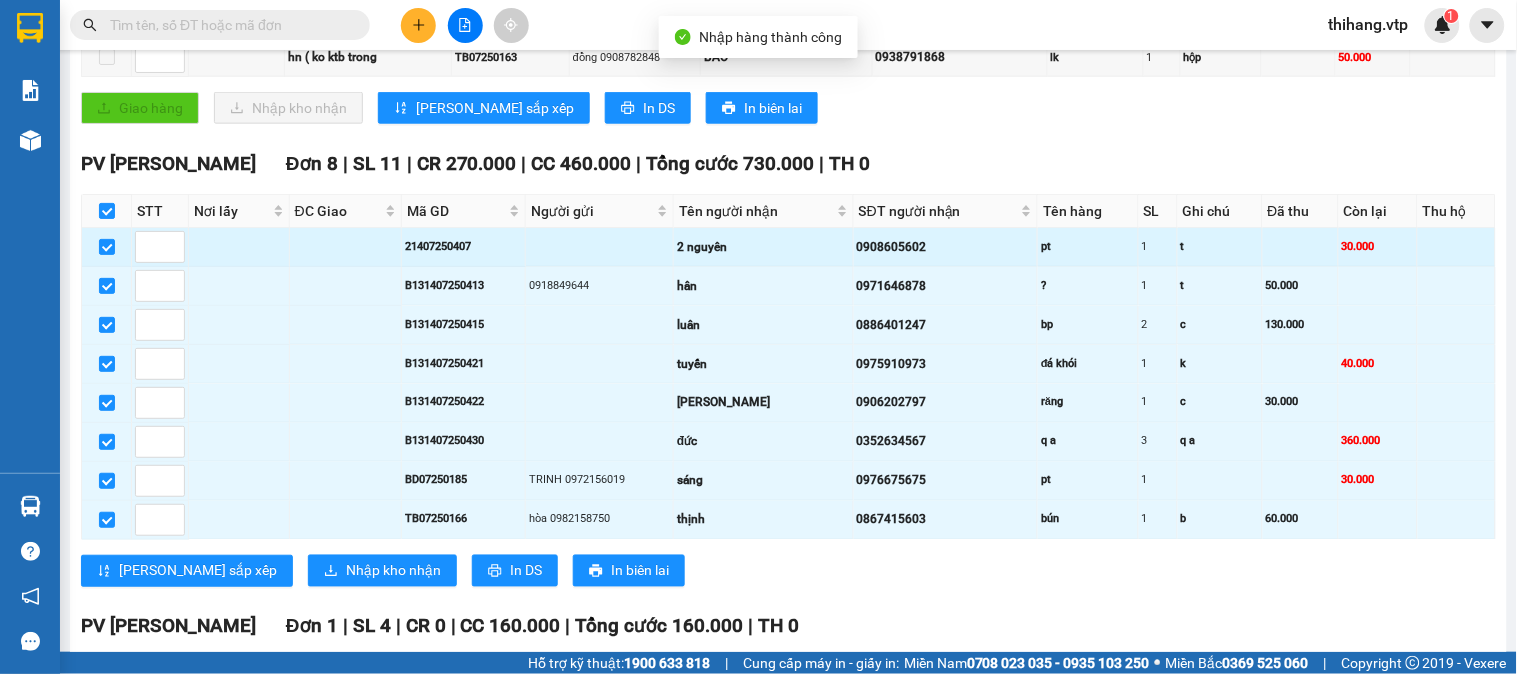 scroll, scrollTop: 555, scrollLeft: 0, axis: vertical 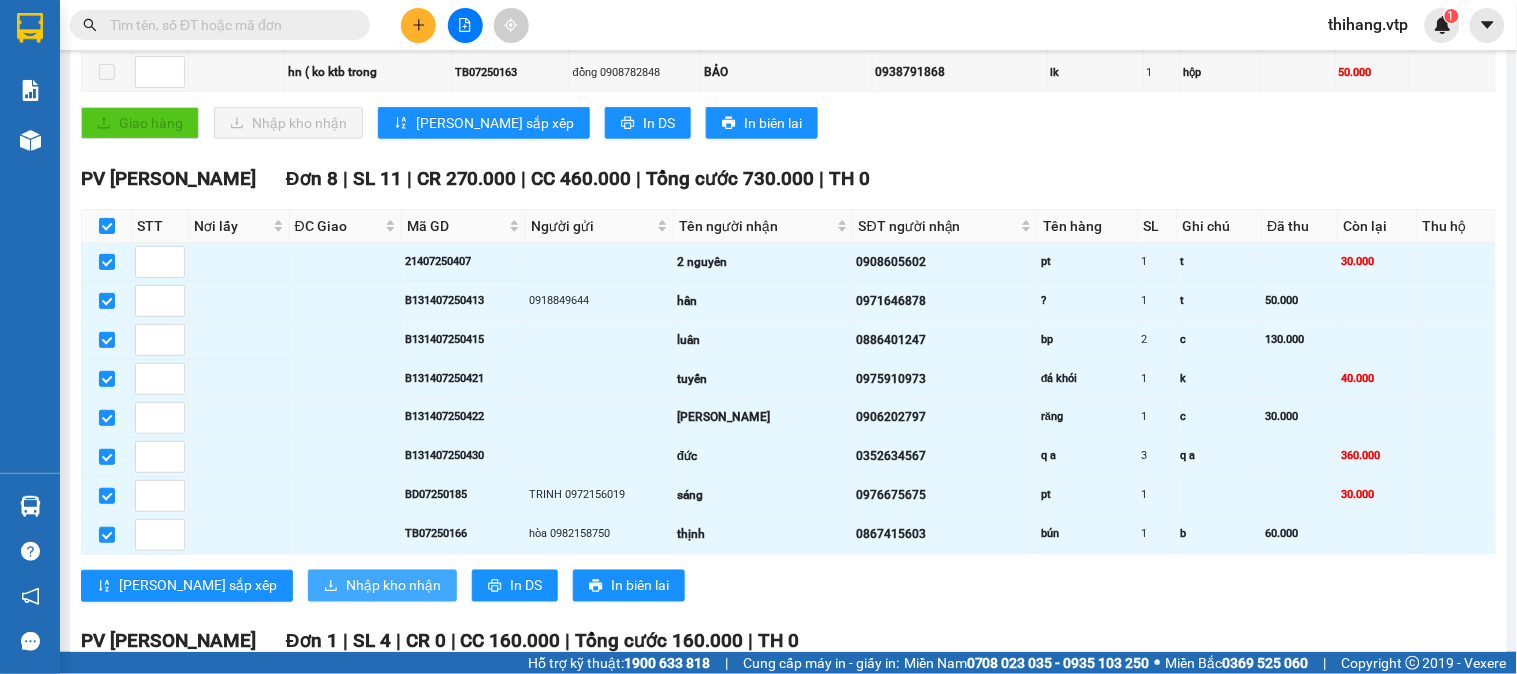 click on "Nhập kho nhận" at bounding box center [393, 586] 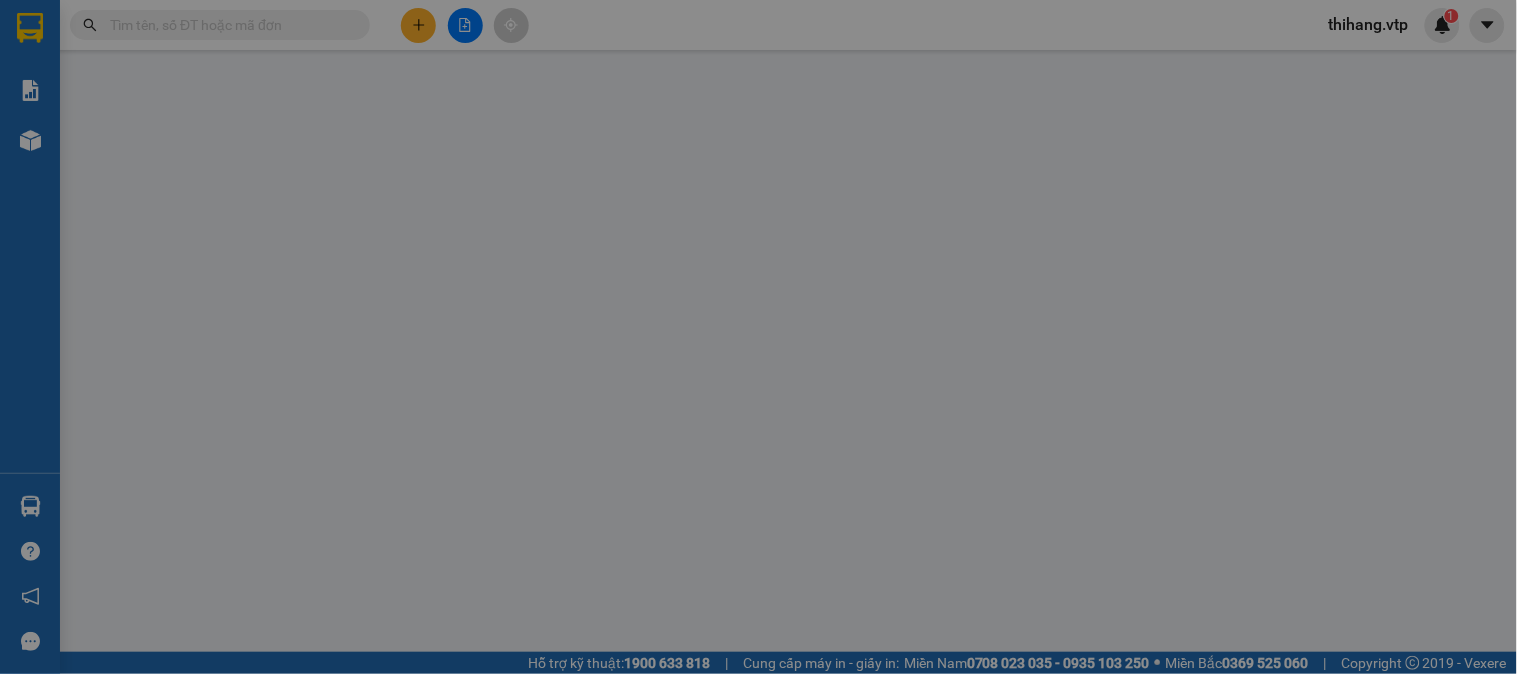 scroll, scrollTop: 0, scrollLeft: 0, axis: both 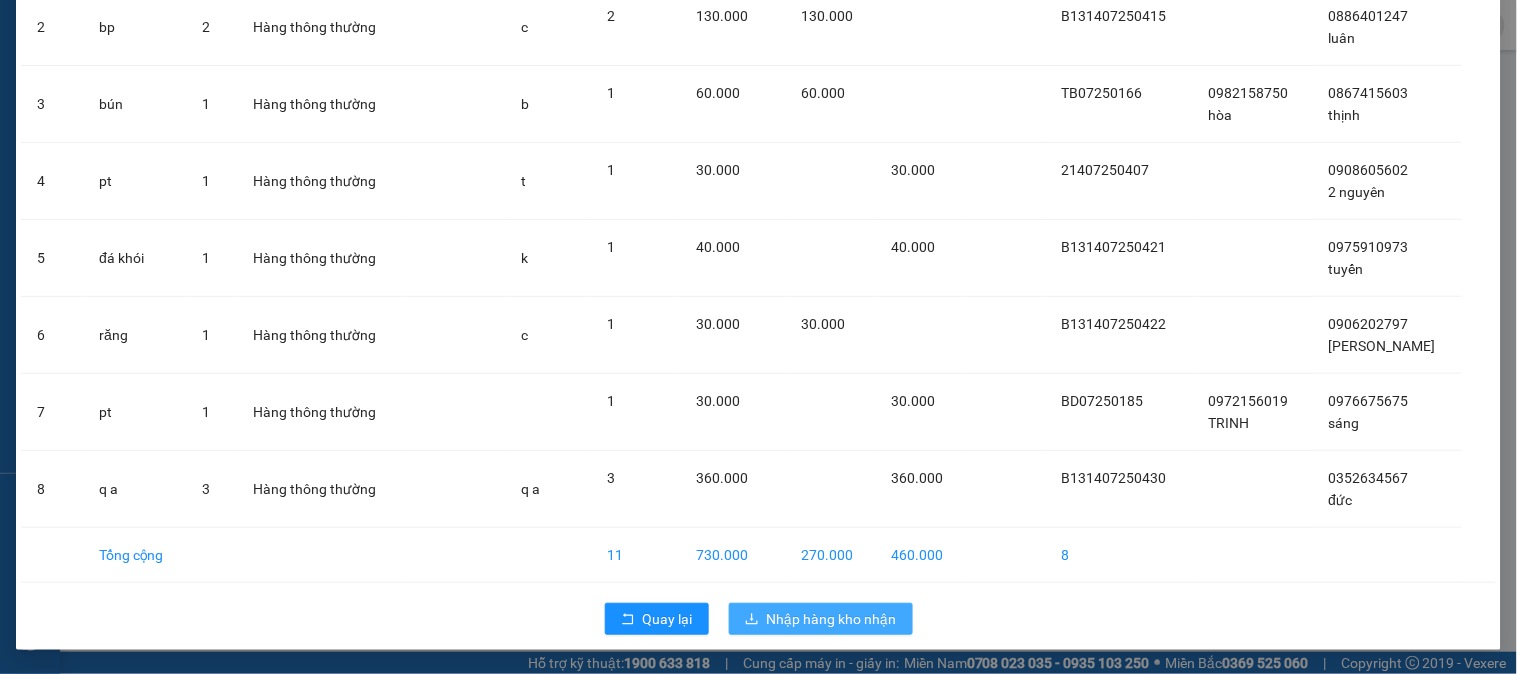 click on "Nhập hàng kho nhận" at bounding box center [832, 619] 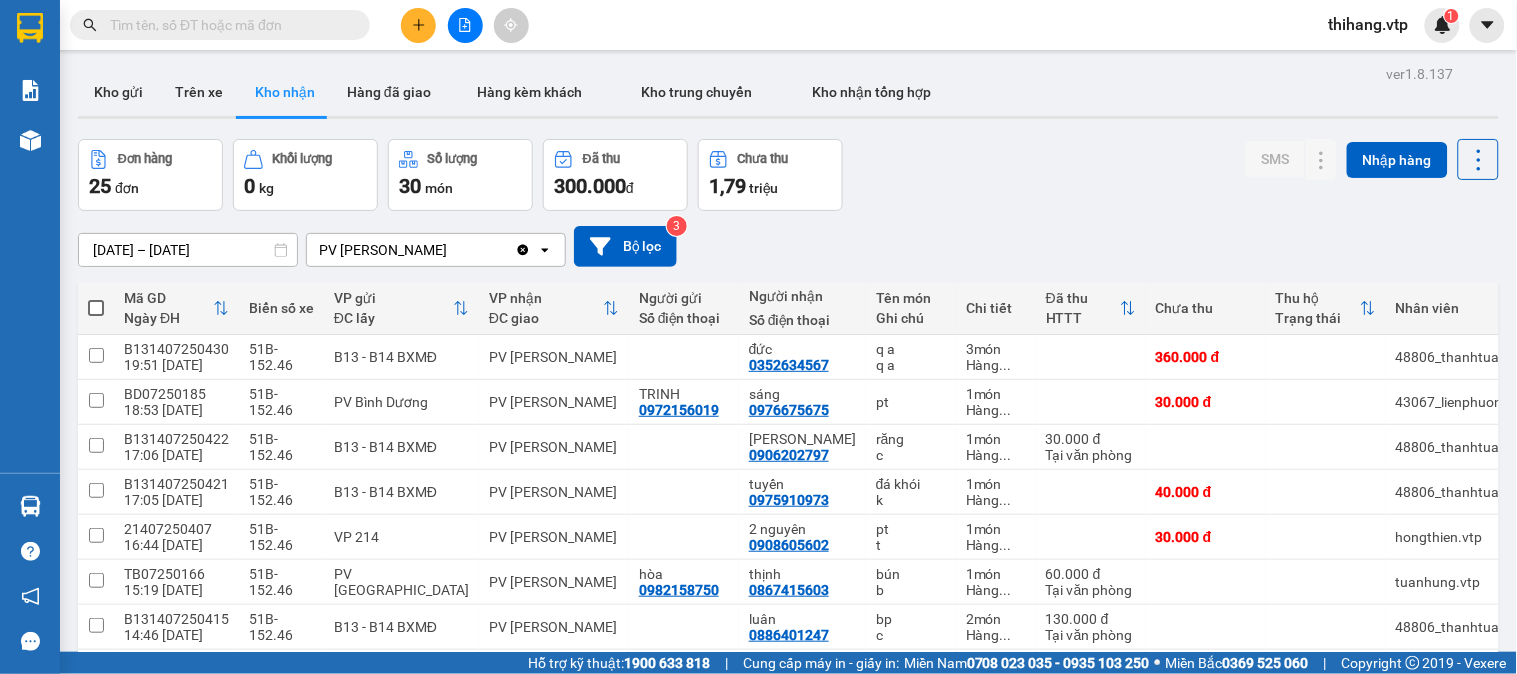 click at bounding box center [228, 25] 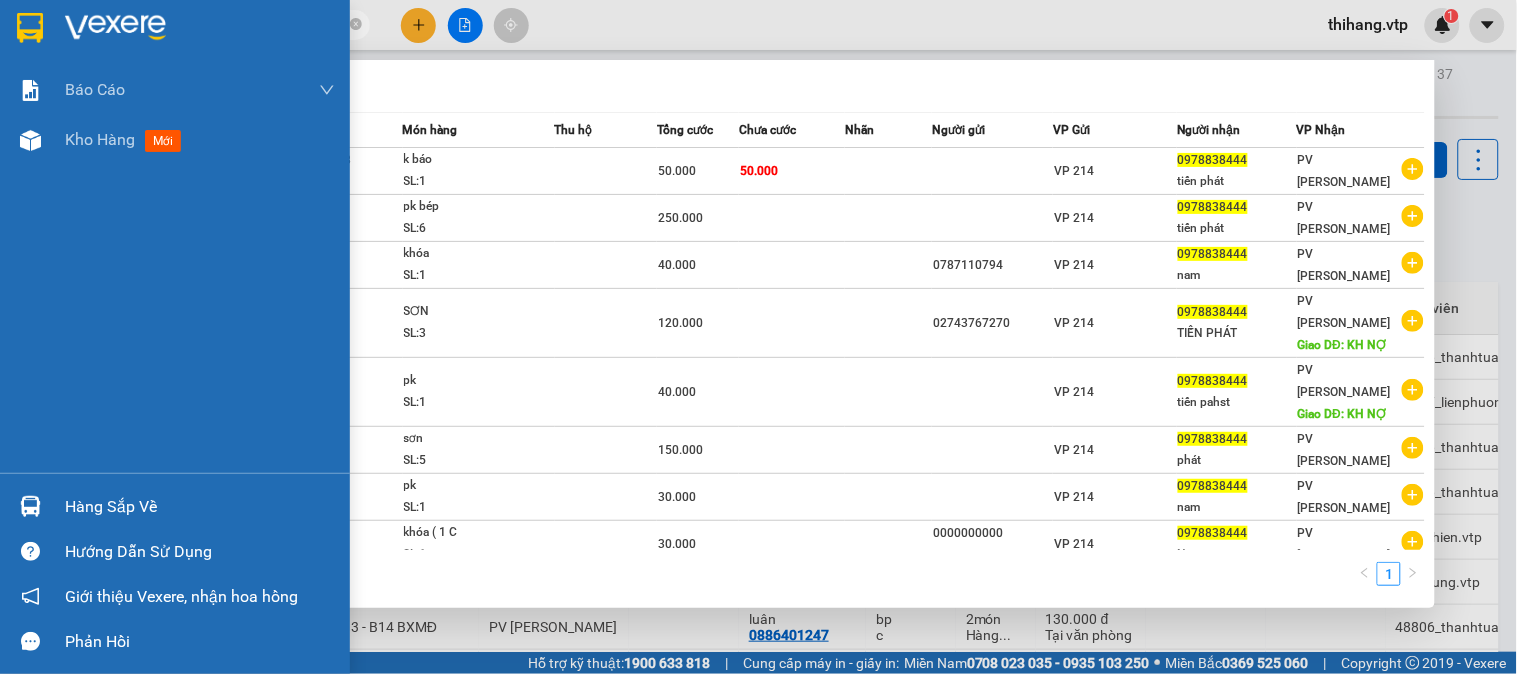 drag, startPoint x: 226, startPoint y: 26, endPoint x: 51, endPoint y: 53, distance: 177.0706 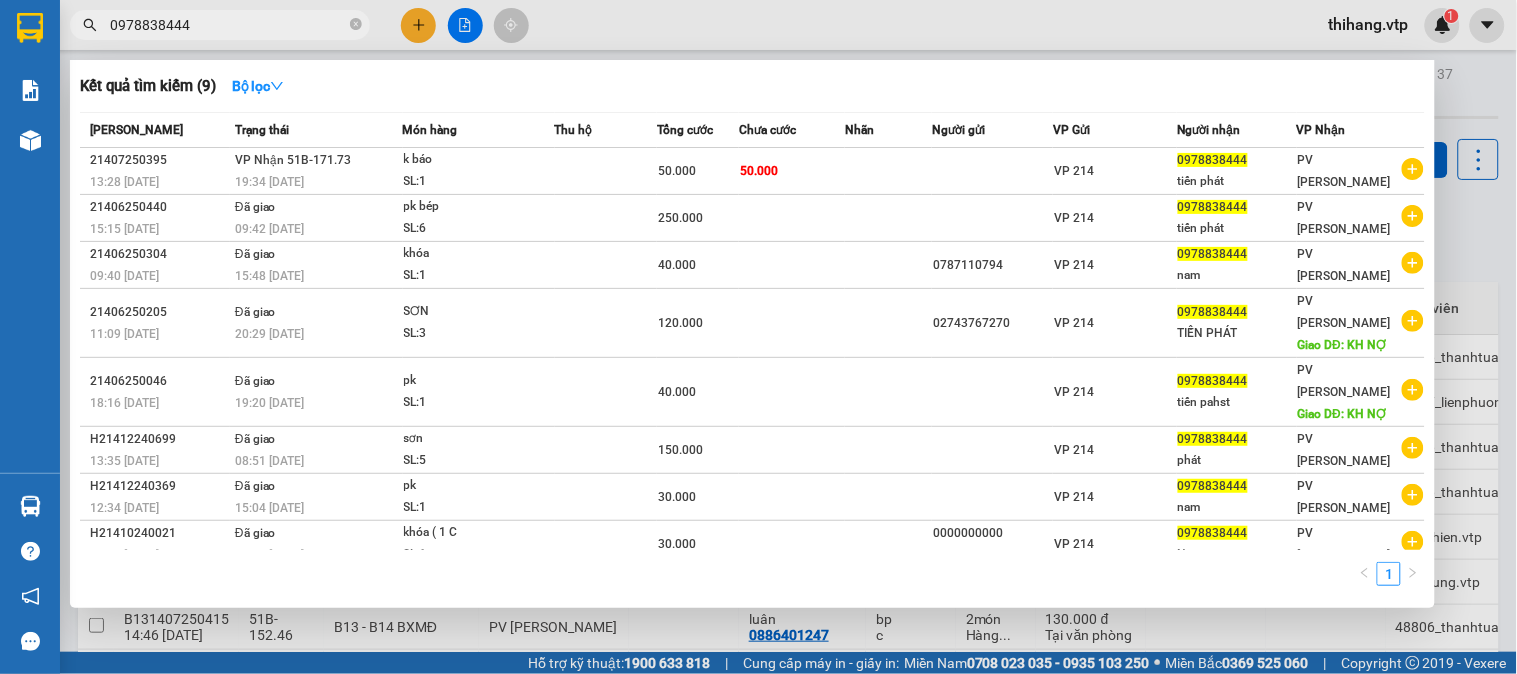 type on "0978838444" 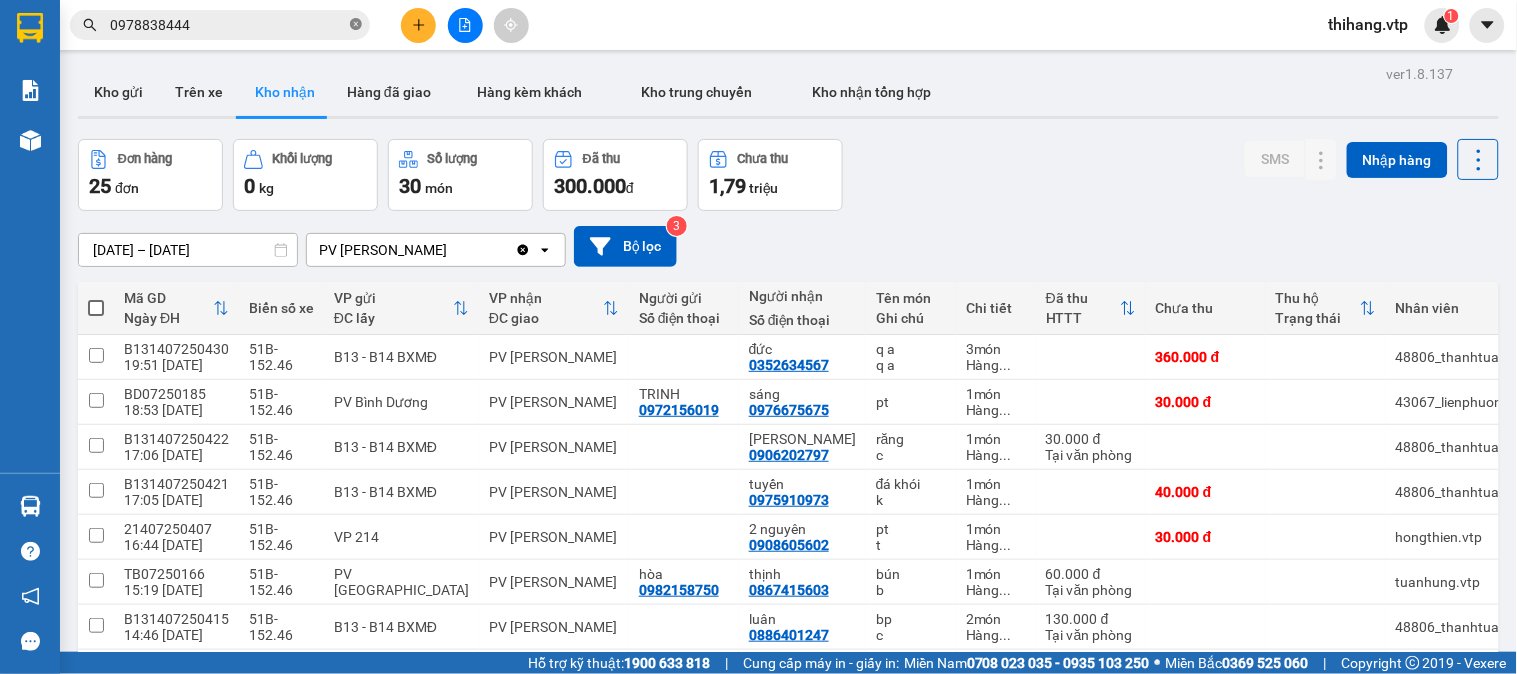 click 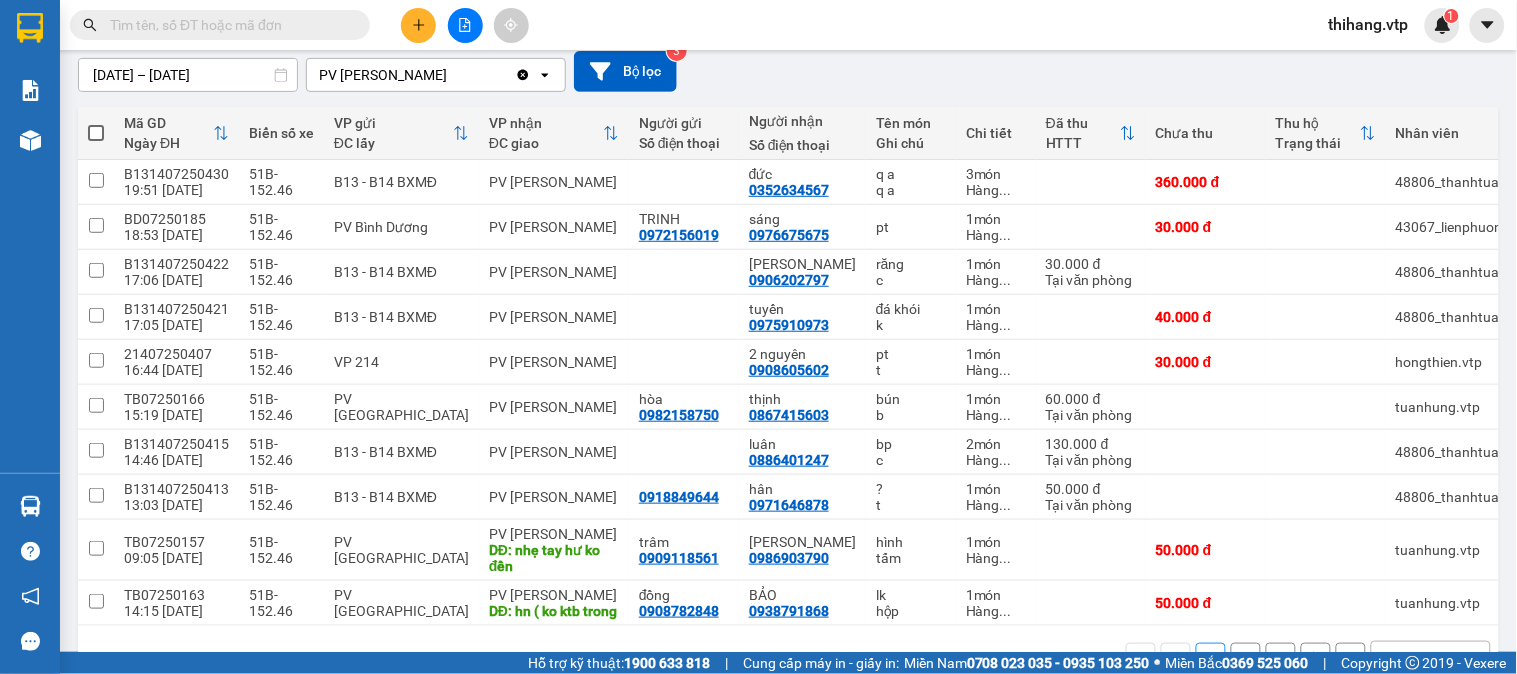 scroll, scrollTop: 222, scrollLeft: 0, axis: vertical 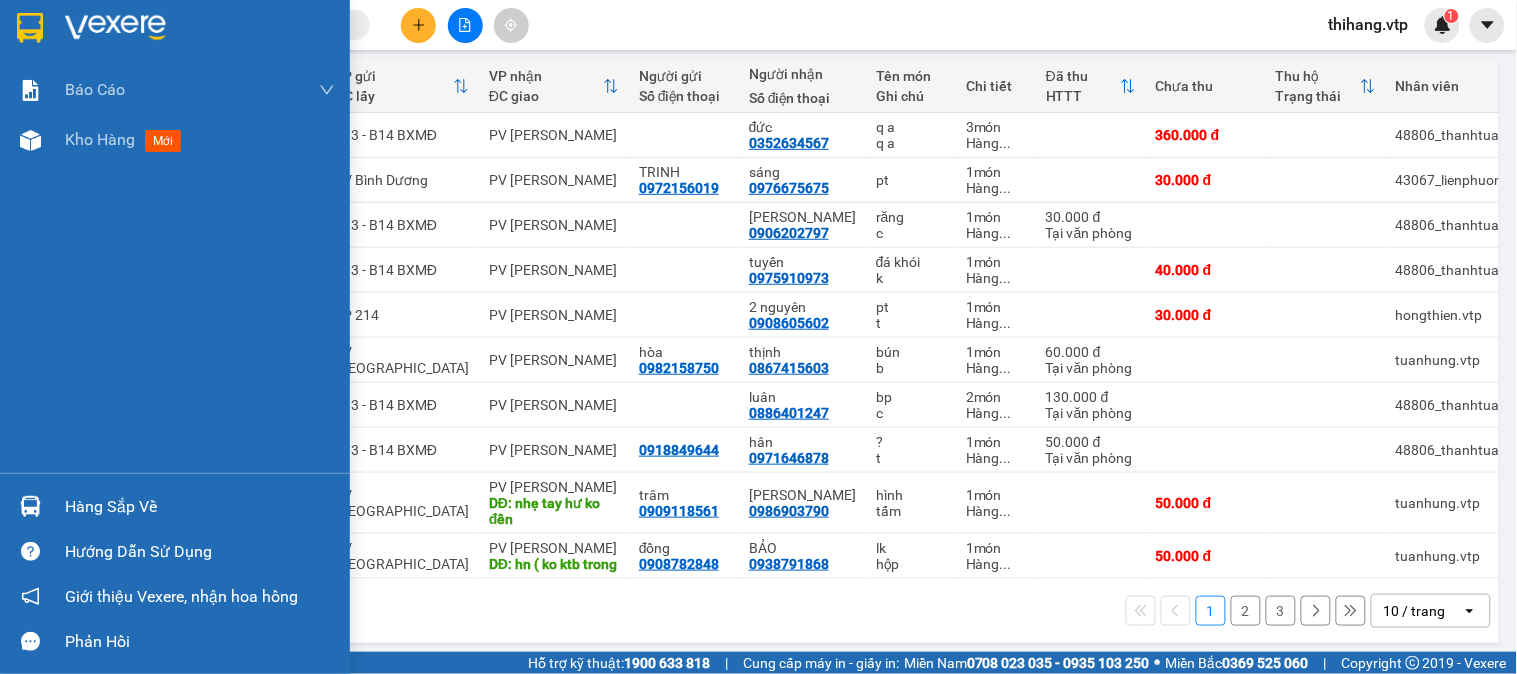 click at bounding box center (30, 506) 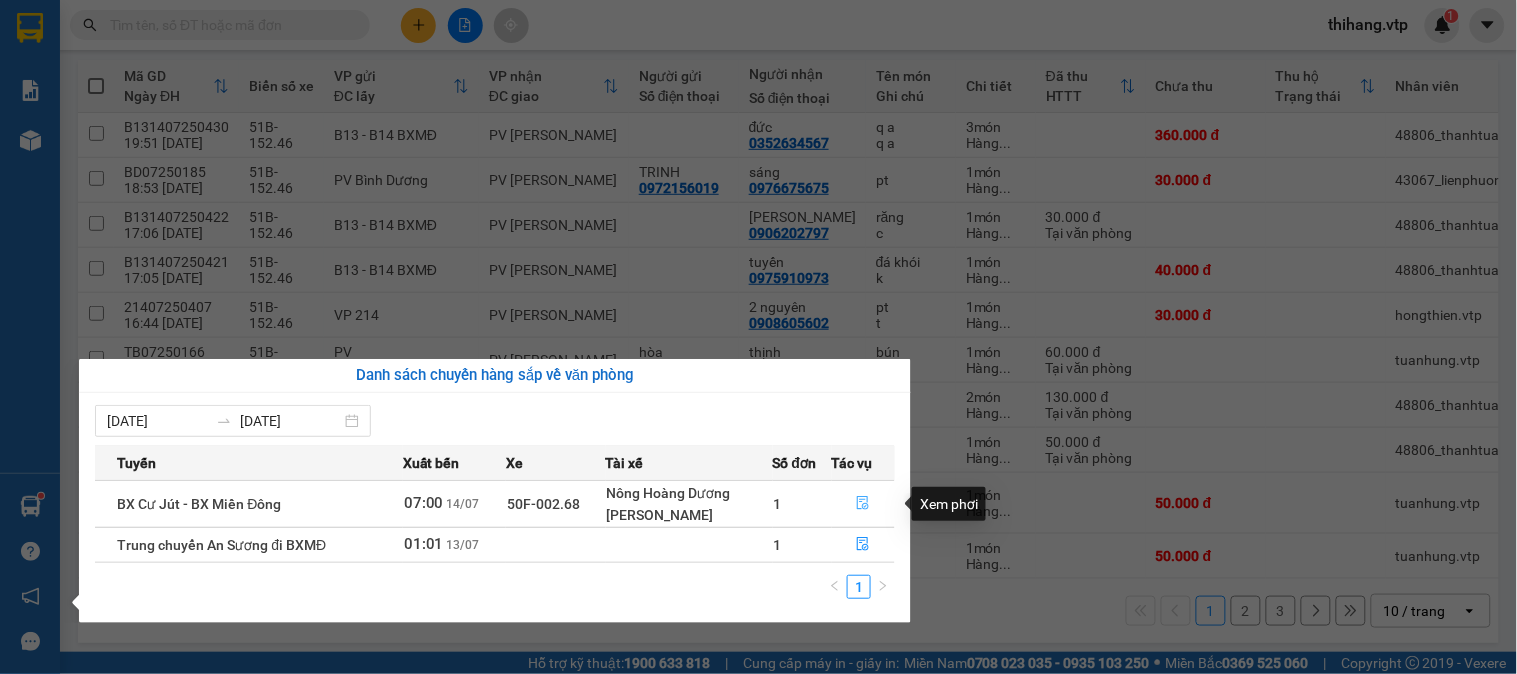 click 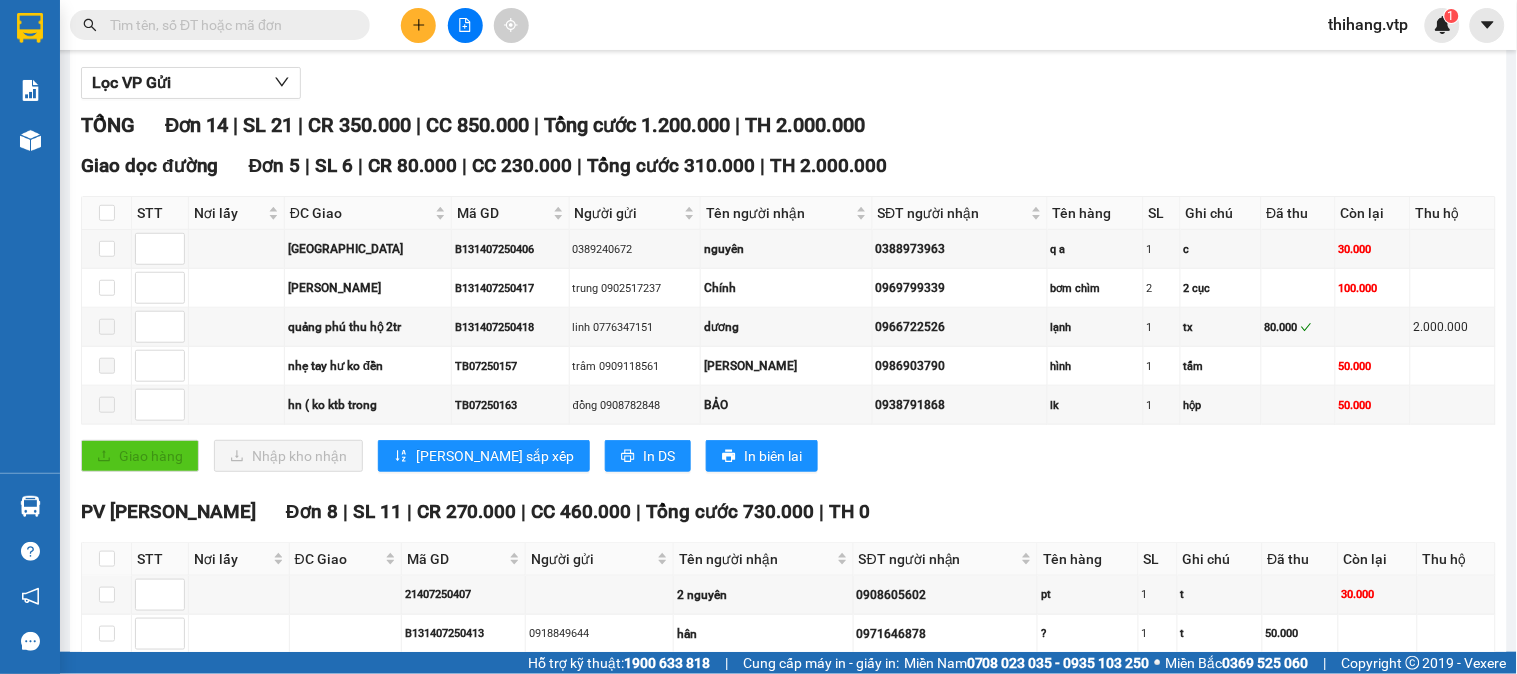 scroll, scrollTop: 0, scrollLeft: 0, axis: both 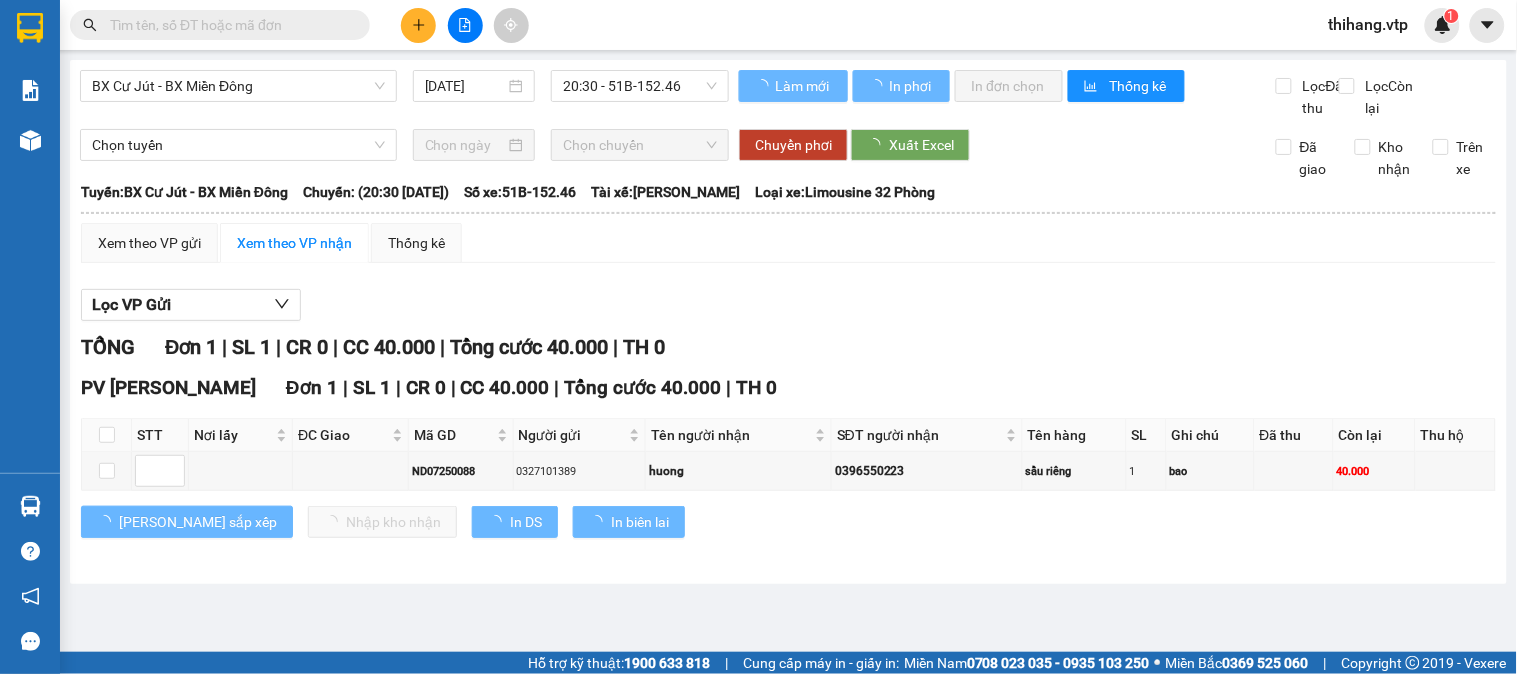 type on "[DATE]" 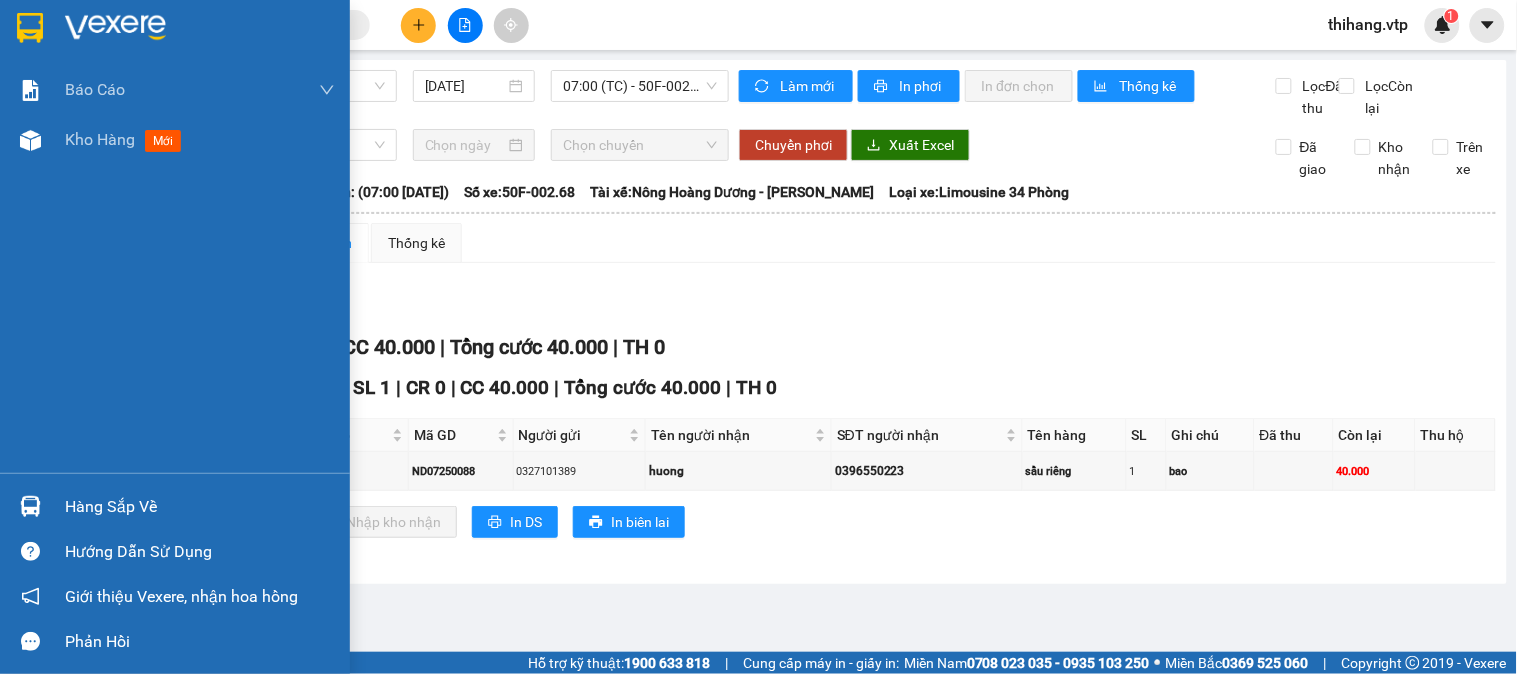 click at bounding box center (115, 28) 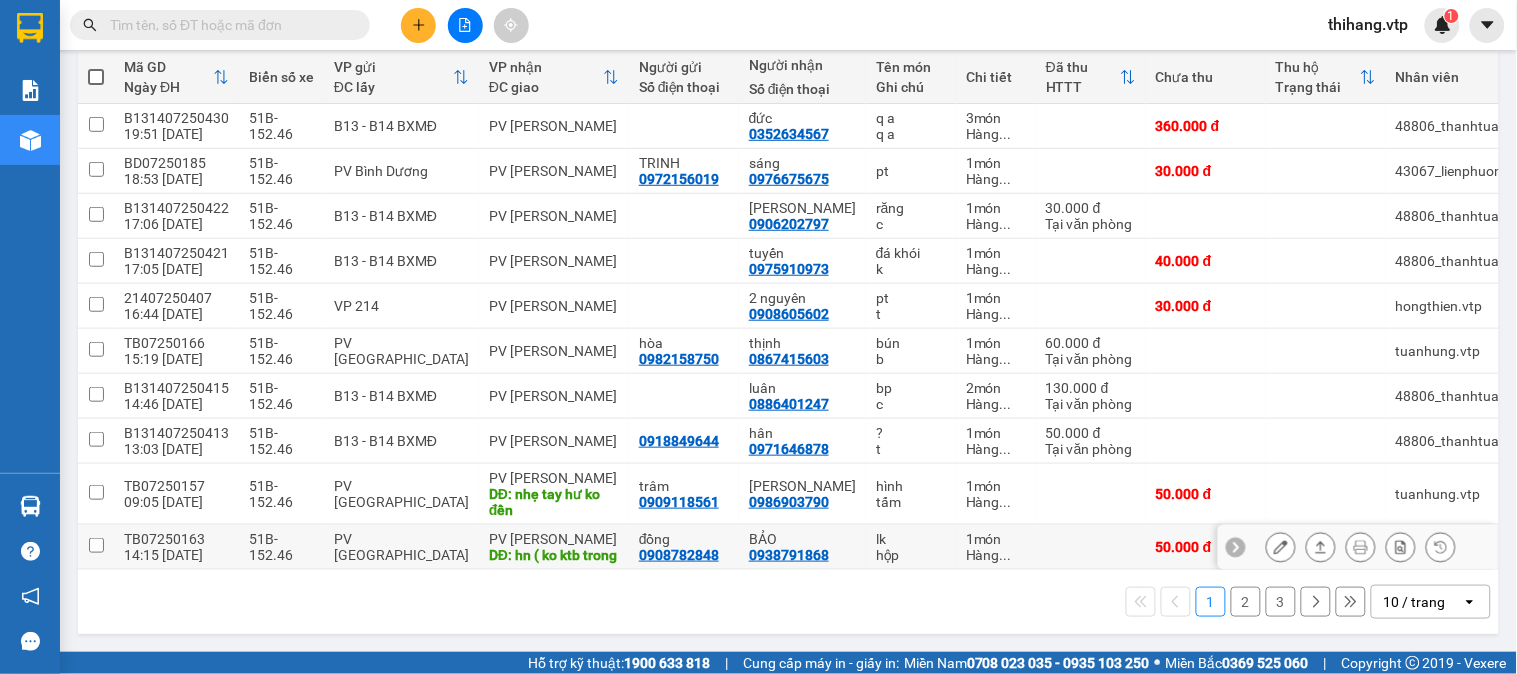 scroll, scrollTop: 256, scrollLeft: 0, axis: vertical 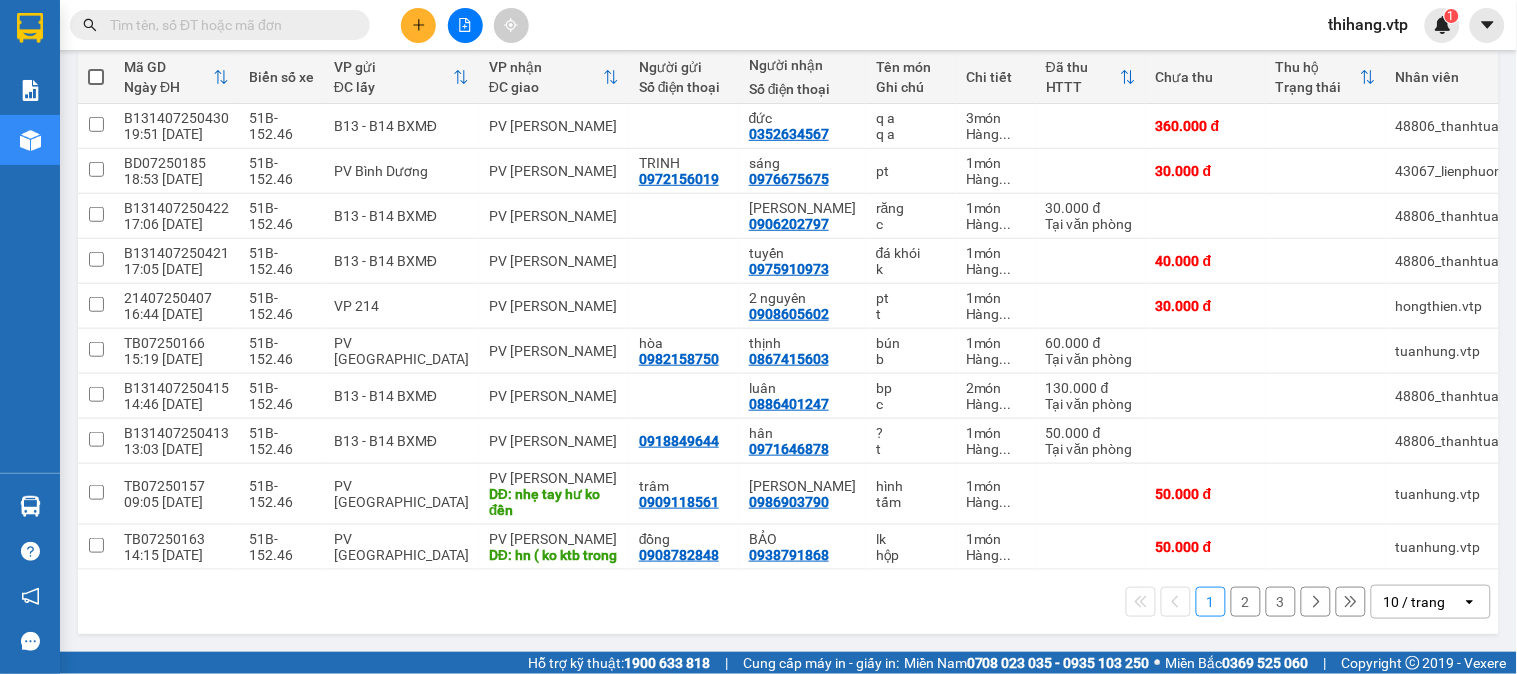 click on "10 / trang" at bounding box center (1415, 602) 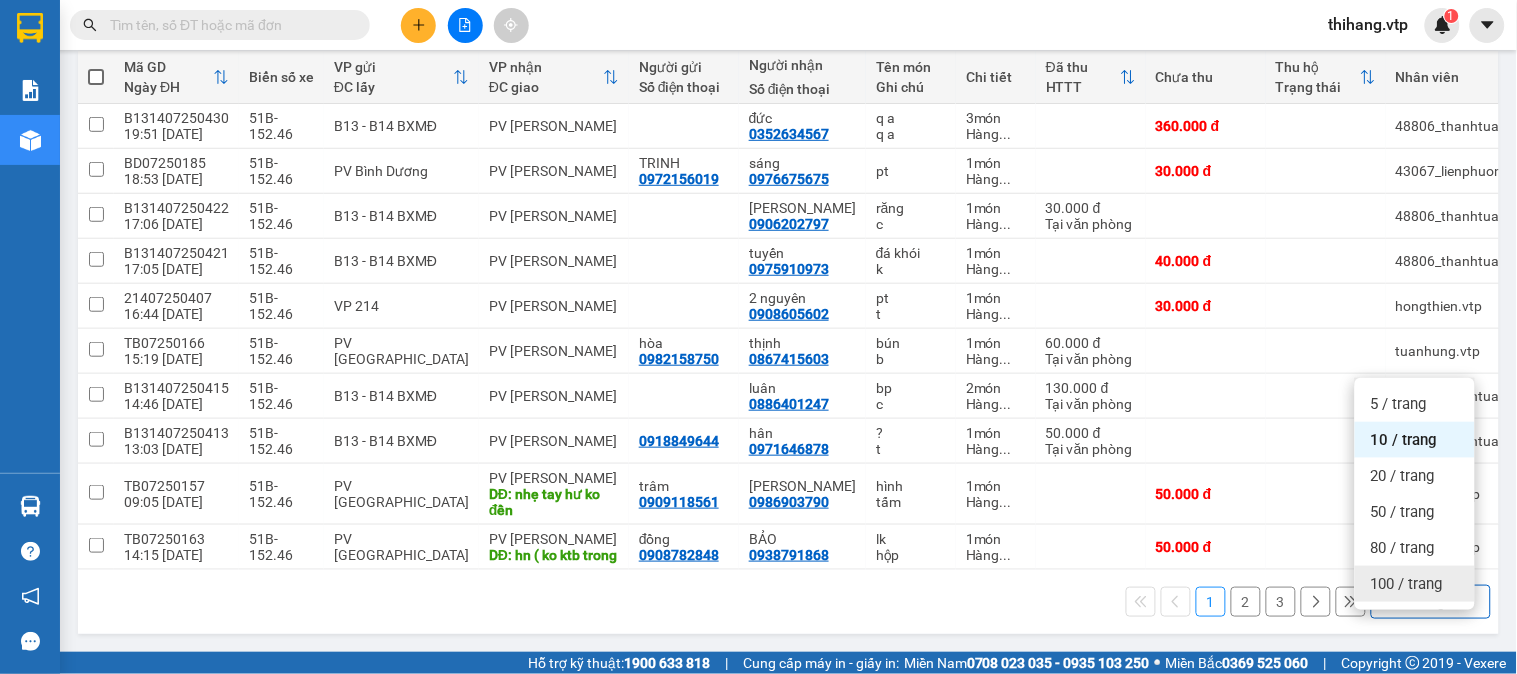 click on "100 / trang" at bounding box center (1407, 584) 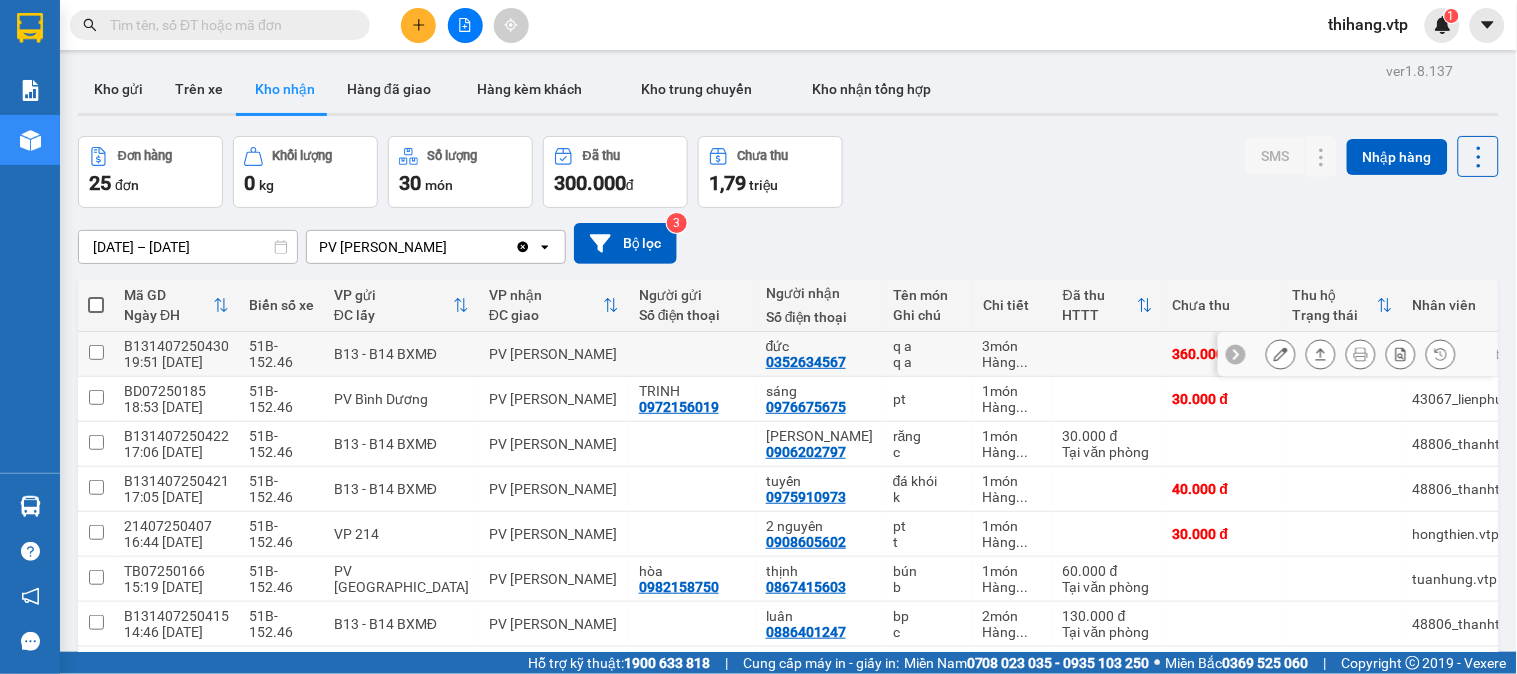 scroll, scrollTop: 0, scrollLeft: 0, axis: both 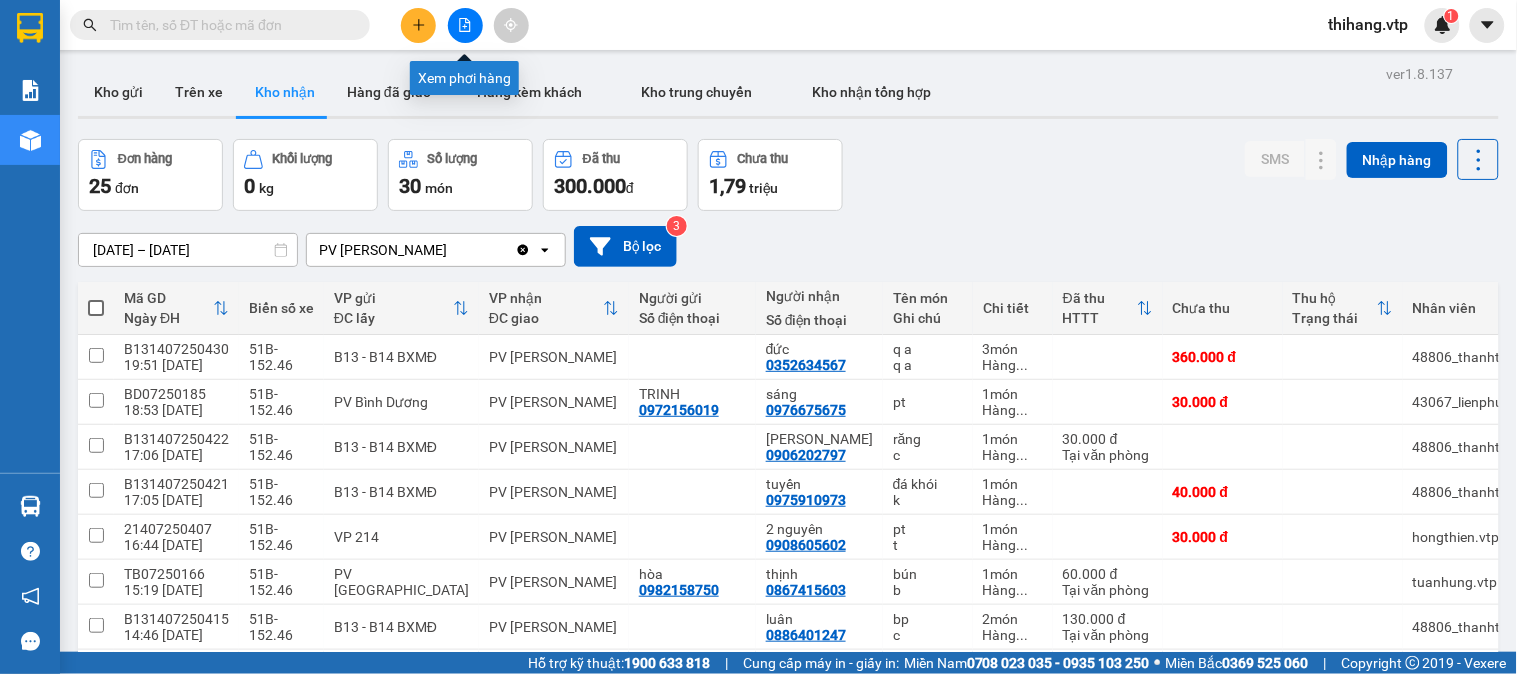 click at bounding box center [465, 25] 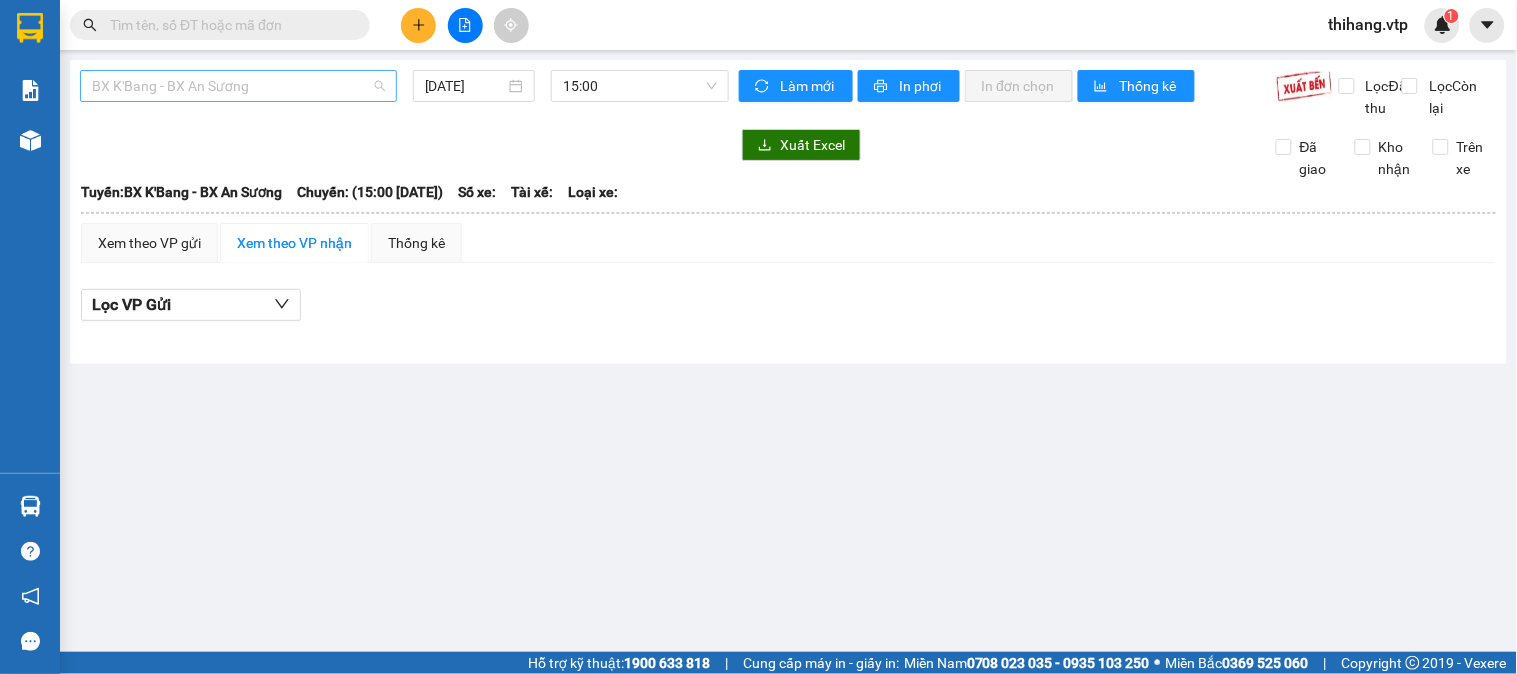click on "BX K'Bang - BX An Sương" at bounding box center (238, 86) 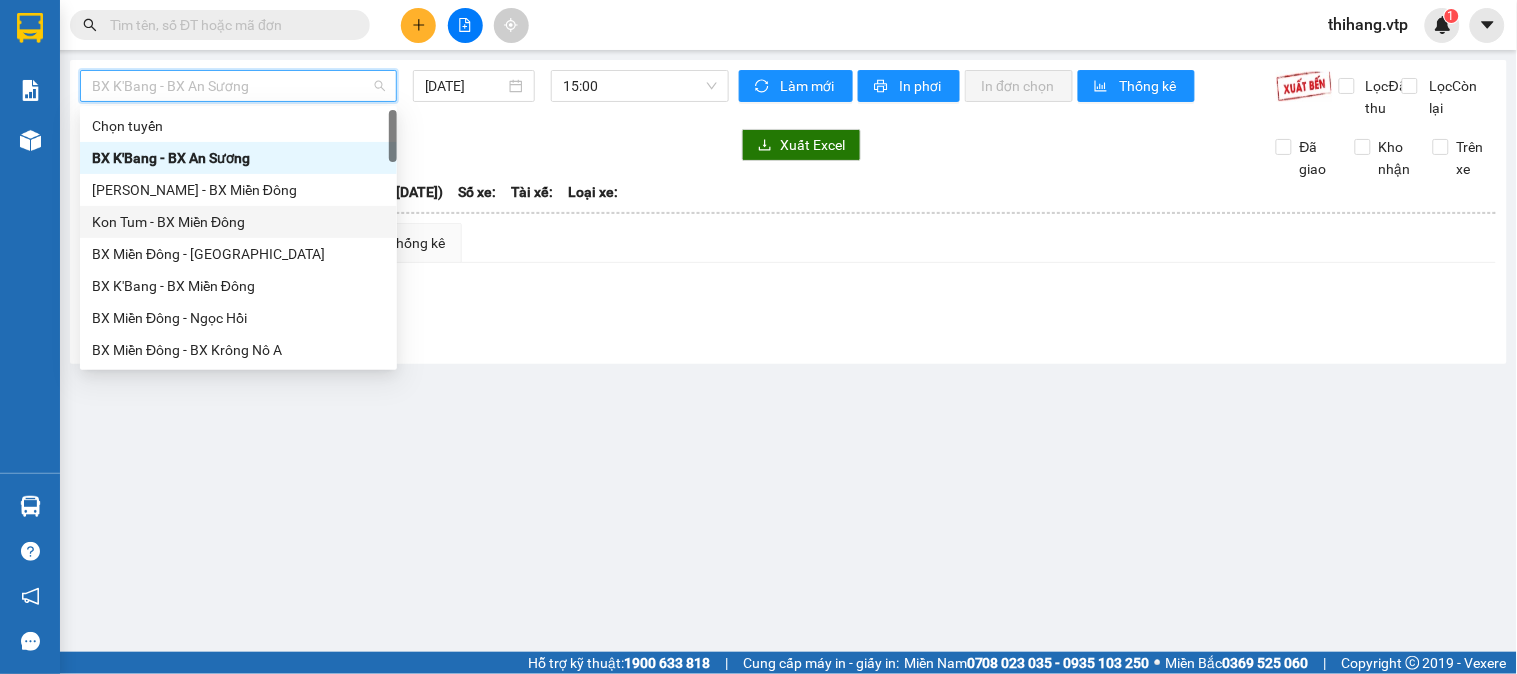 scroll, scrollTop: 111, scrollLeft: 0, axis: vertical 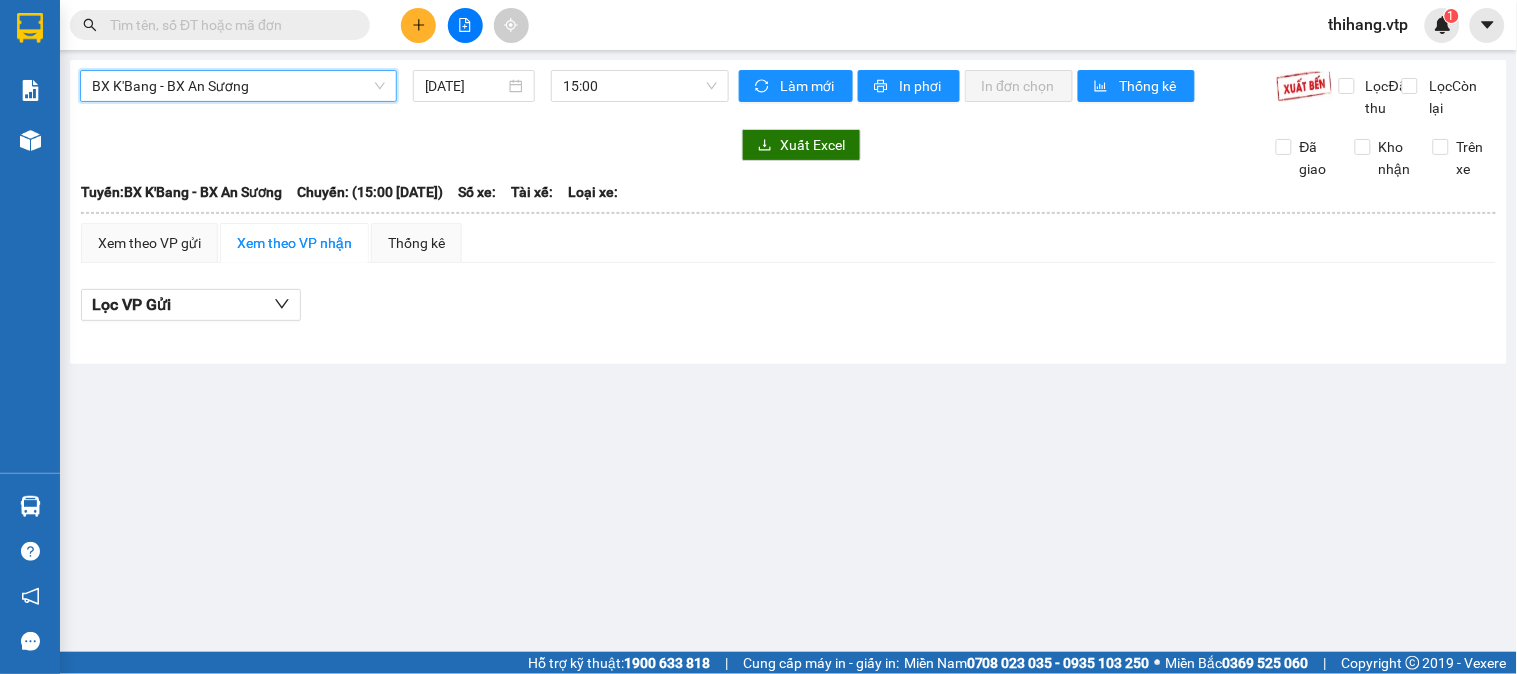 click on "BX K'Bang - BX An Sương" at bounding box center (238, 86) 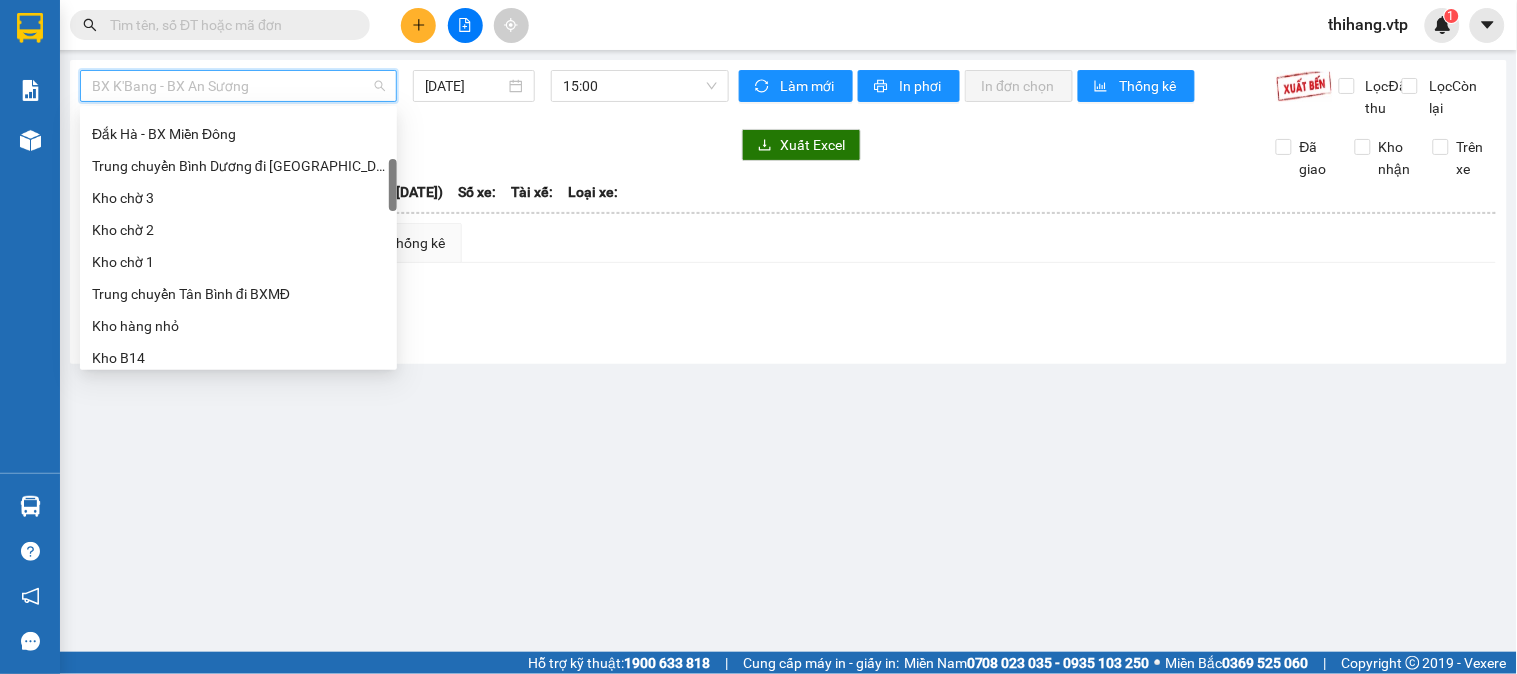 scroll, scrollTop: 90, scrollLeft: 0, axis: vertical 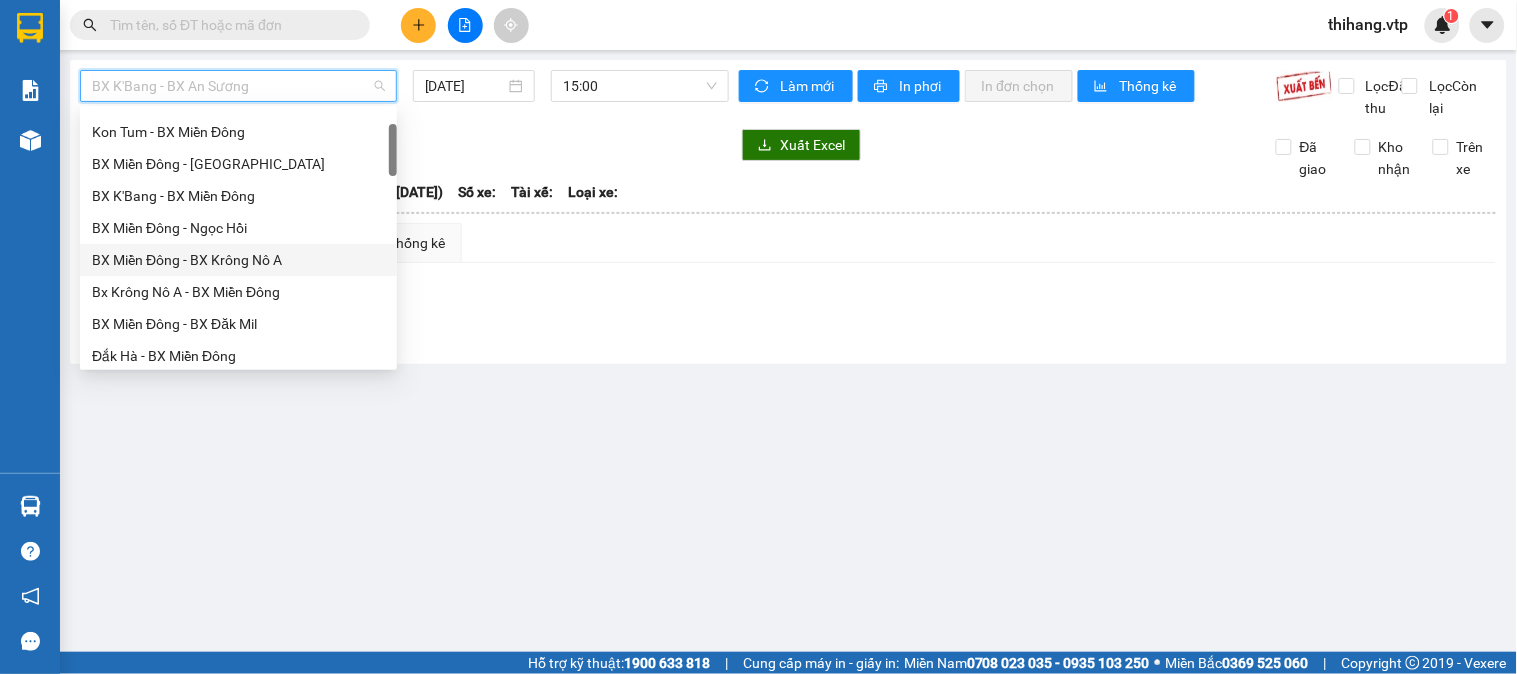 click on "BX Miền Đông - BX Krông Nô A" at bounding box center [238, 260] 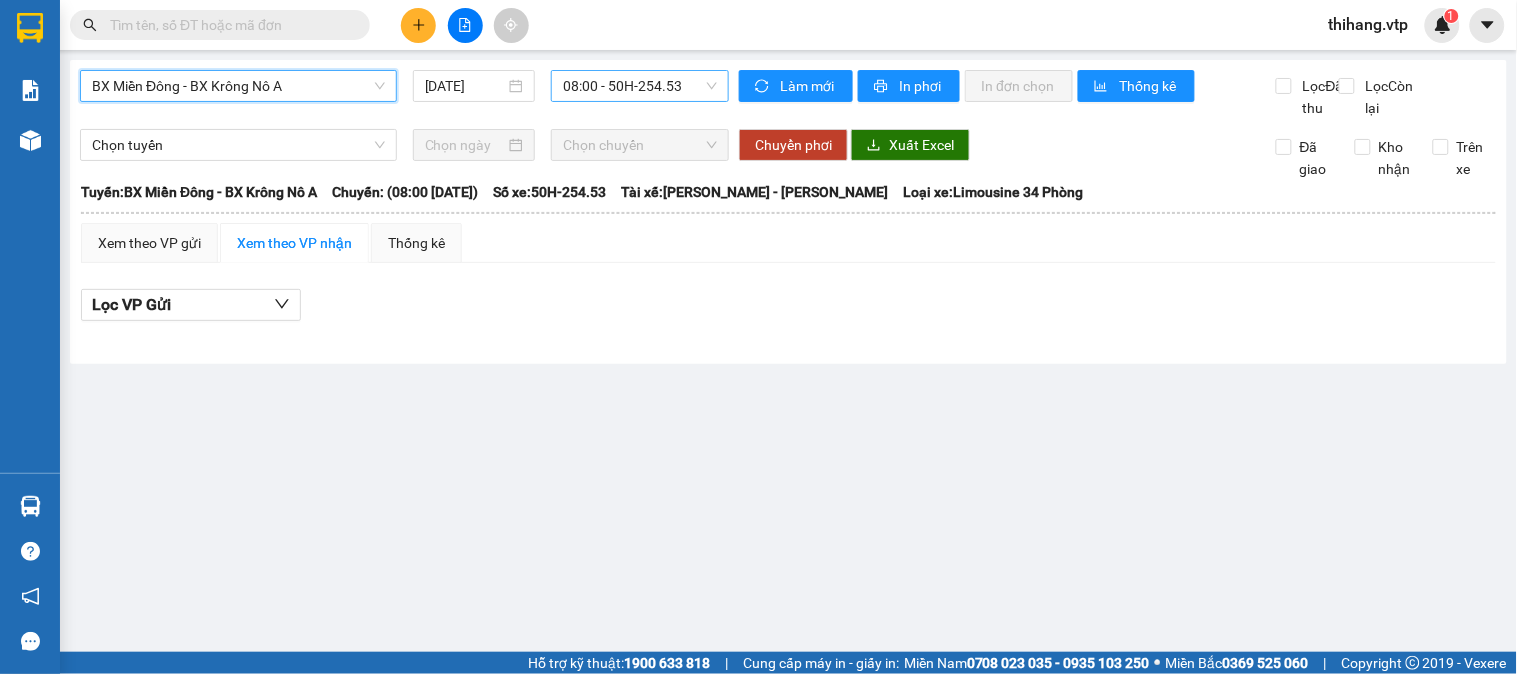 click on "08:00     - 50H-254.53" at bounding box center (640, 86) 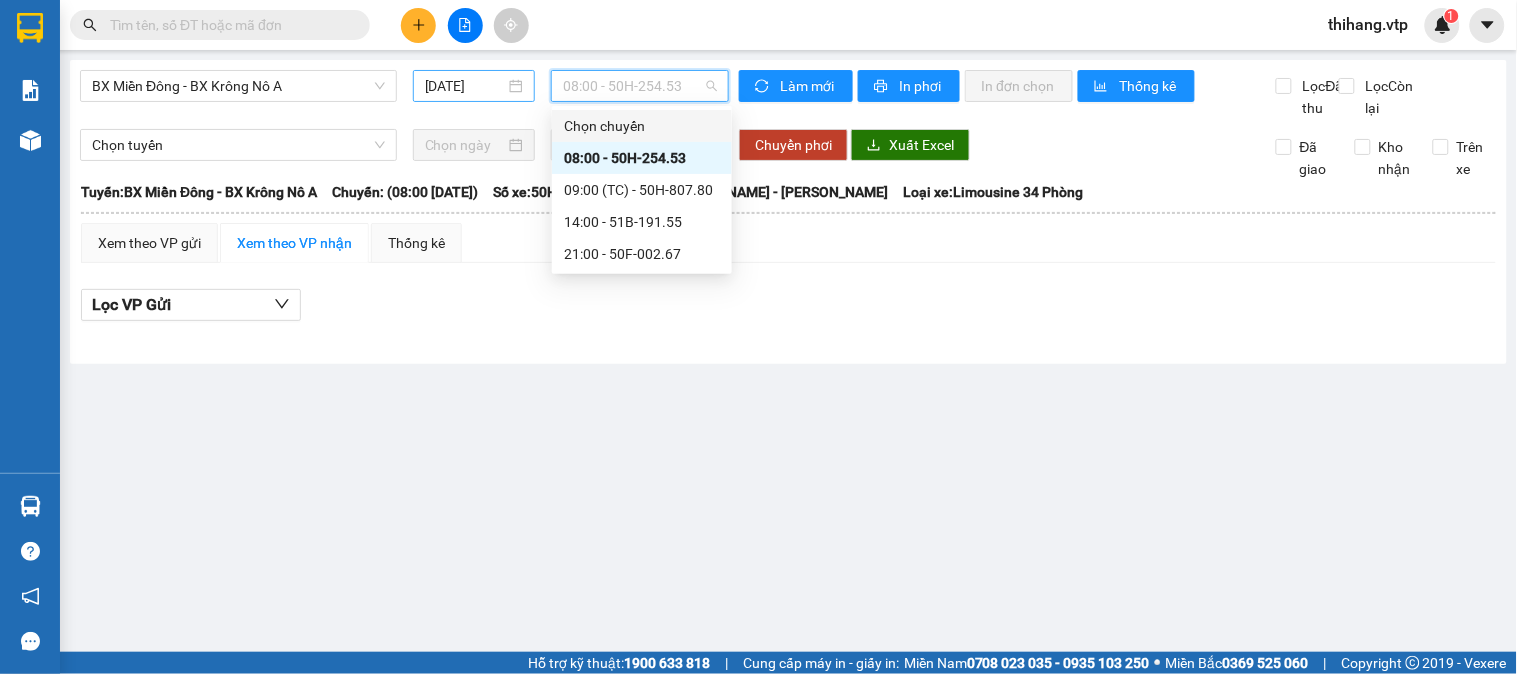 click on "[DATE]" at bounding box center (474, 86) 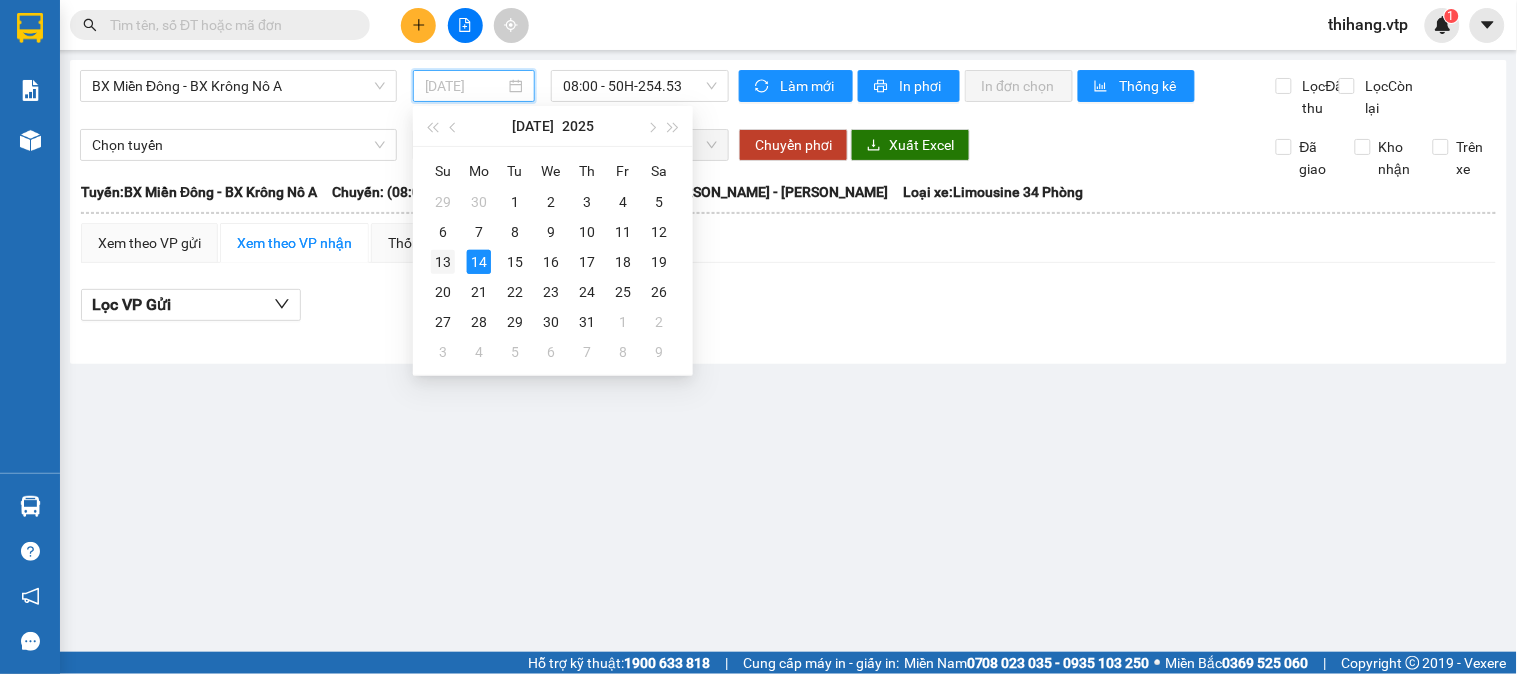 click on "13" at bounding box center (443, 262) 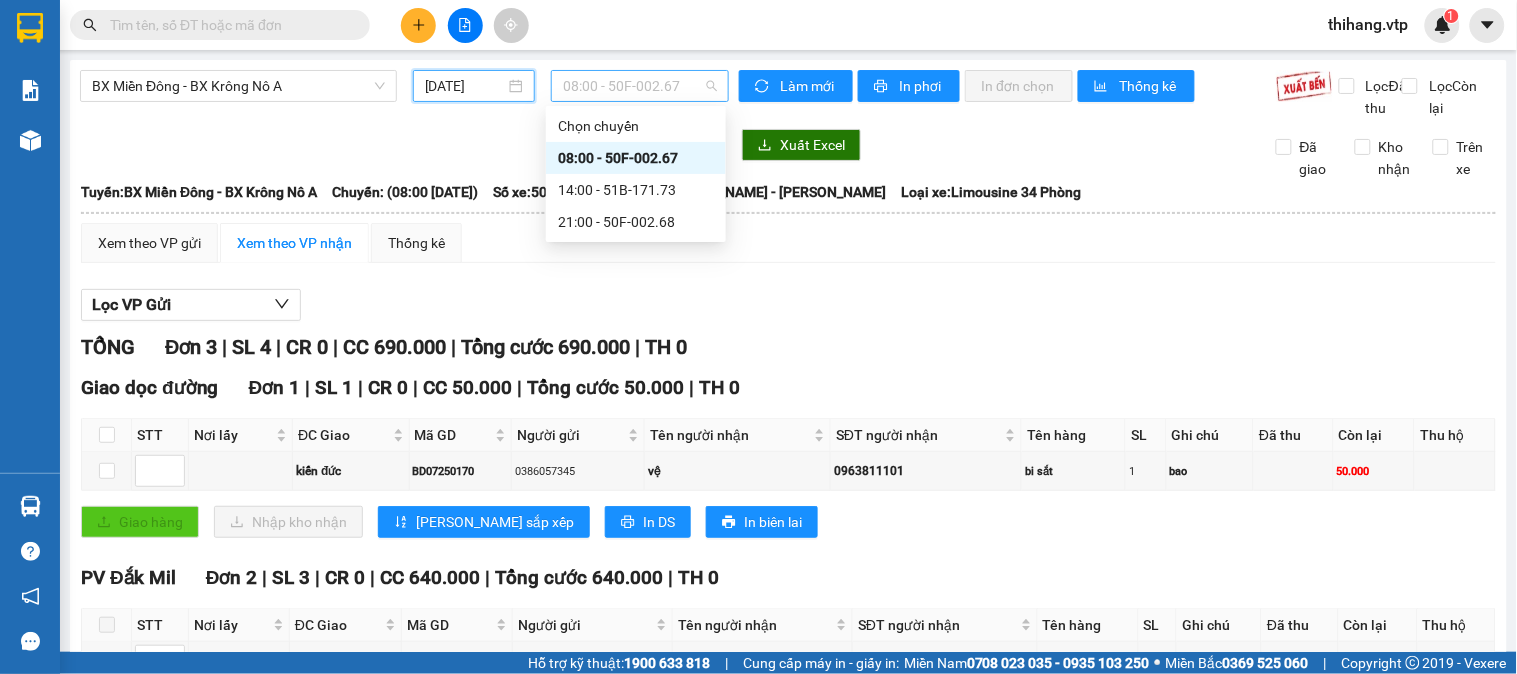 click on "08:00     - 50F-002.67" at bounding box center [640, 86] 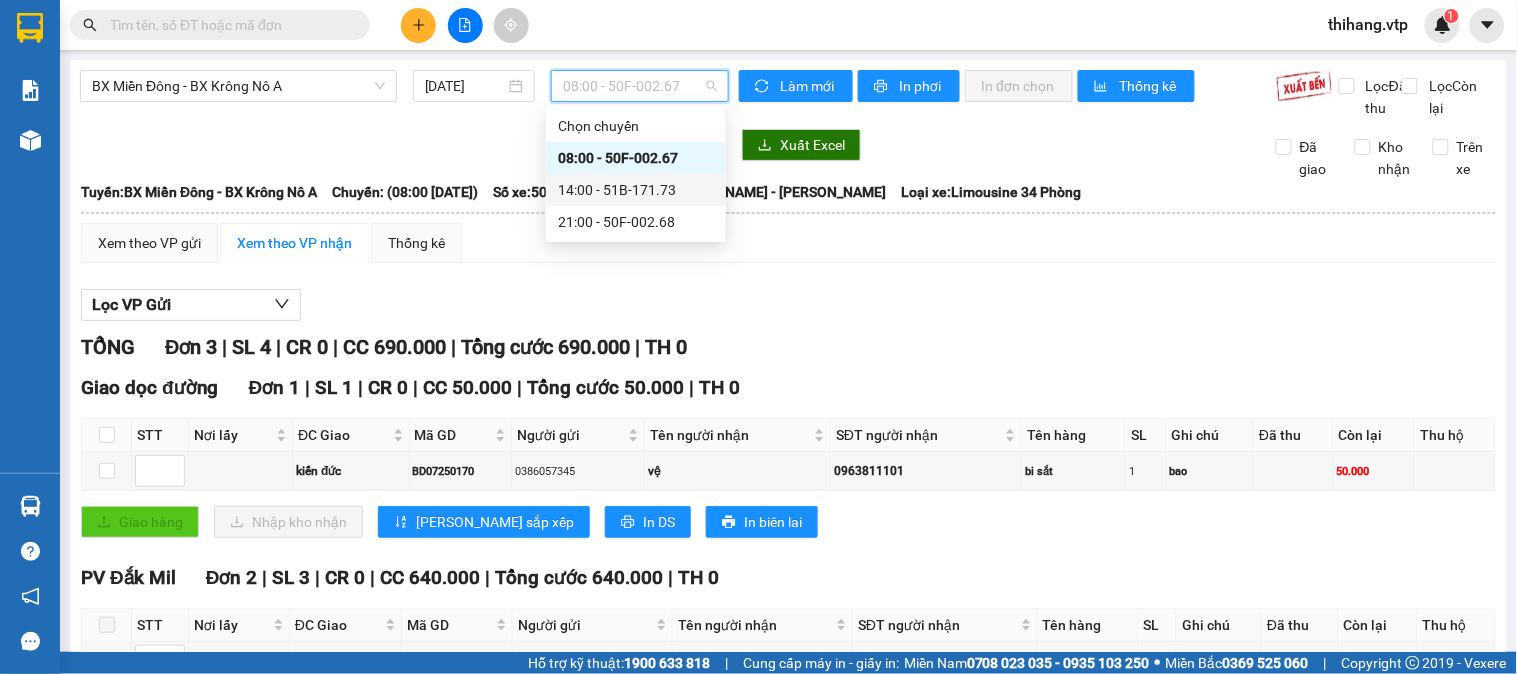 click on "14:00     - 51B-171.73" at bounding box center [636, 190] 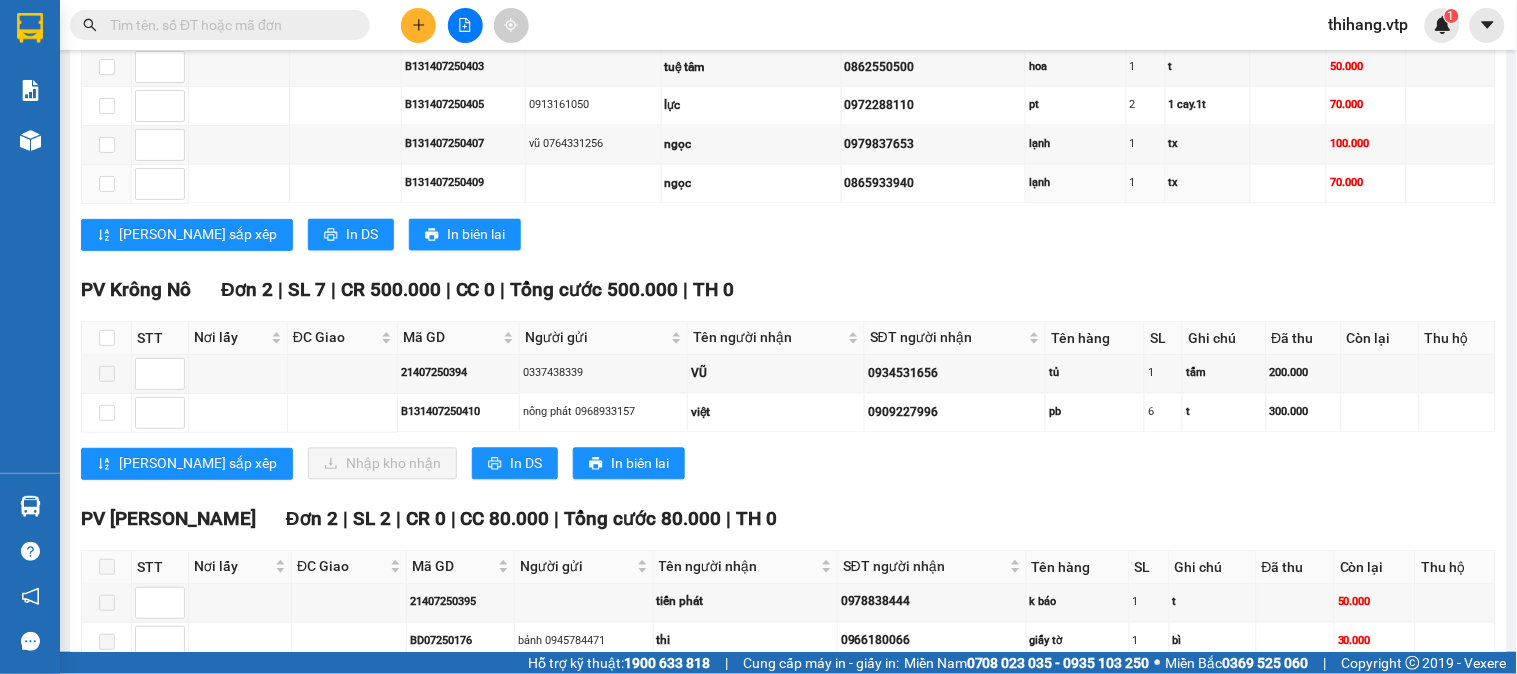 scroll, scrollTop: 864, scrollLeft: 0, axis: vertical 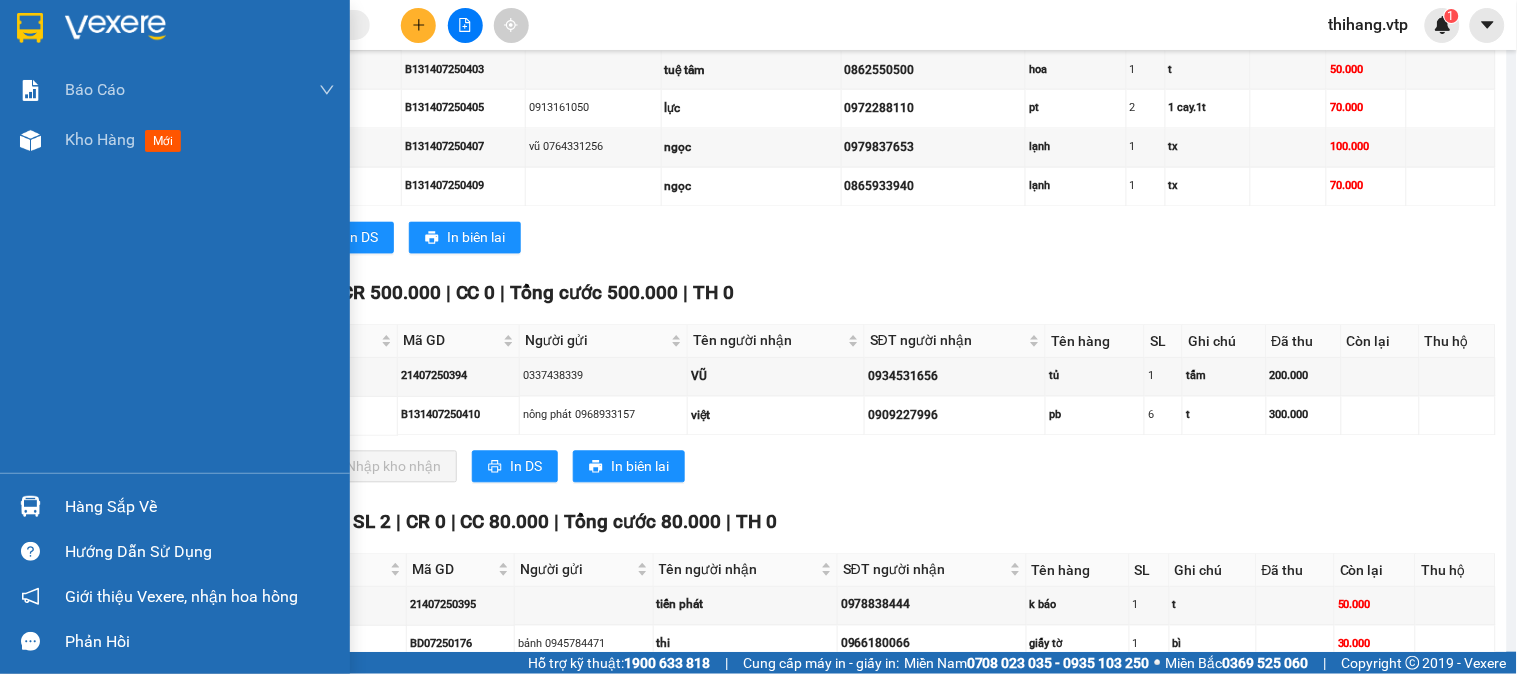 click at bounding box center [115, 28] 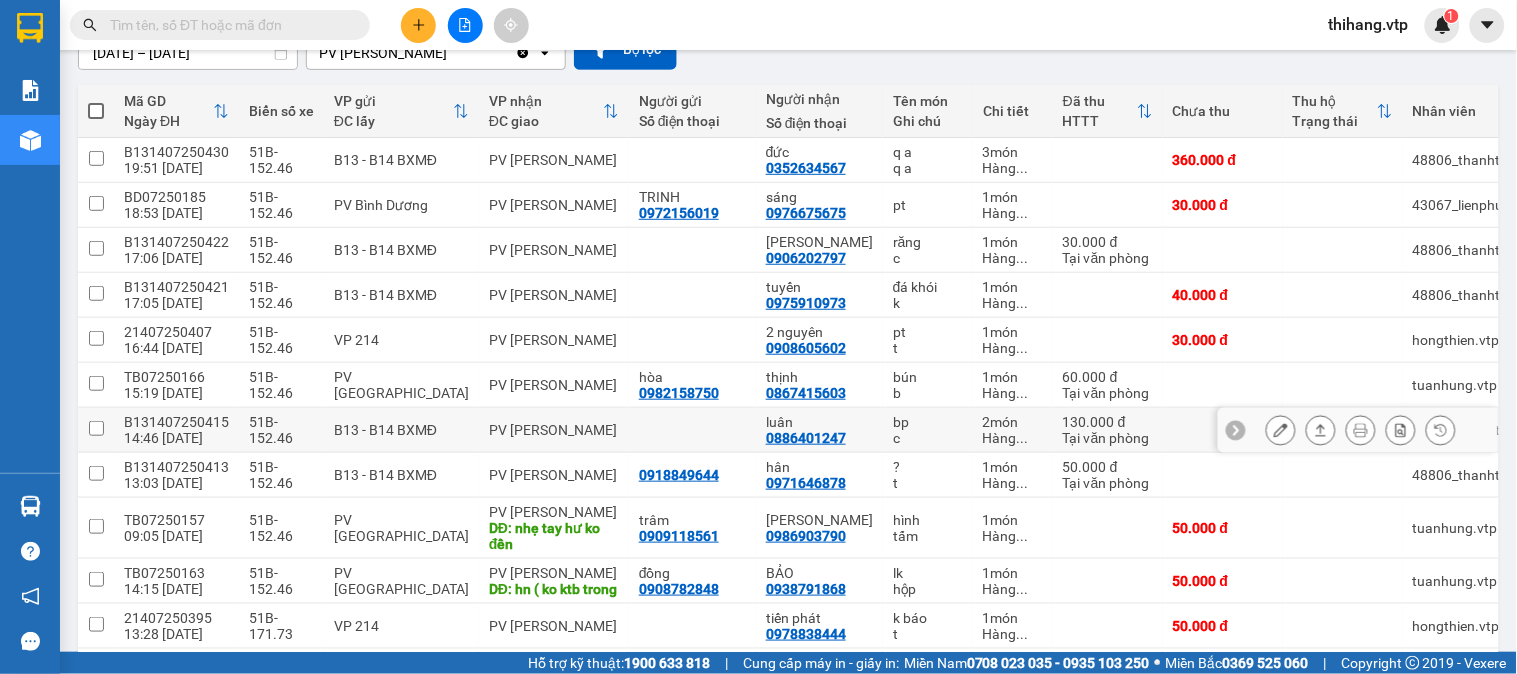 scroll, scrollTop: 0, scrollLeft: 0, axis: both 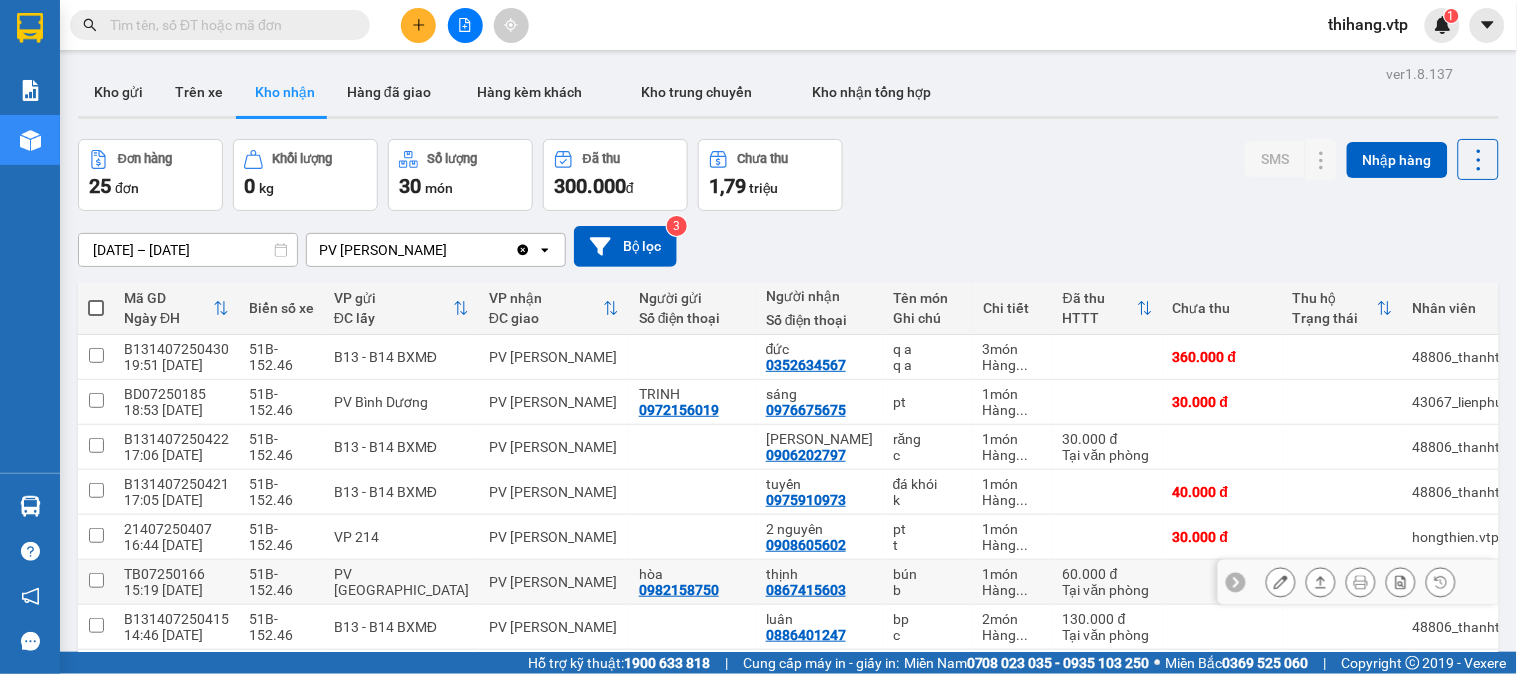 click at bounding box center [1223, 582] 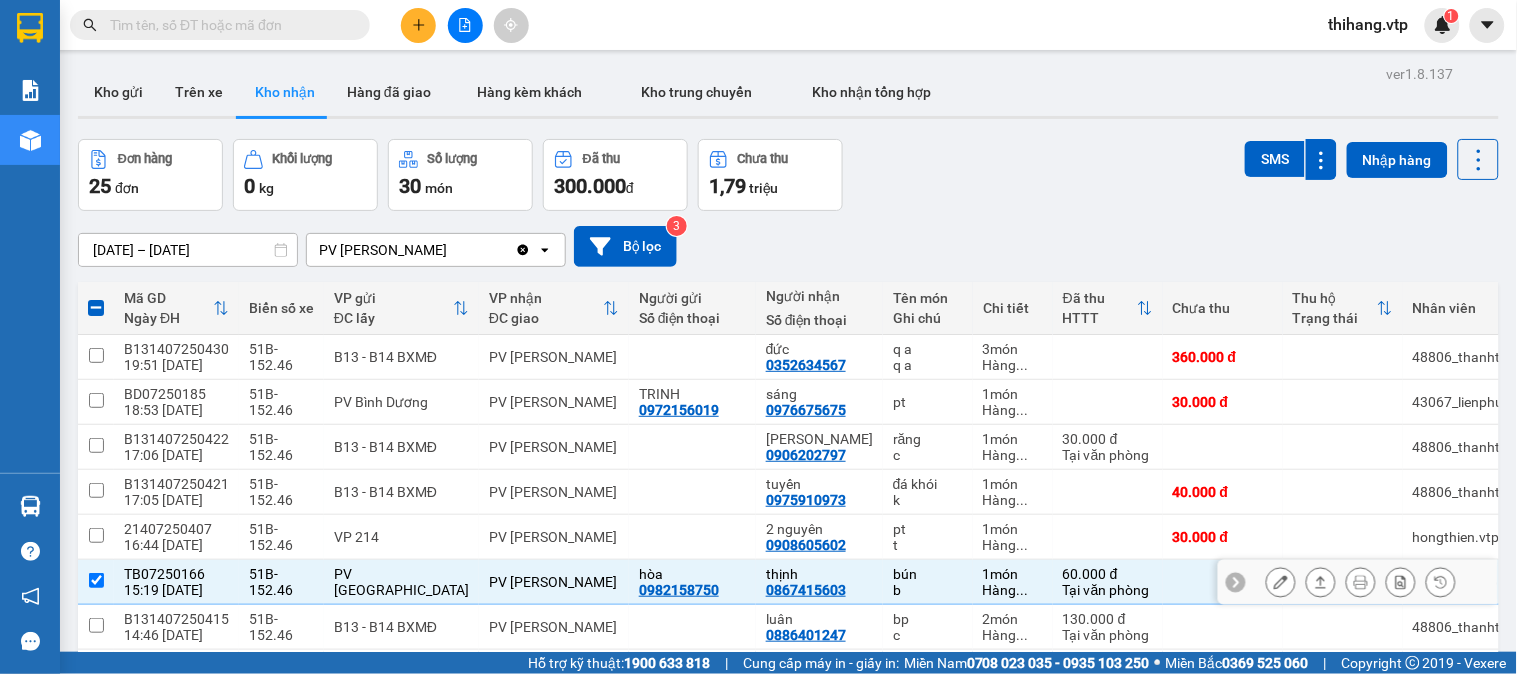 click at bounding box center [96, 580] 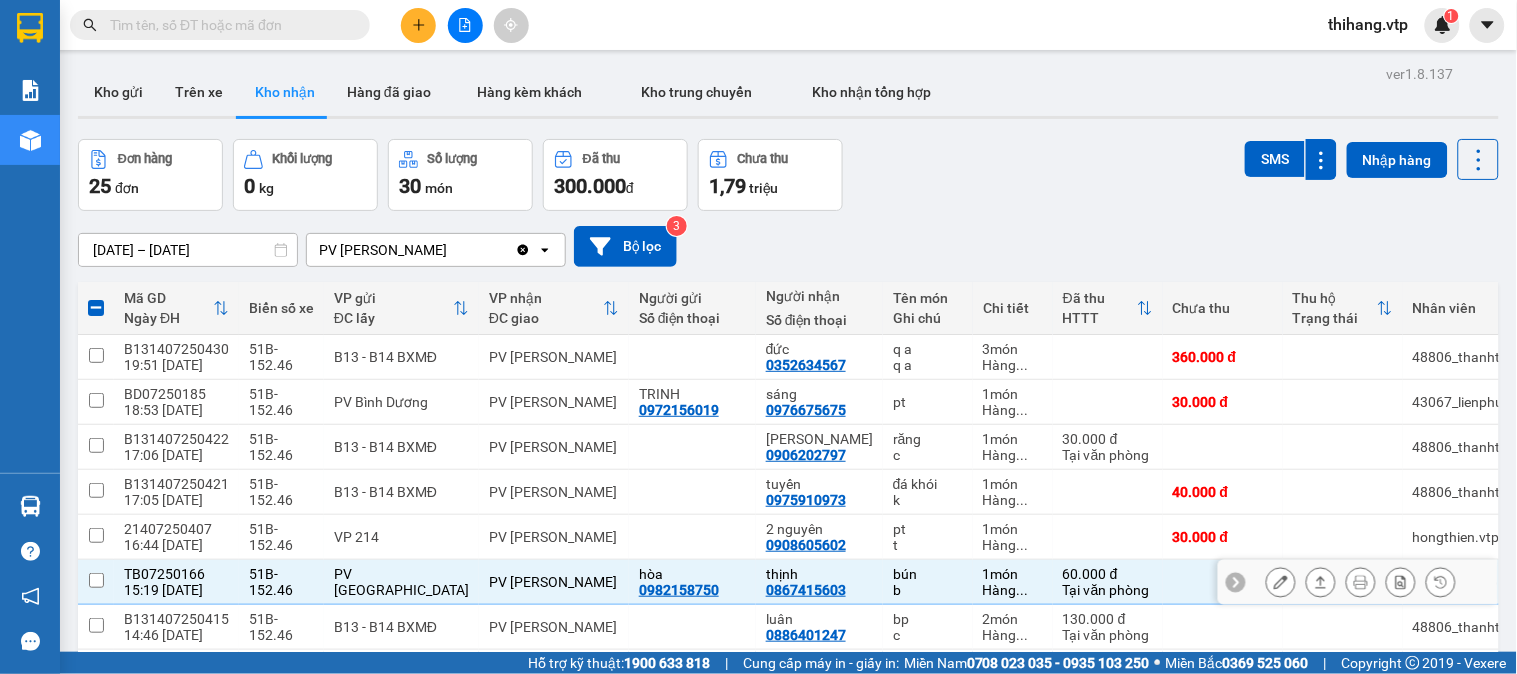 checkbox on "false" 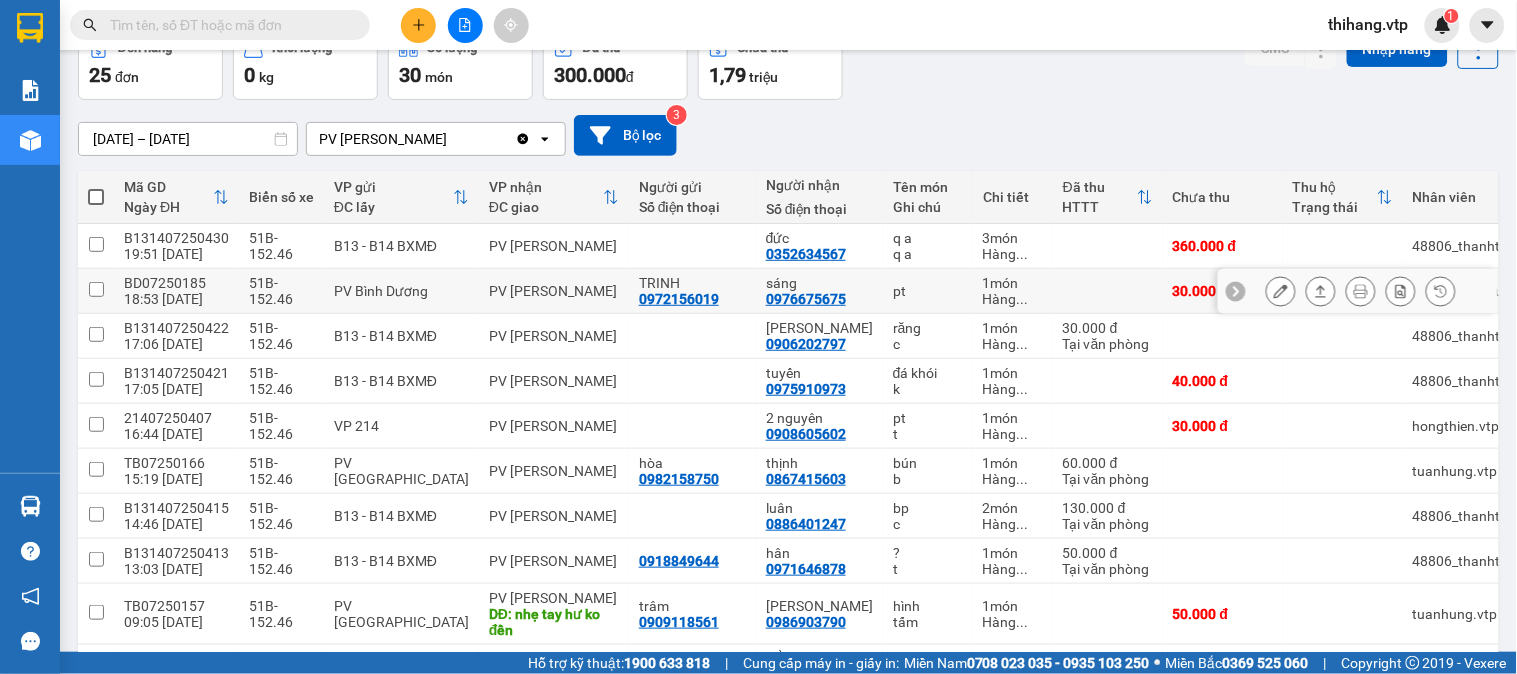scroll, scrollTop: 222, scrollLeft: 0, axis: vertical 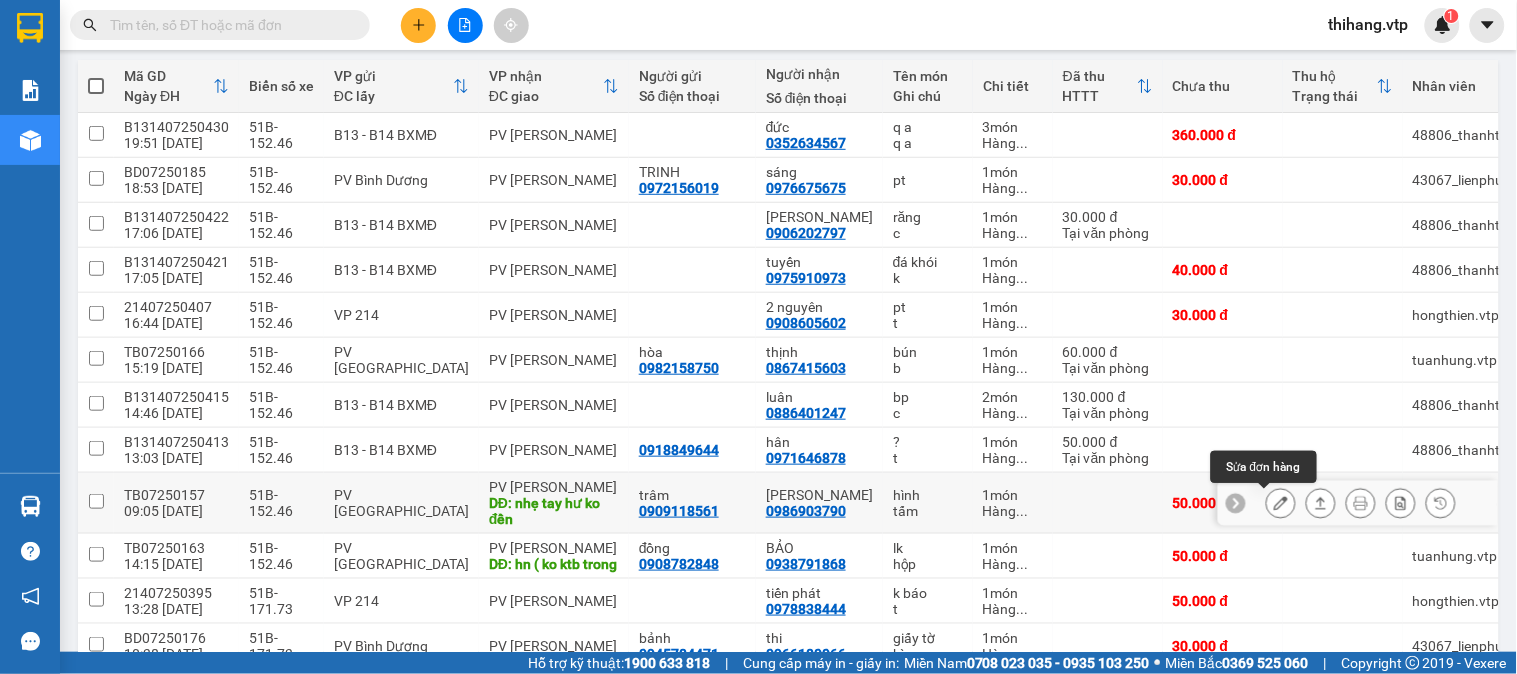 click 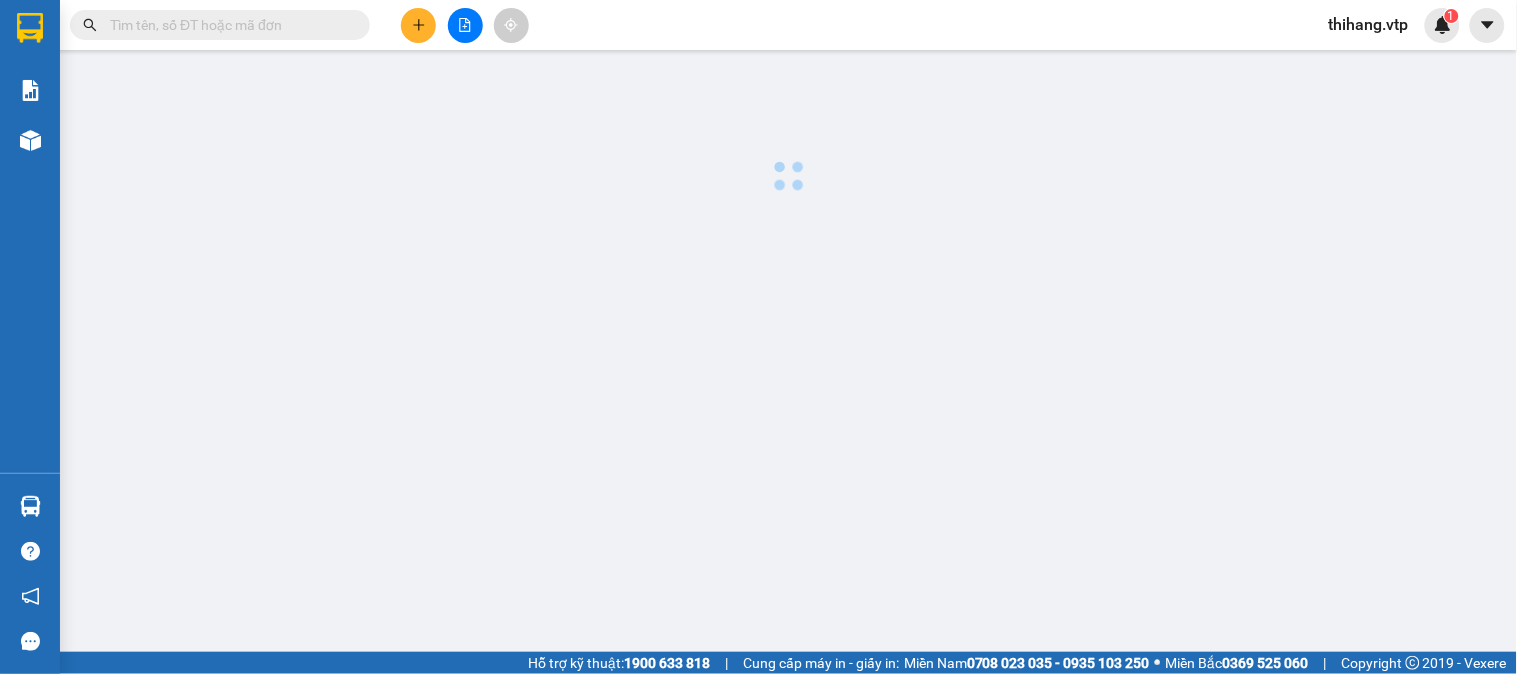 scroll, scrollTop: 0, scrollLeft: 0, axis: both 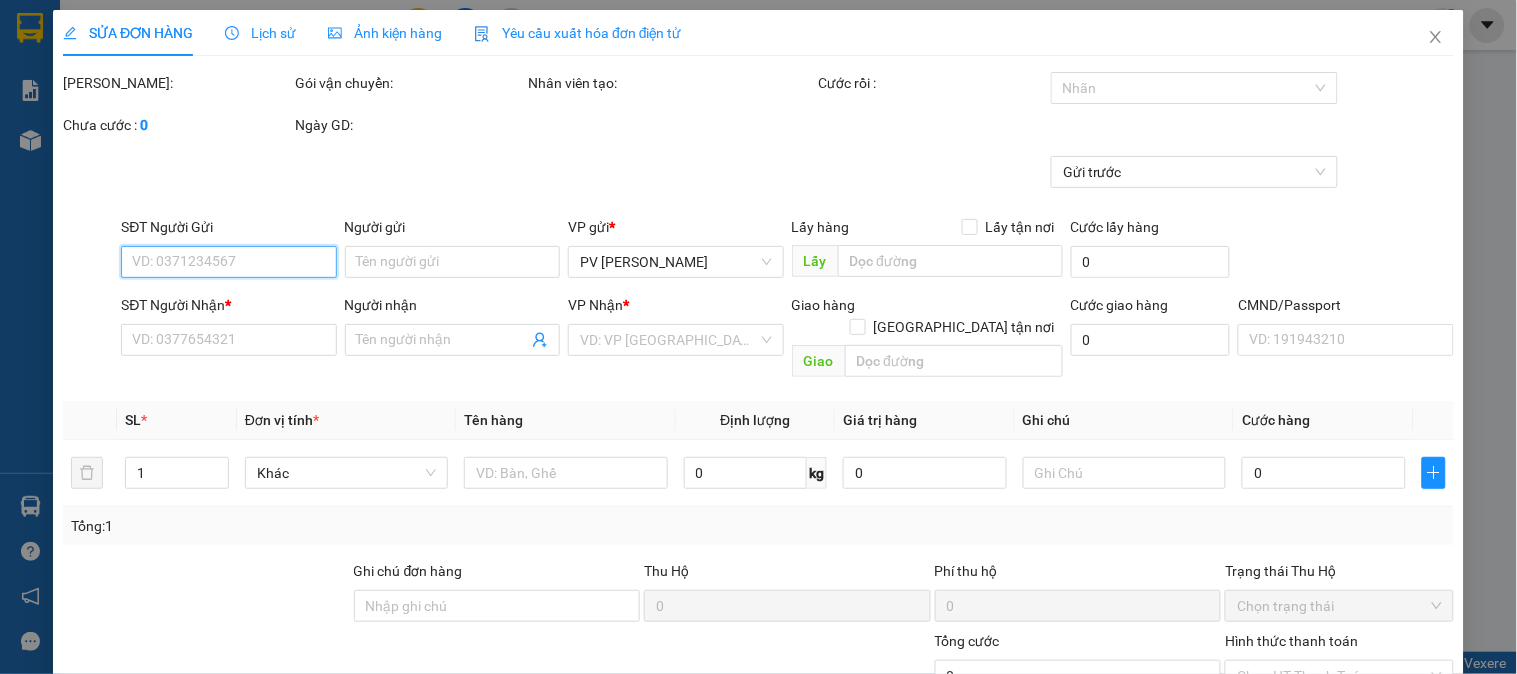 type on "2.500" 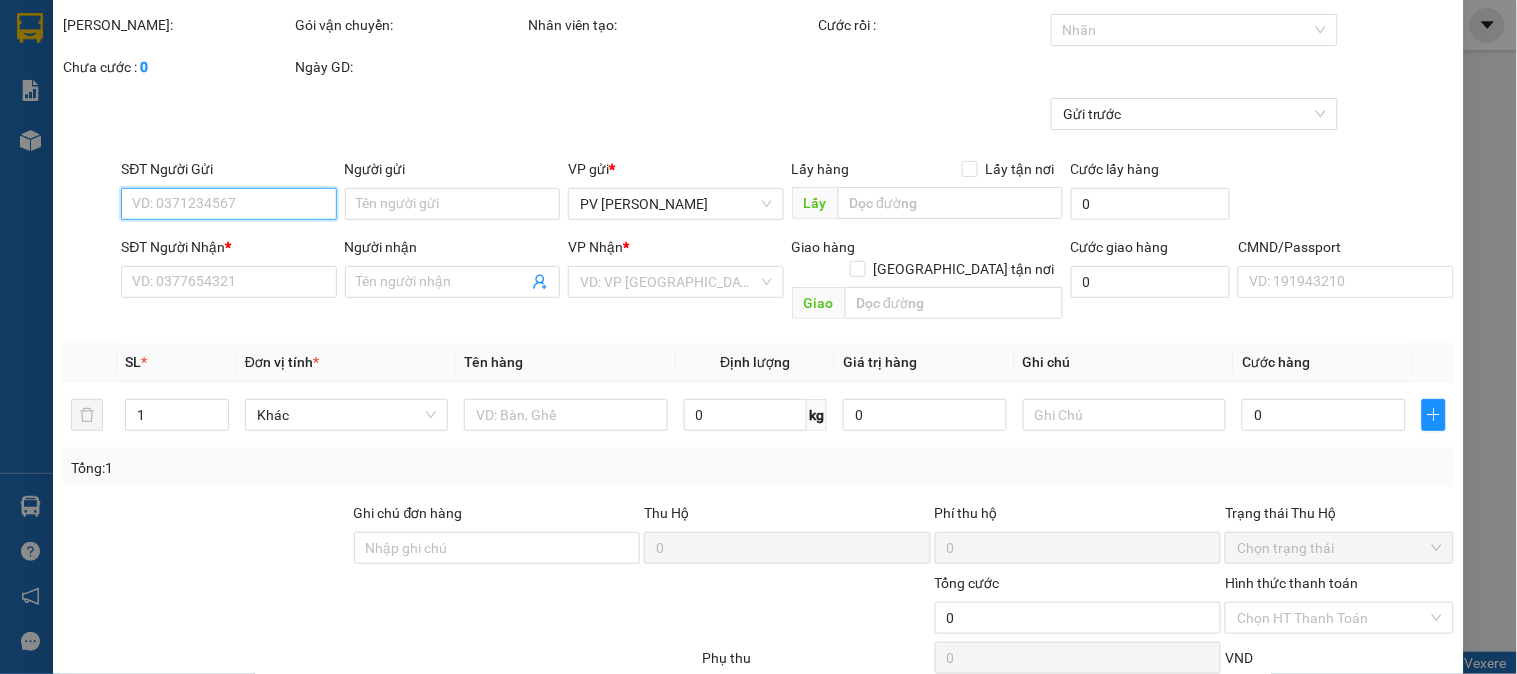 scroll, scrollTop: 273, scrollLeft: 0, axis: vertical 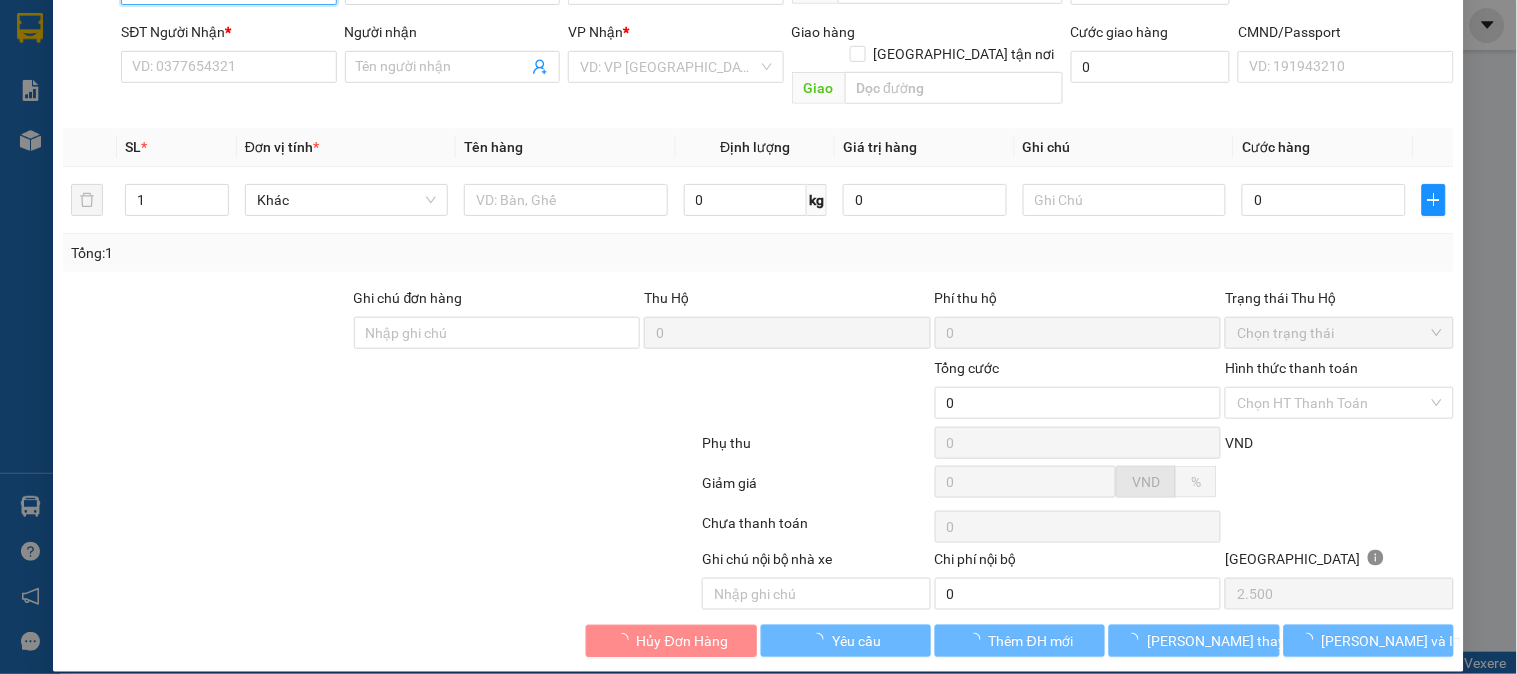 type on "0909118561" 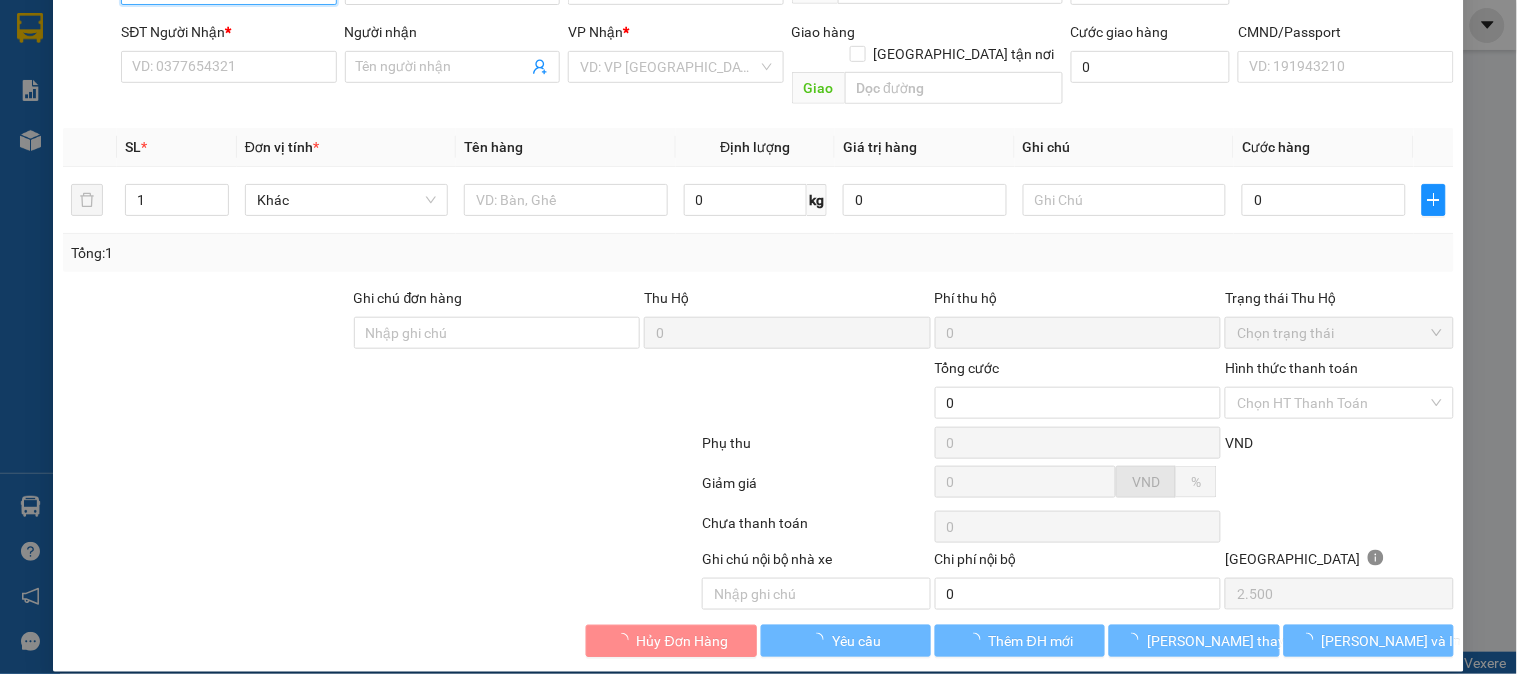 type on "trâm" 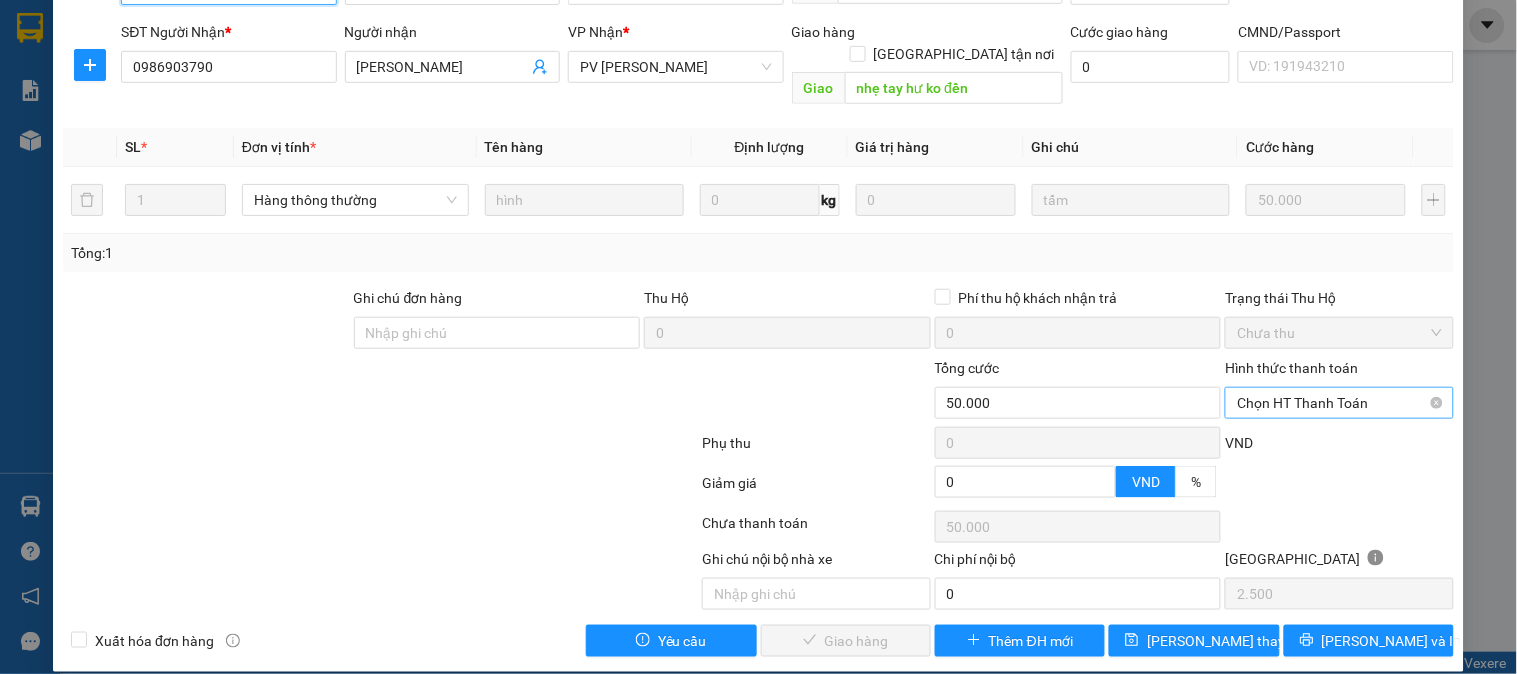 click on "Chọn HT Thanh Toán" at bounding box center [1339, 403] 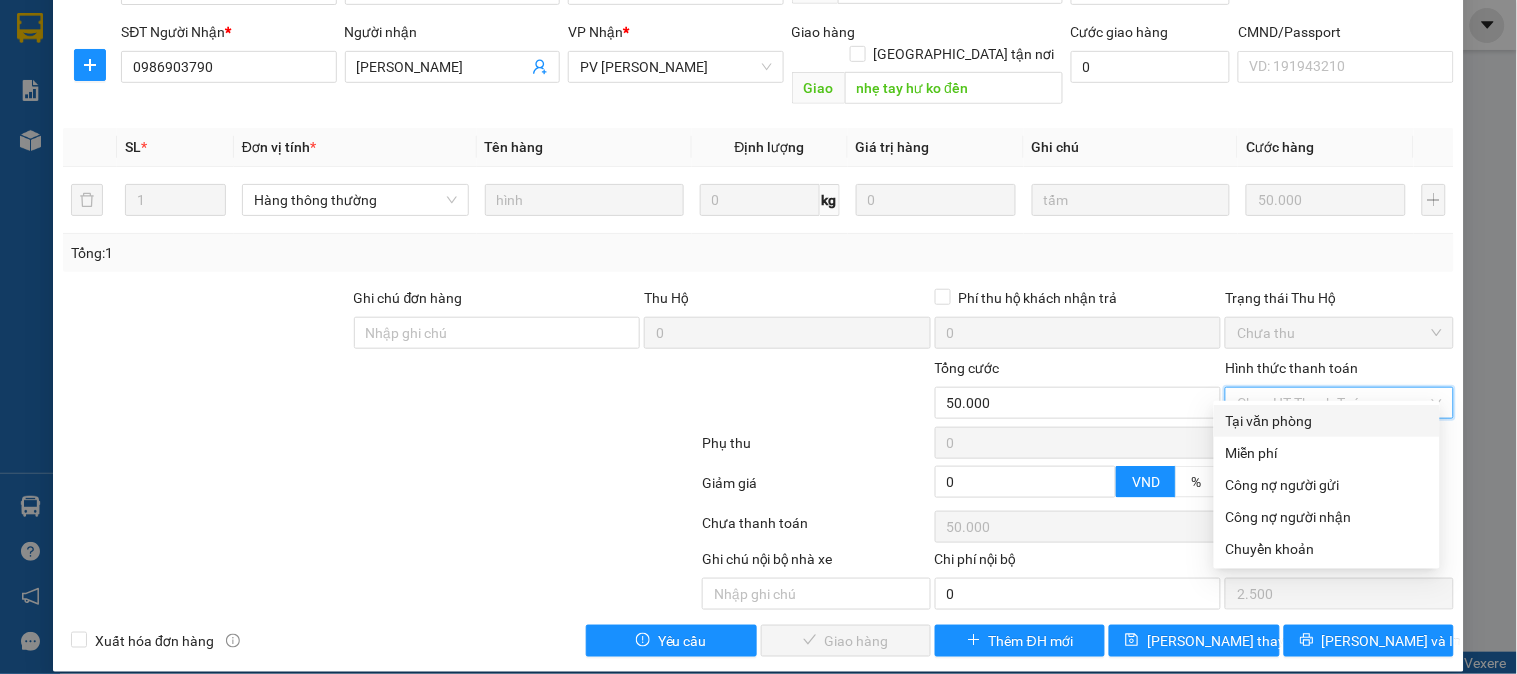 click on "Tại văn phòng" at bounding box center (1327, 421) 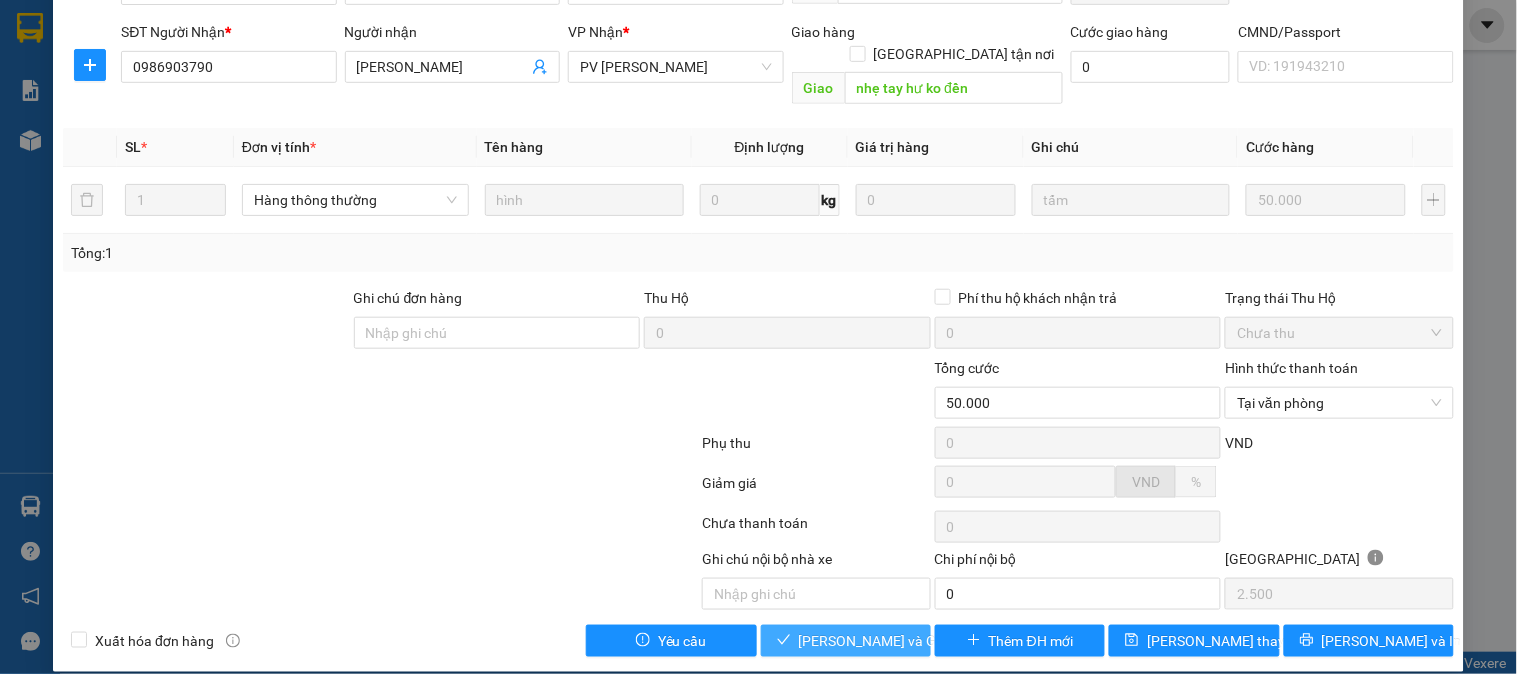 click on "[PERSON_NAME] và Giao hàng" at bounding box center [895, 641] 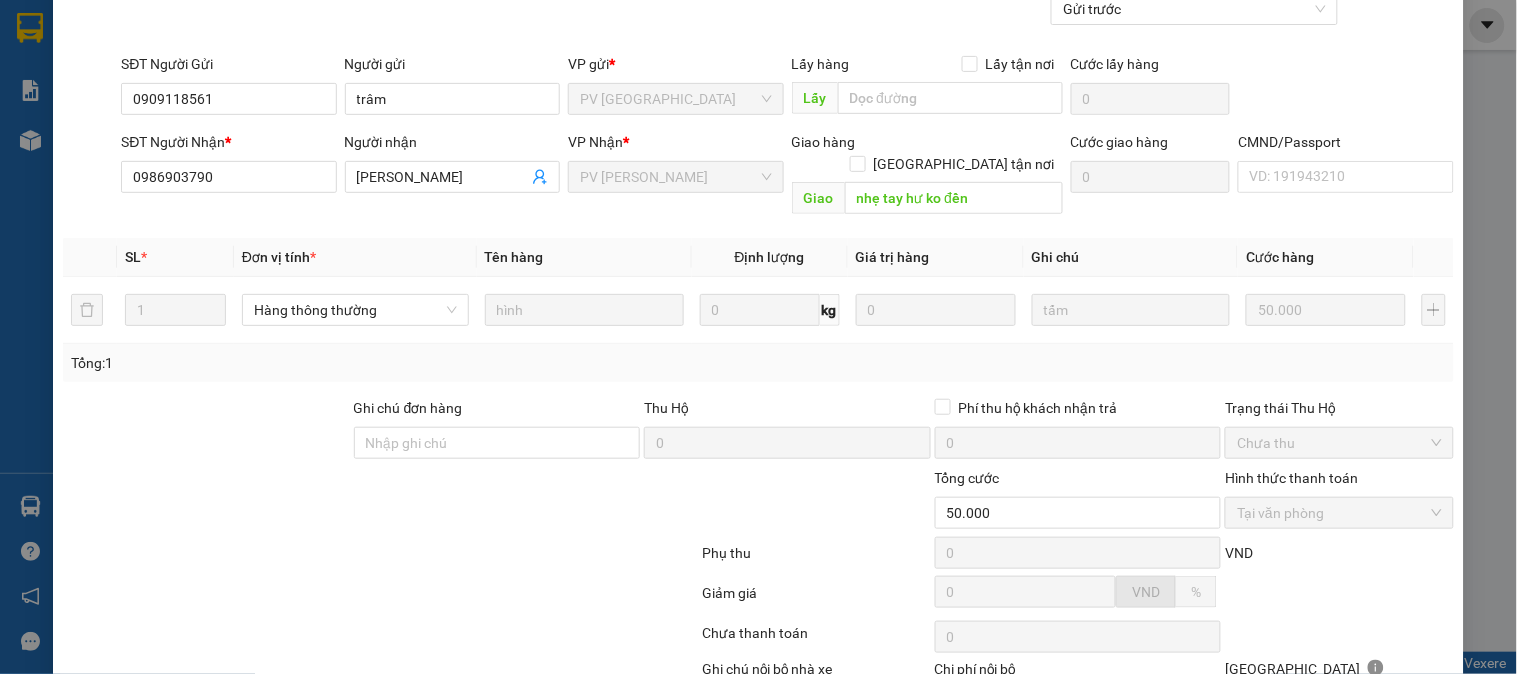 scroll, scrollTop: 0, scrollLeft: 0, axis: both 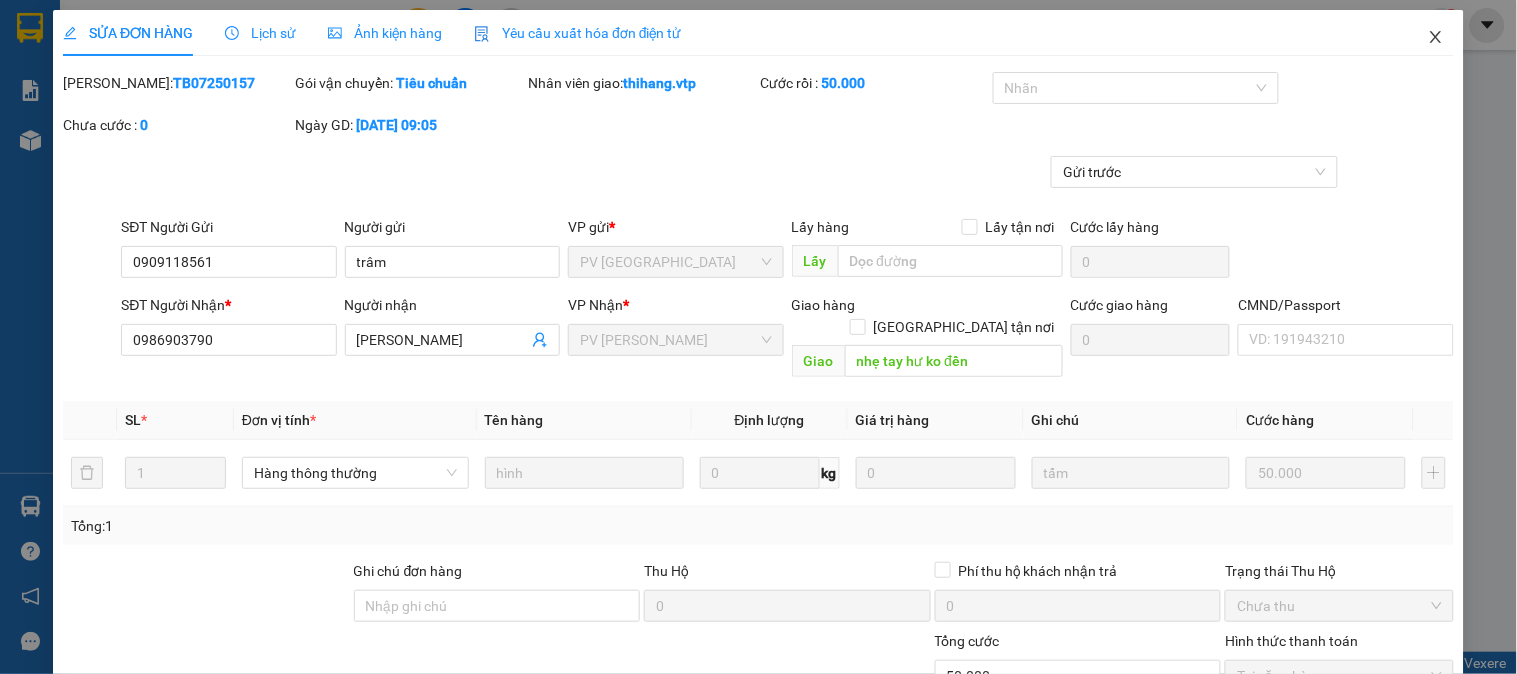 click 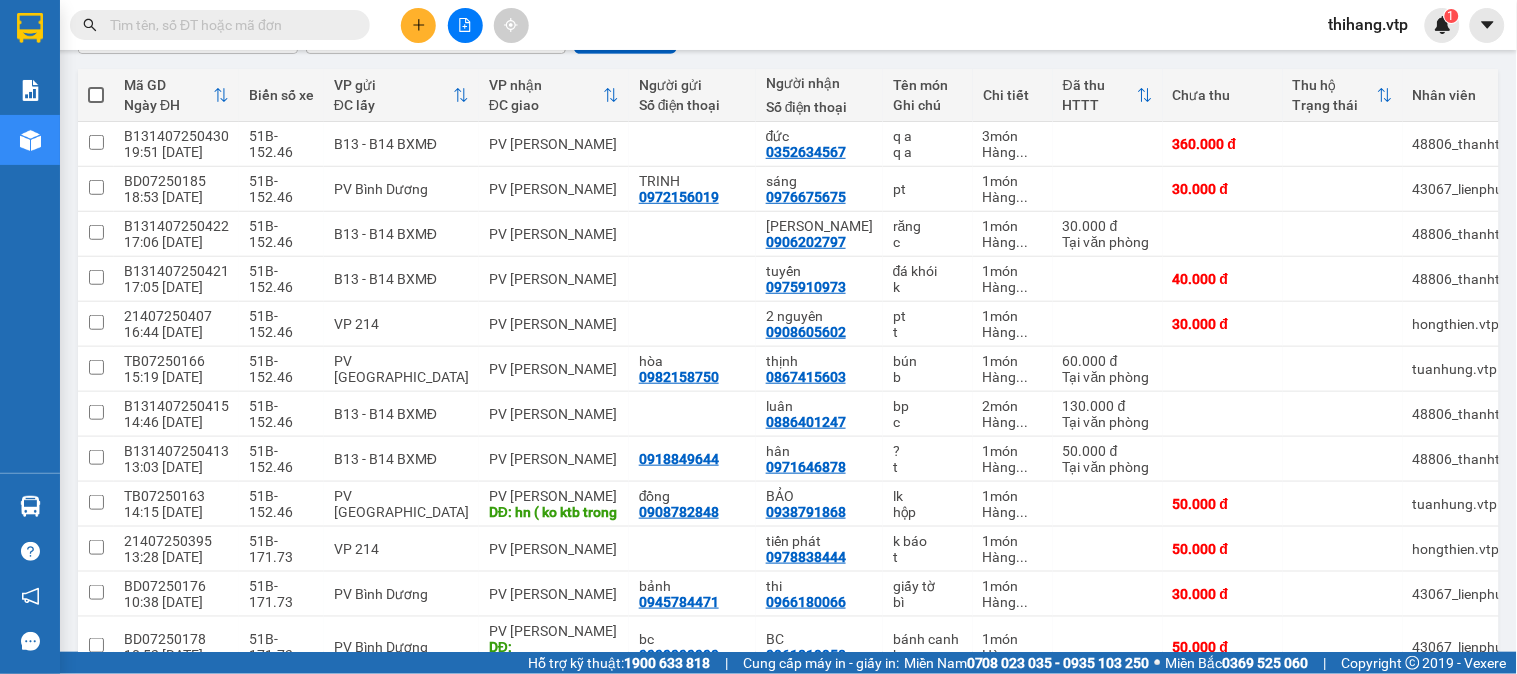 scroll, scrollTop: 222, scrollLeft: 0, axis: vertical 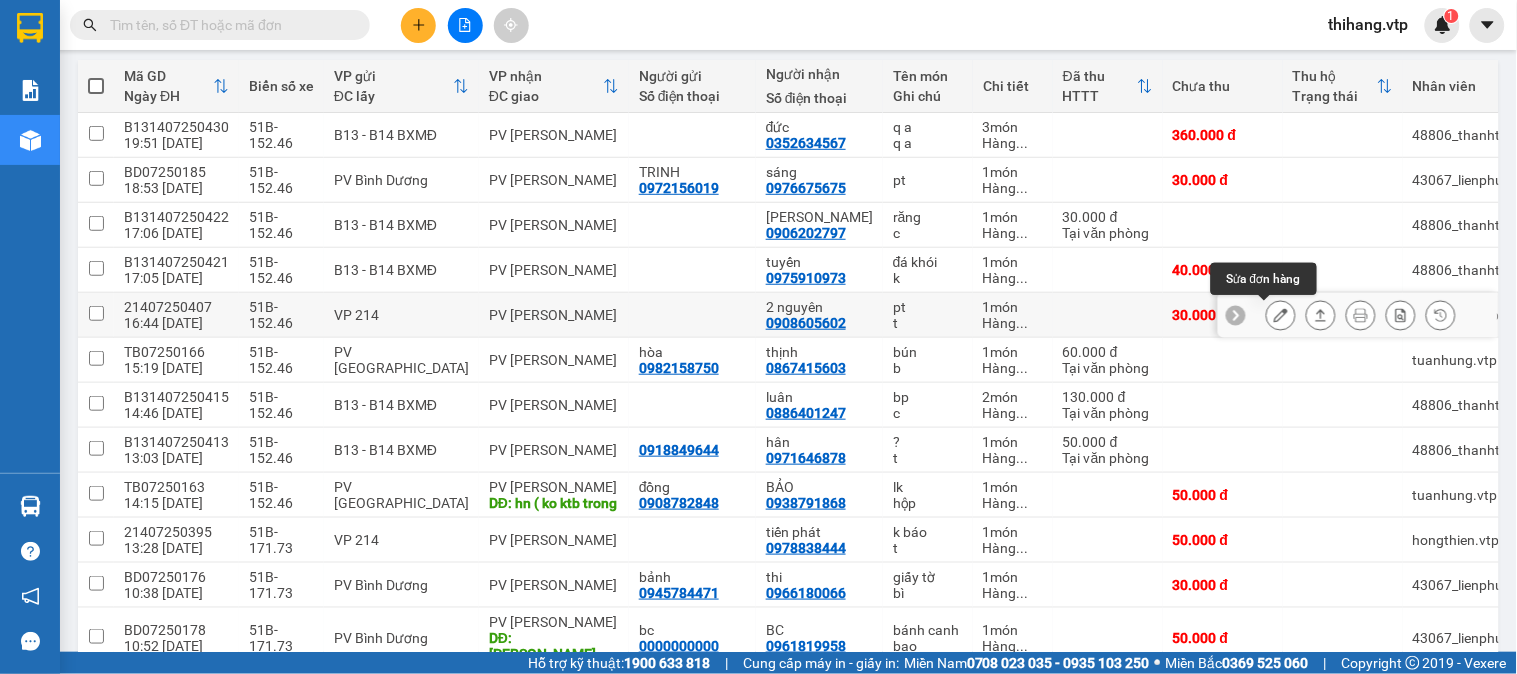 click 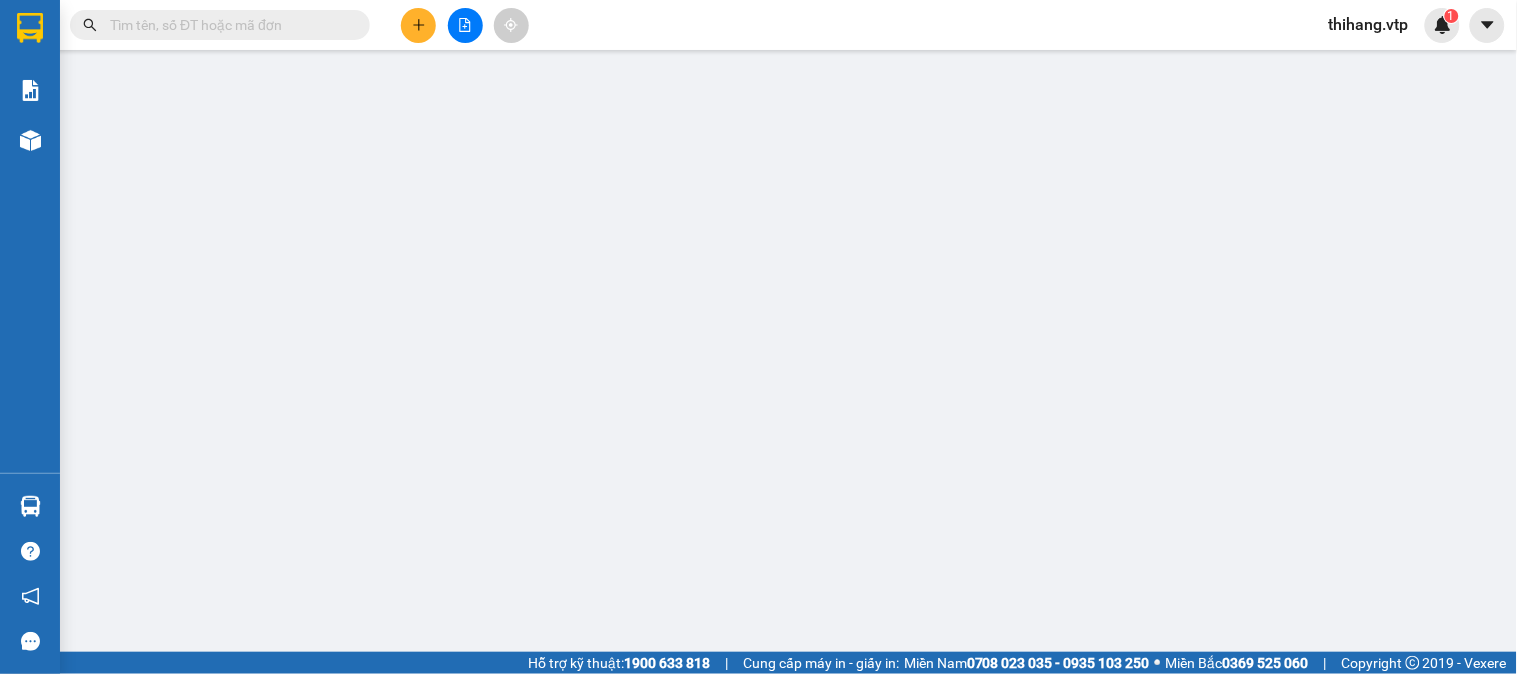 scroll, scrollTop: 0, scrollLeft: 0, axis: both 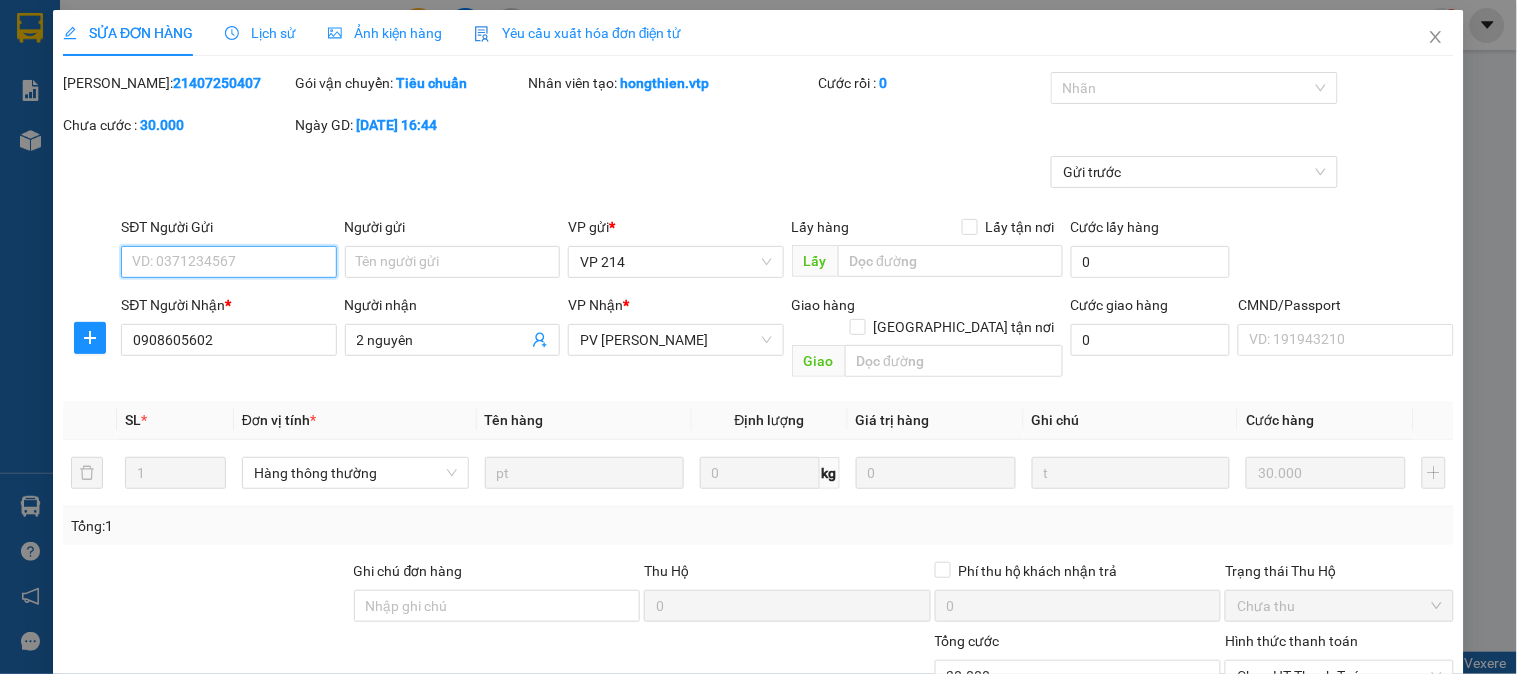 type on "1.500" 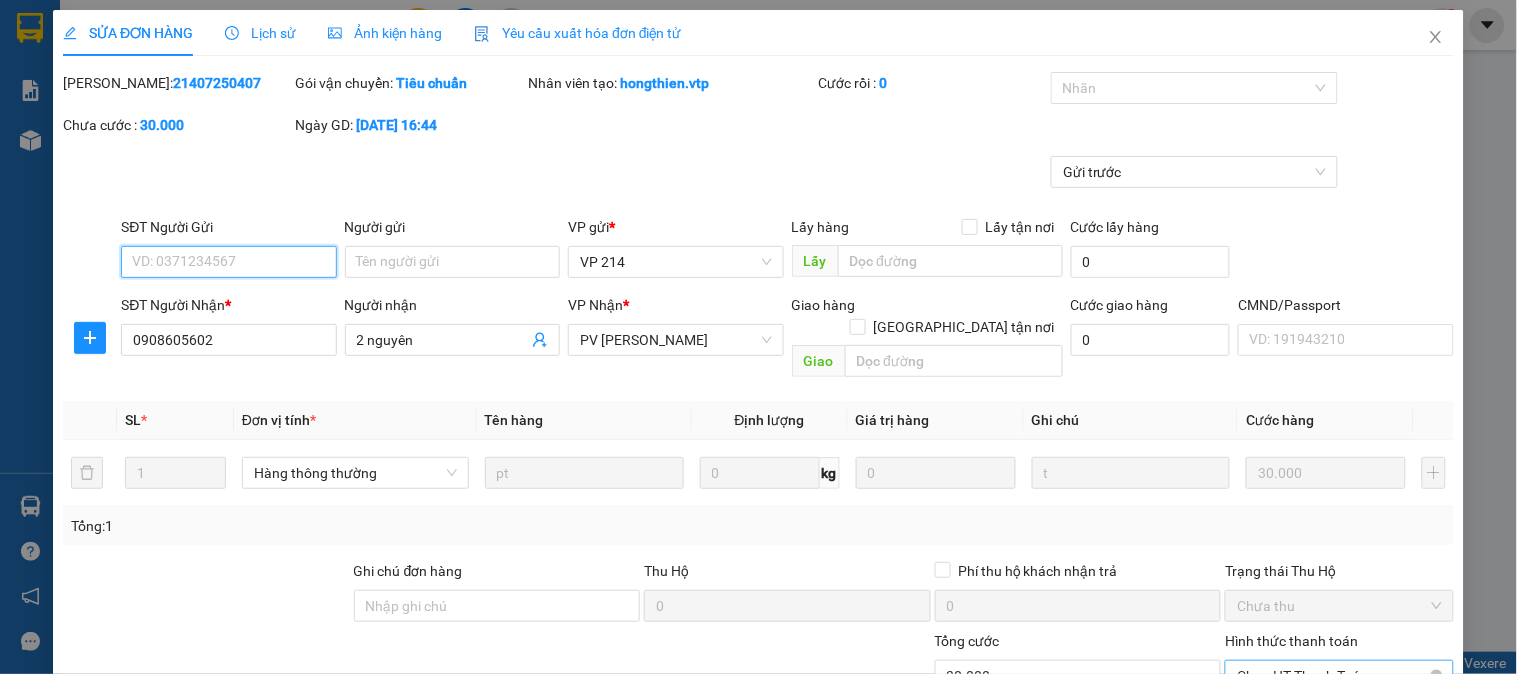 scroll, scrollTop: 222, scrollLeft: 0, axis: vertical 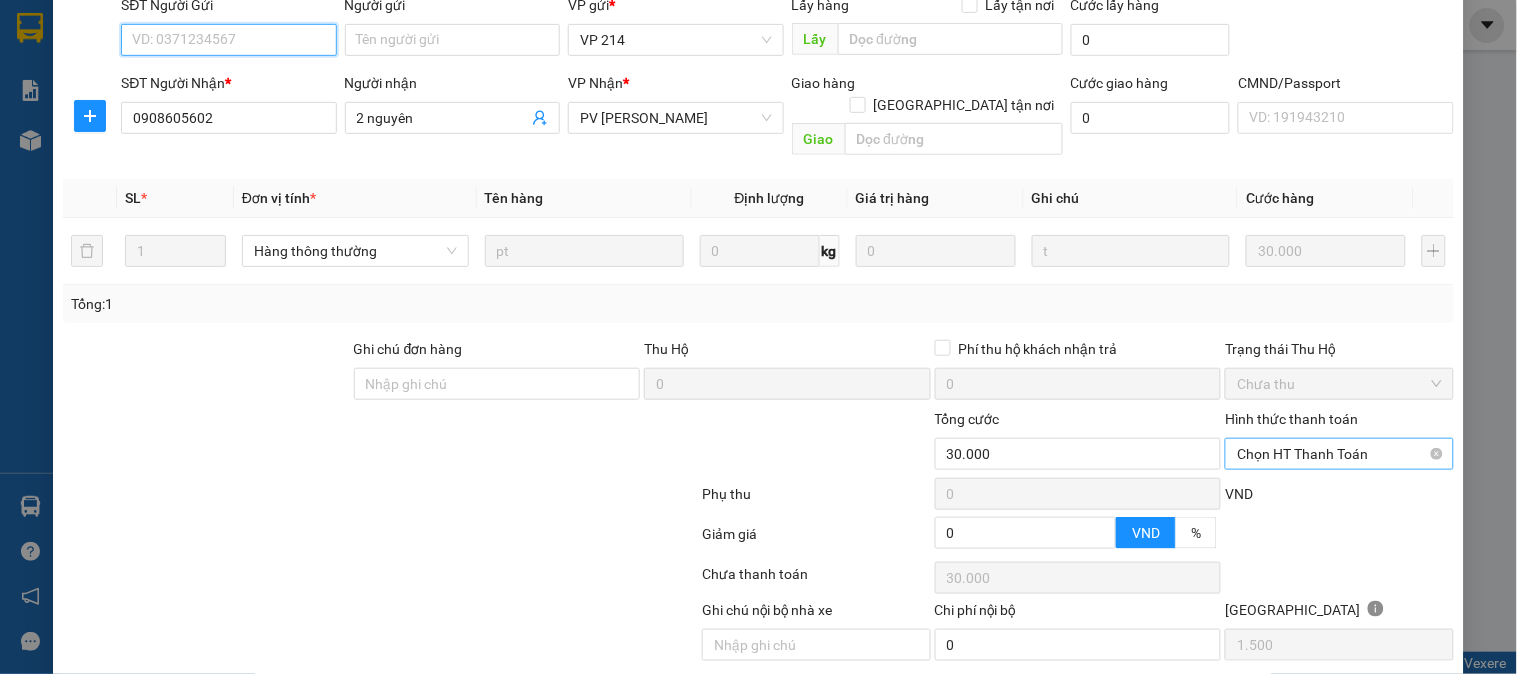 click on "Chọn HT Thanh Toán" at bounding box center [1339, 454] 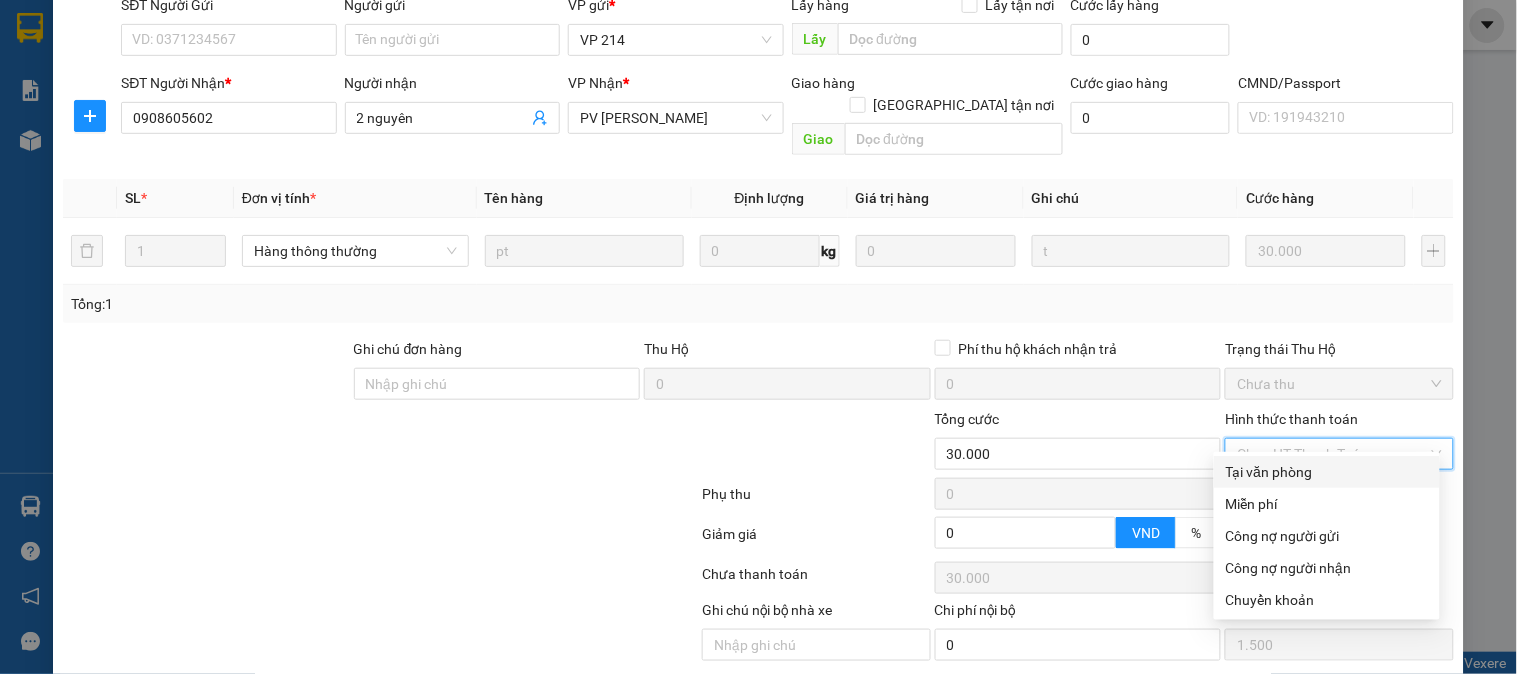 click on "Tại văn phòng" at bounding box center [1327, 472] 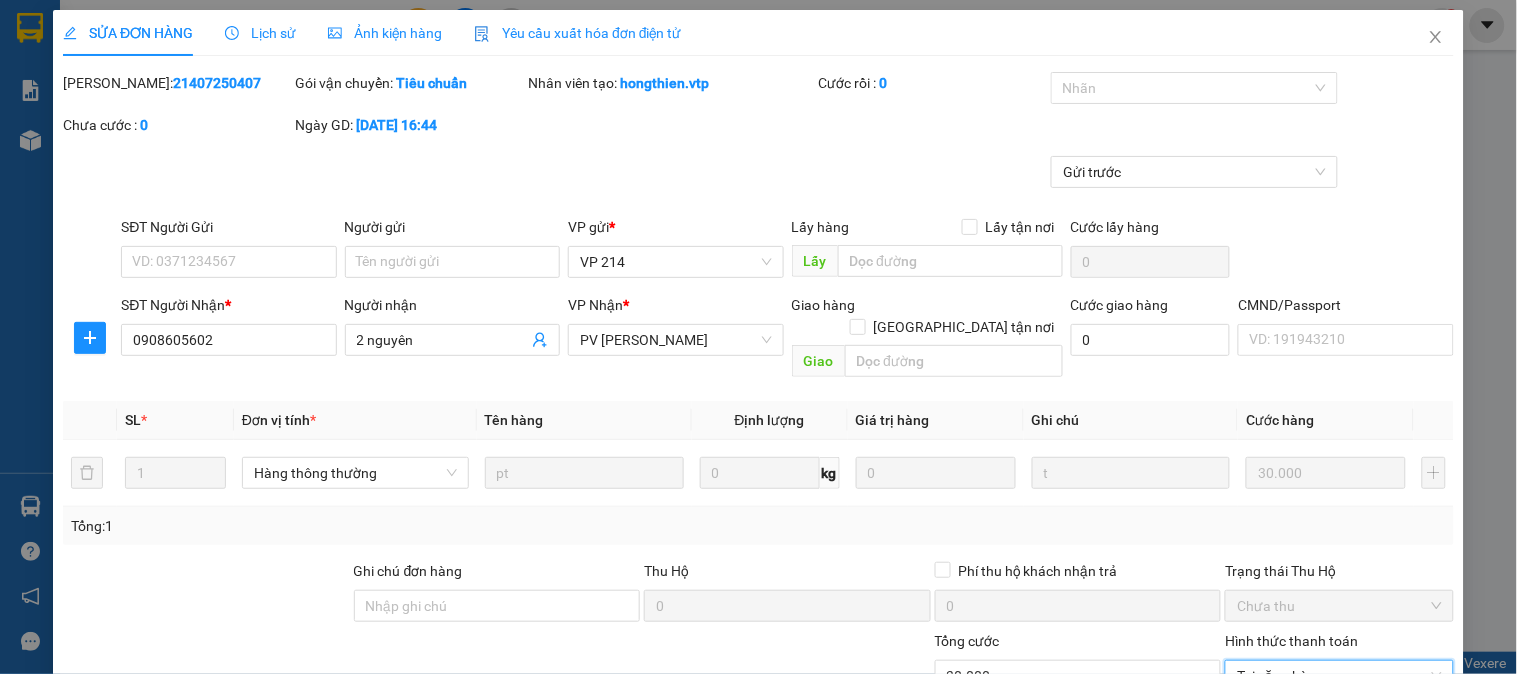 scroll, scrollTop: 273, scrollLeft: 0, axis: vertical 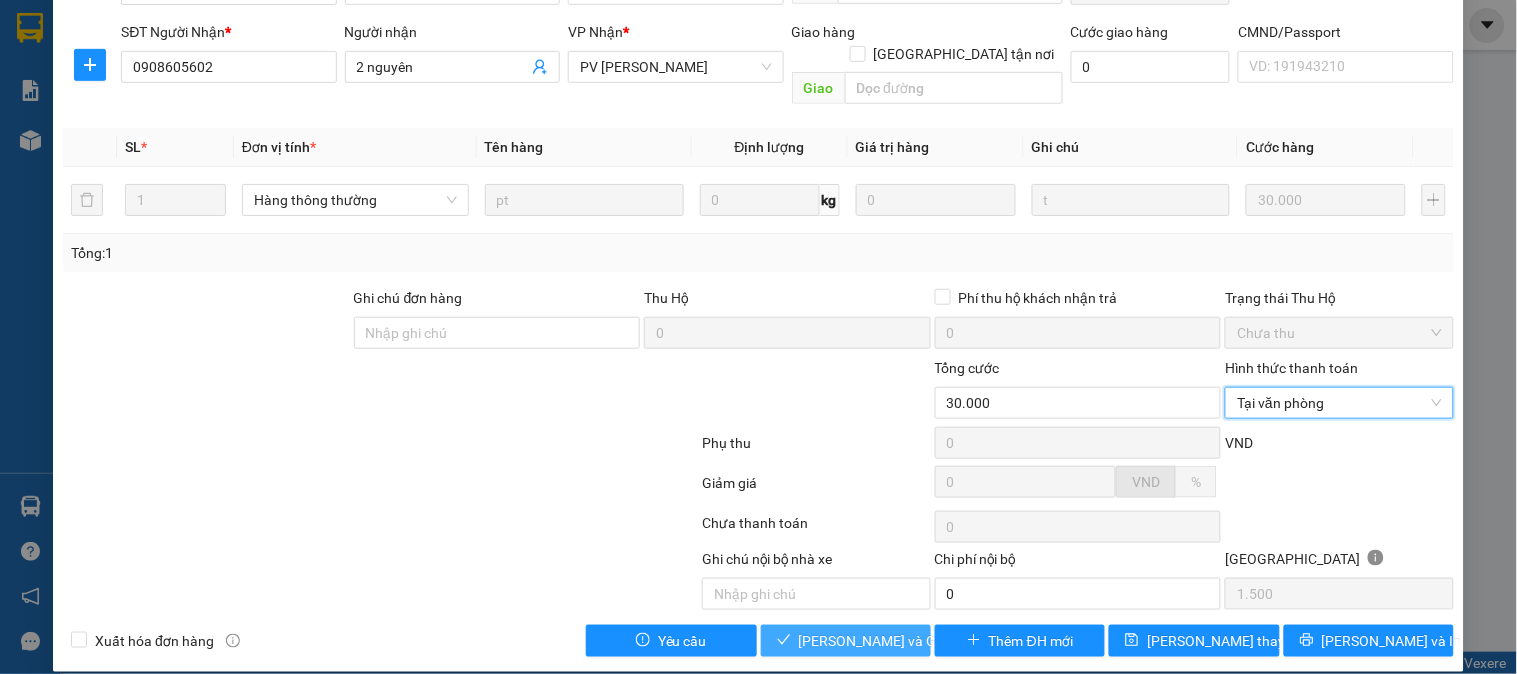 click on "[PERSON_NAME] và Giao hàng" at bounding box center (895, 641) 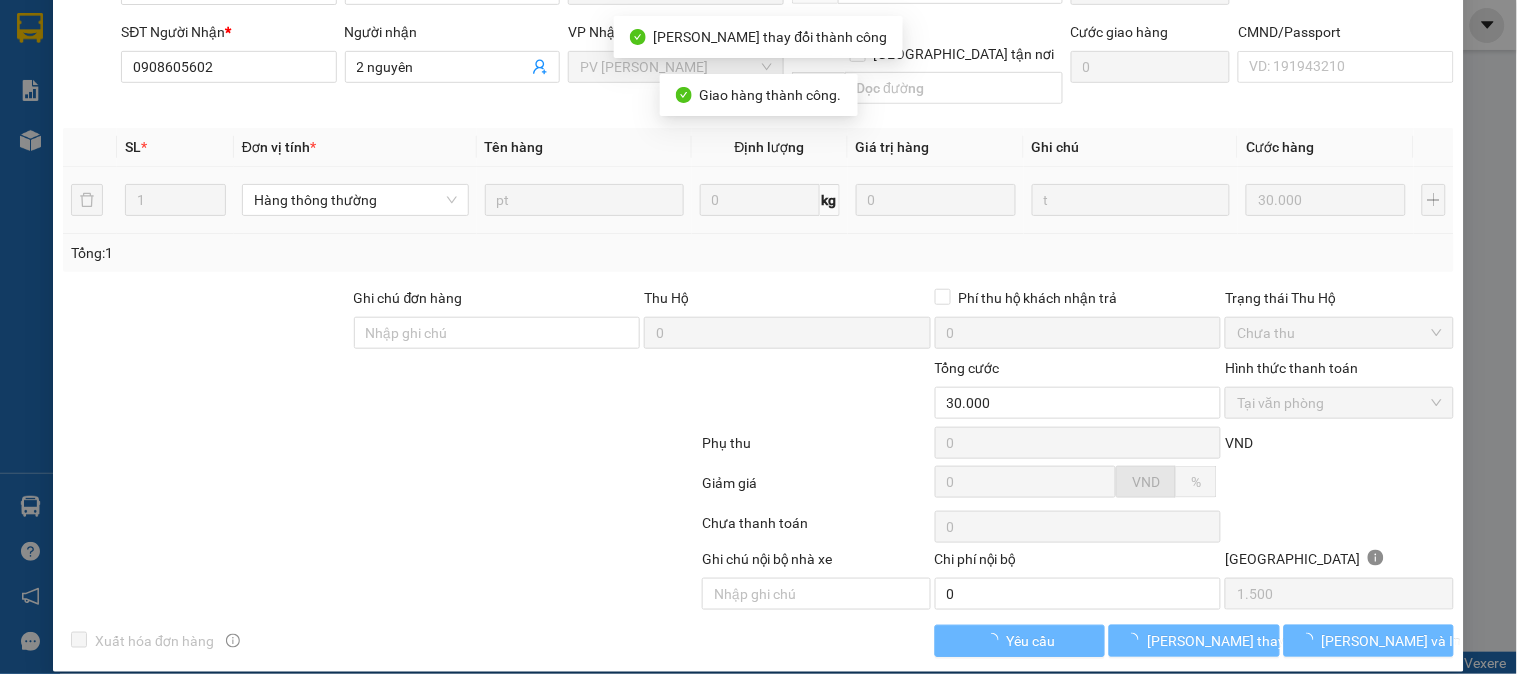 scroll, scrollTop: 0, scrollLeft: 0, axis: both 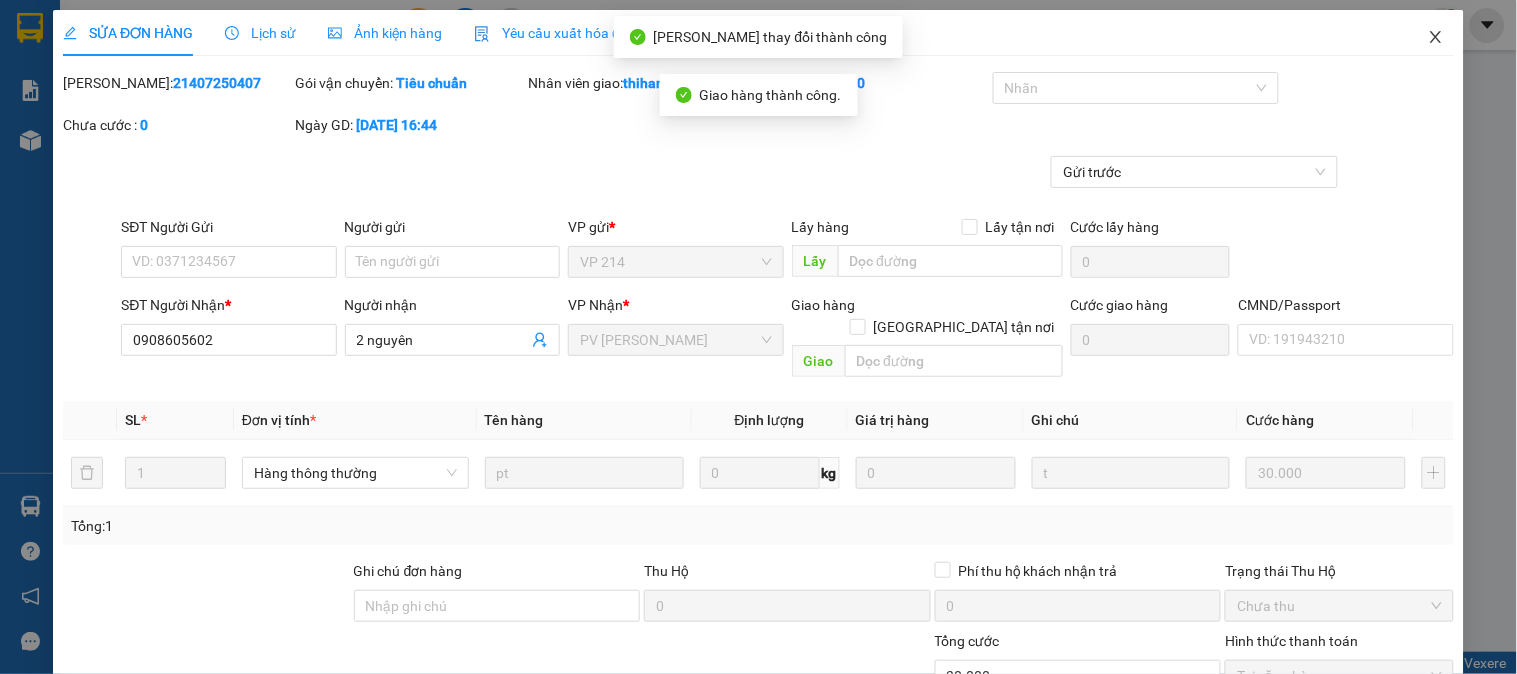 click 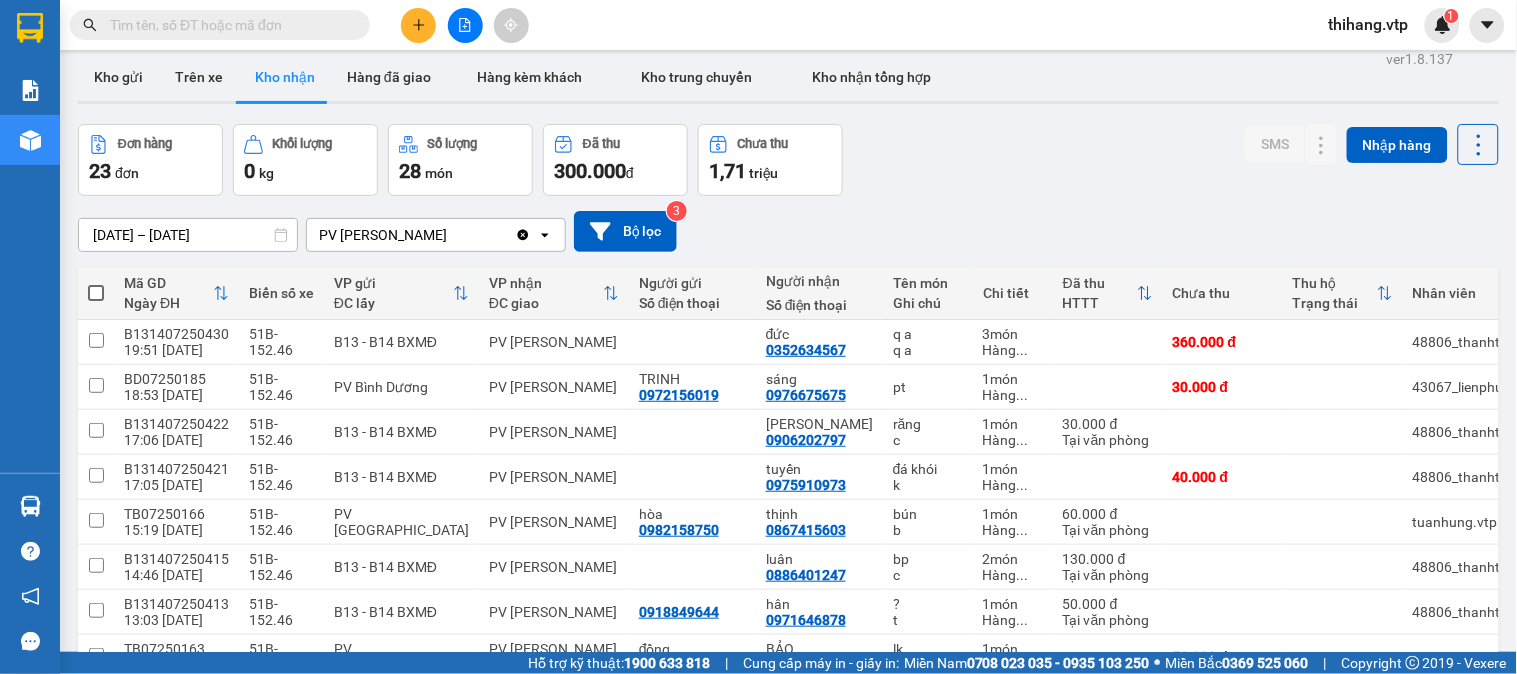 scroll, scrollTop: 0, scrollLeft: 0, axis: both 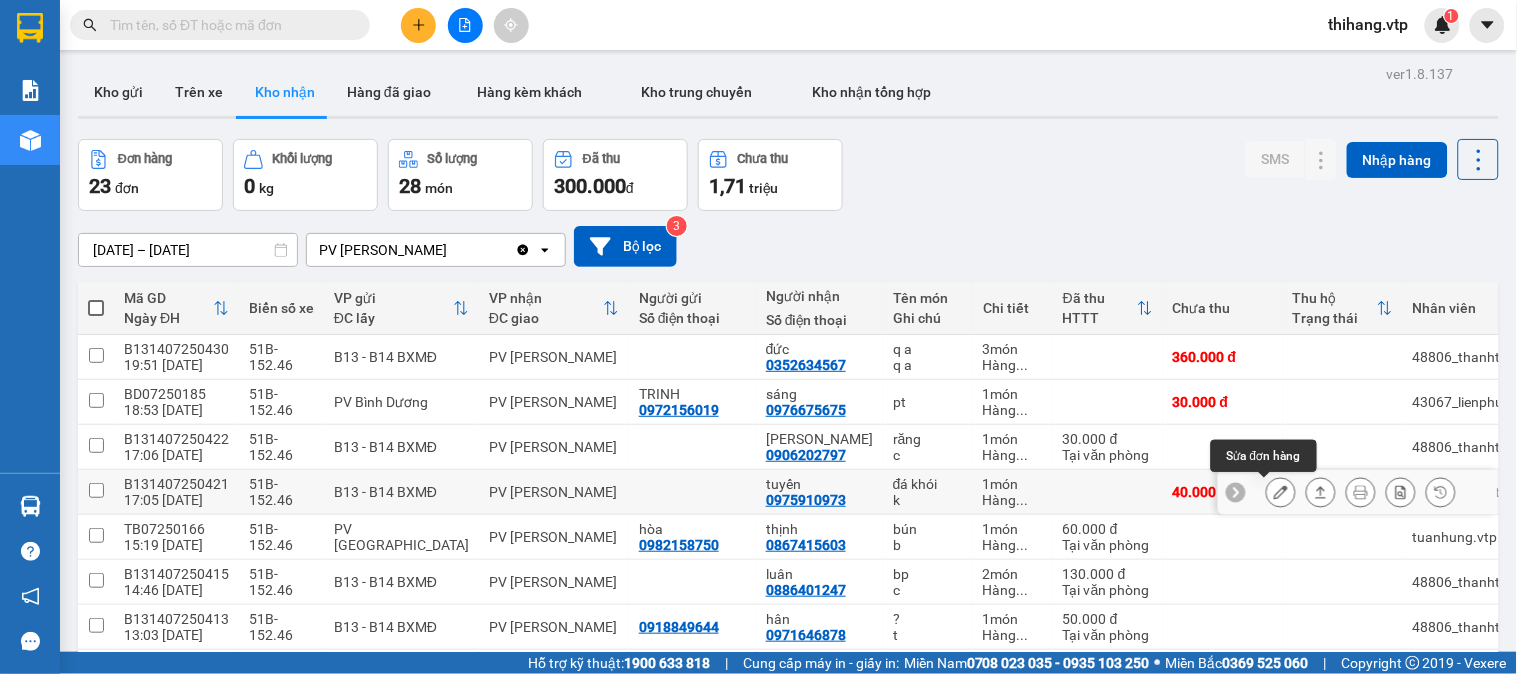 click 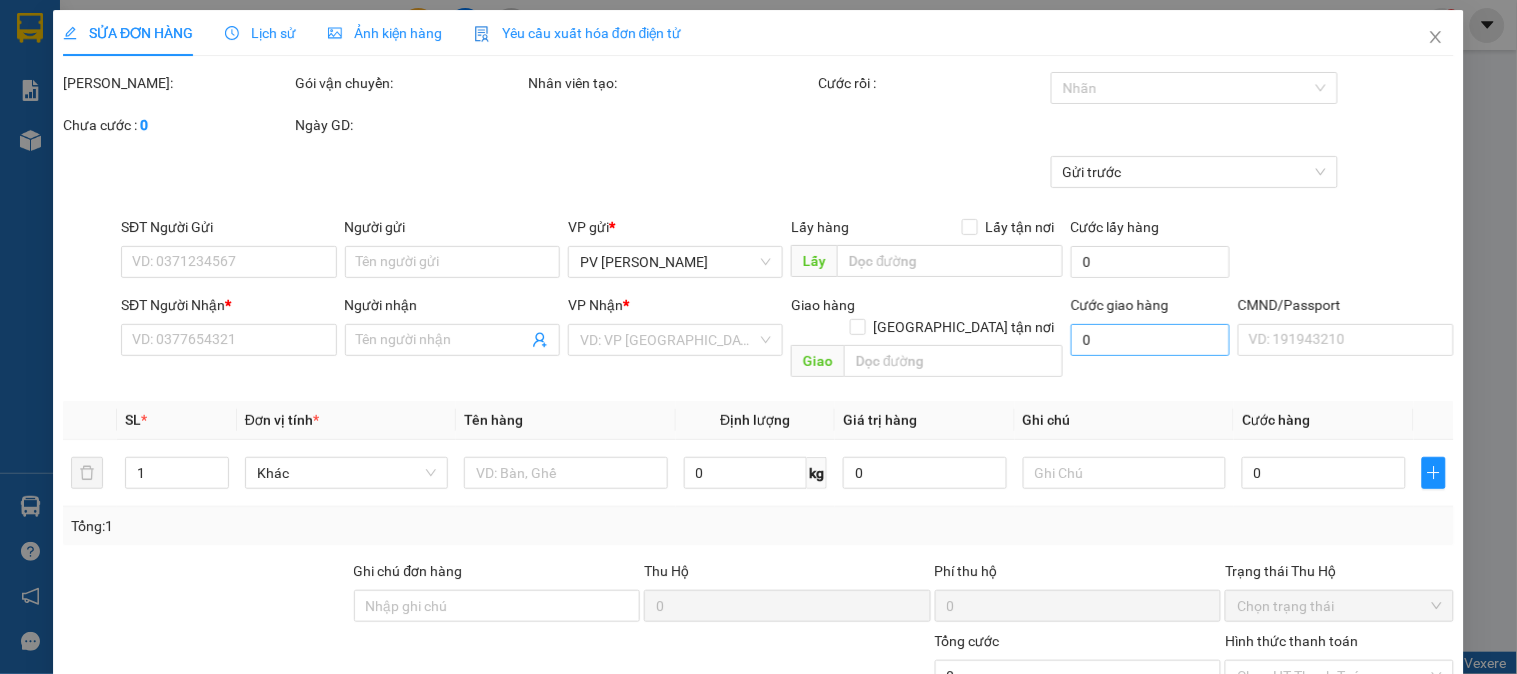 type on "0975910973" 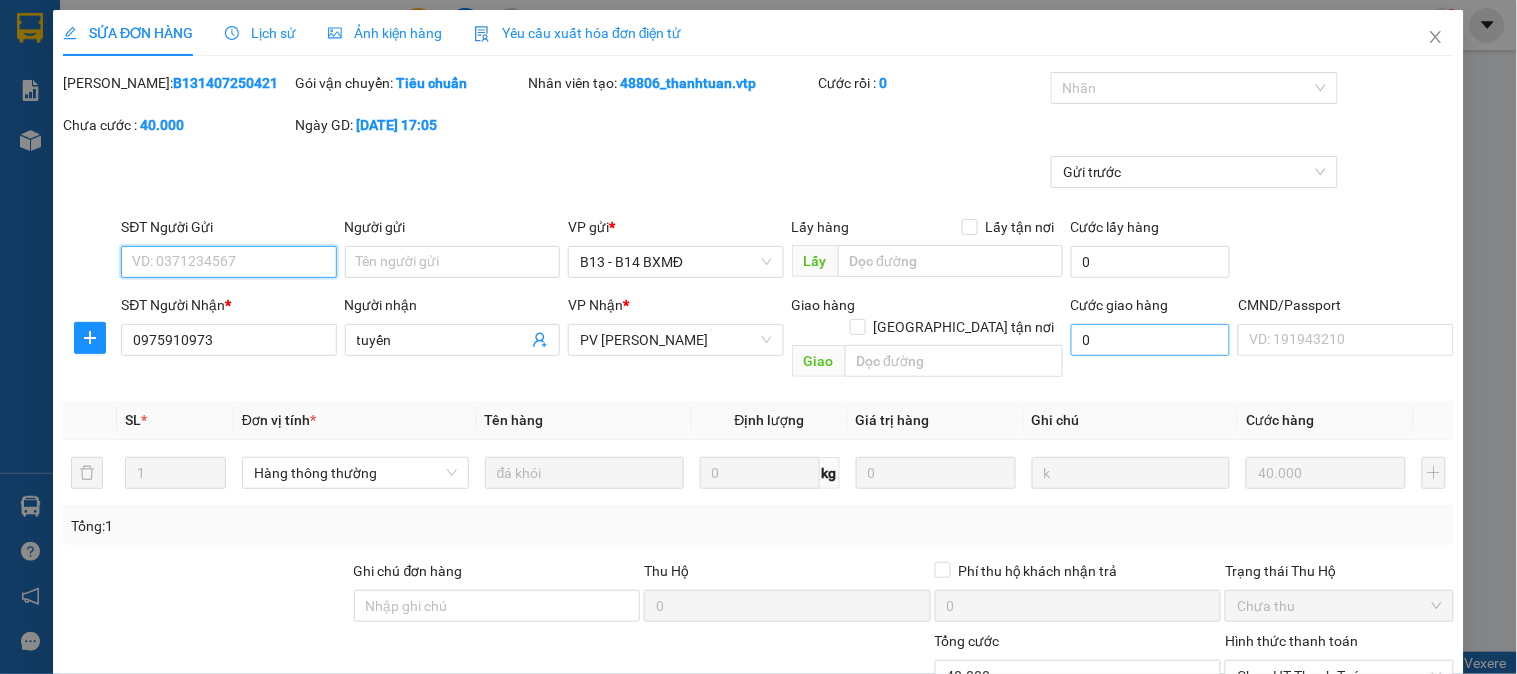 type on "2.000" 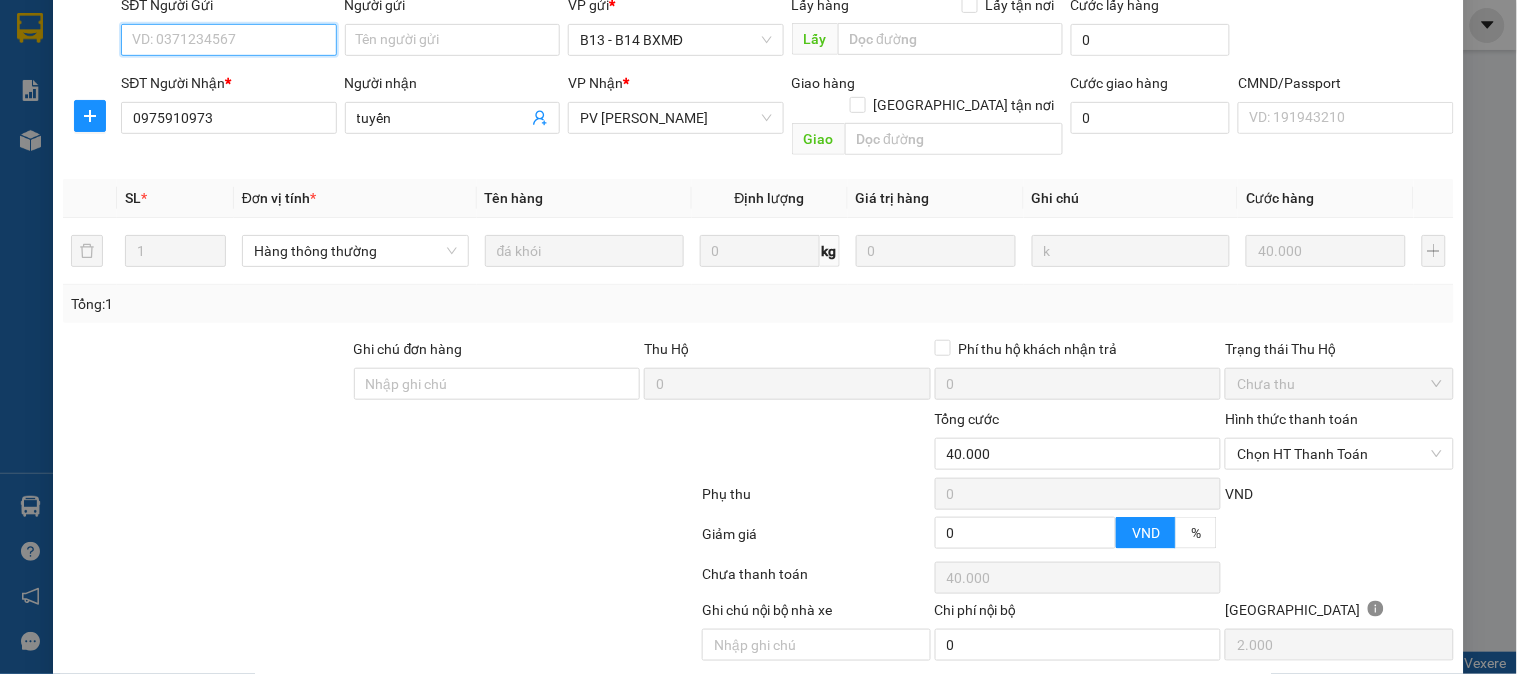 scroll, scrollTop: 0, scrollLeft: 0, axis: both 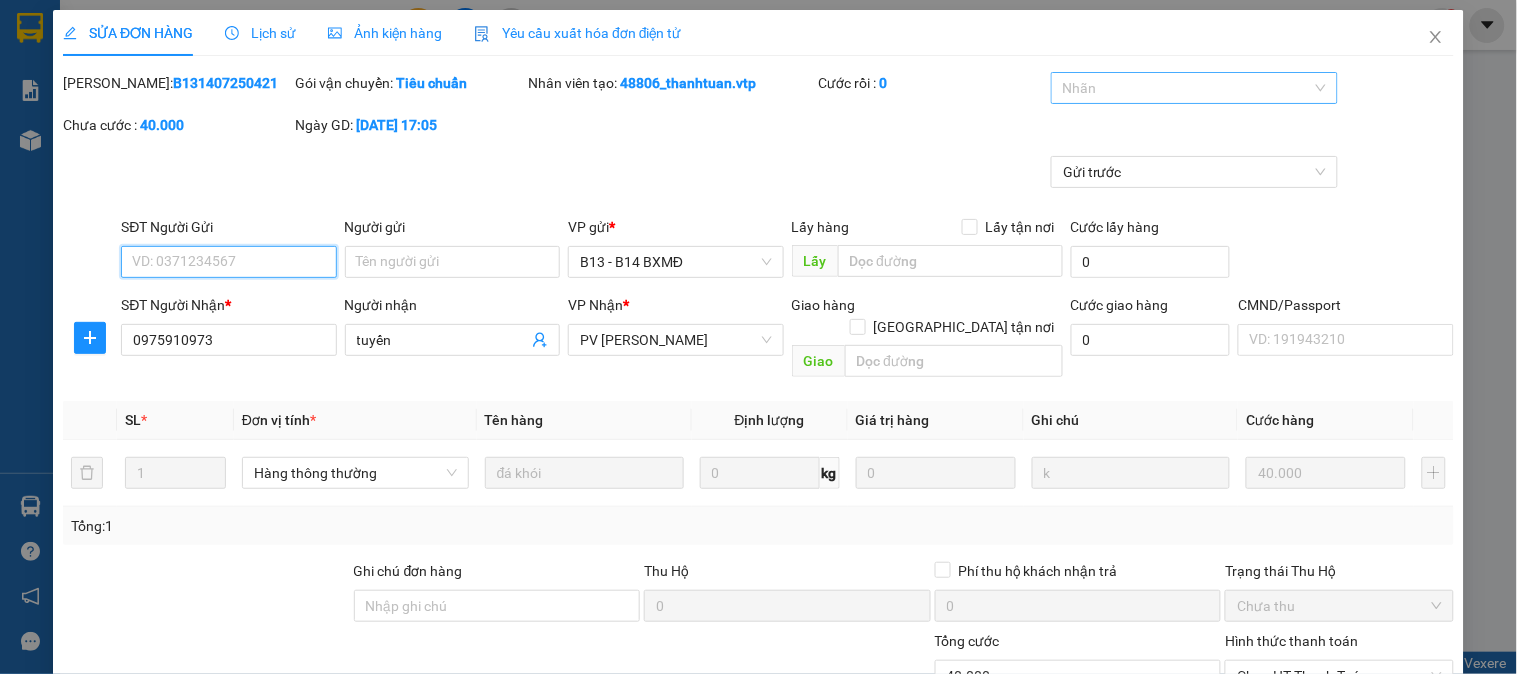 click at bounding box center (1184, 88) 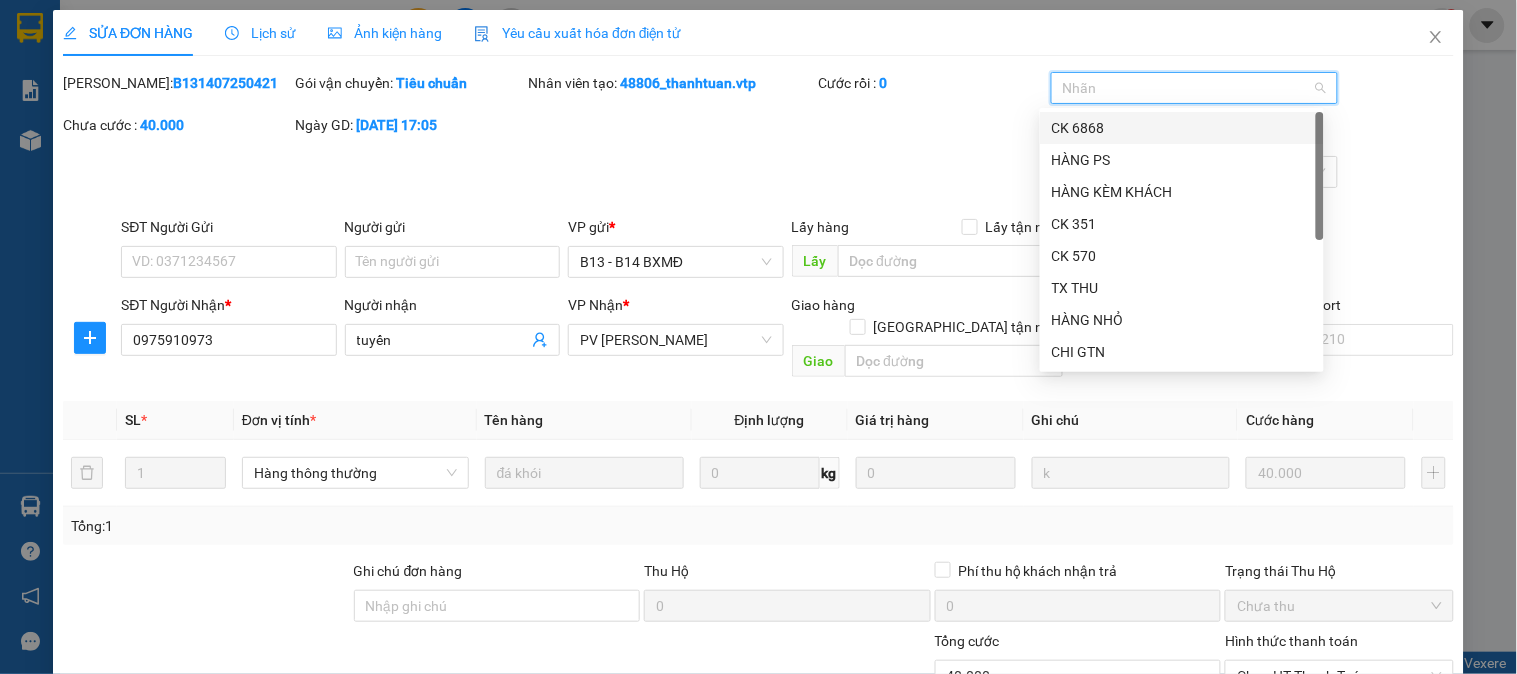 click on "CK 6868" at bounding box center [1182, 128] 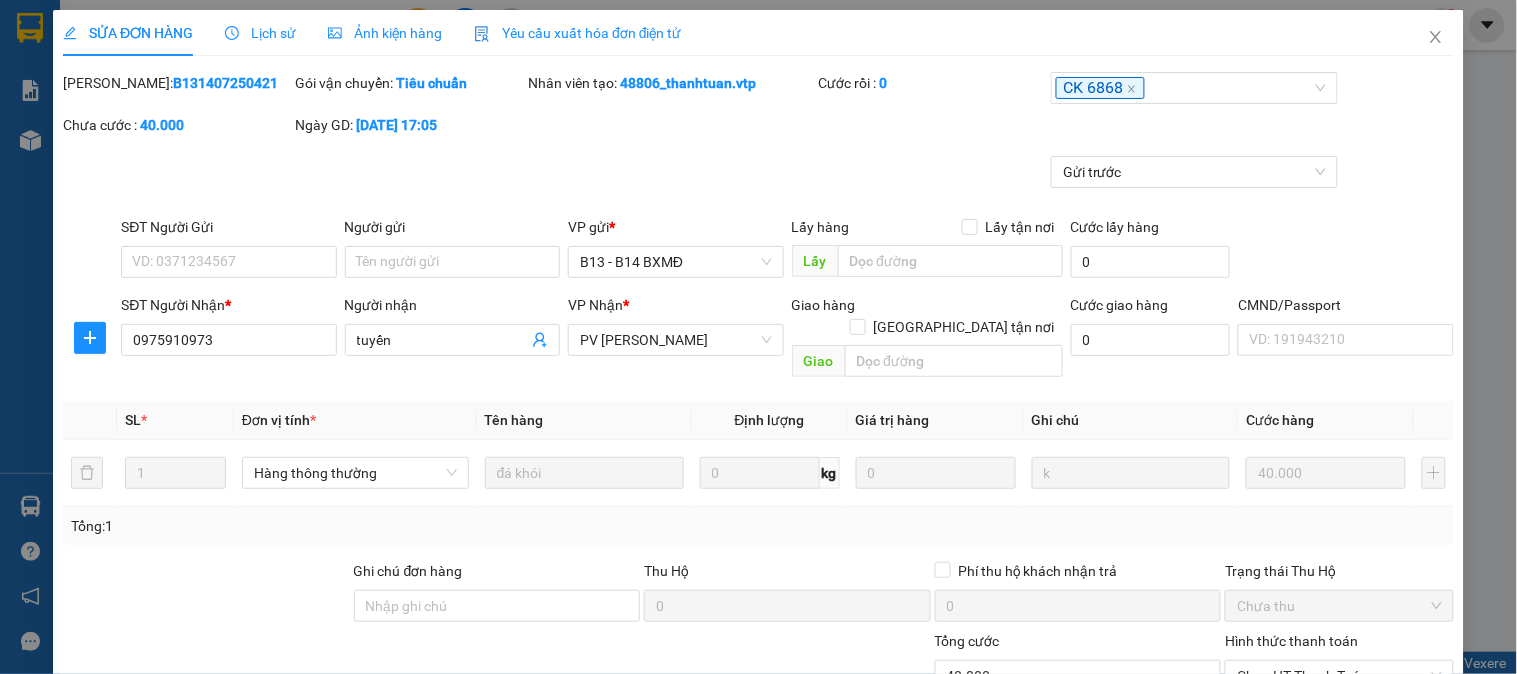 click on "SĐT Người Gửi VD: 0371234567 Người gửi Tên người gửi VP gửi  * B13 - B14 BXMĐ Lấy hàng Lấy tận nơi Lấy Cước lấy hàng 0" at bounding box center [787, 251] 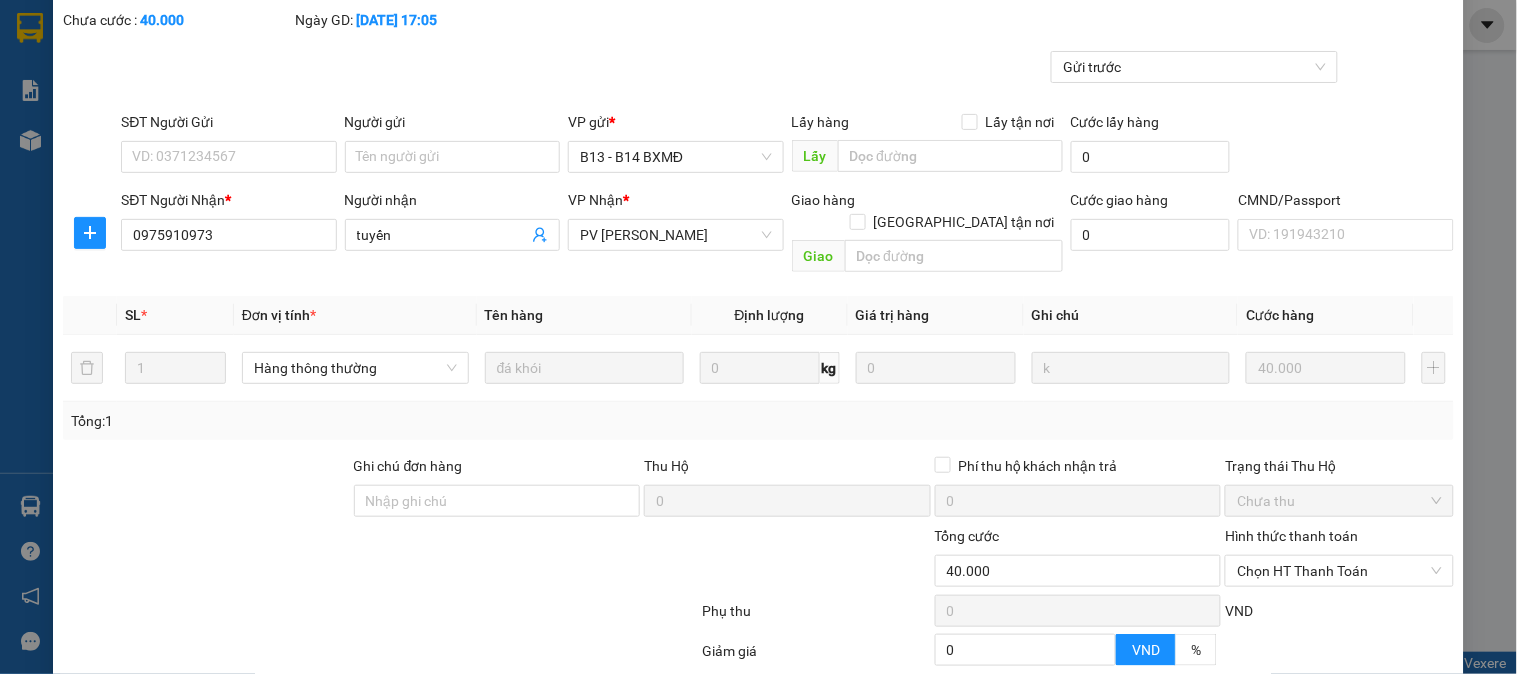 scroll, scrollTop: 273, scrollLeft: 0, axis: vertical 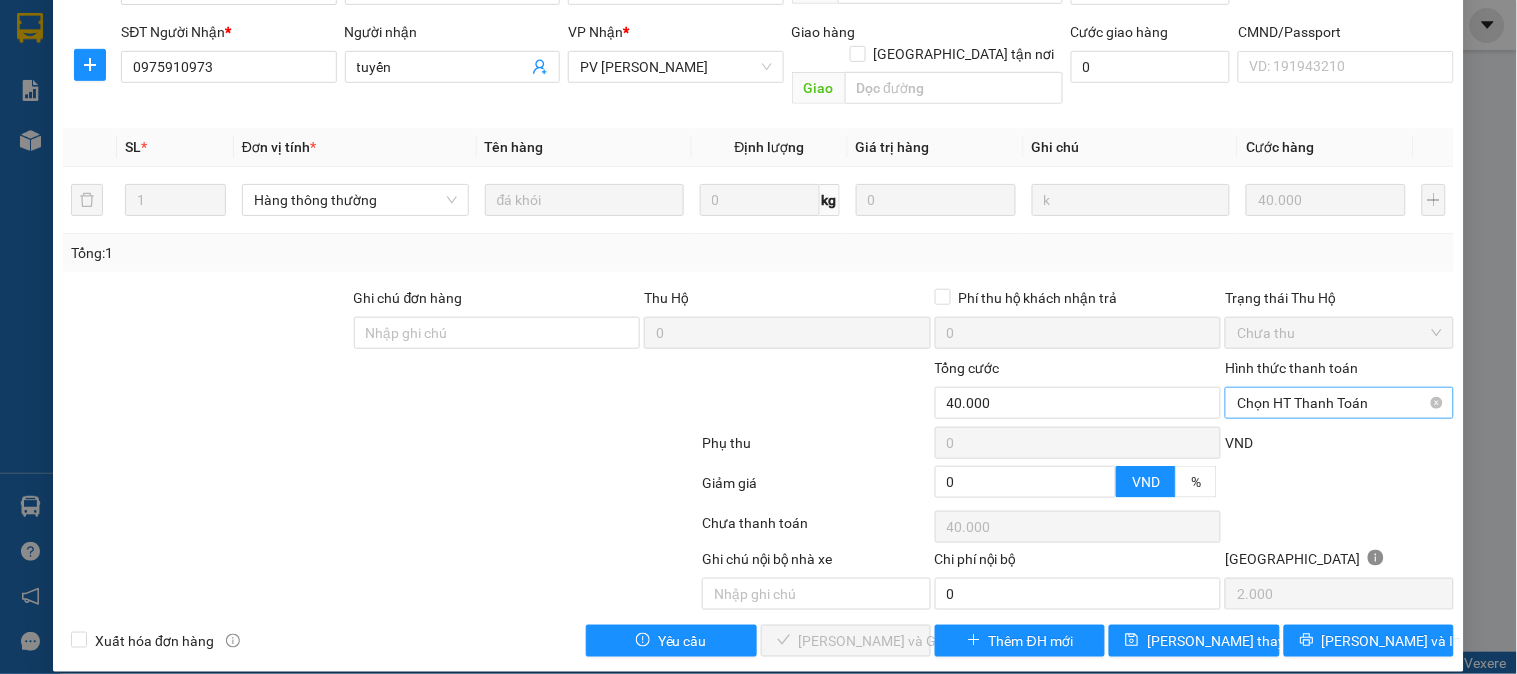 click on "Chọn HT Thanh Toán" at bounding box center [1339, 403] 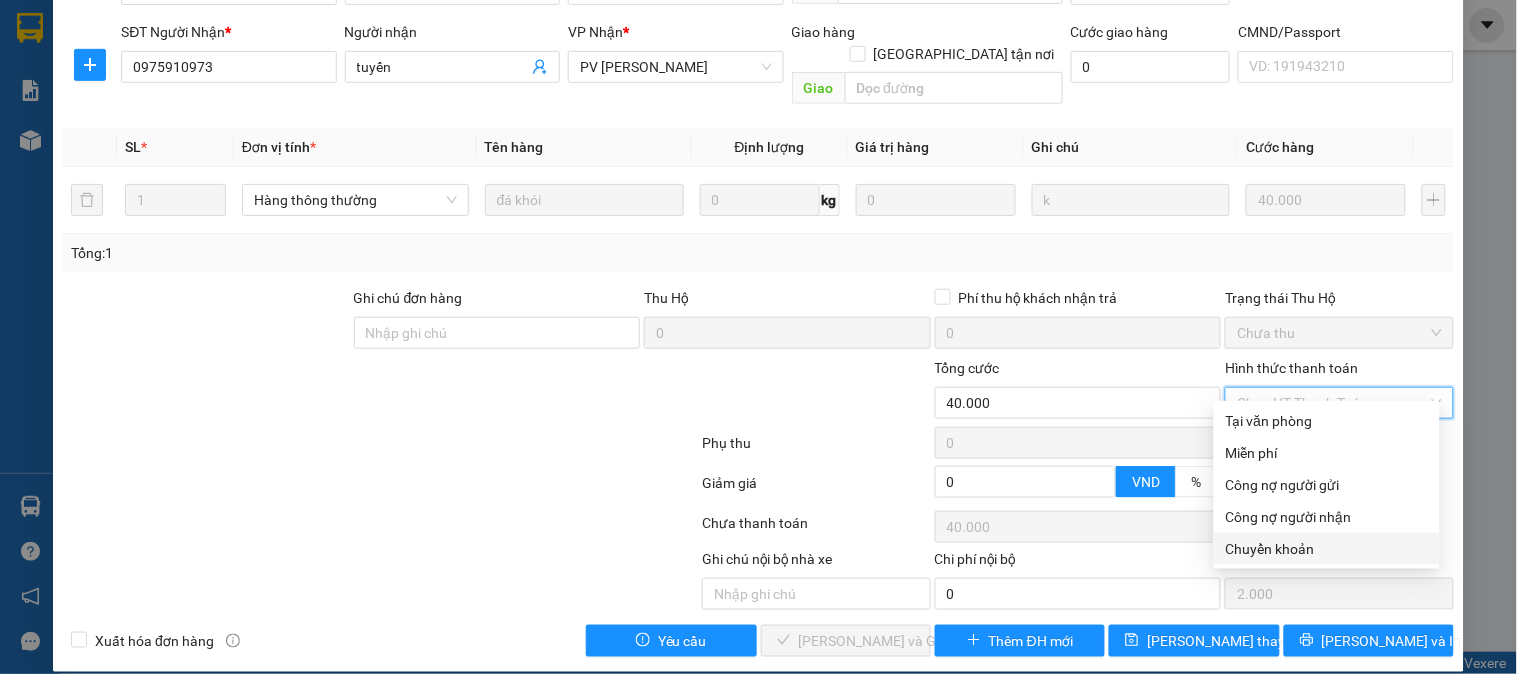 click on "Chuyển khoản" at bounding box center (1327, 549) 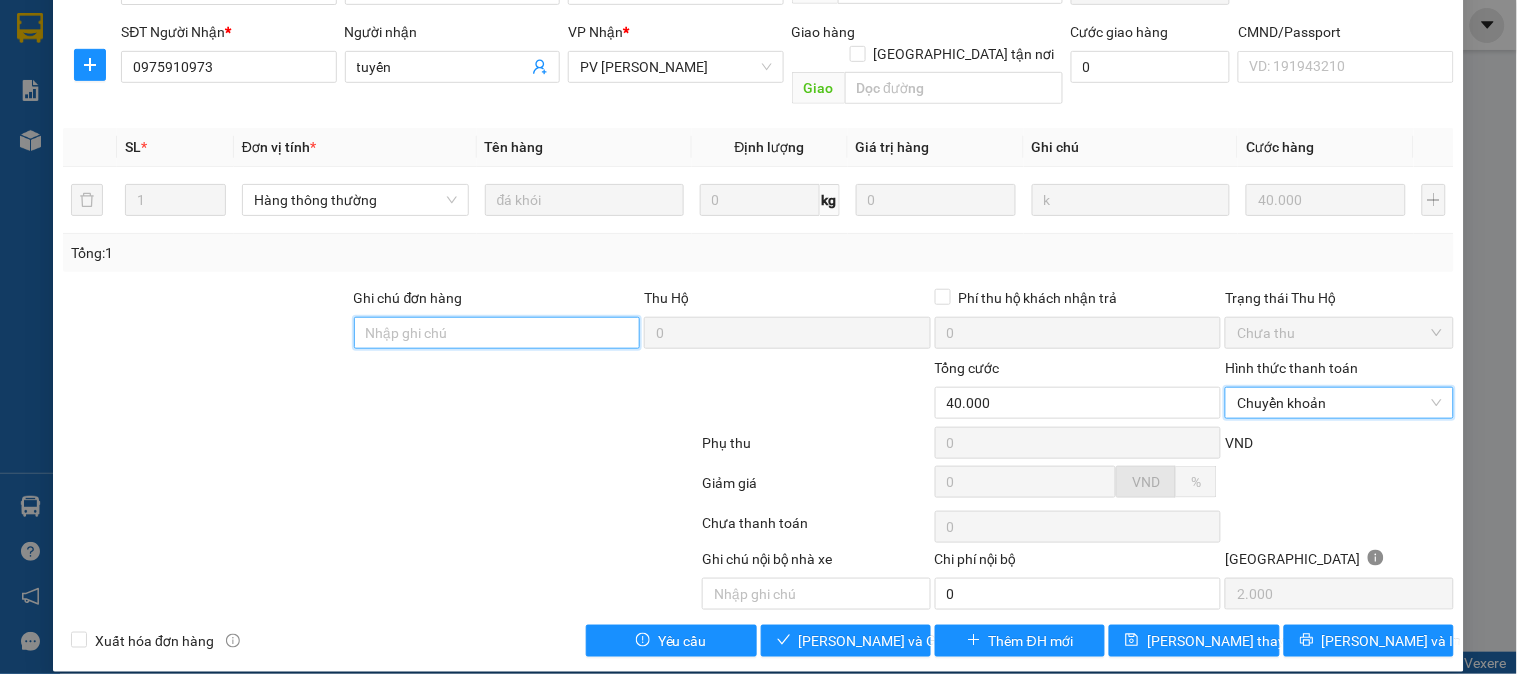 click on "Ghi chú đơn hàng" at bounding box center (497, 333) 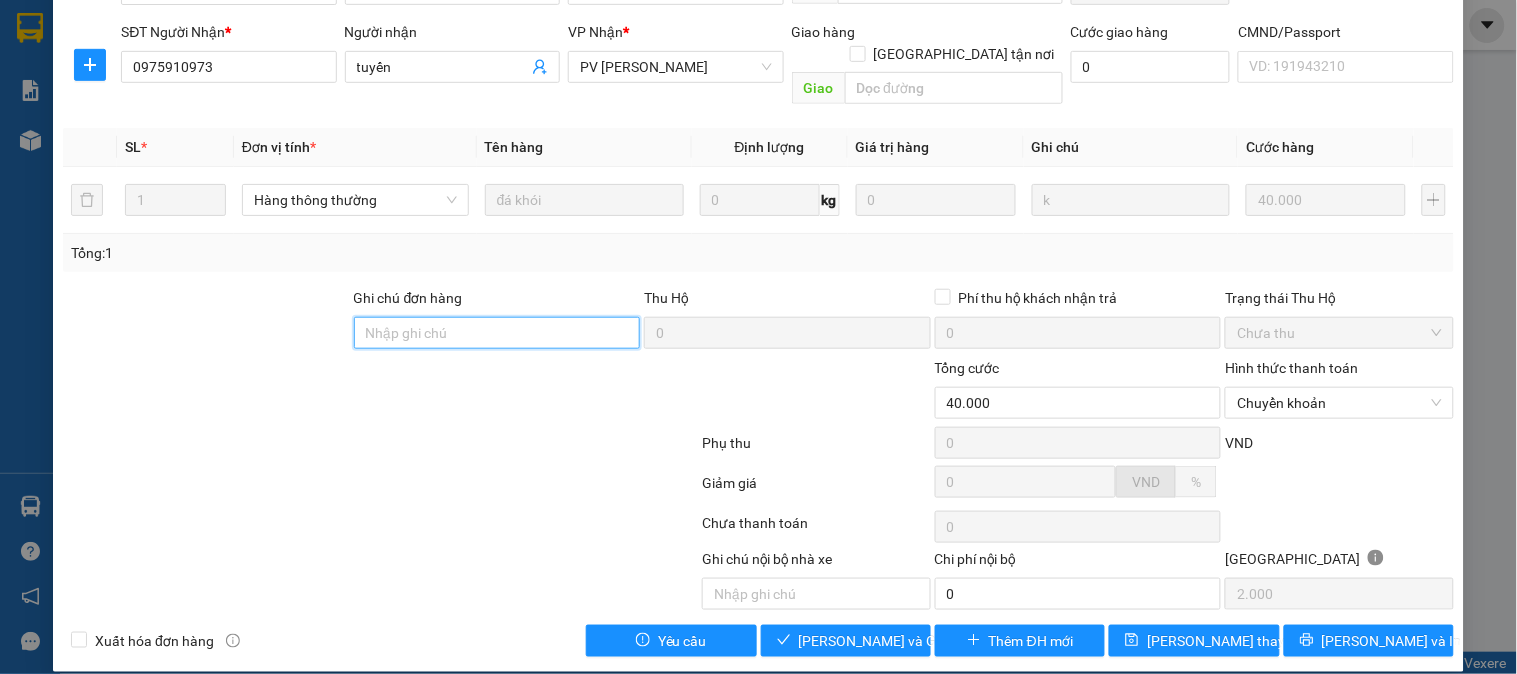 type on "E" 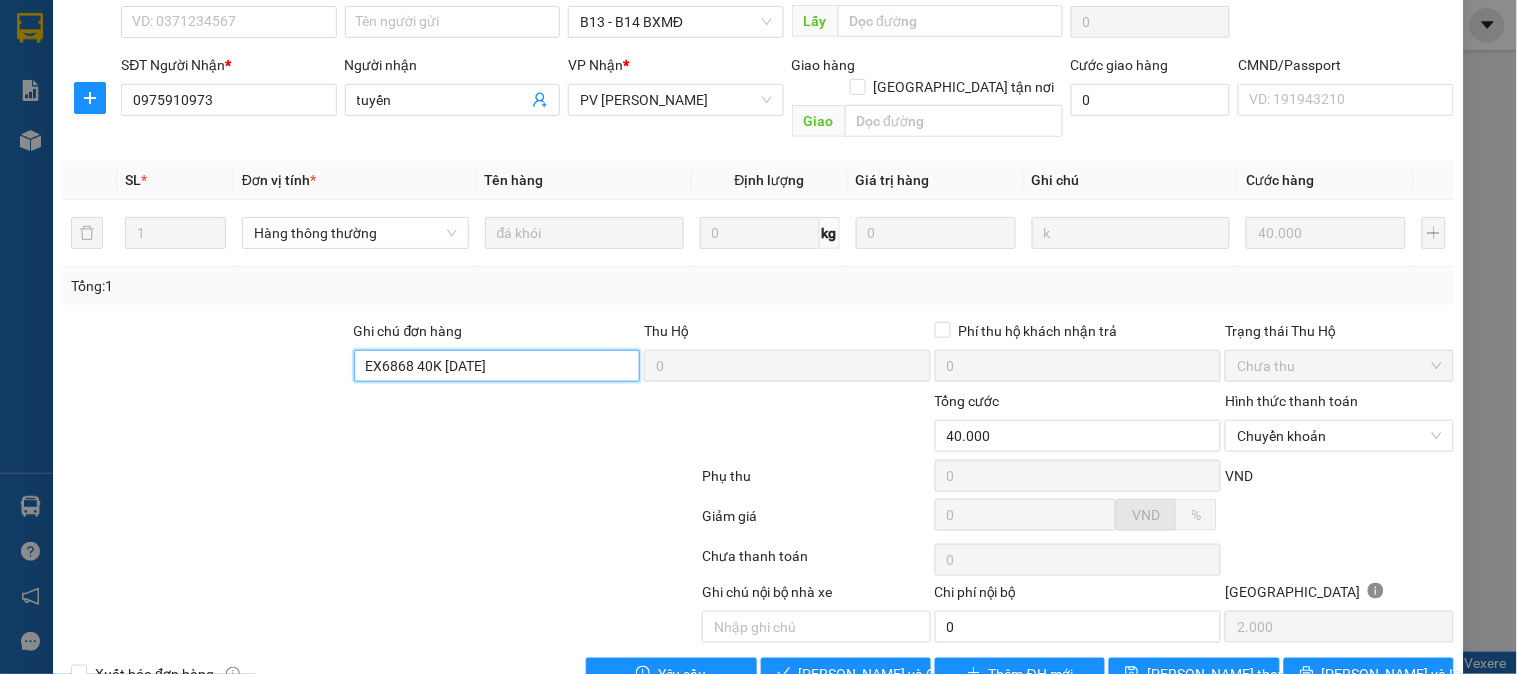 scroll, scrollTop: 273, scrollLeft: 0, axis: vertical 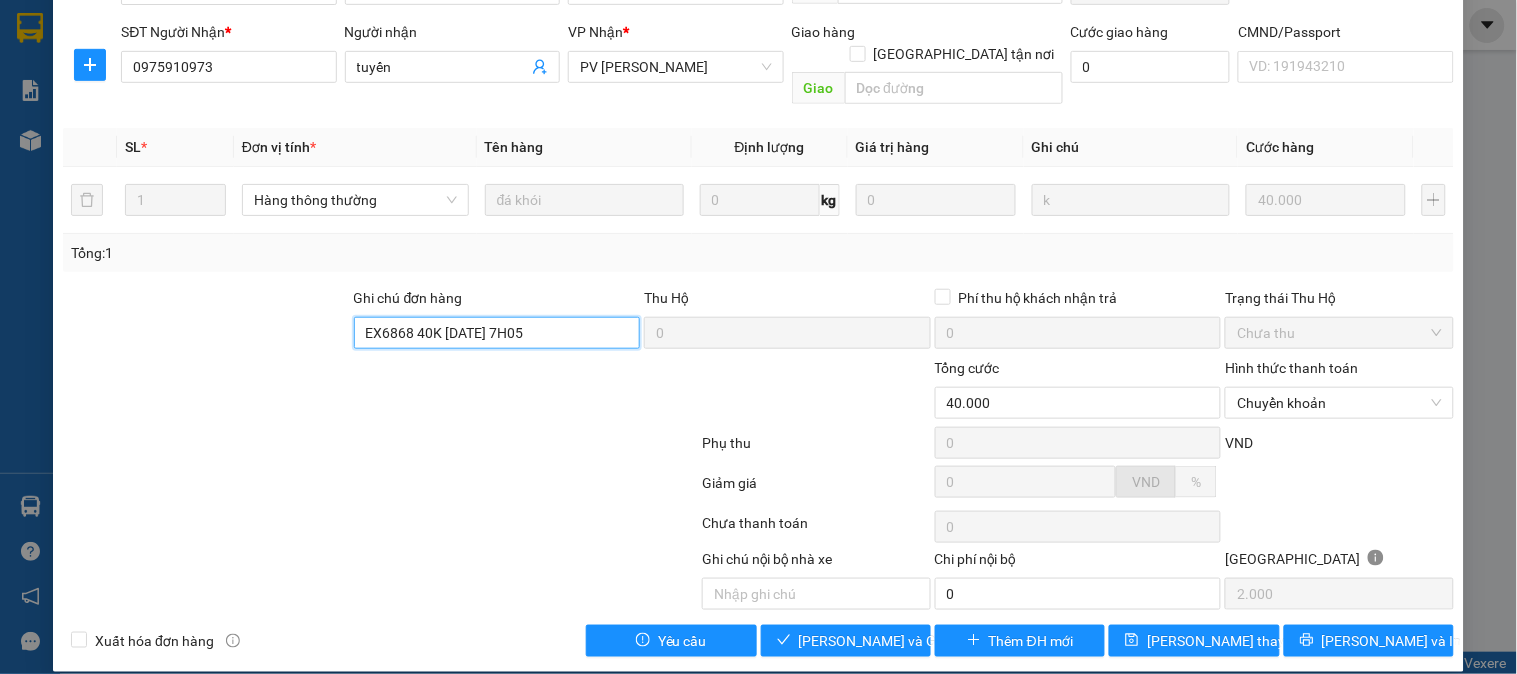 type on "EX6868 40K [DATE] 7H05" 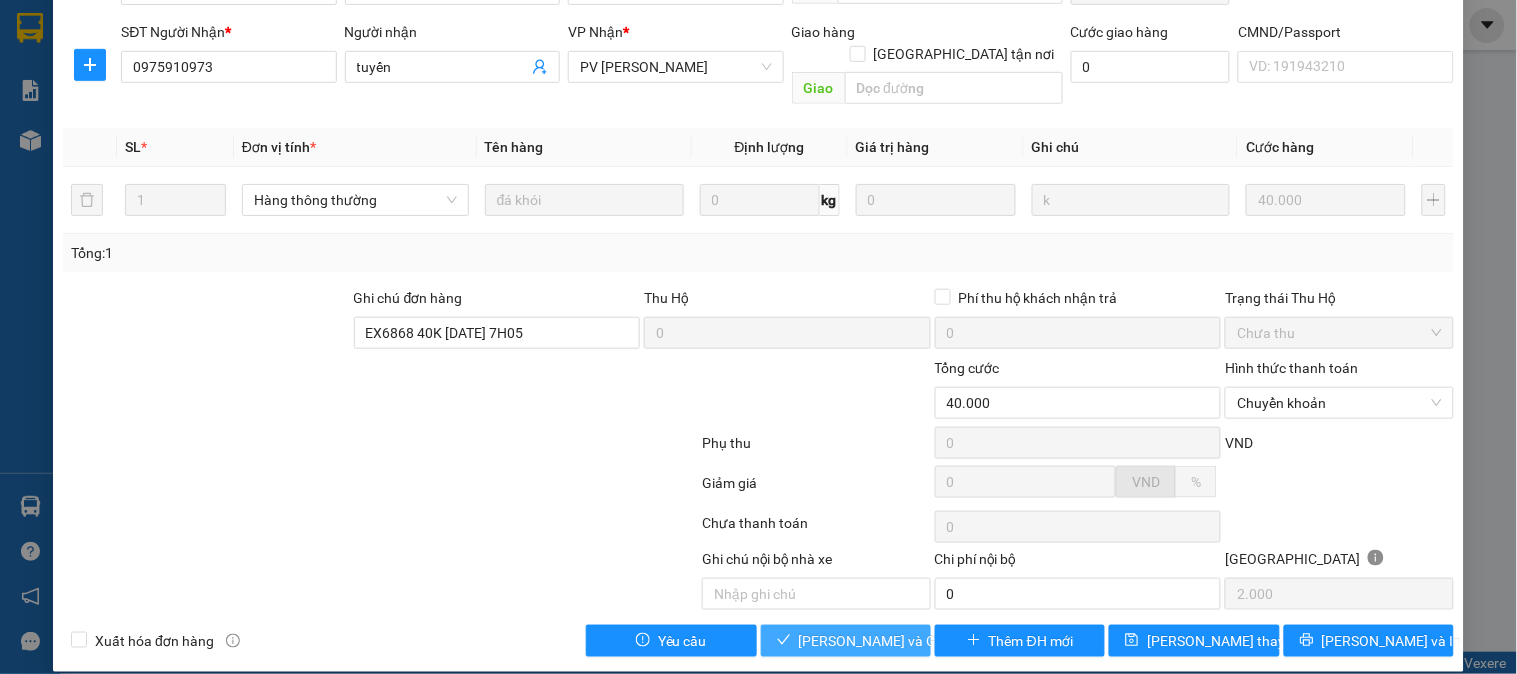 click on "[PERSON_NAME] và Giao hàng" at bounding box center (895, 641) 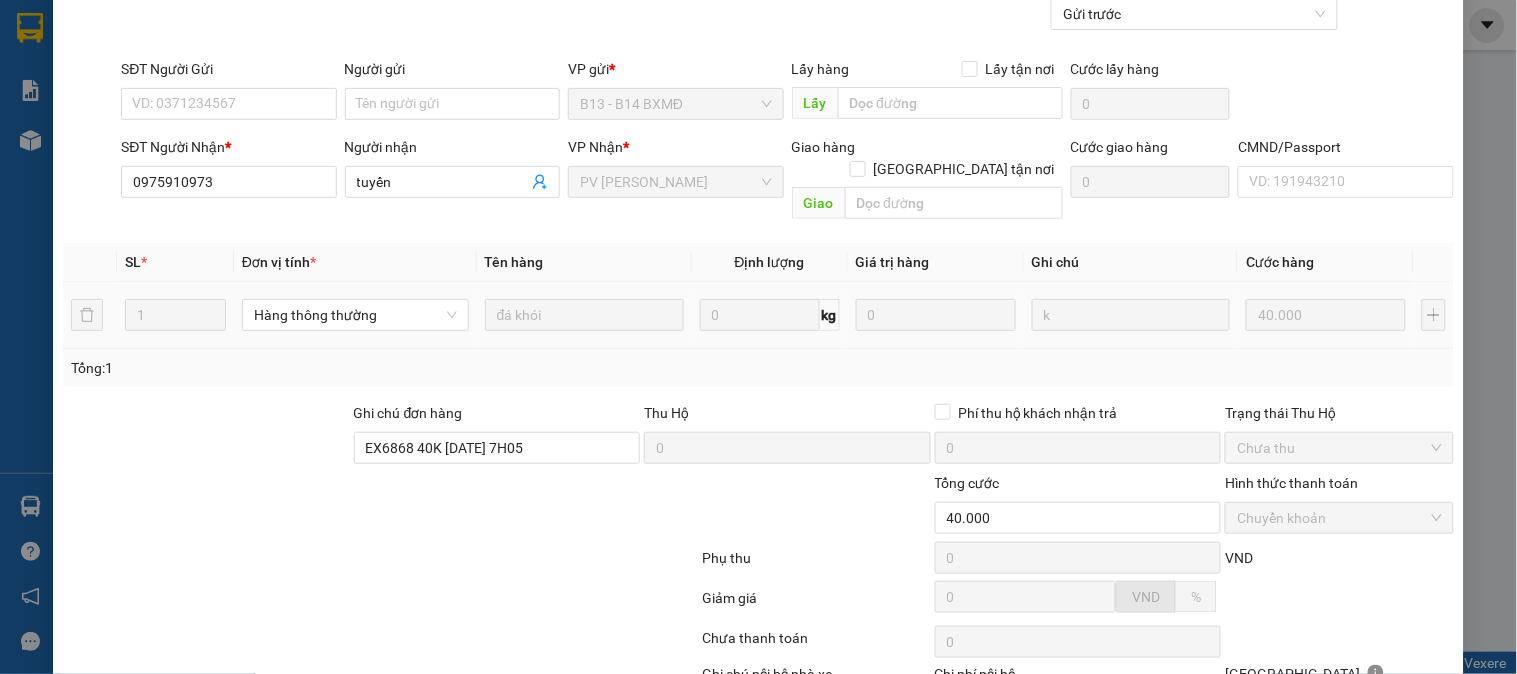 scroll, scrollTop: 0, scrollLeft: 0, axis: both 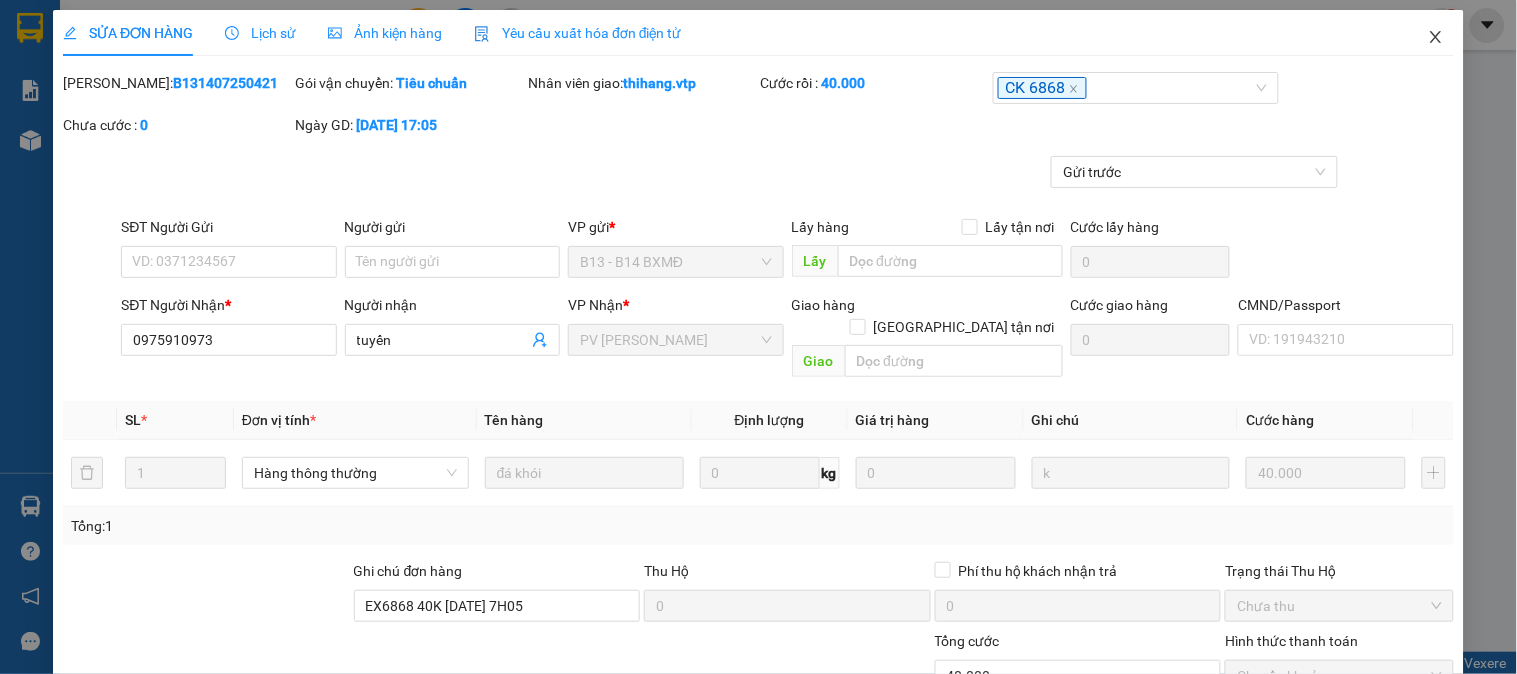 click 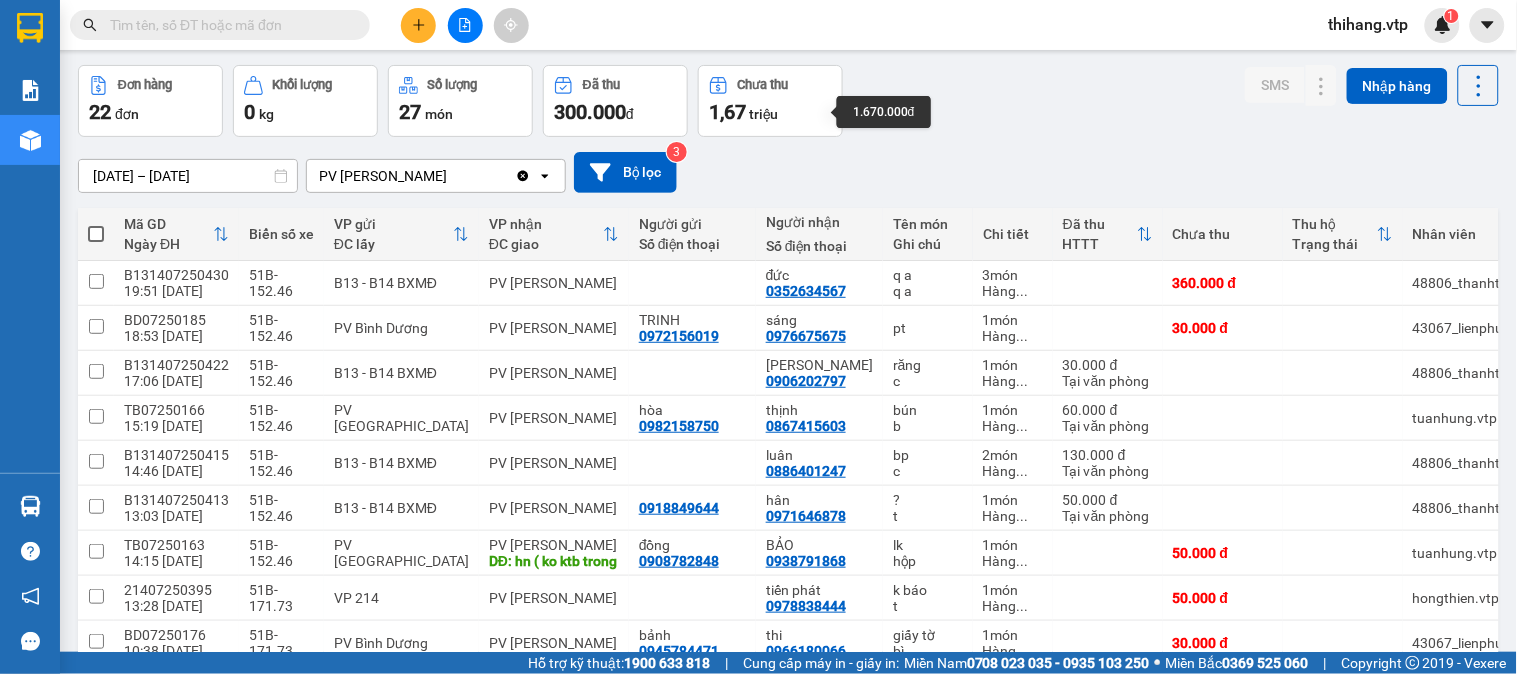 scroll, scrollTop: 111, scrollLeft: 0, axis: vertical 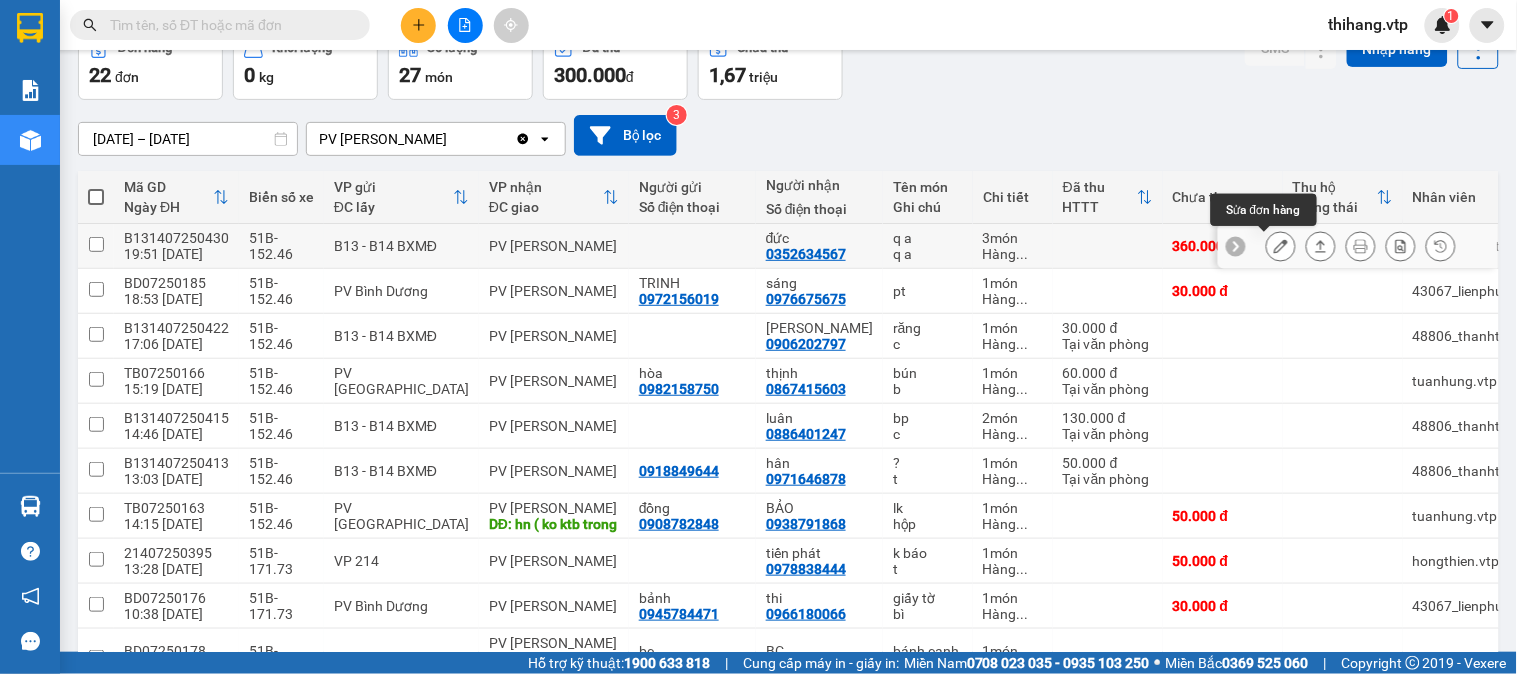 click 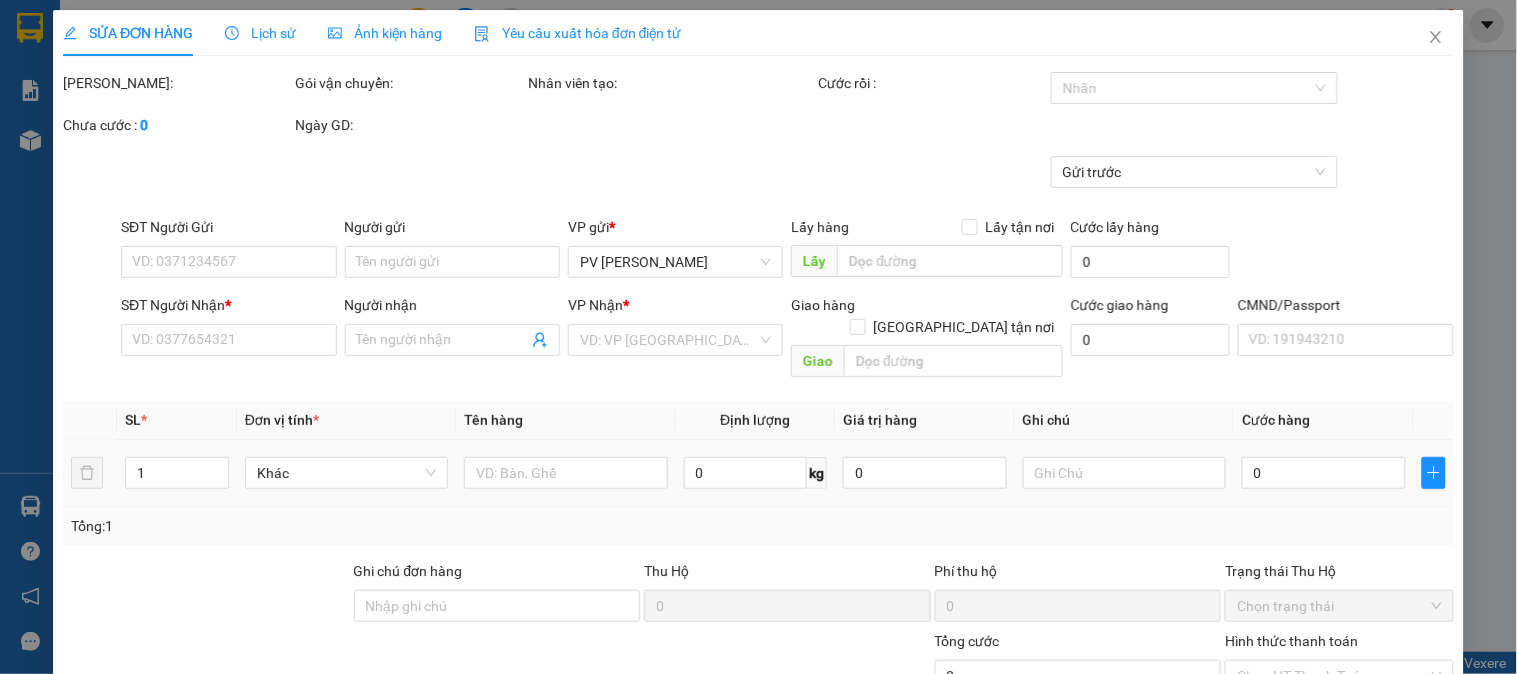 scroll, scrollTop: 0, scrollLeft: 0, axis: both 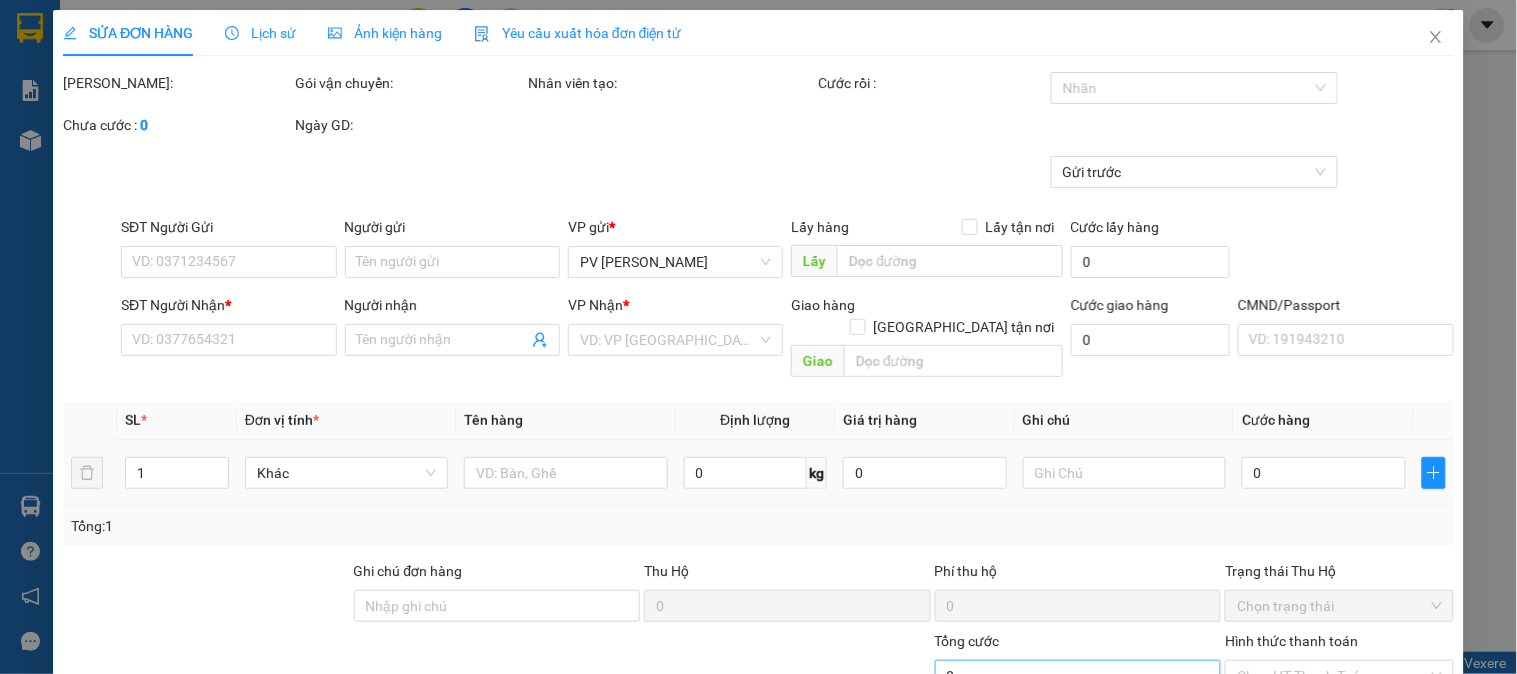 type on "0352634567" 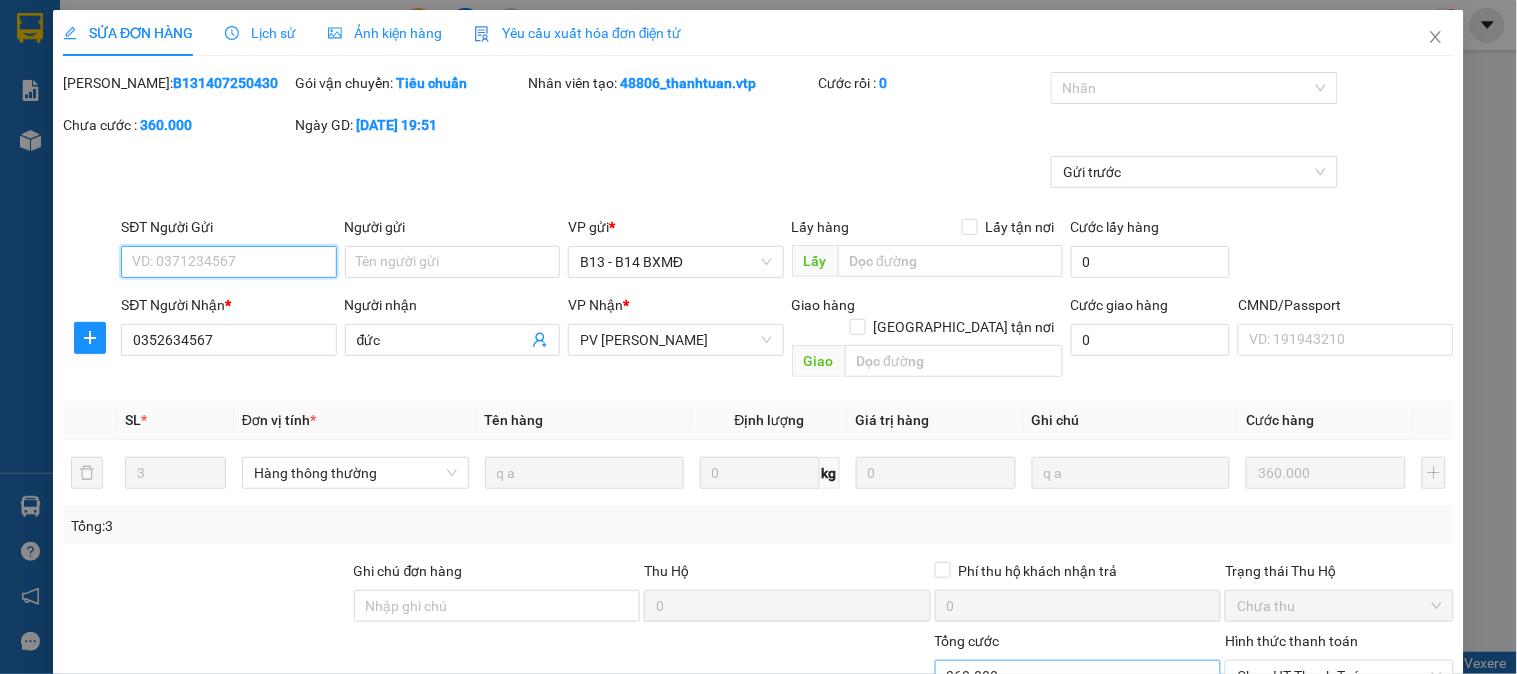type on "18.000" 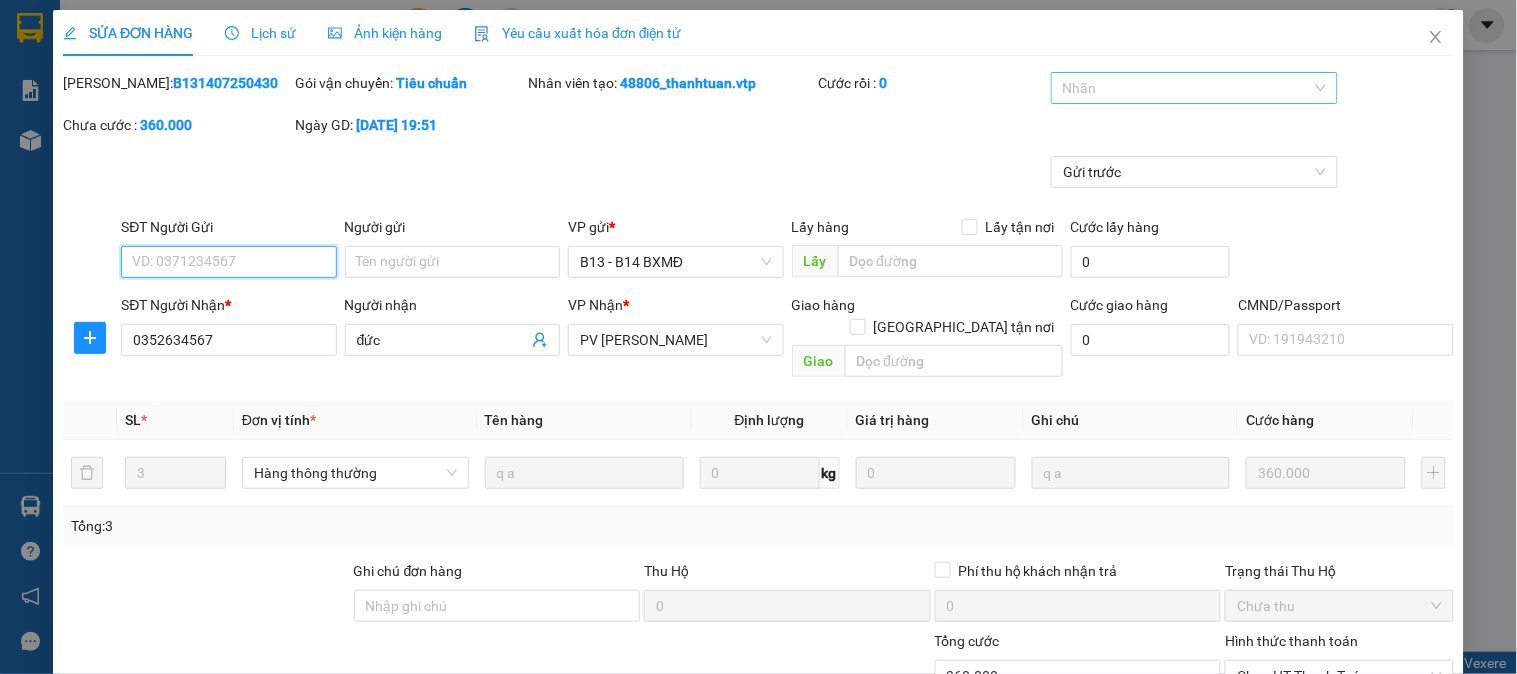 click at bounding box center (1184, 88) 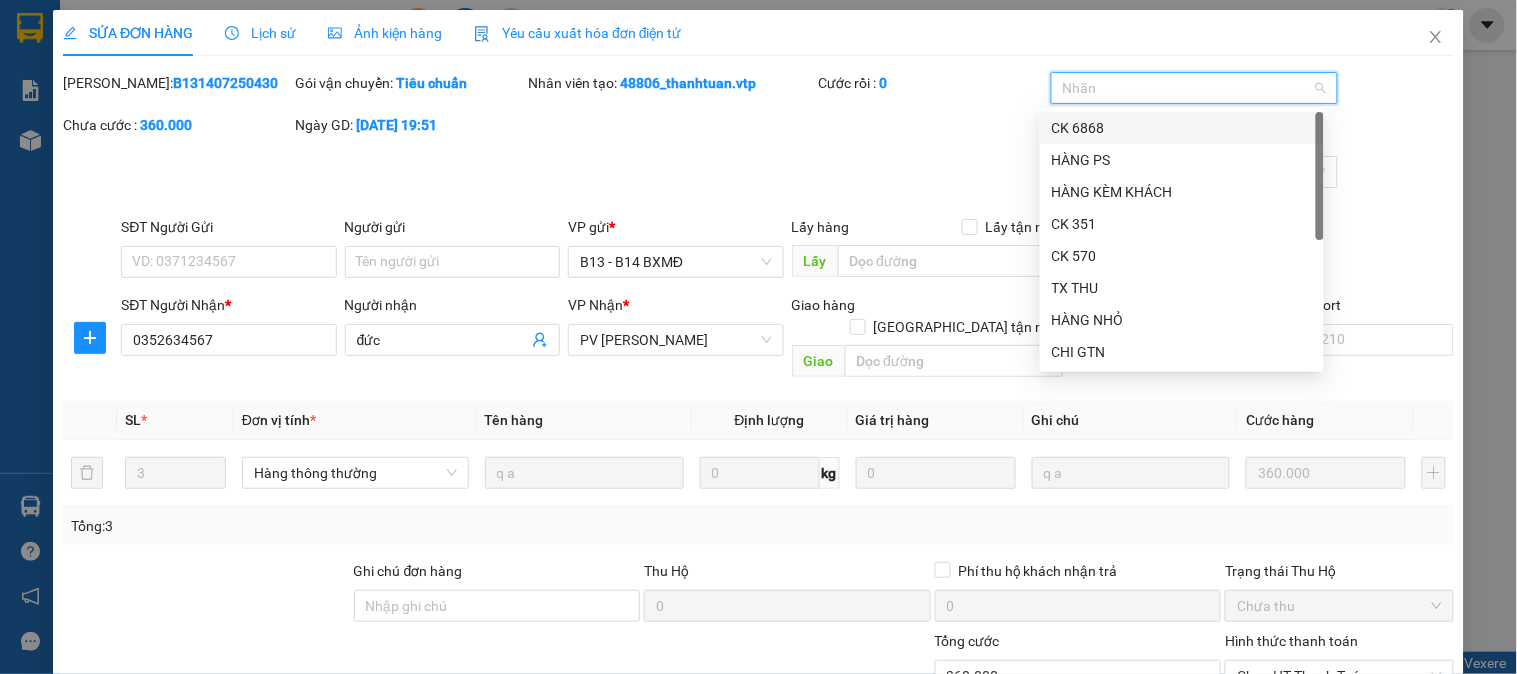 click on "CK 6868" at bounding box center (1182, 128) 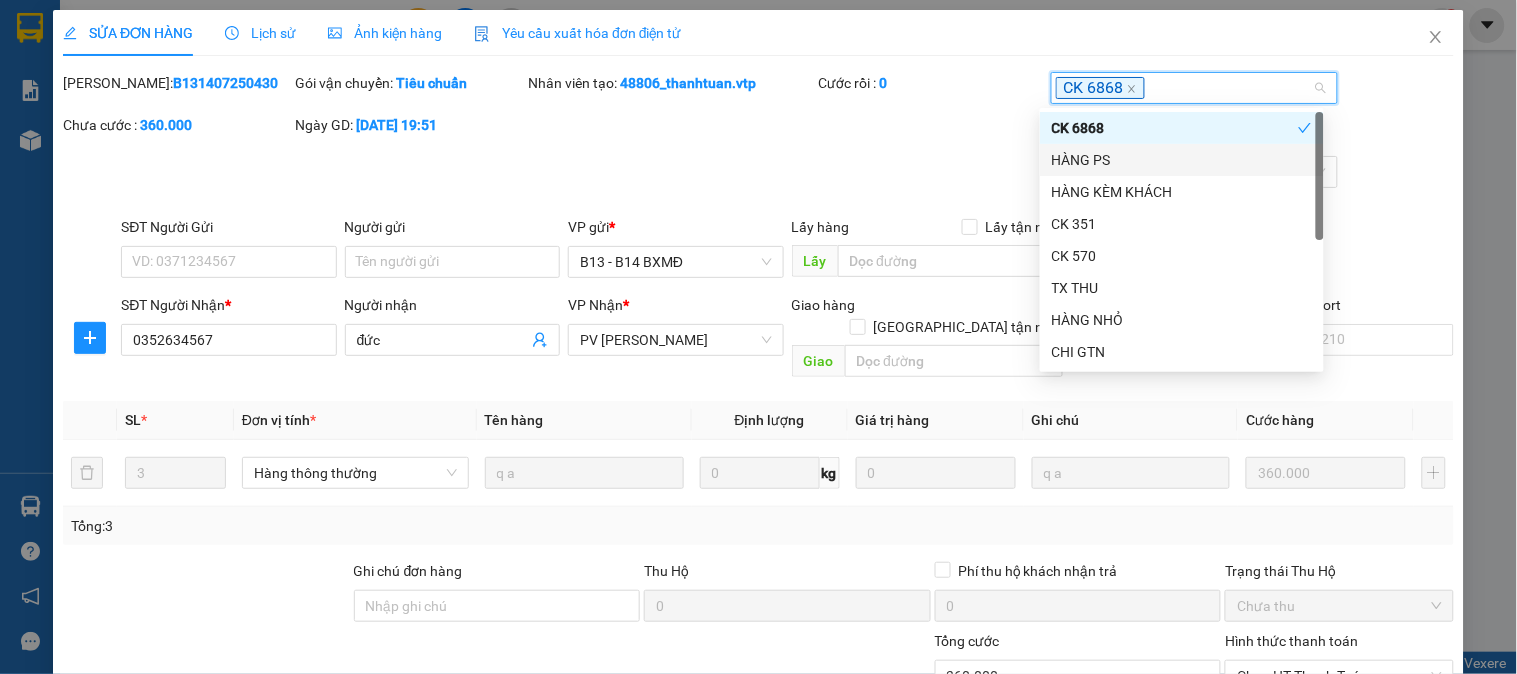 click on "Mã ĐH:  B131407250430 Gói vận chuyển:   Tiêu chuẩn Nhân viên tạo:   48806_thanhtuan.vtp Cước rồi :   0 CK 6868   Chưa cước :   360.000 Ngày GD:   [DATE] 19:51" at bounding box center [758, 114] 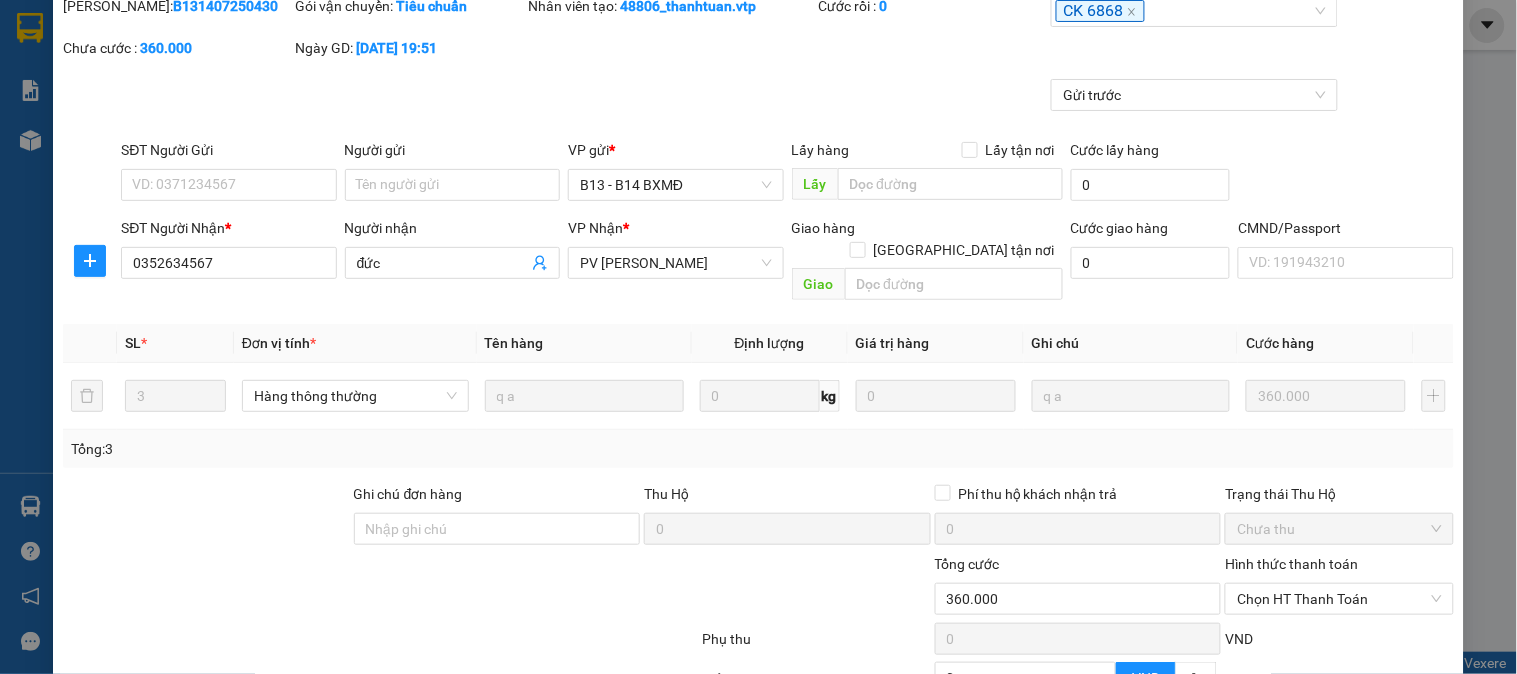 scroll, scrollTop: 273, scrollLeft: 0, axis: vertical 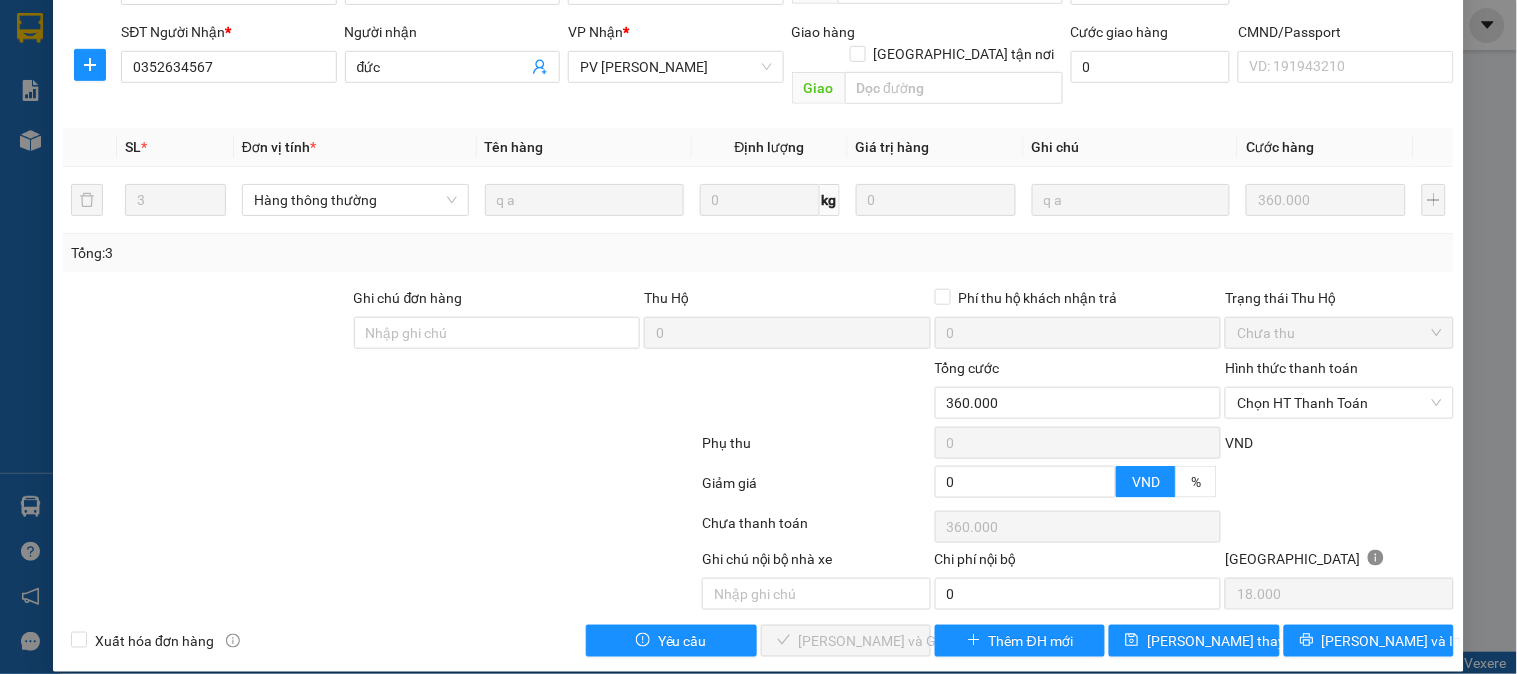 click on "Hình thức thanh toán" at bounding box center (1339, 372) 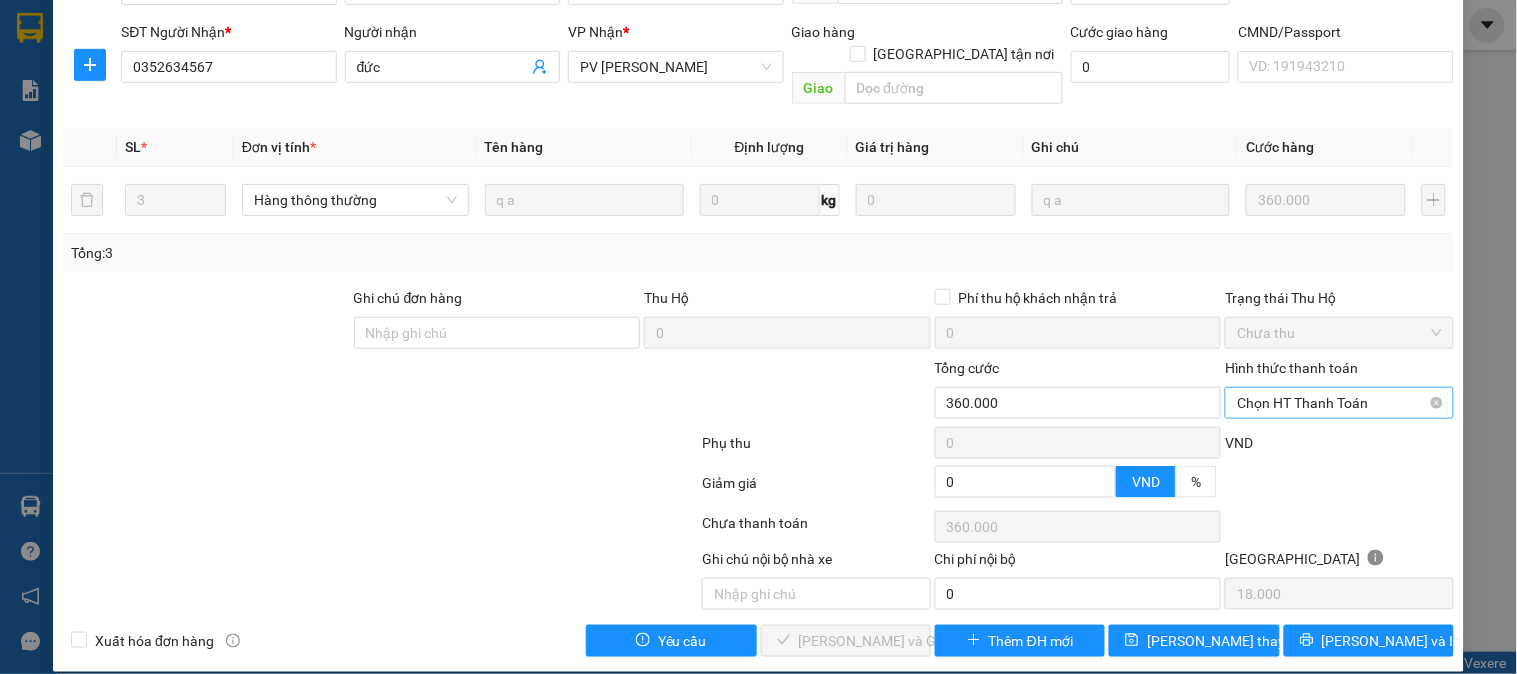 click on "Chọn HT Thanh Toán" at bounding box center (1339, 403) 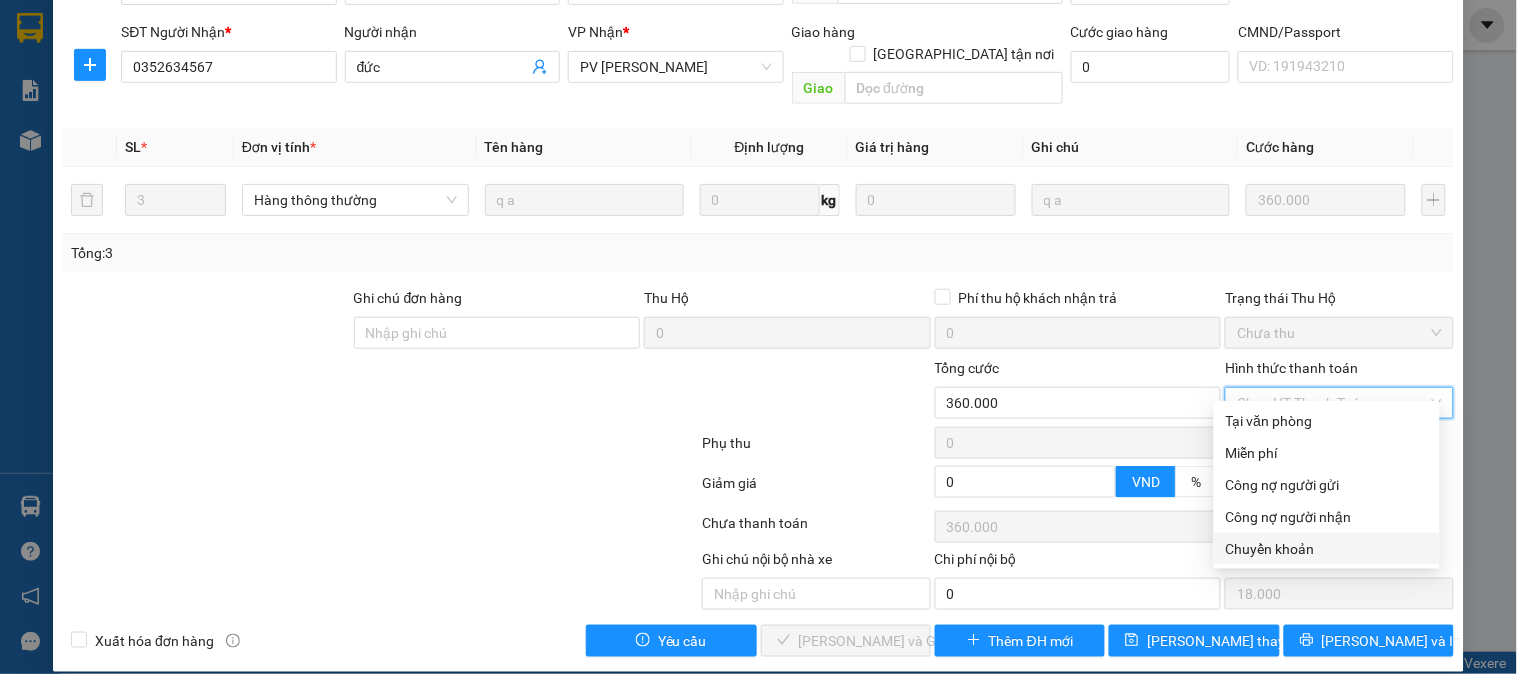 click on "Chuyển khoản" at bounding box center (1327, 549) 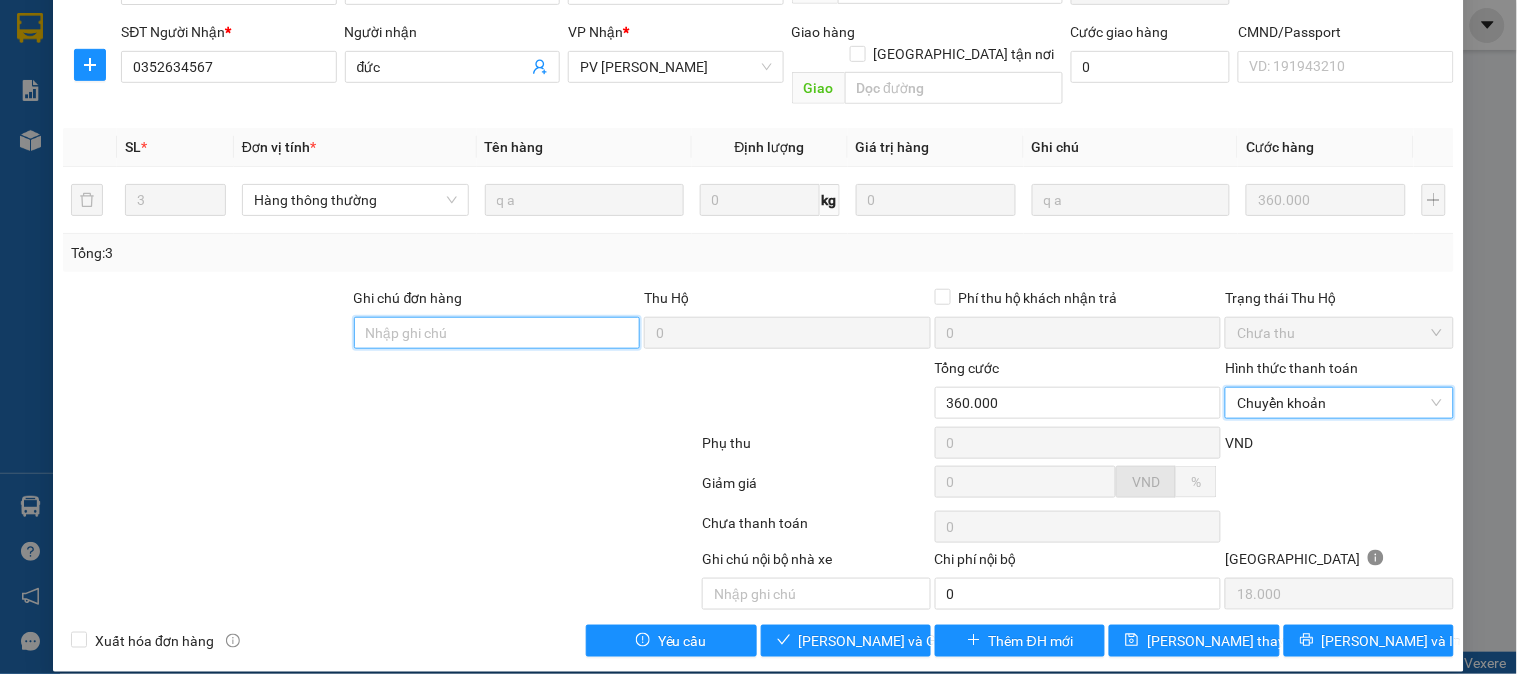 click on "Ghi chú đơn hàng" at bounding box center (497, 333) 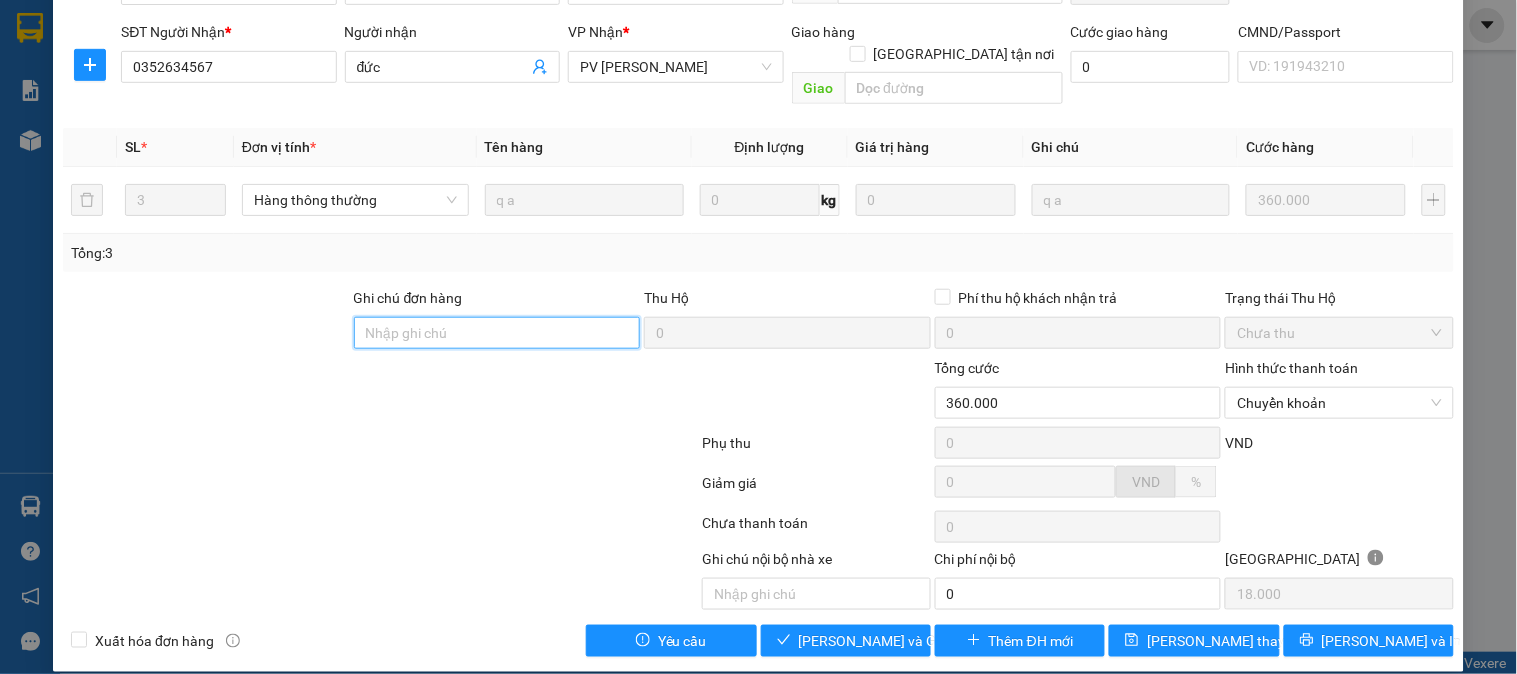 type on "E" 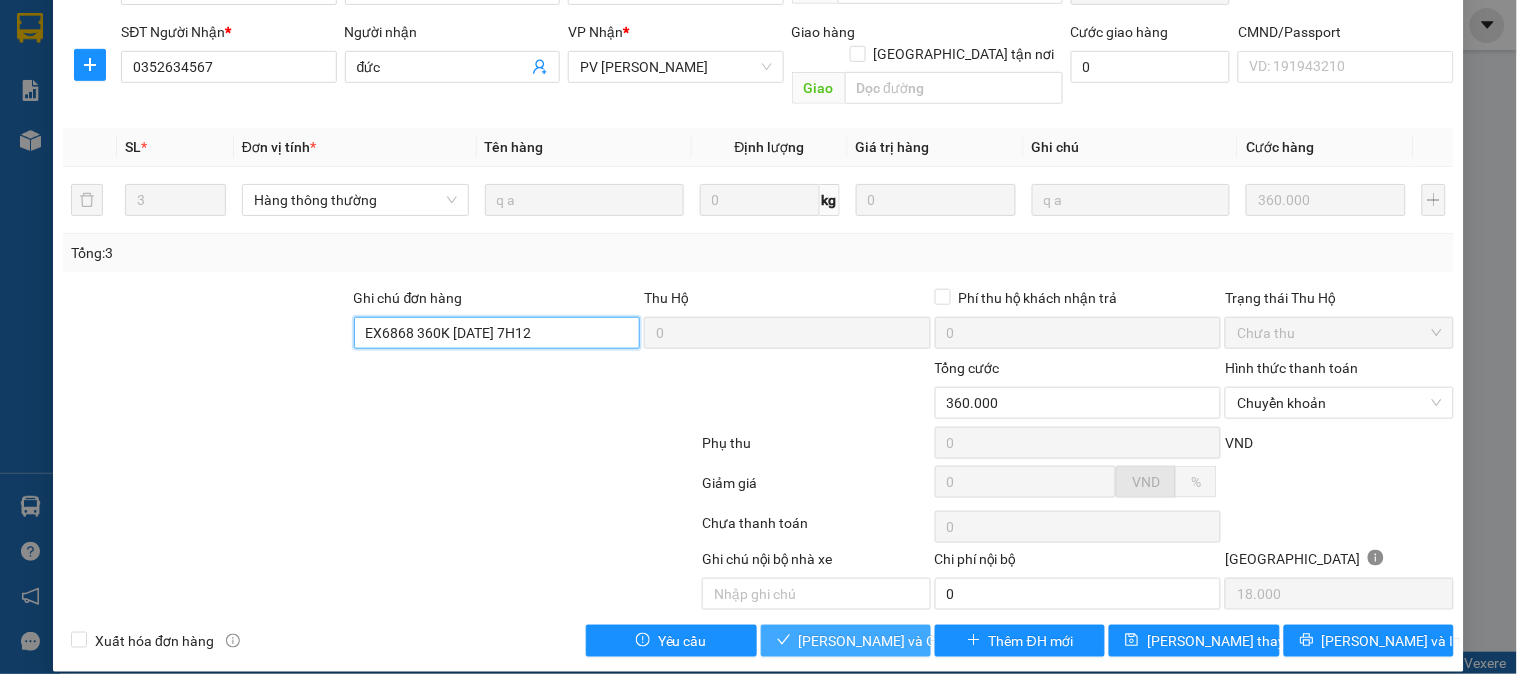 type on "EX6868 360K [DATE] 7H12" 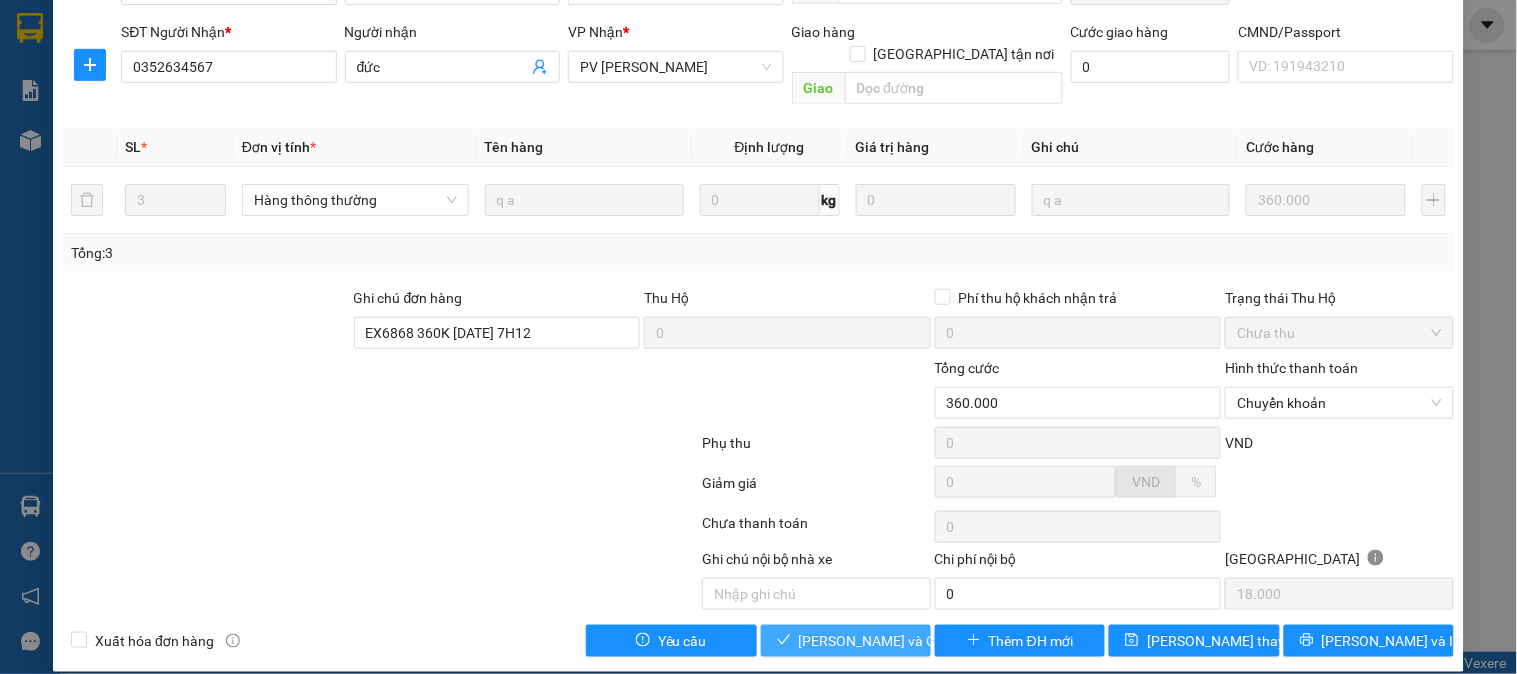 click on "[PERSON_NAME] và Giao hàng" at bounding box center [895, 641] 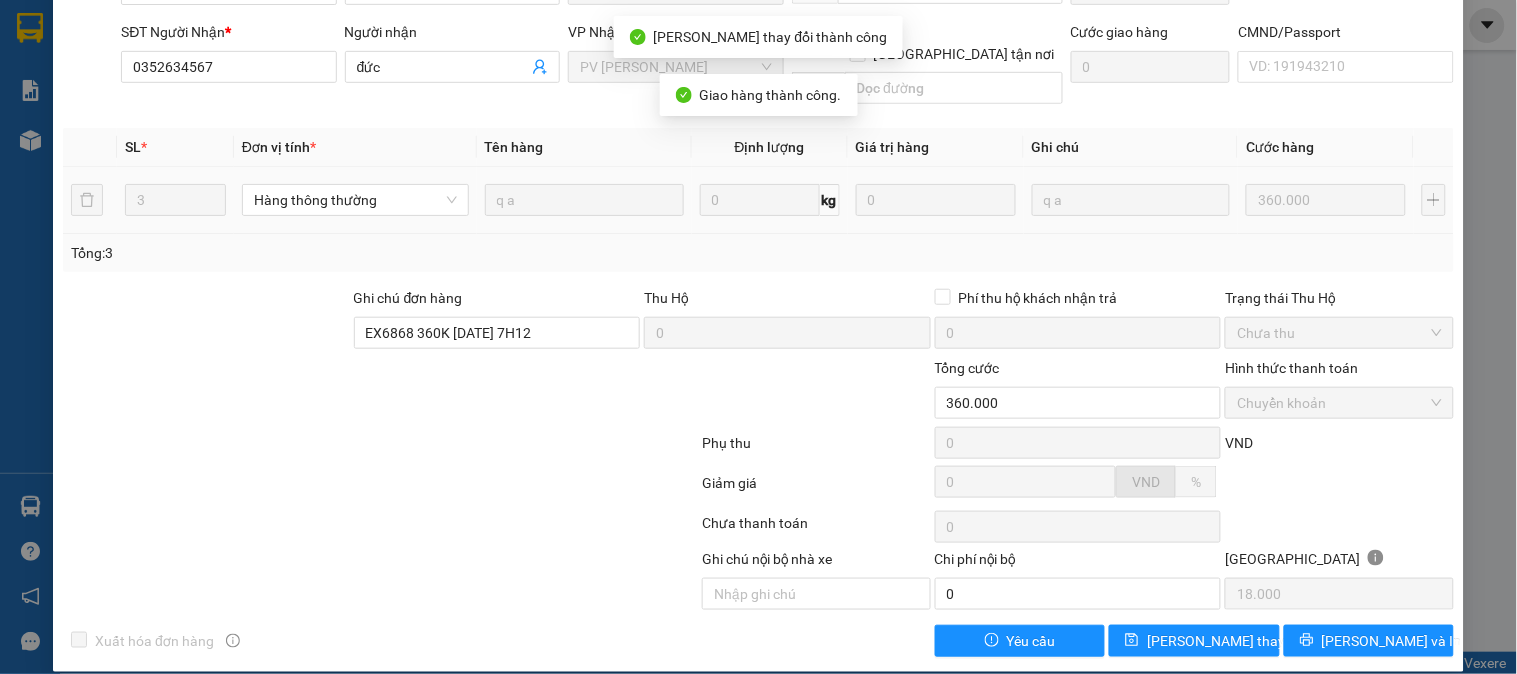 scroll, scrollTop: 0, scrollLeft: 0, axis: both 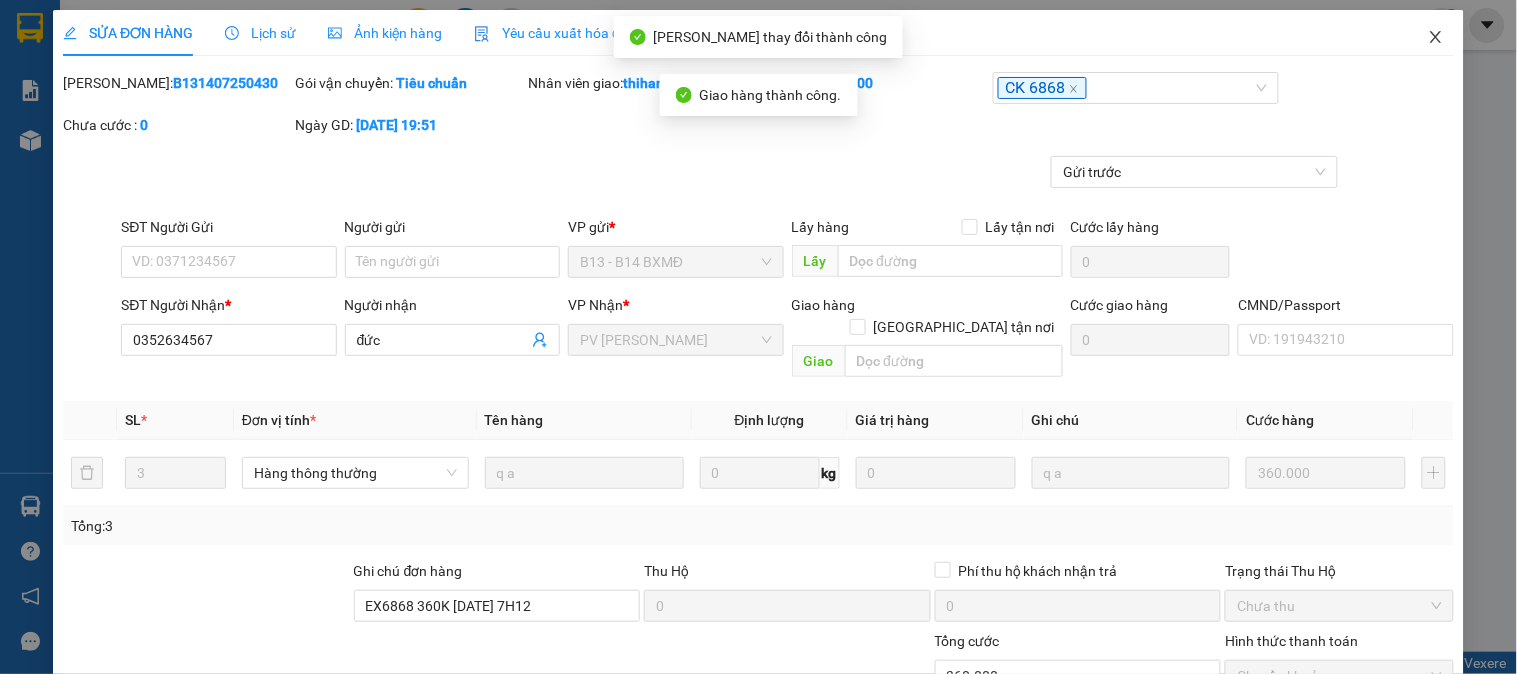 click 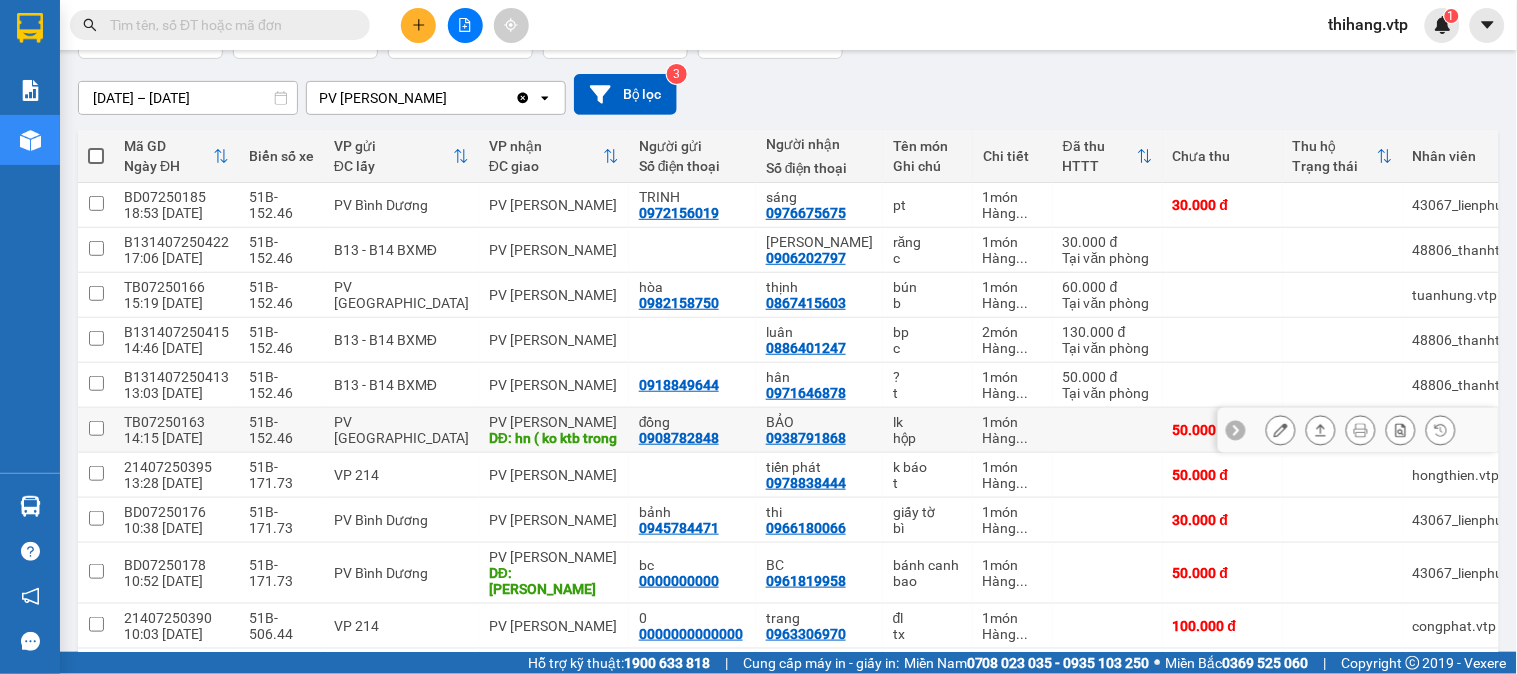 scroll, scrollTop: 111, scrollLeft: 0, axis: vertical 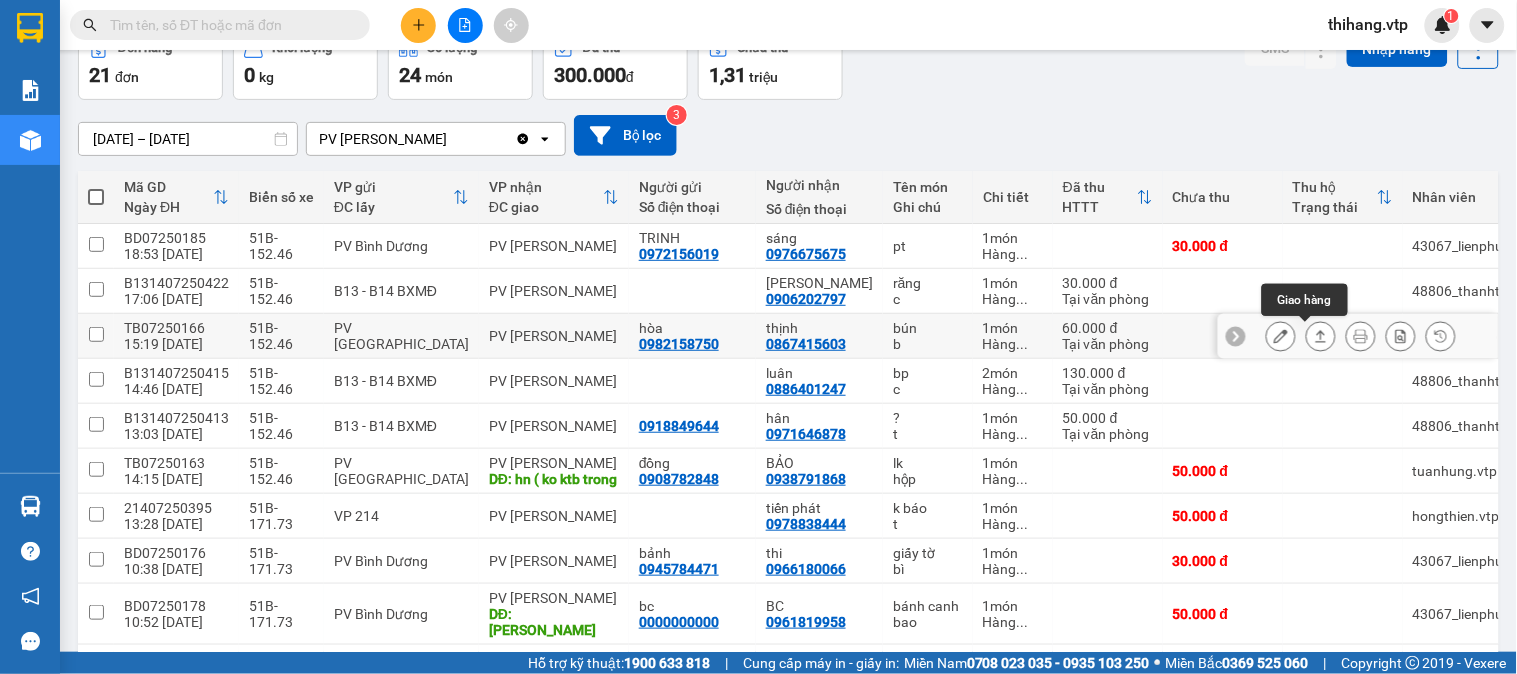 click 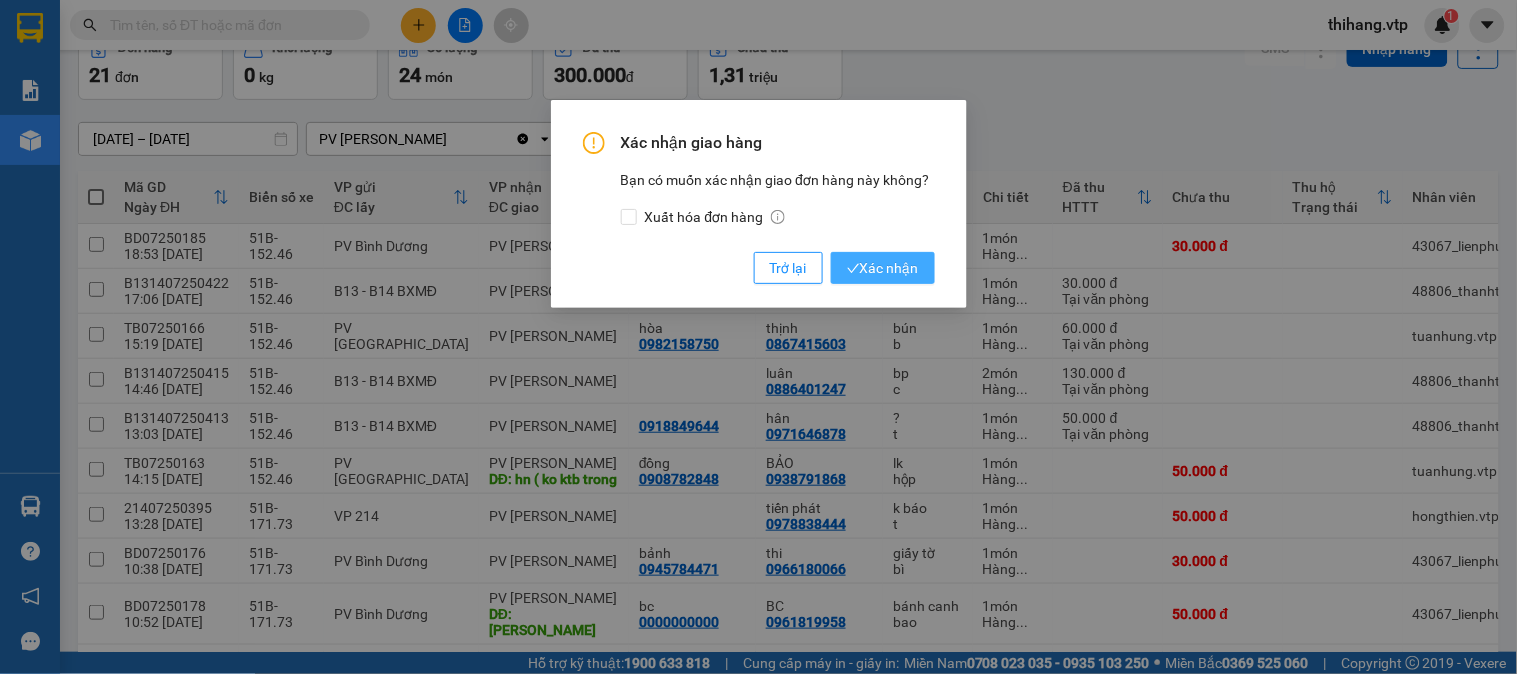 click on "Xác nhận" at bounding box center (883, 268) 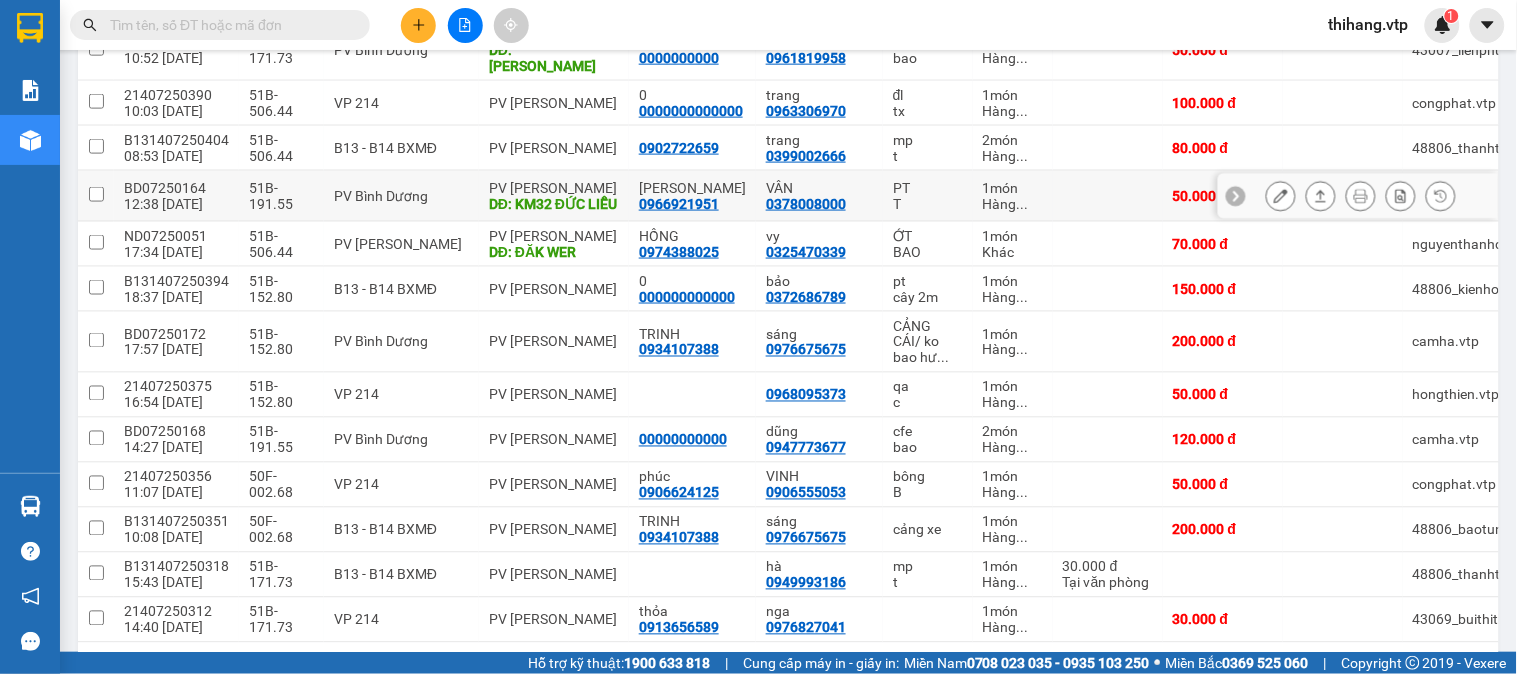 scroll, scrollTop: 666, scrollLeft: 0, axis: vertical 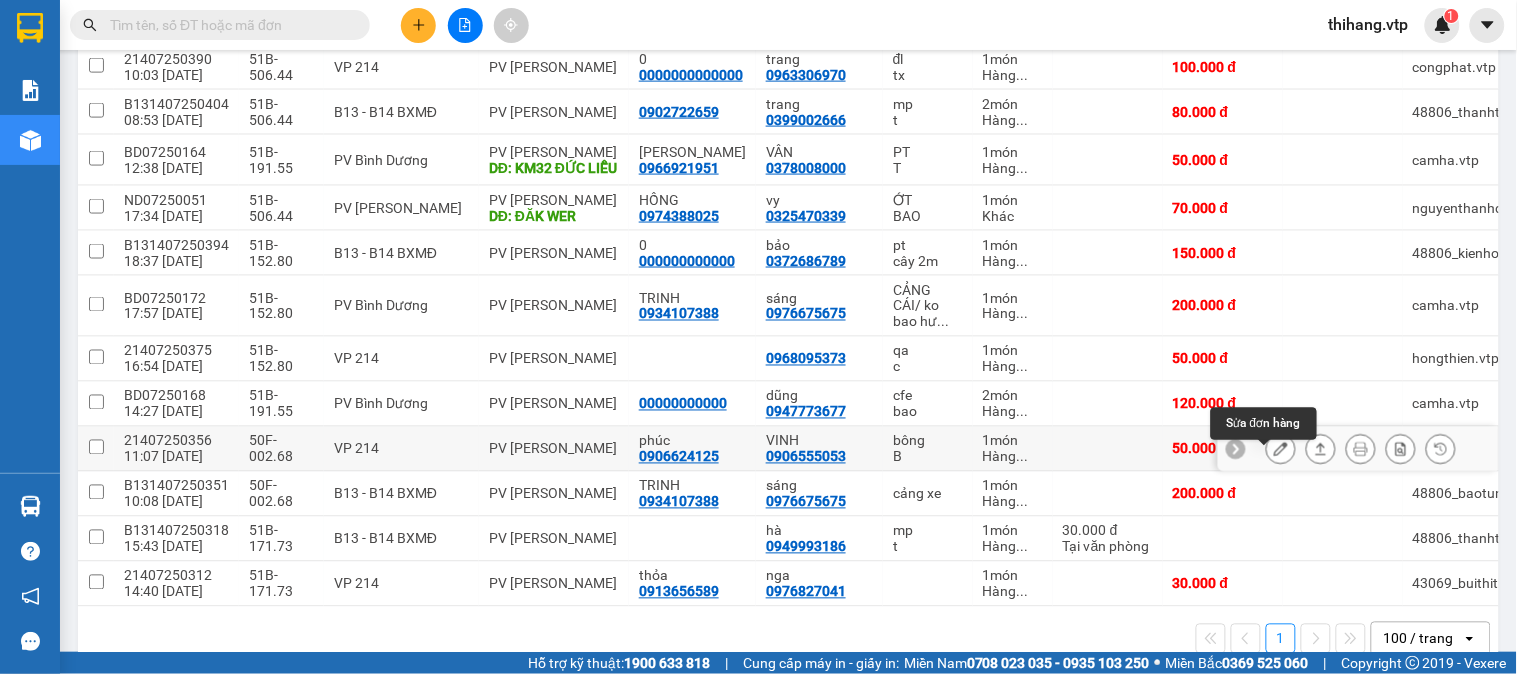 click 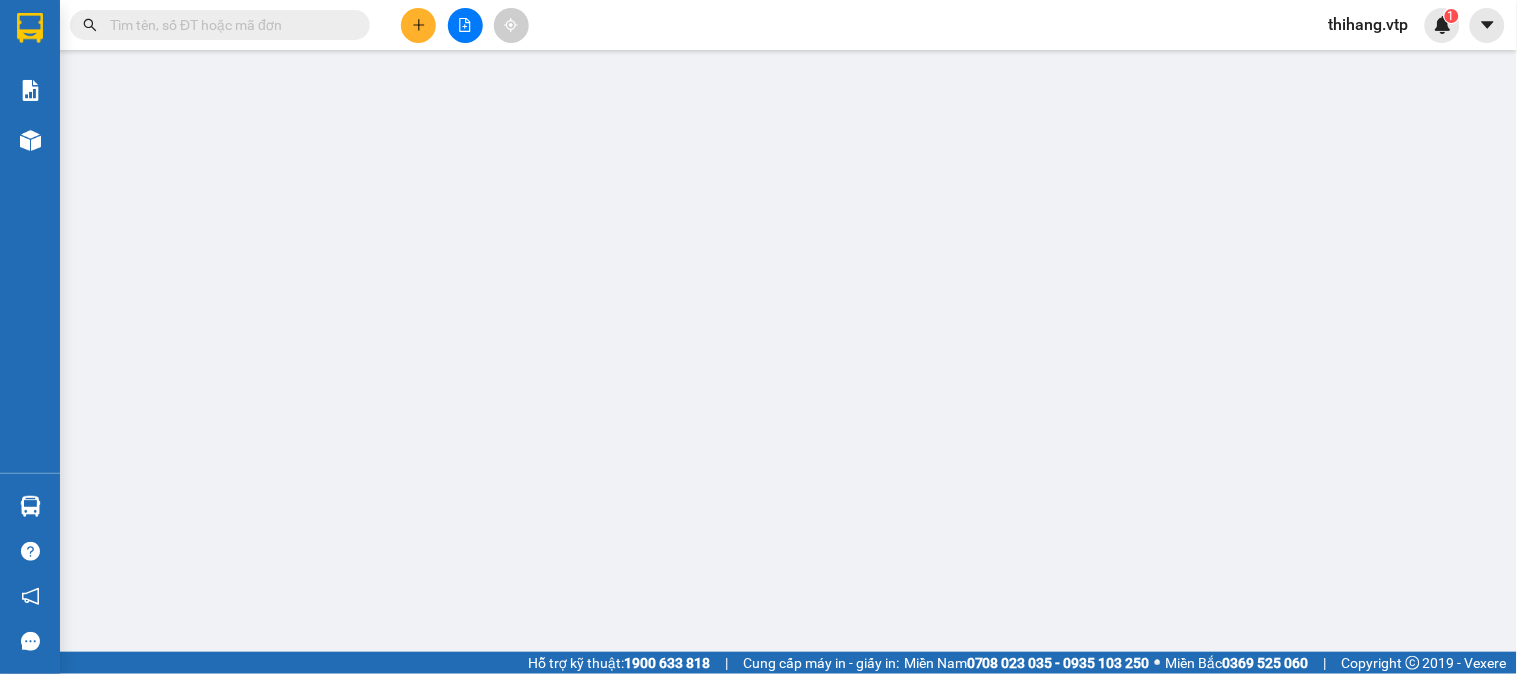 scroll, scrollTop: 0, scrollLeft: 0, axis: both 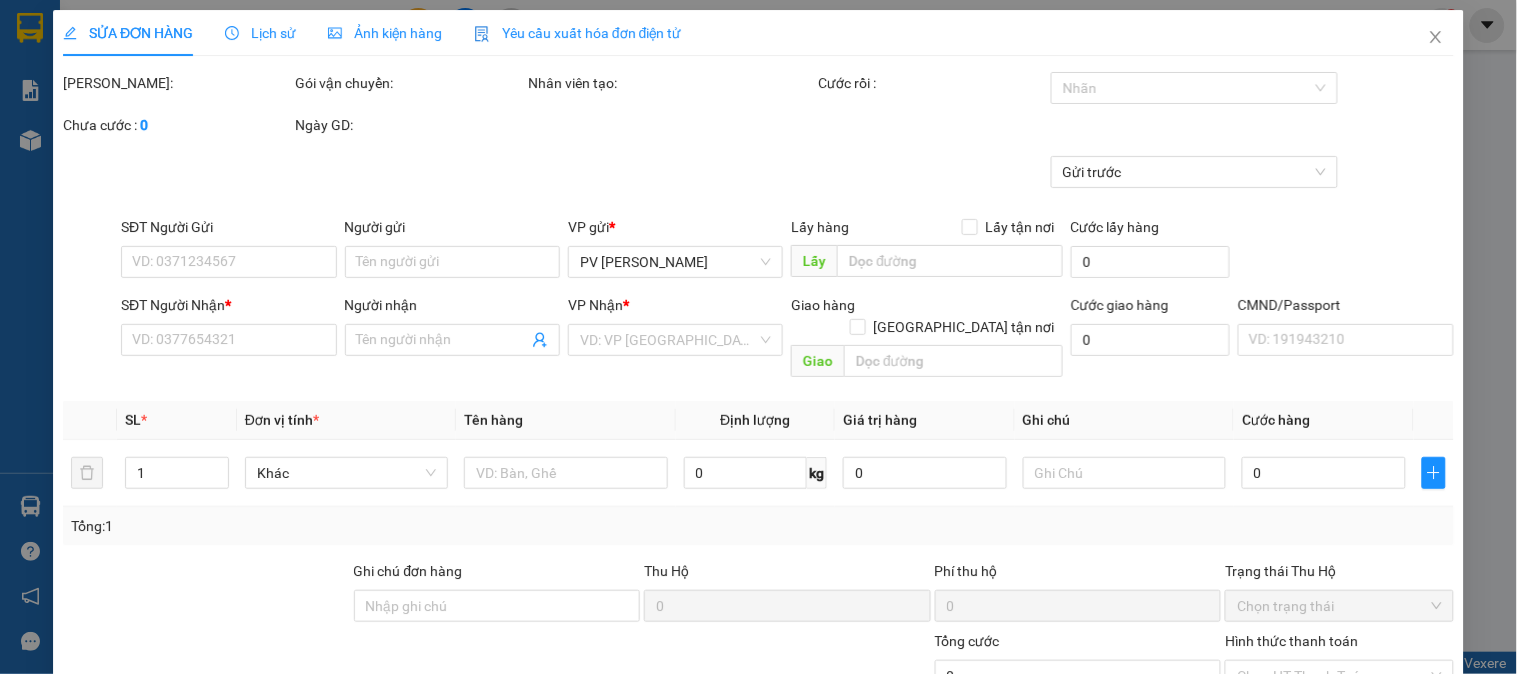 type on "2.500" 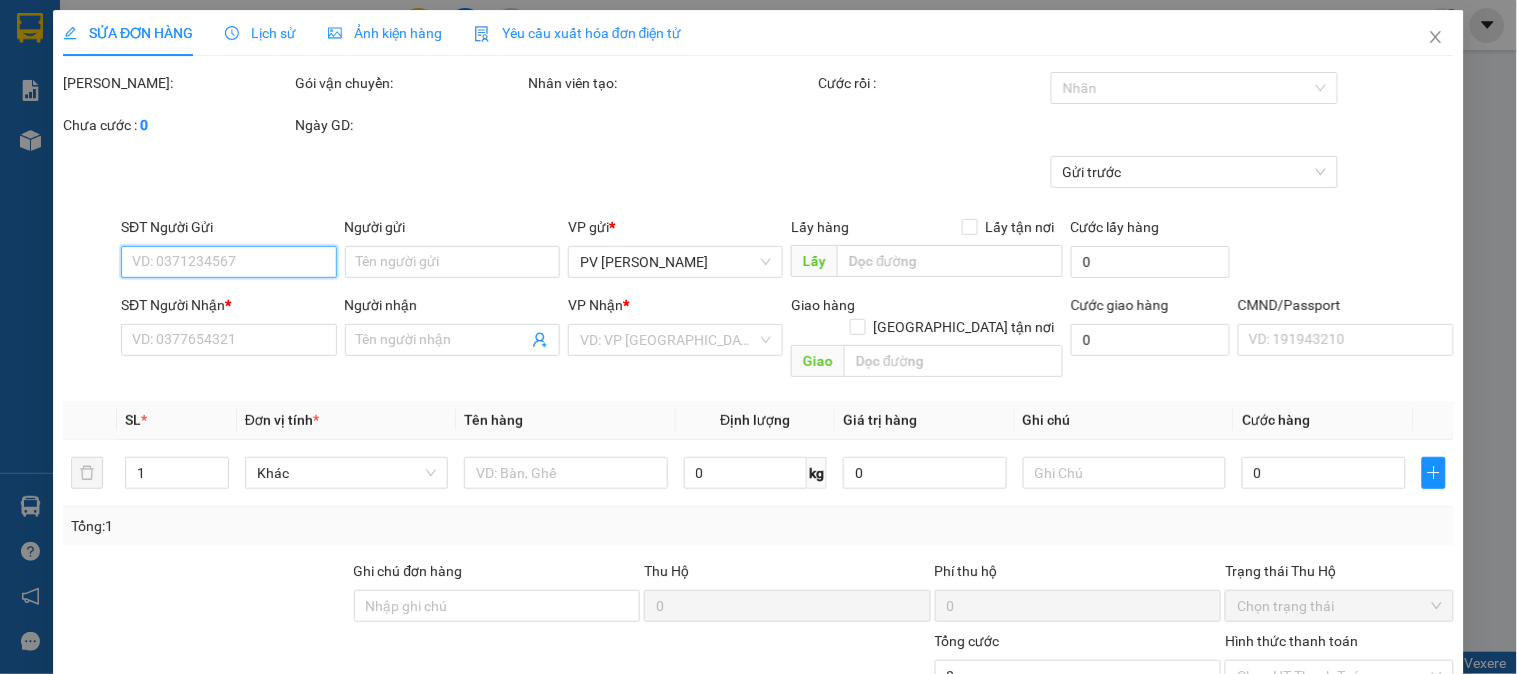 type on "0906624125" 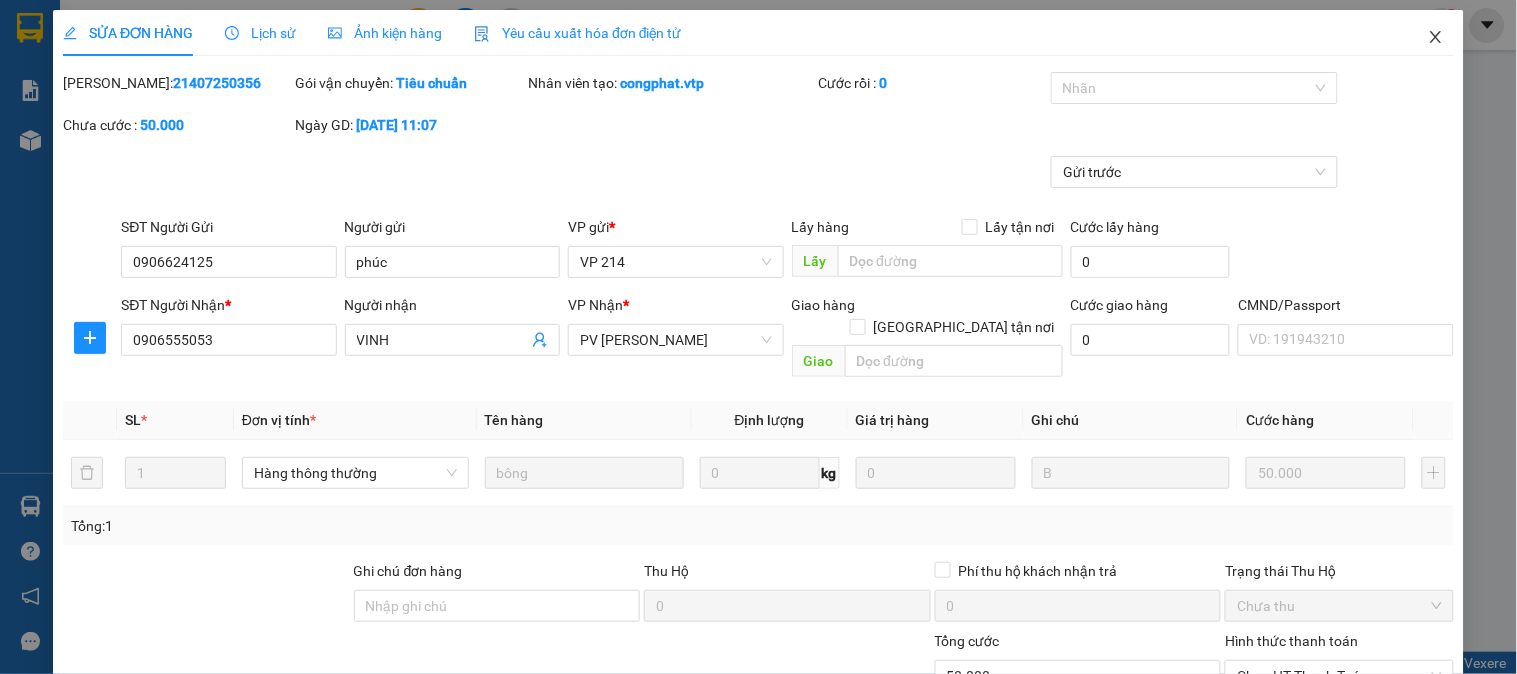 click 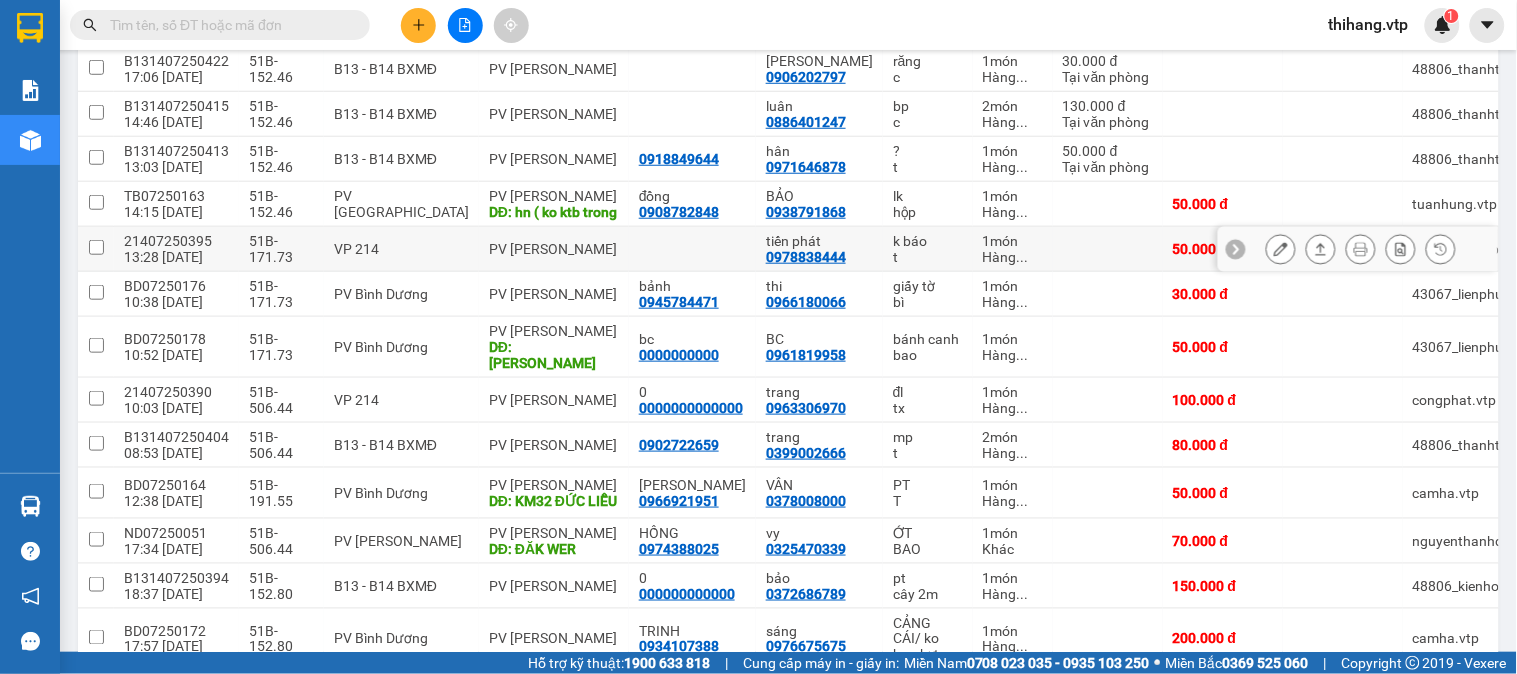 scroll, scrollTop: 222, scrollLeft: 0, axis: vertical 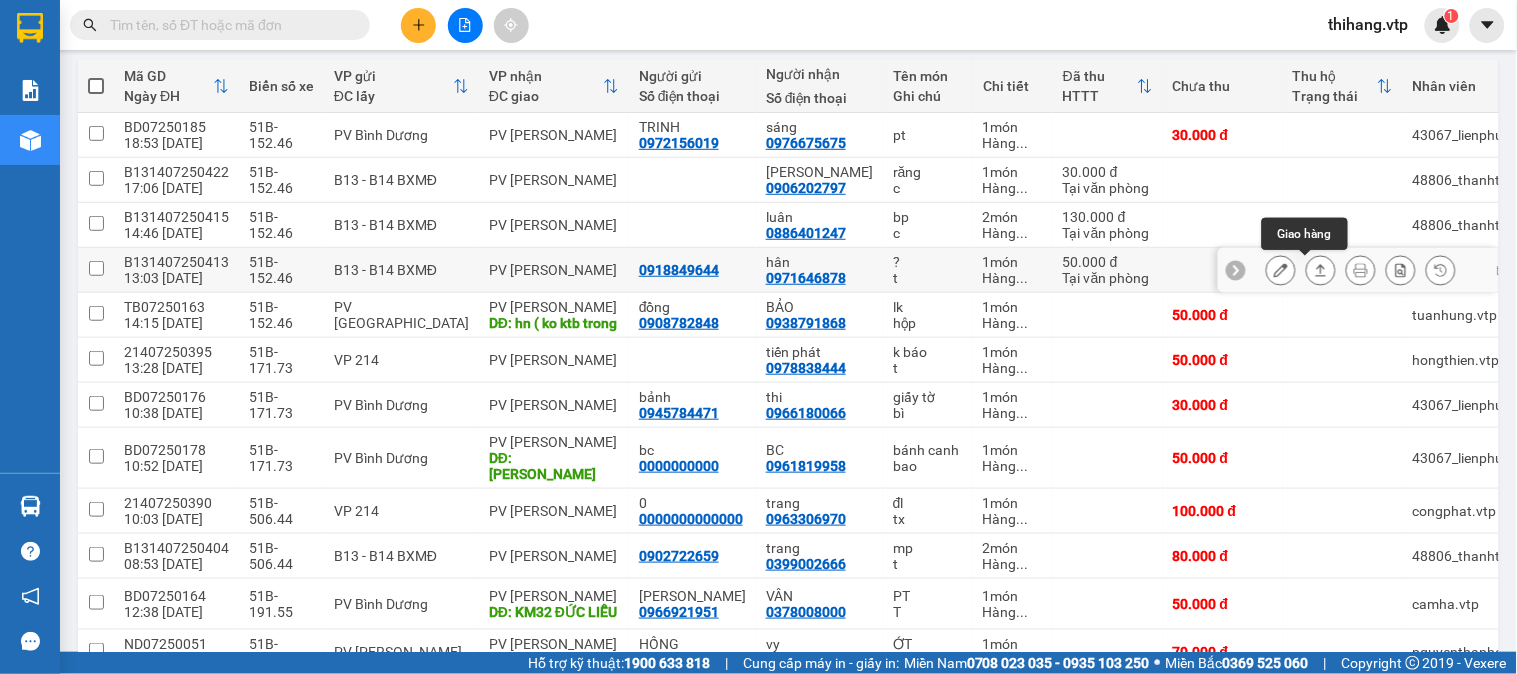 click 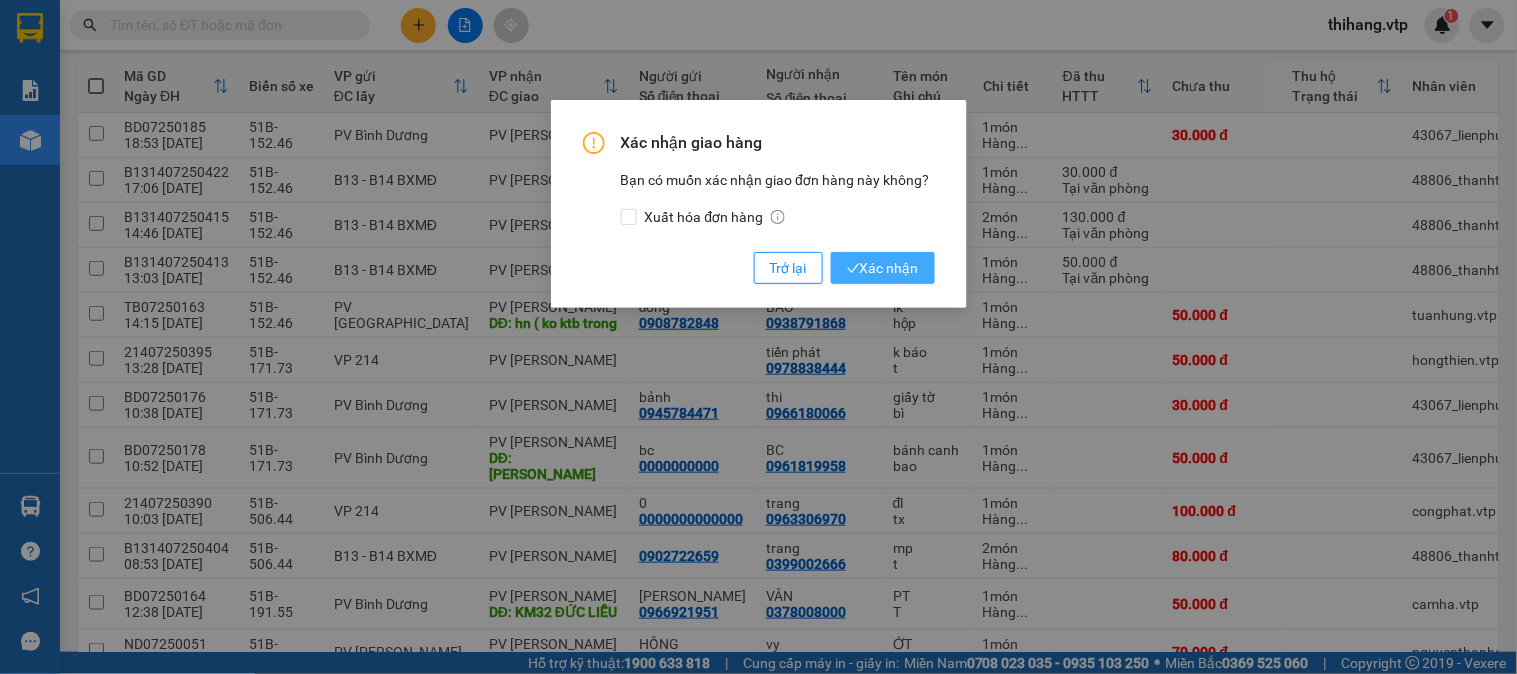 click on "Xác nhận" at bounding box center (883, 268) 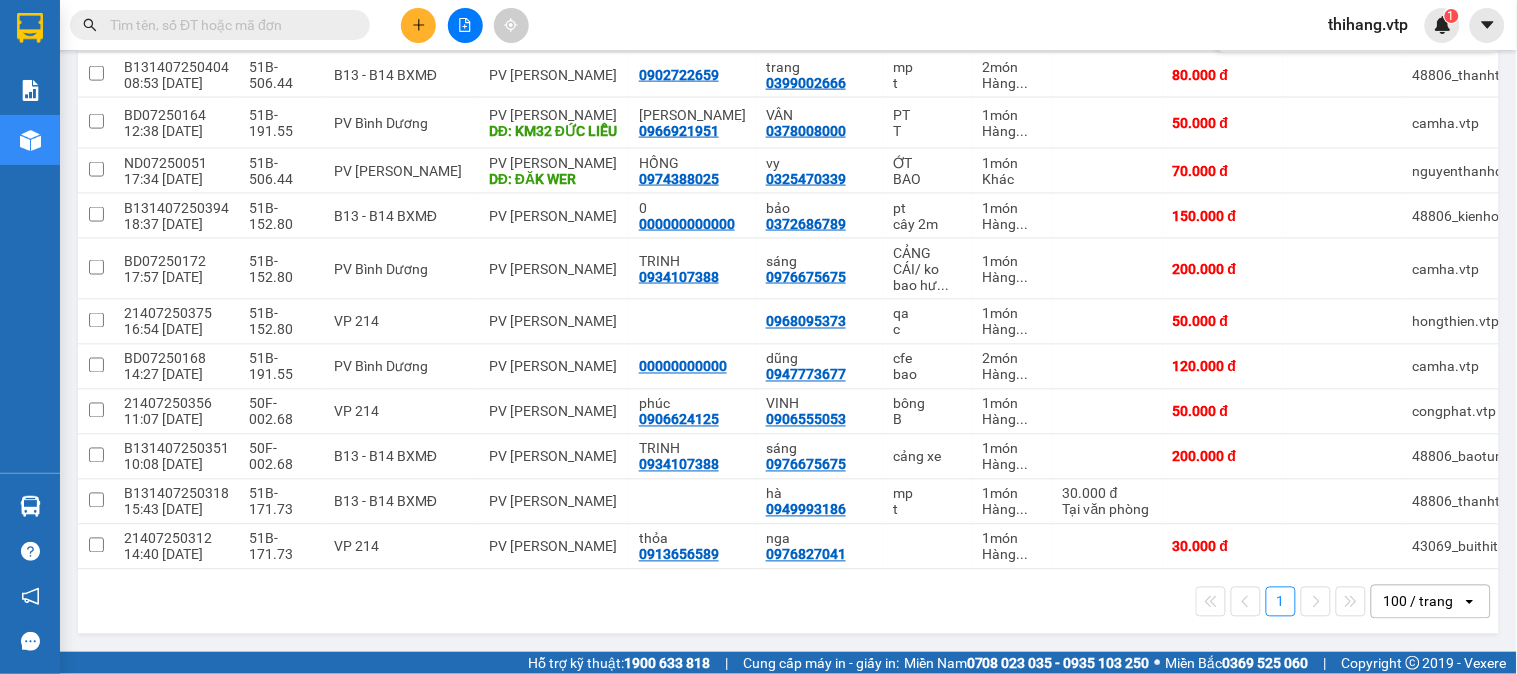 scroll, scrollTop: 678, scrollLeft: 0, axis: vertical 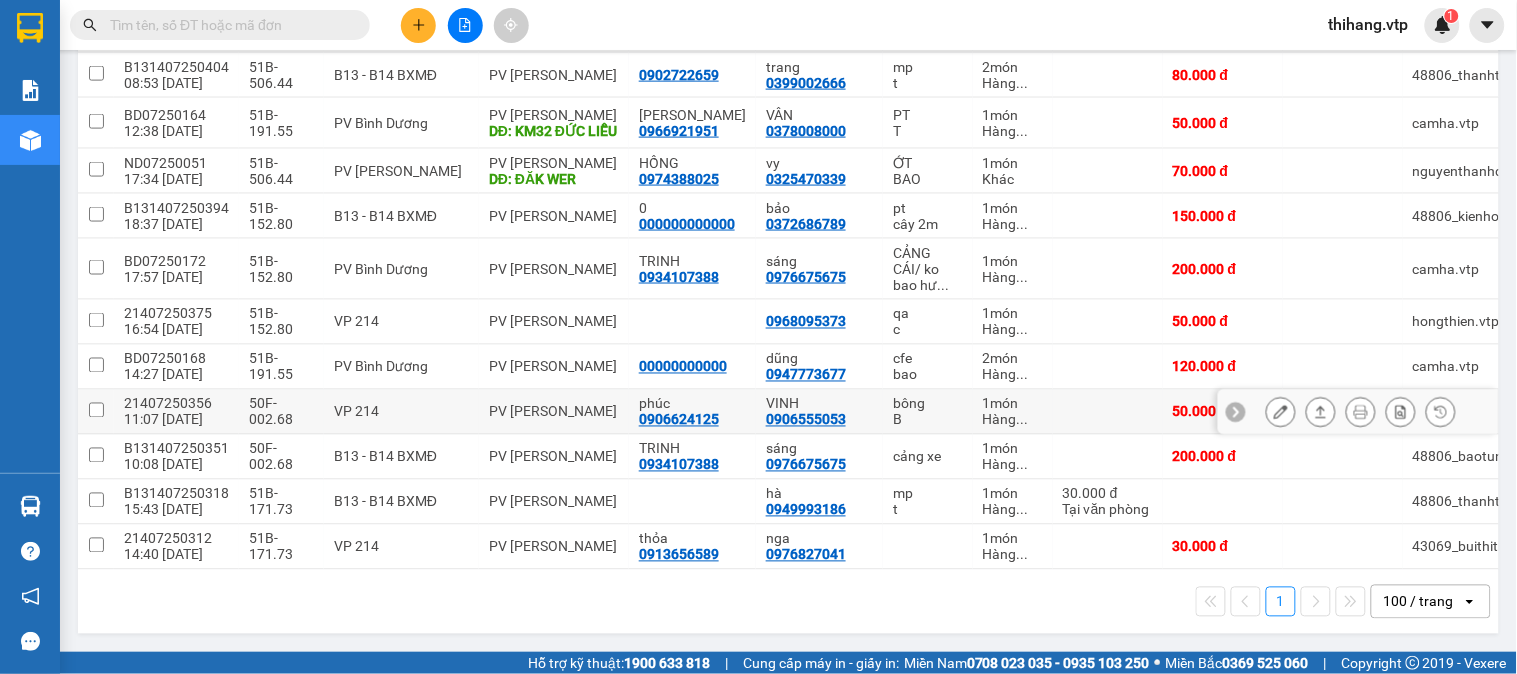 click 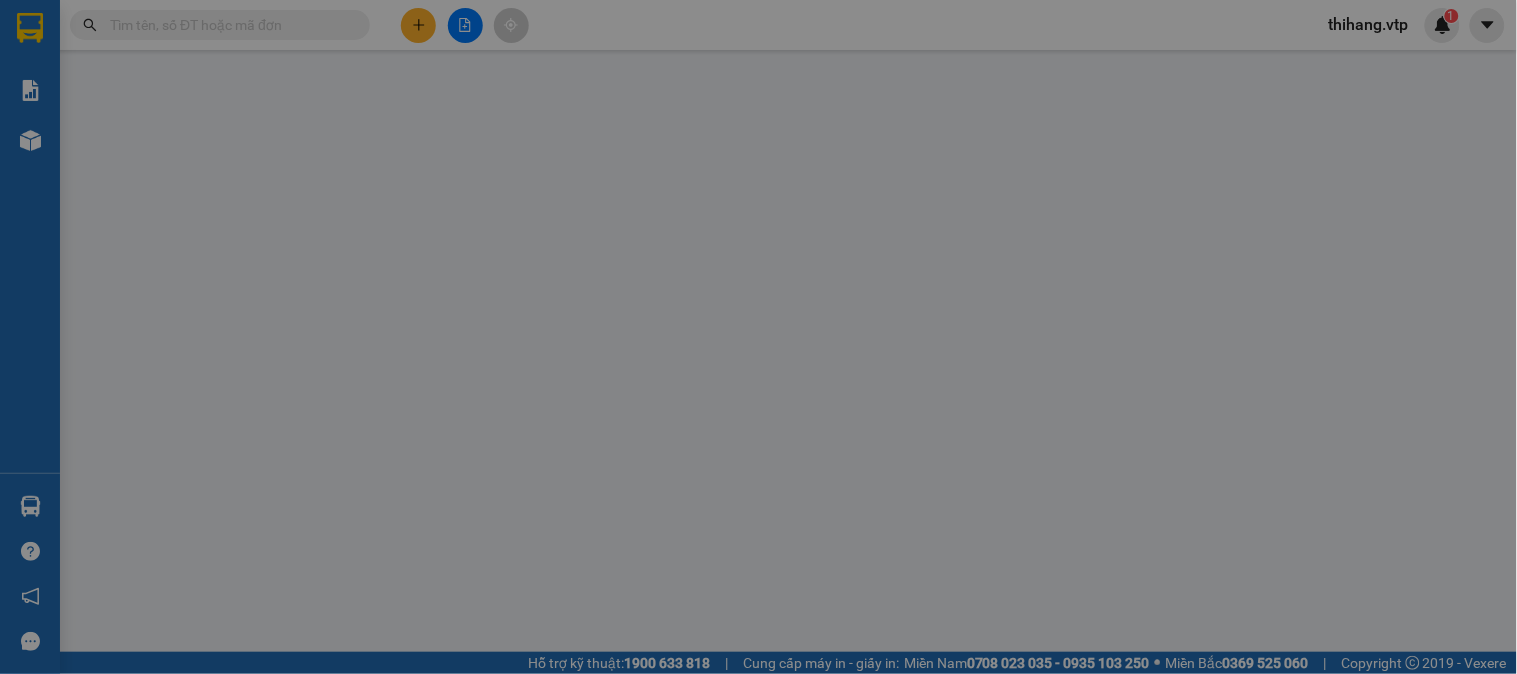type on "0906624125" 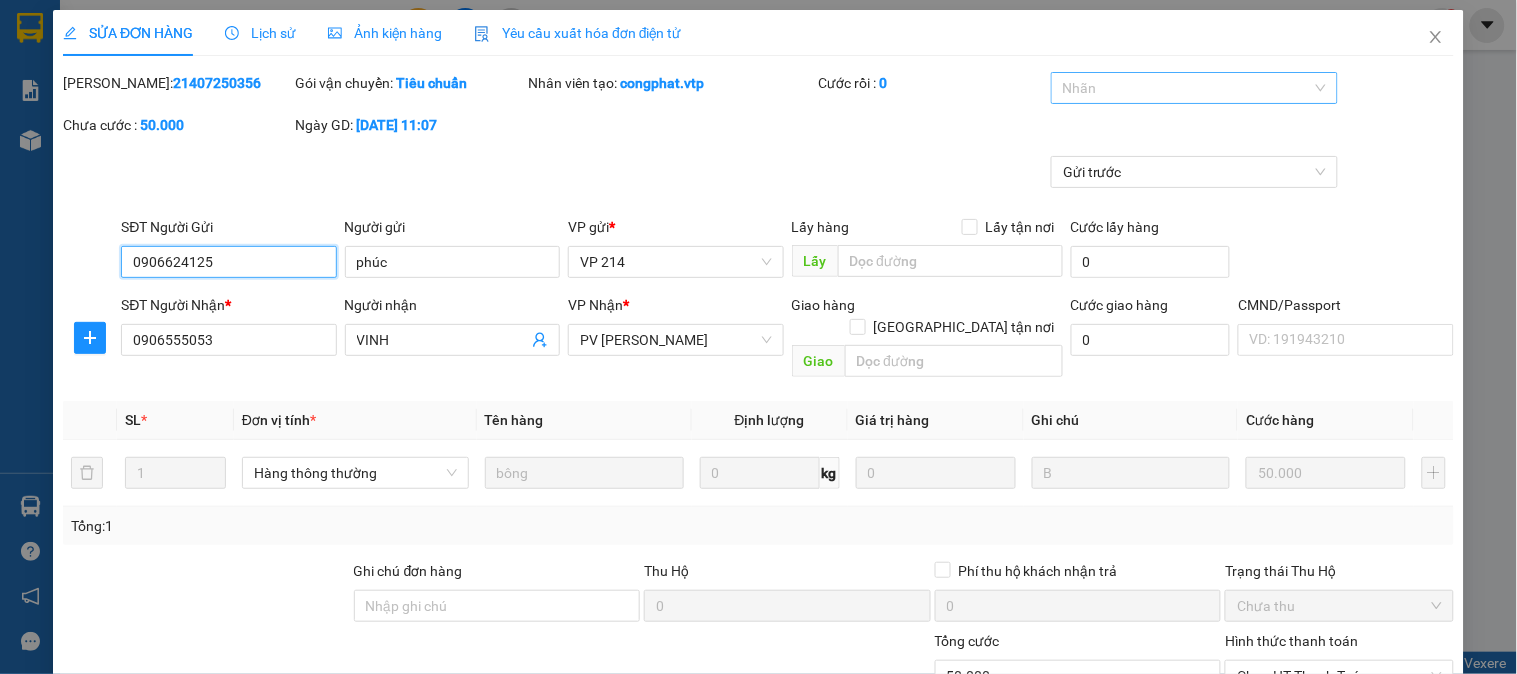 scroll, scrollTop: 0, scrollLeft: 0, axis: both 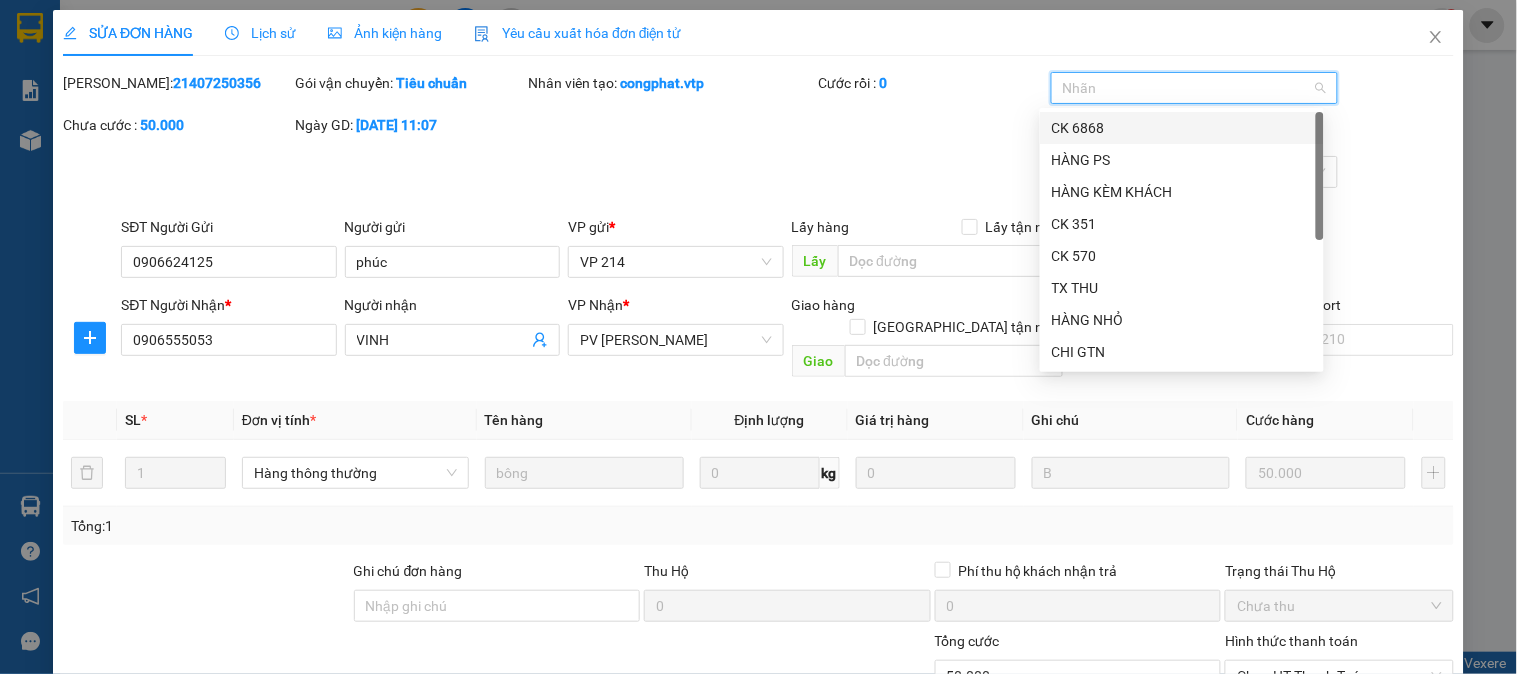 click on "CK 6868" at bounding box center (1182, 128) 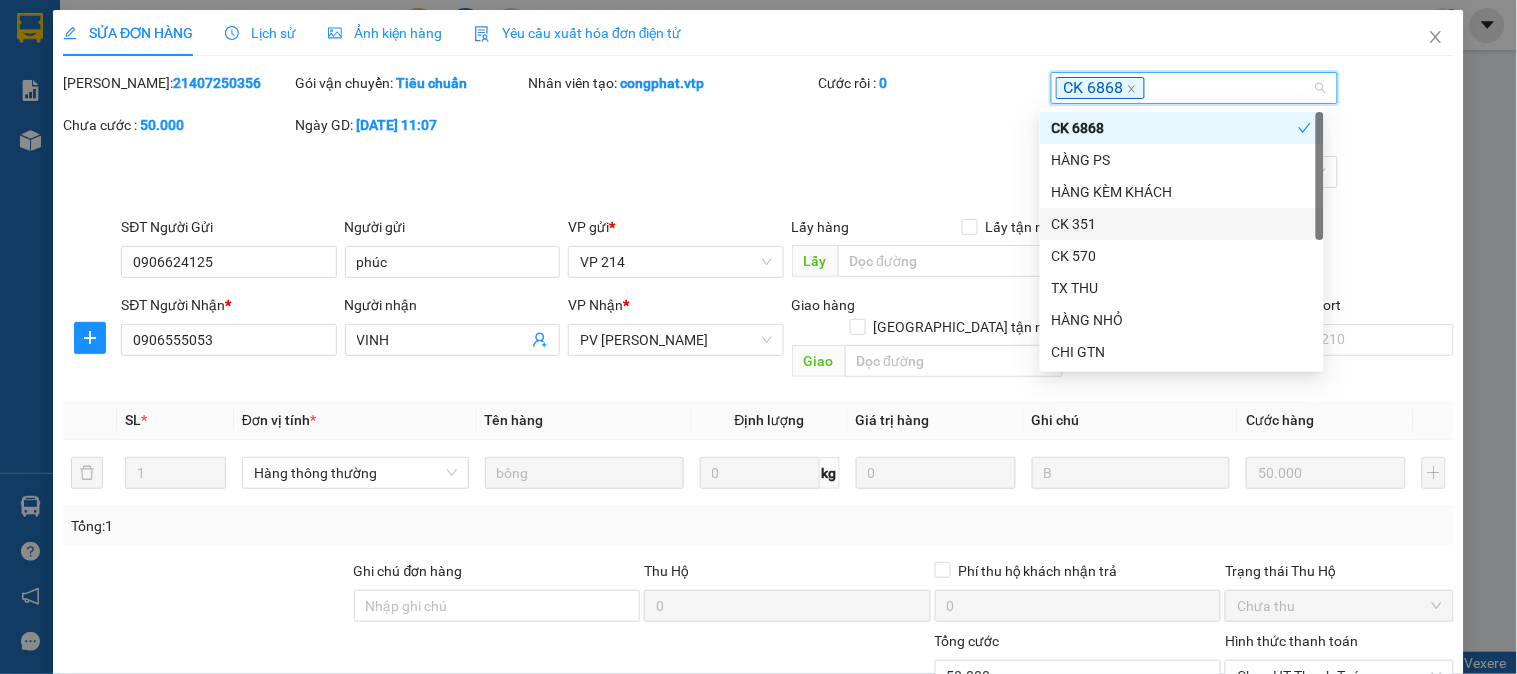 click on "SĐT Người Gửi 0906624125 Người gửi phúc VP gửi  * VP 214 Lấy hàng Lấy tận nơi Lấy Cước lấy hàng 0" at bounding box center (787, 251) 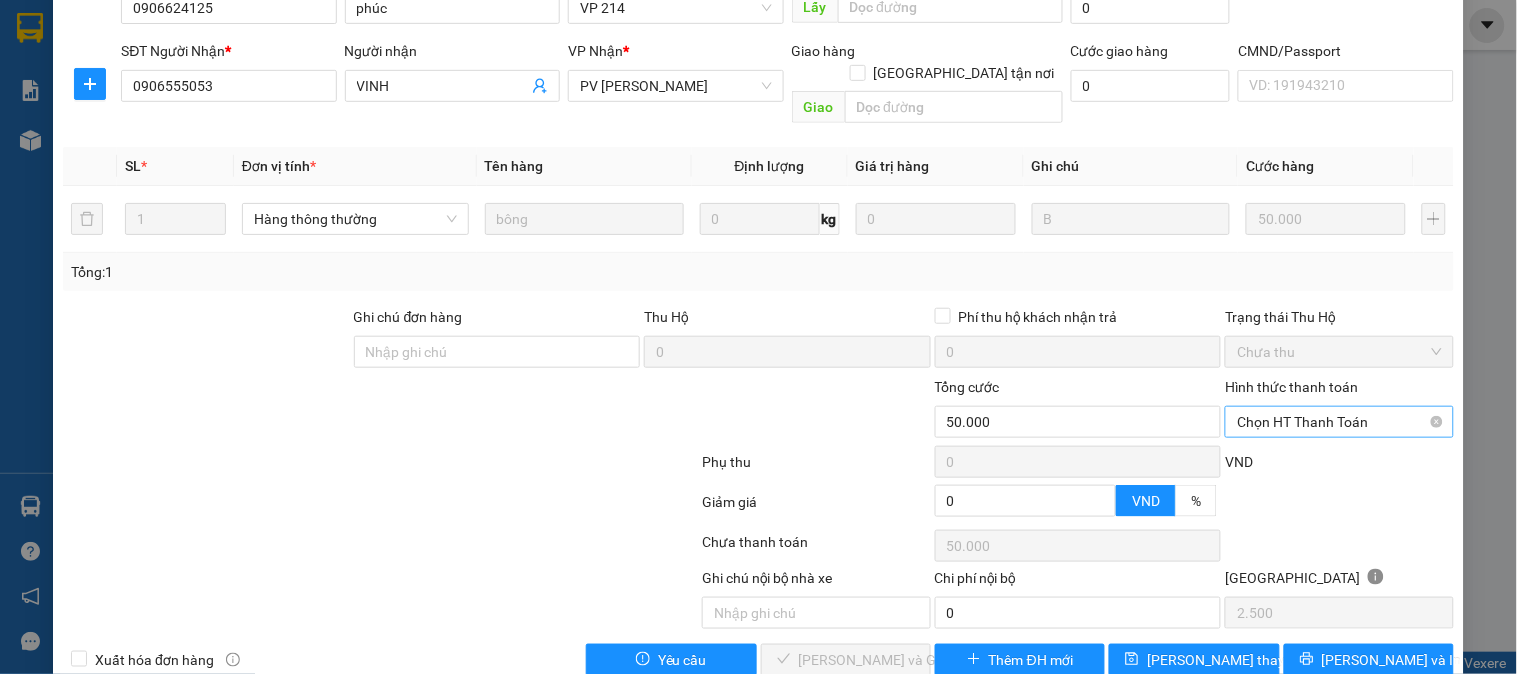 scroll, scrollTop: 273, scrollLeft: 0, axis: vertical 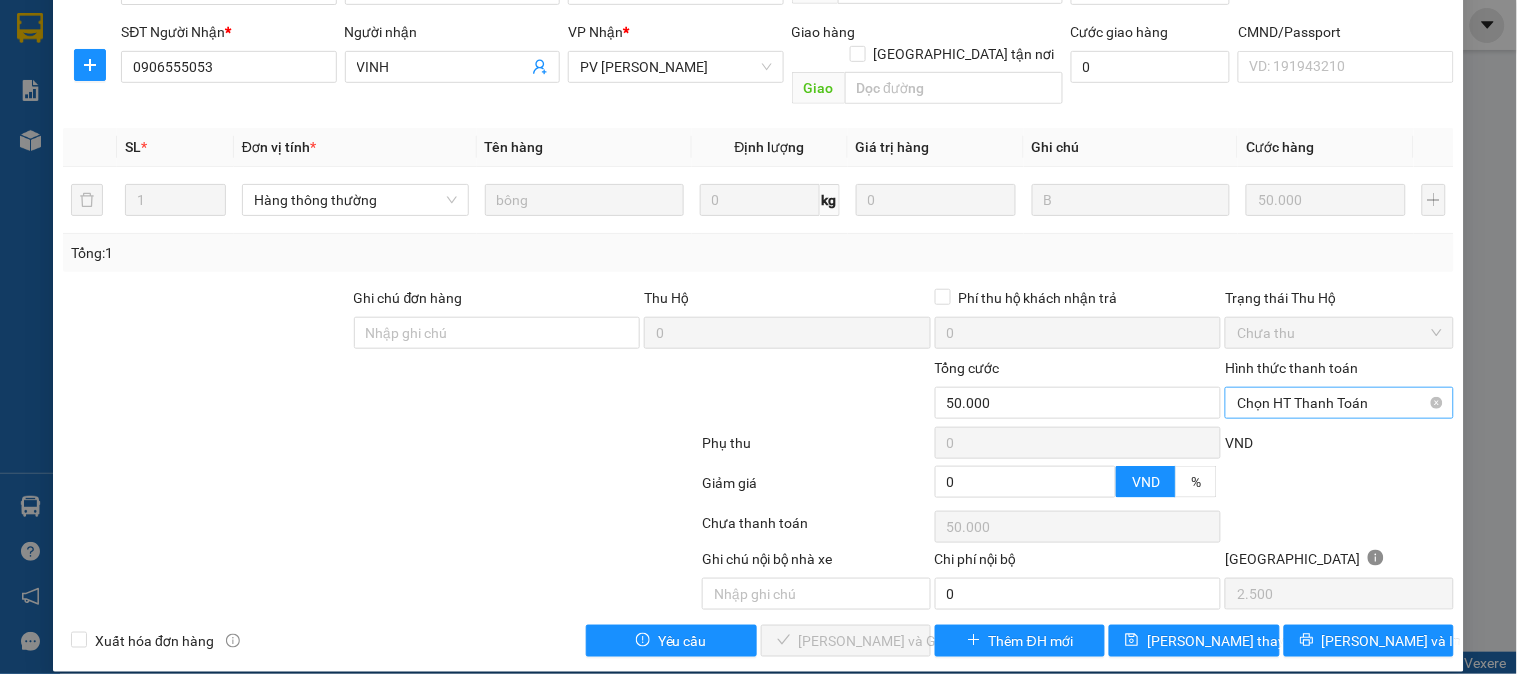 click on "Chọn HT Thanh Toán" at bounding box center (1339, 403) 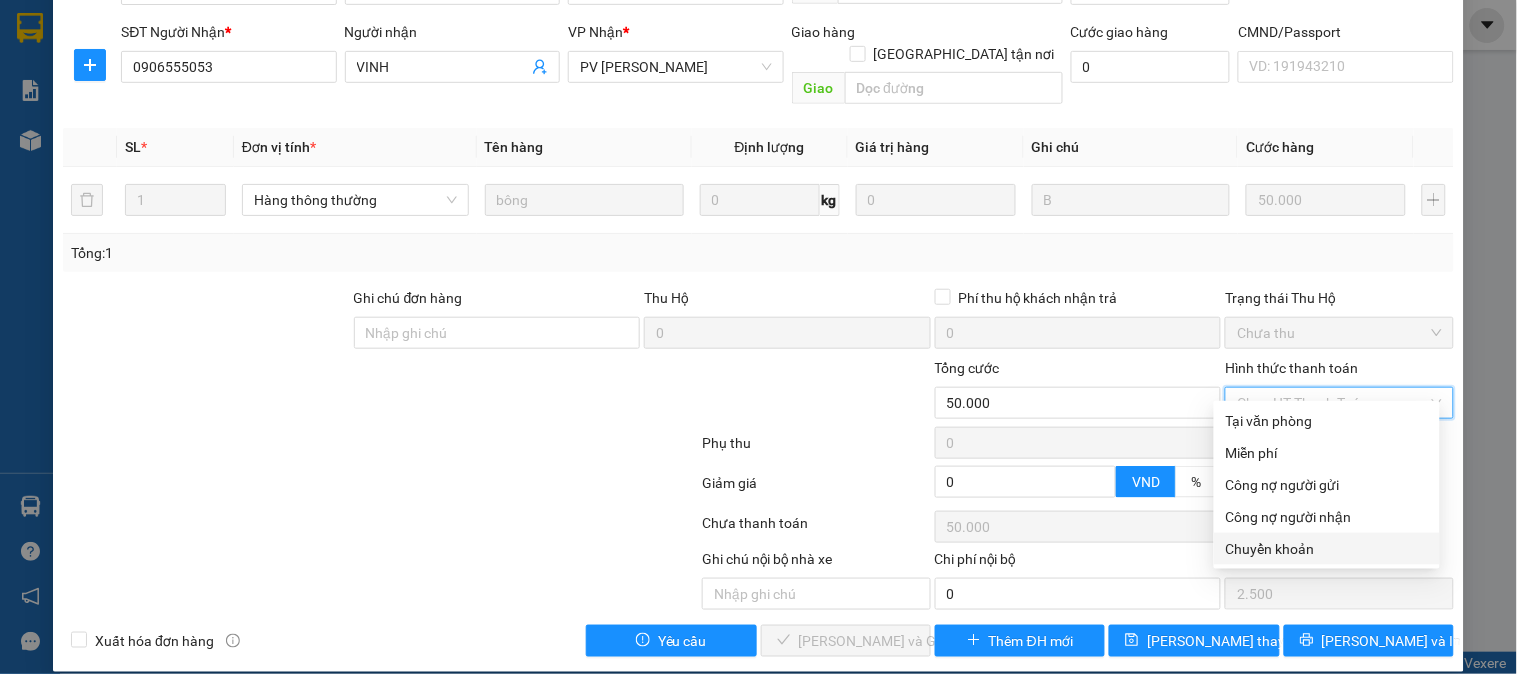 click on "Chuyển khoản" at bounding box center [1327, 549] 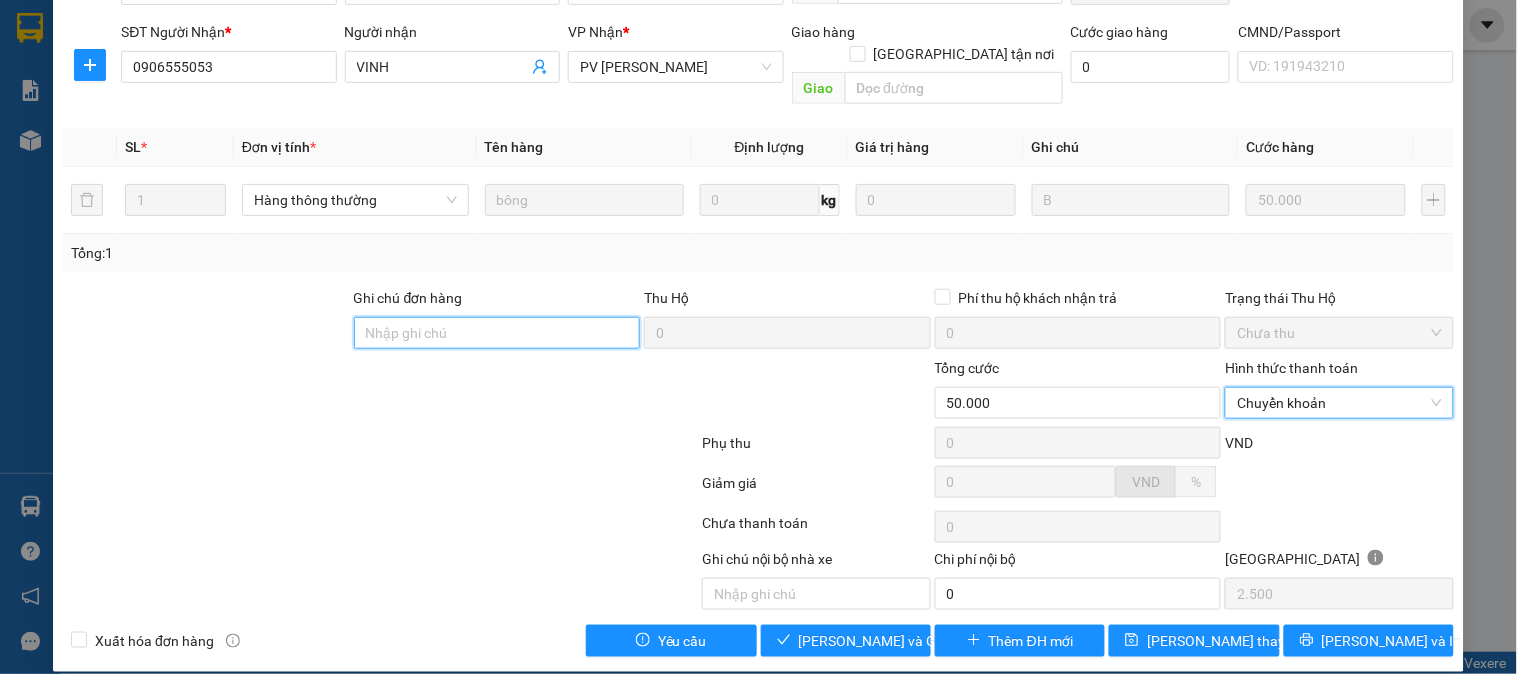 click on "Ghi chú đơn hàng" at bounding box center (497, 333) 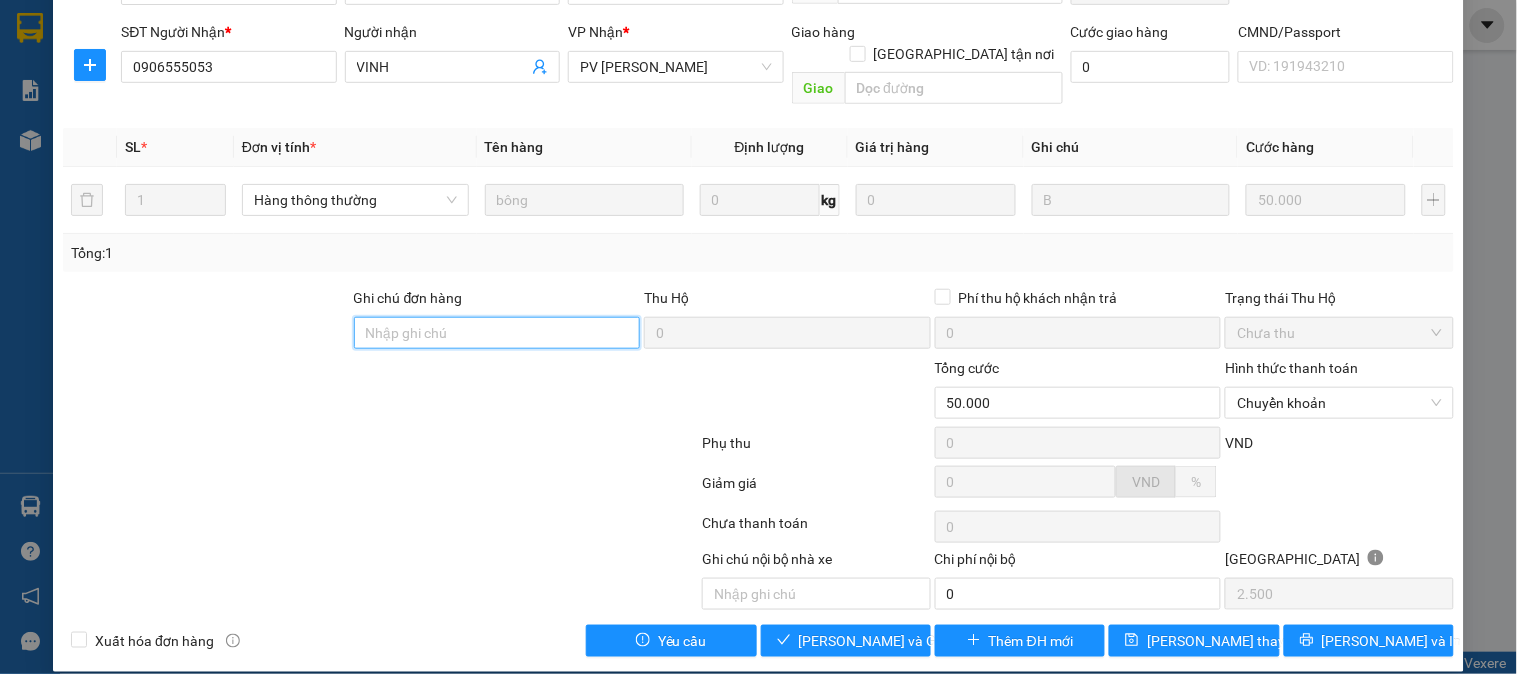 type on "E" 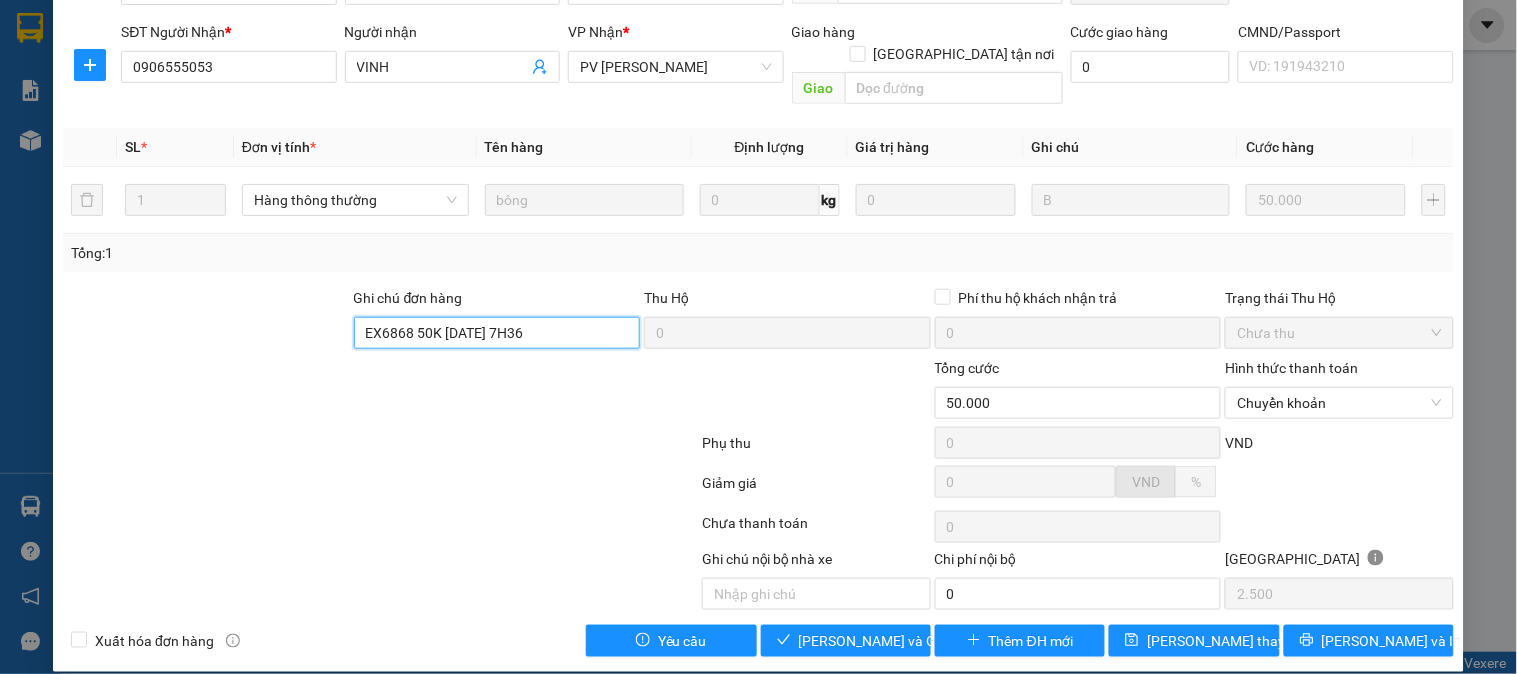 type on "EX6868 50K [DATE] 7H36" 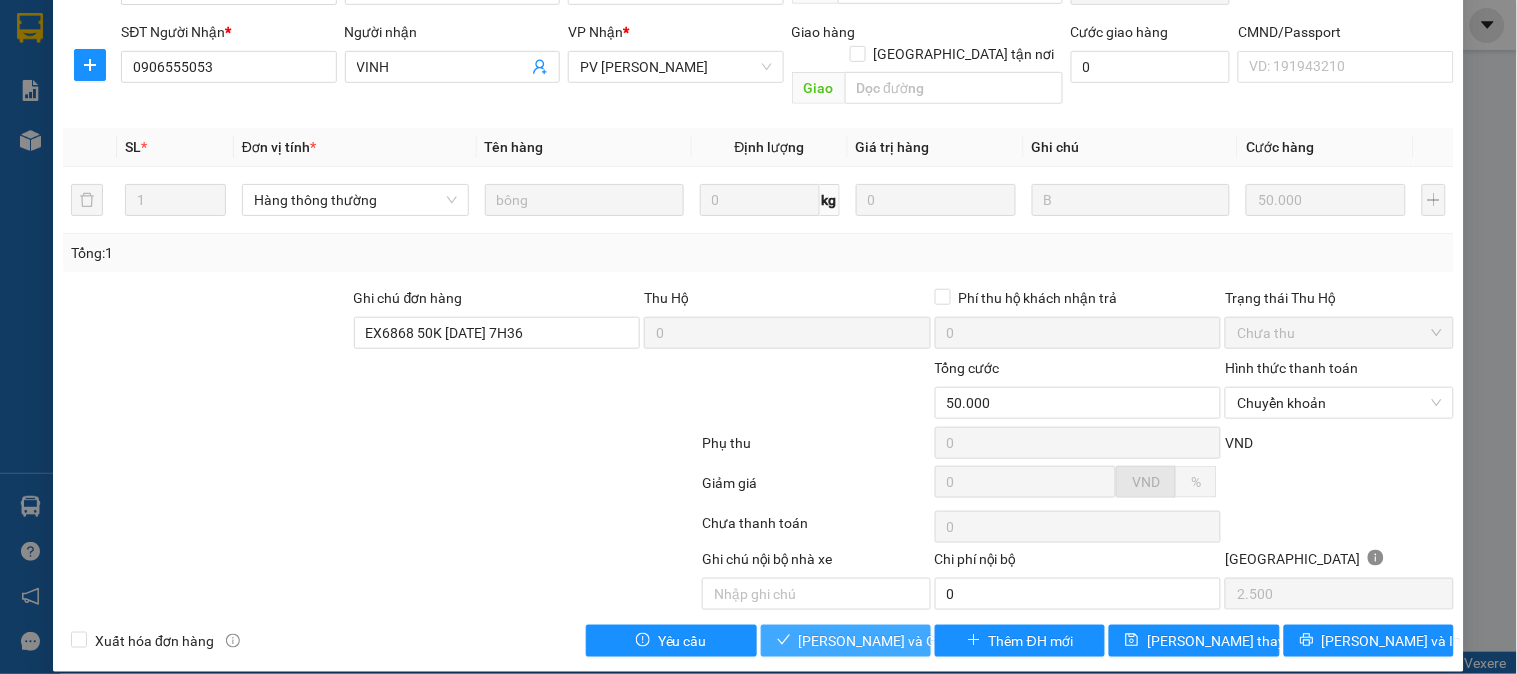 click on "[PERSON_NAME] và Giao hàng" at bounding box center (895, 641) 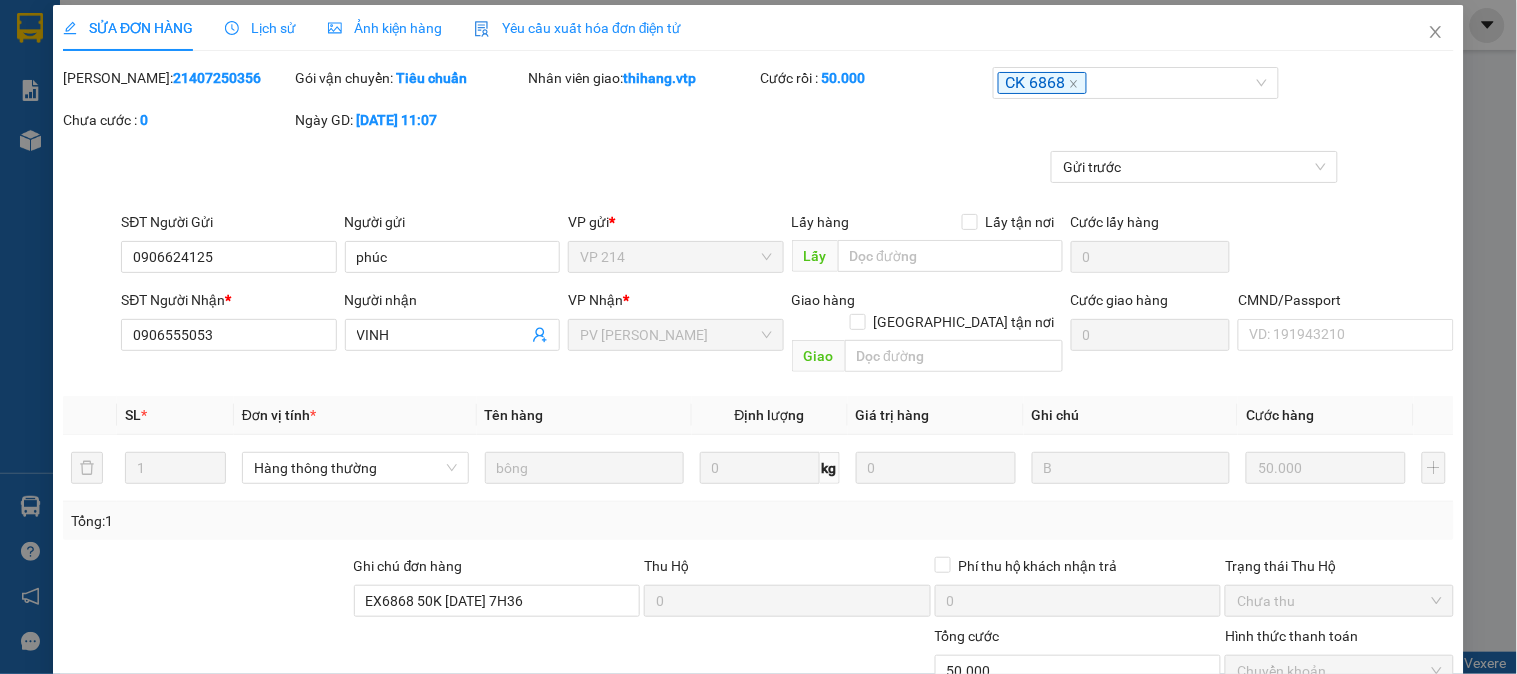 scroll, scrollTop: 0, scrollLeft: 0, axis: both 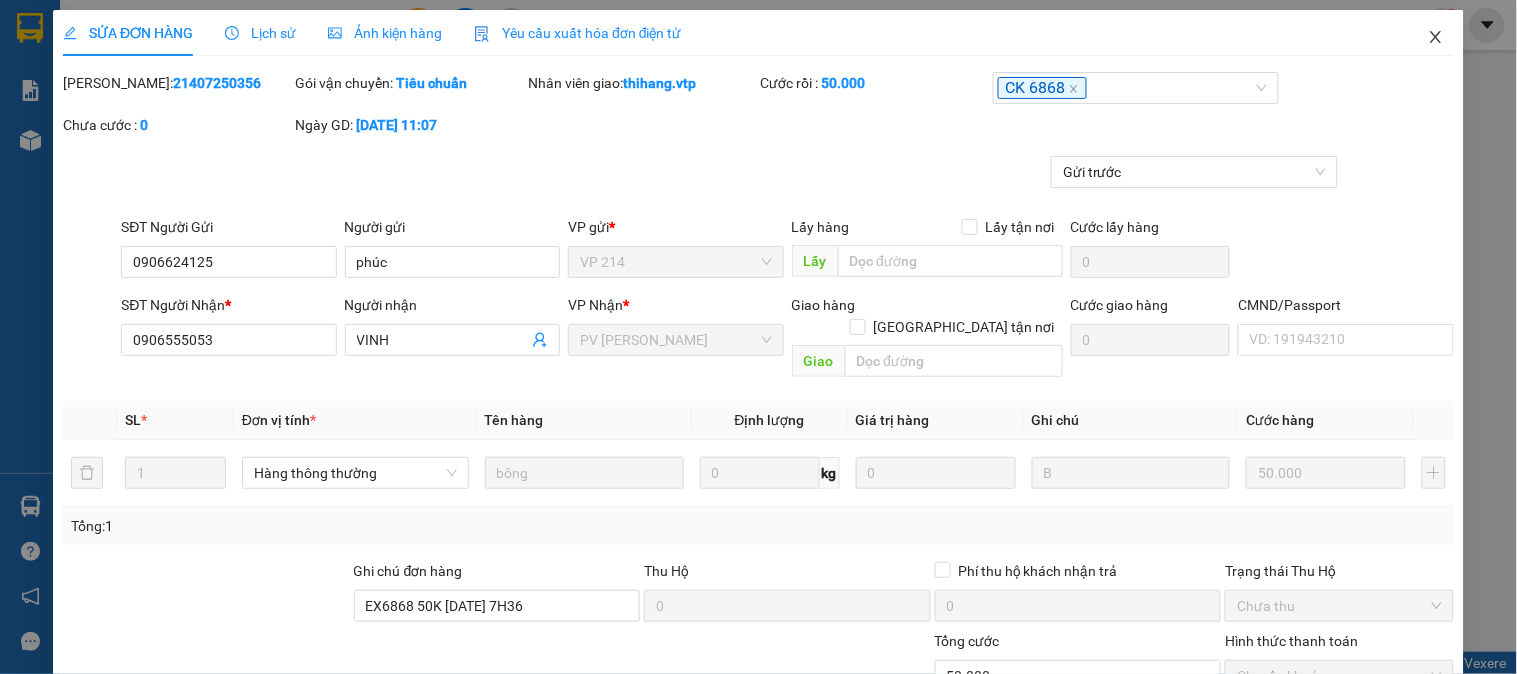 click 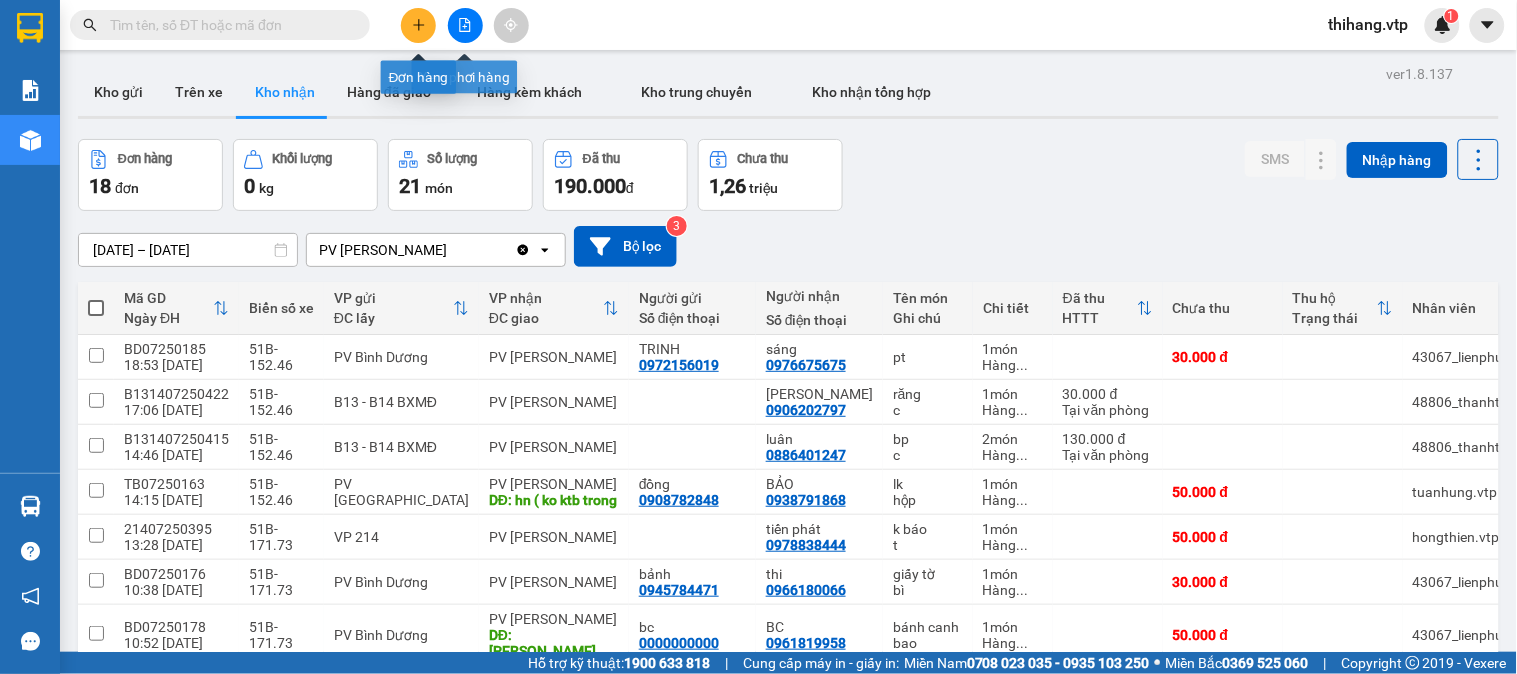 click 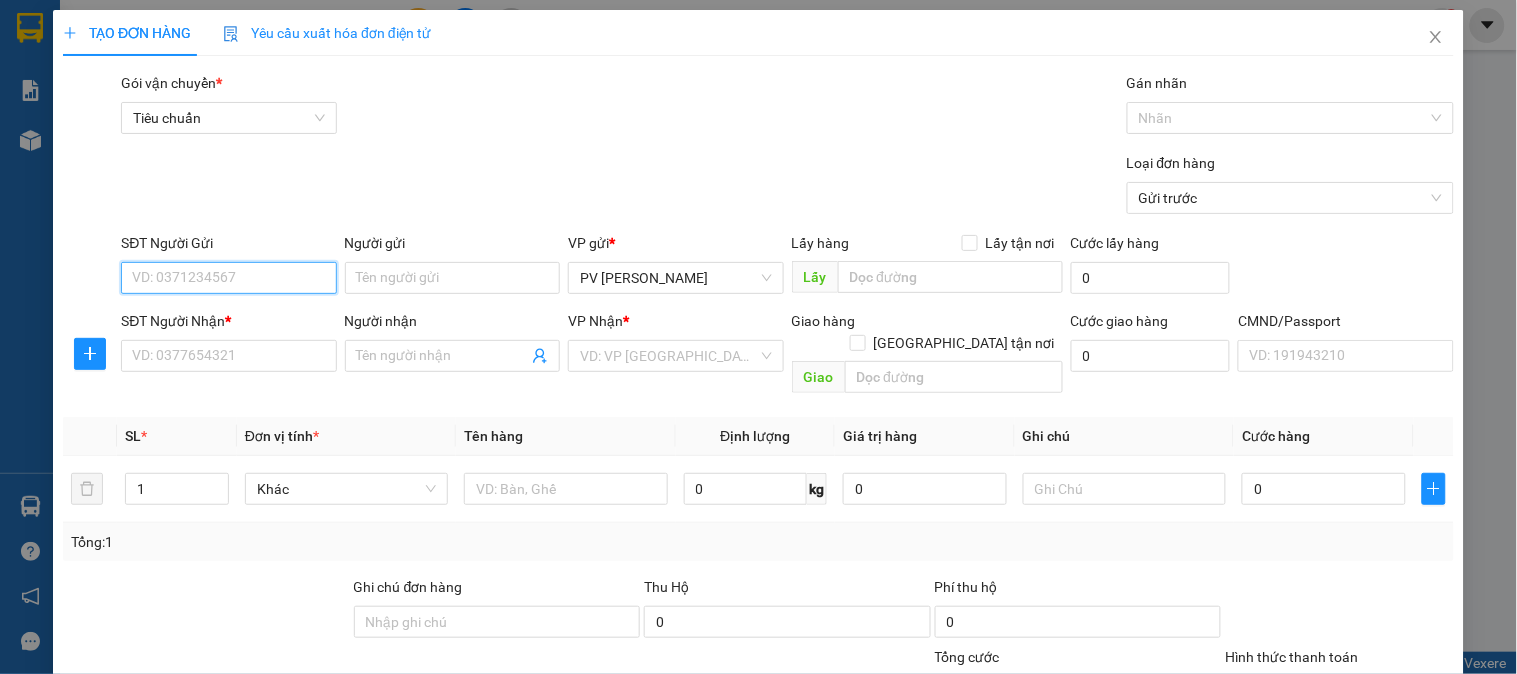 click on "SĐT Người Gửi" at bounding box center (228, 278) 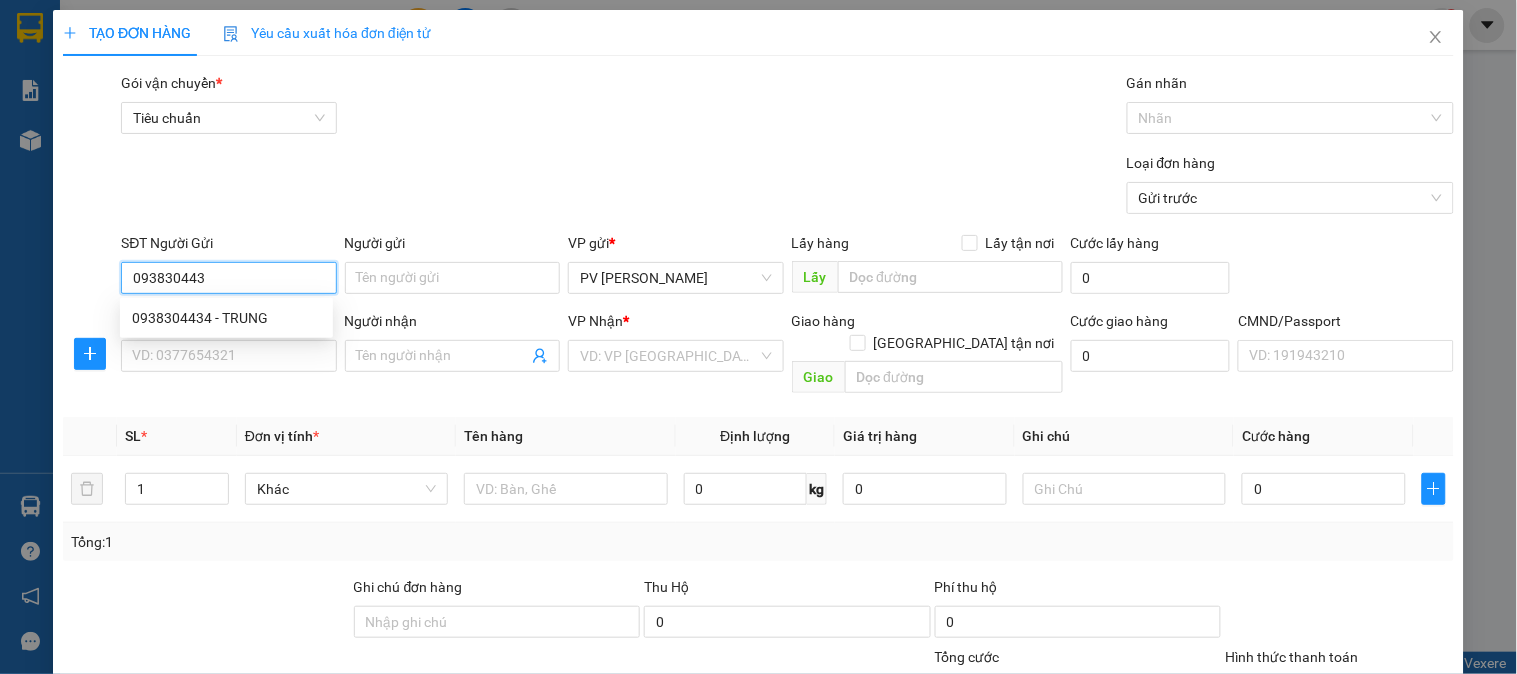 type on "0938304434" 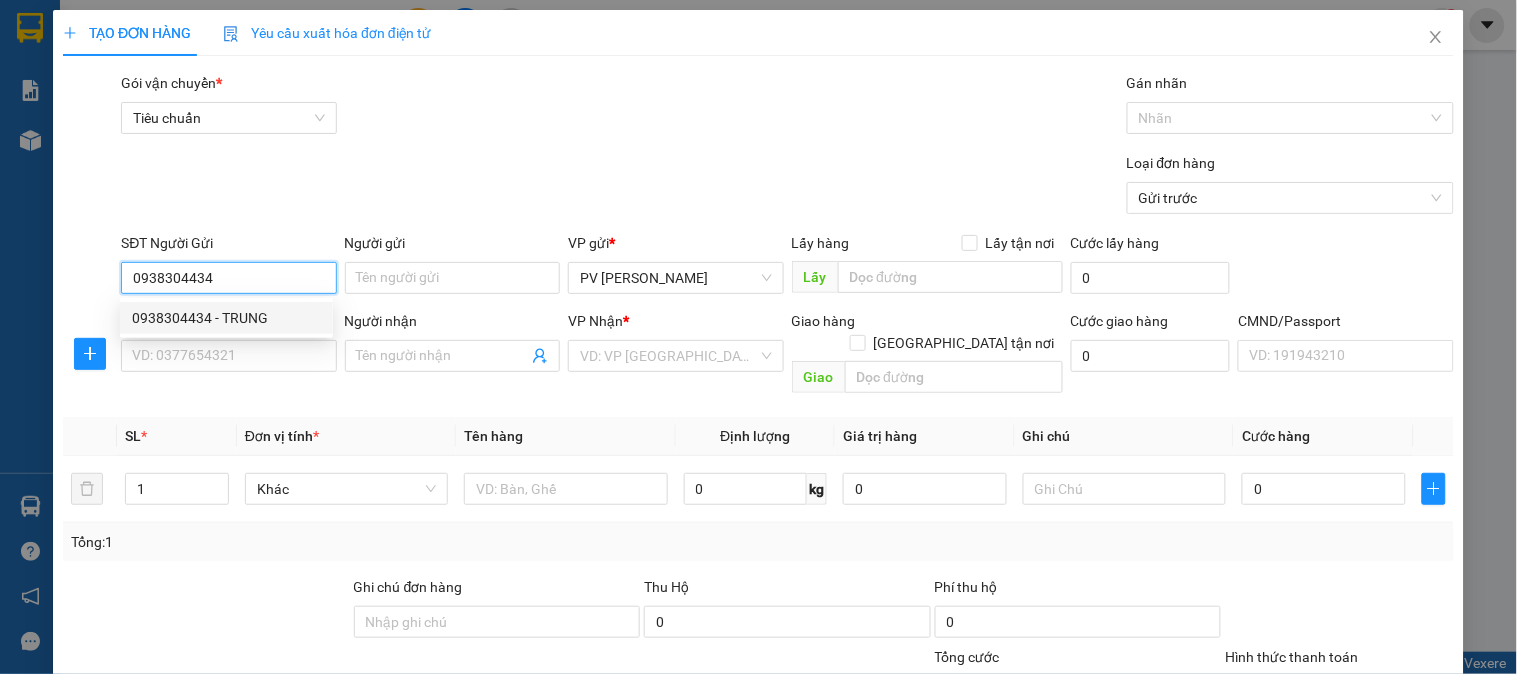 click on "0938304434 - TRUNG" at bounding box center [226, 318] 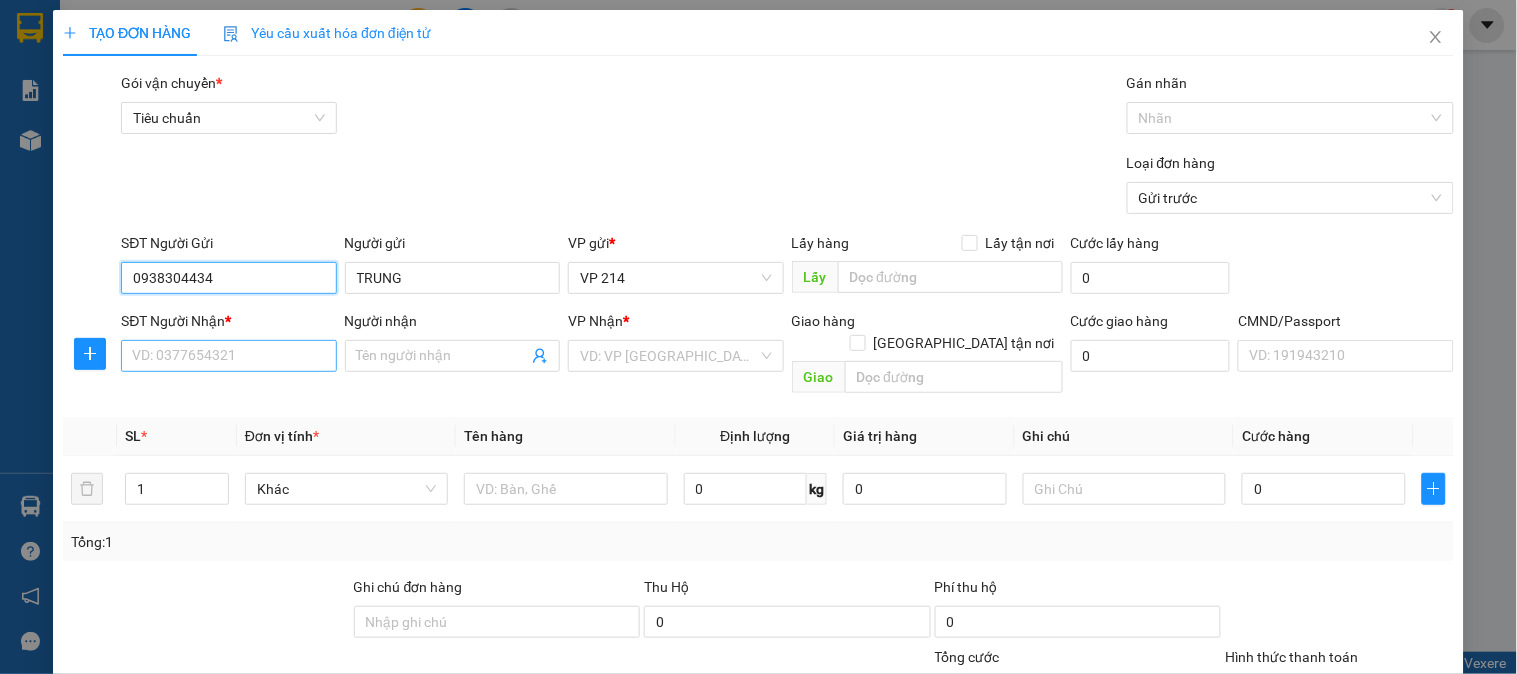 type on "0938304434" 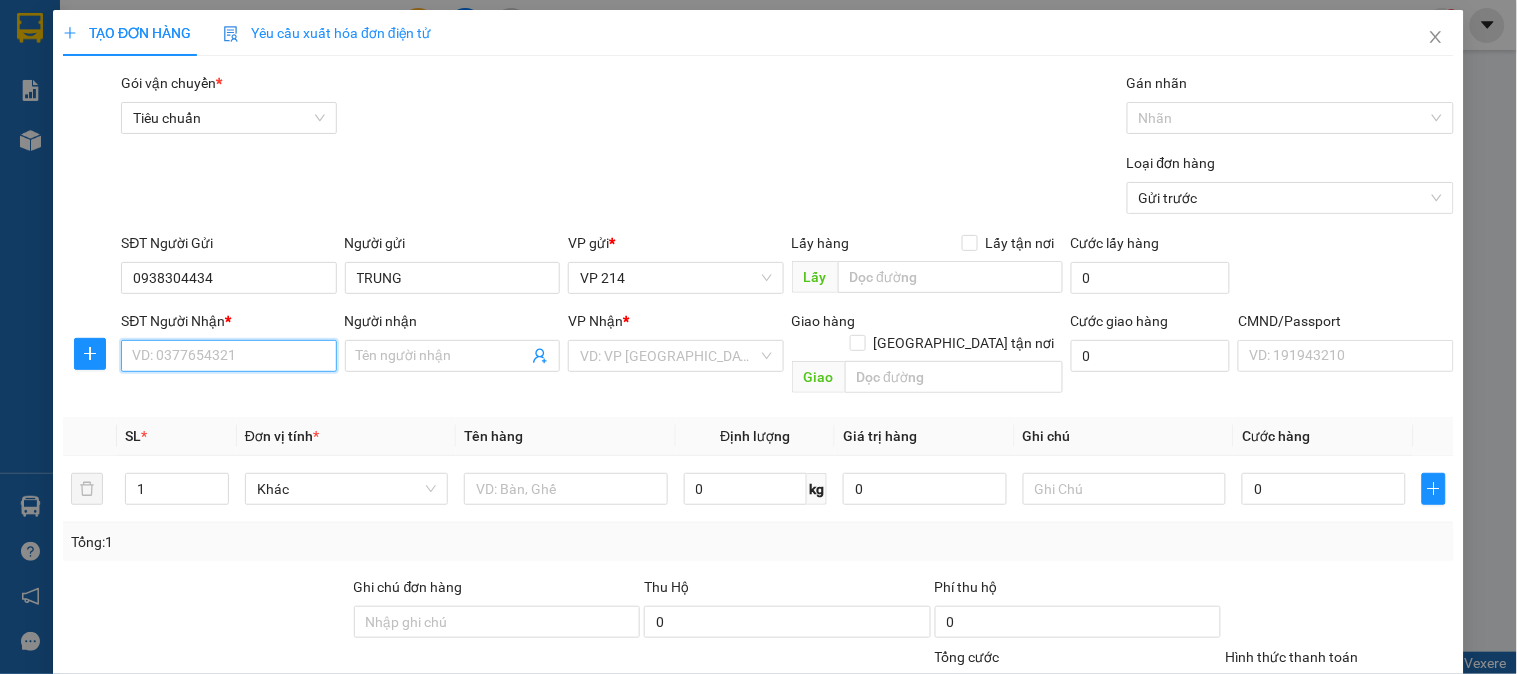 click on "SĐT Người Nhận  *" at bounding box center [228, 356] 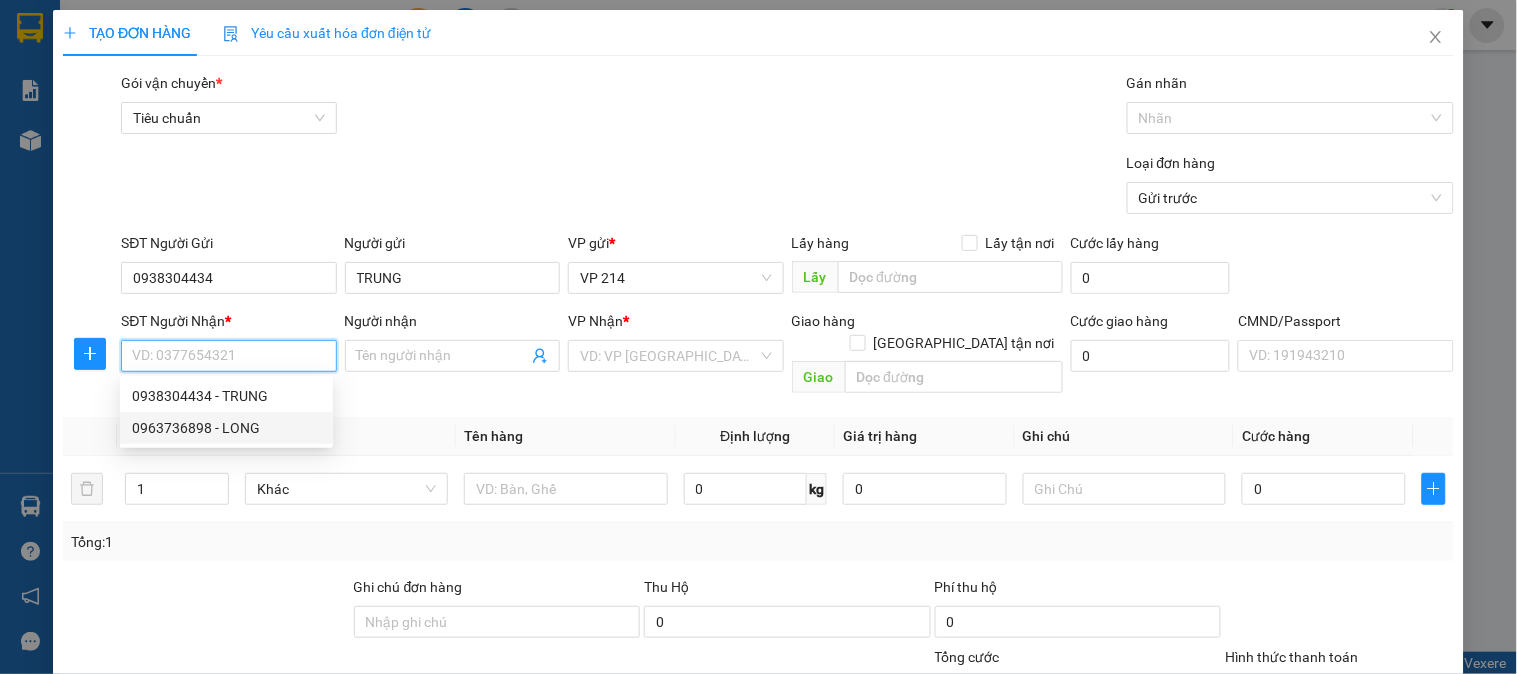 click on "0963736898 - LONG" at bounding box center (226, 428) 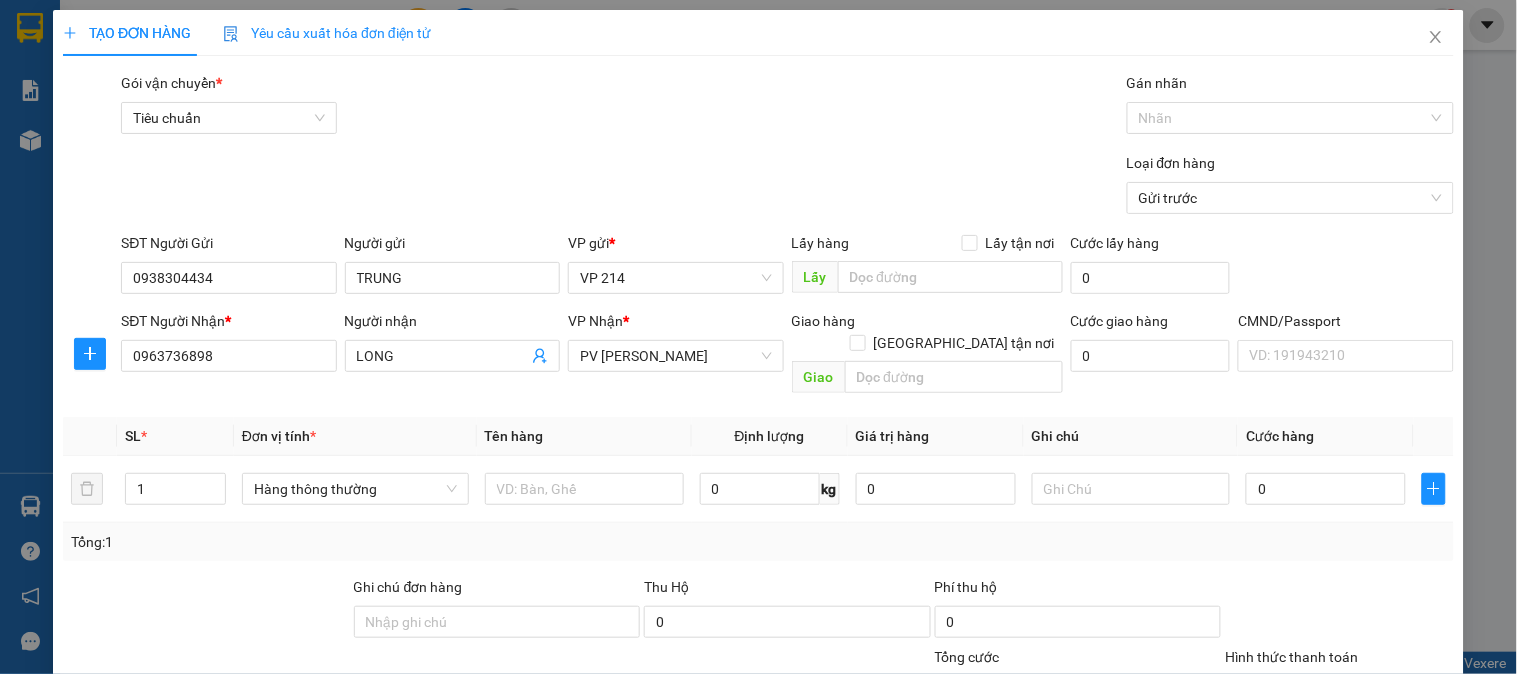 click on "VP gửi  *" at bounding box center (675, 247) 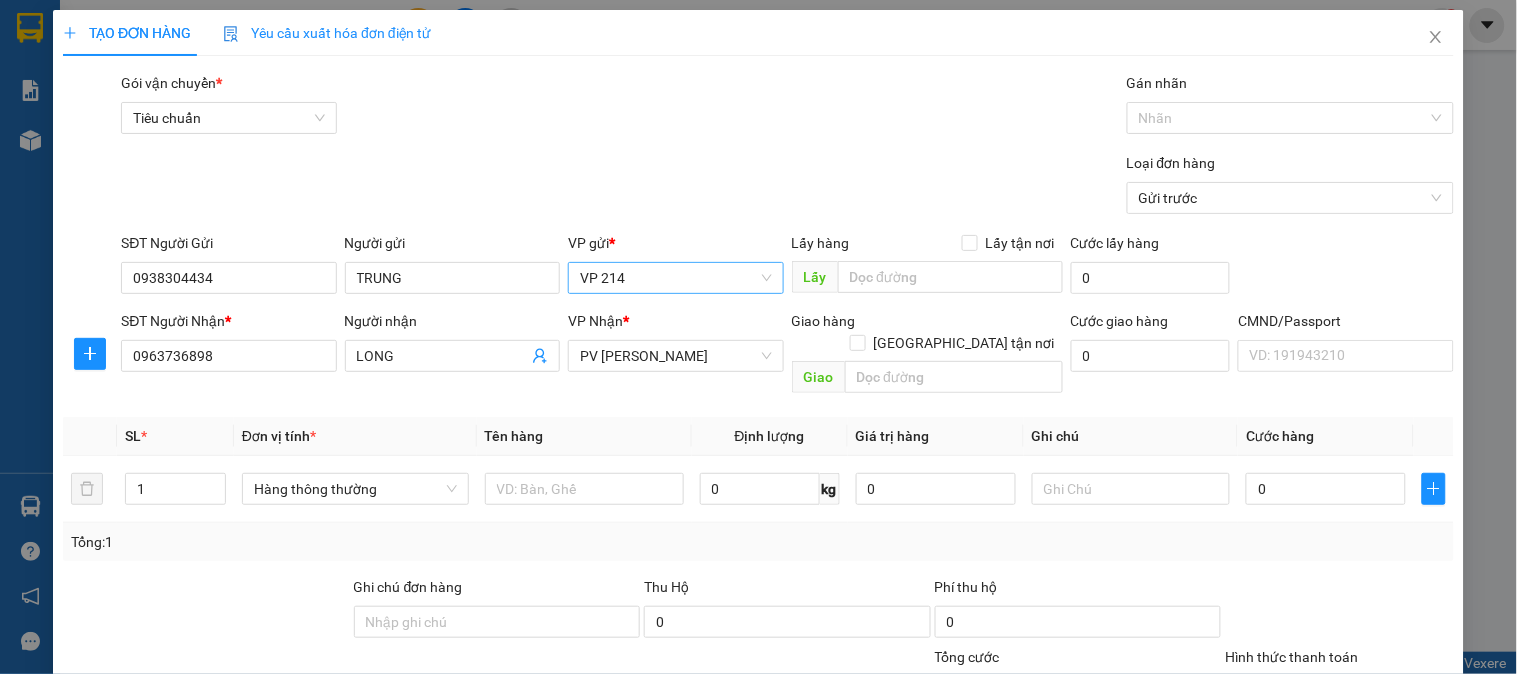 click on "VP 214" at bounding box center (675, 278) 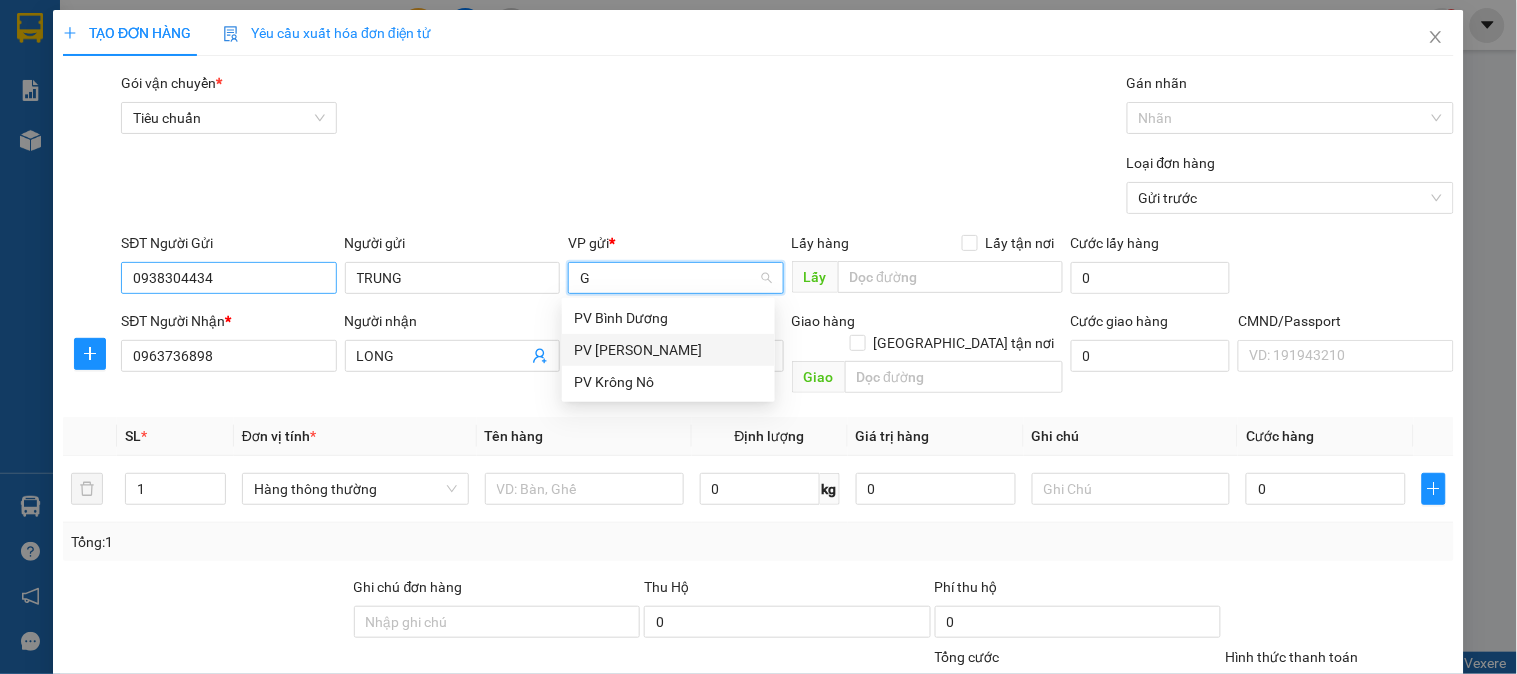 type on "G" 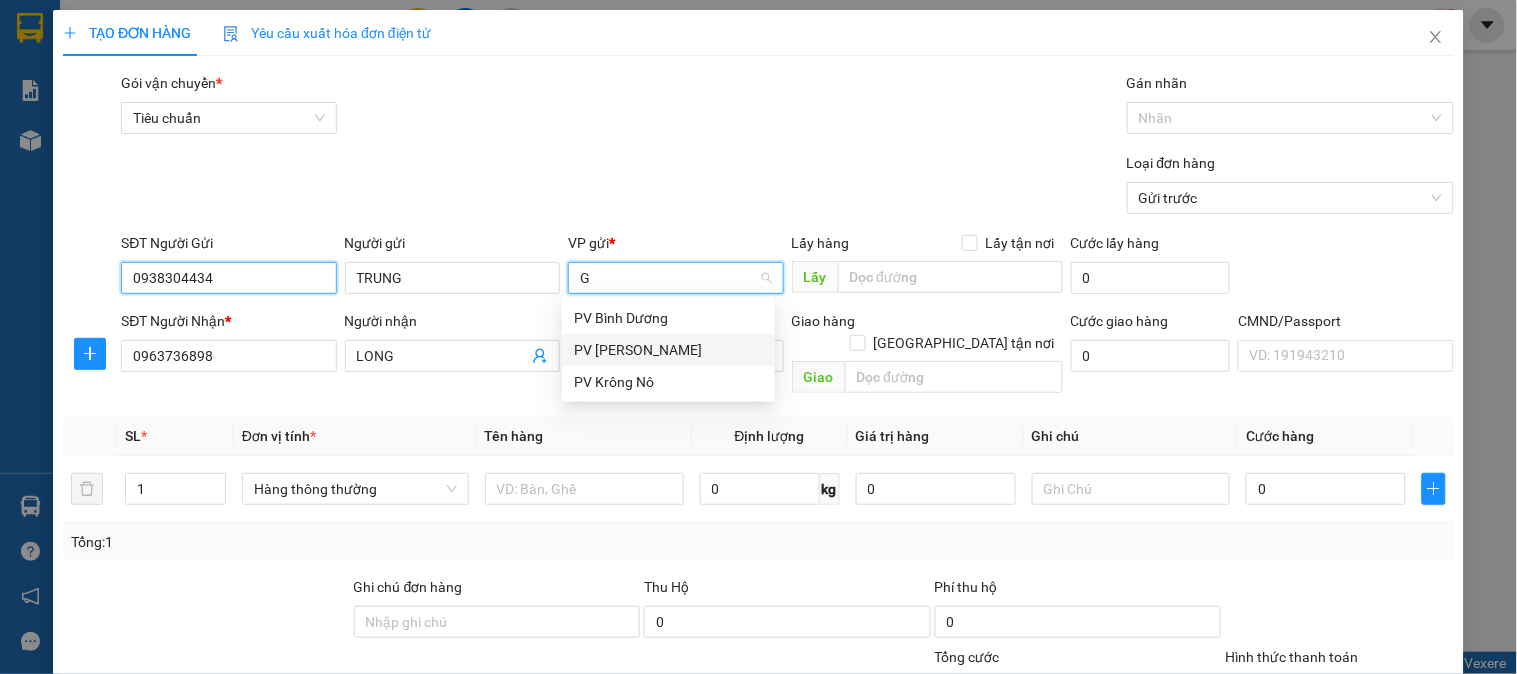 type 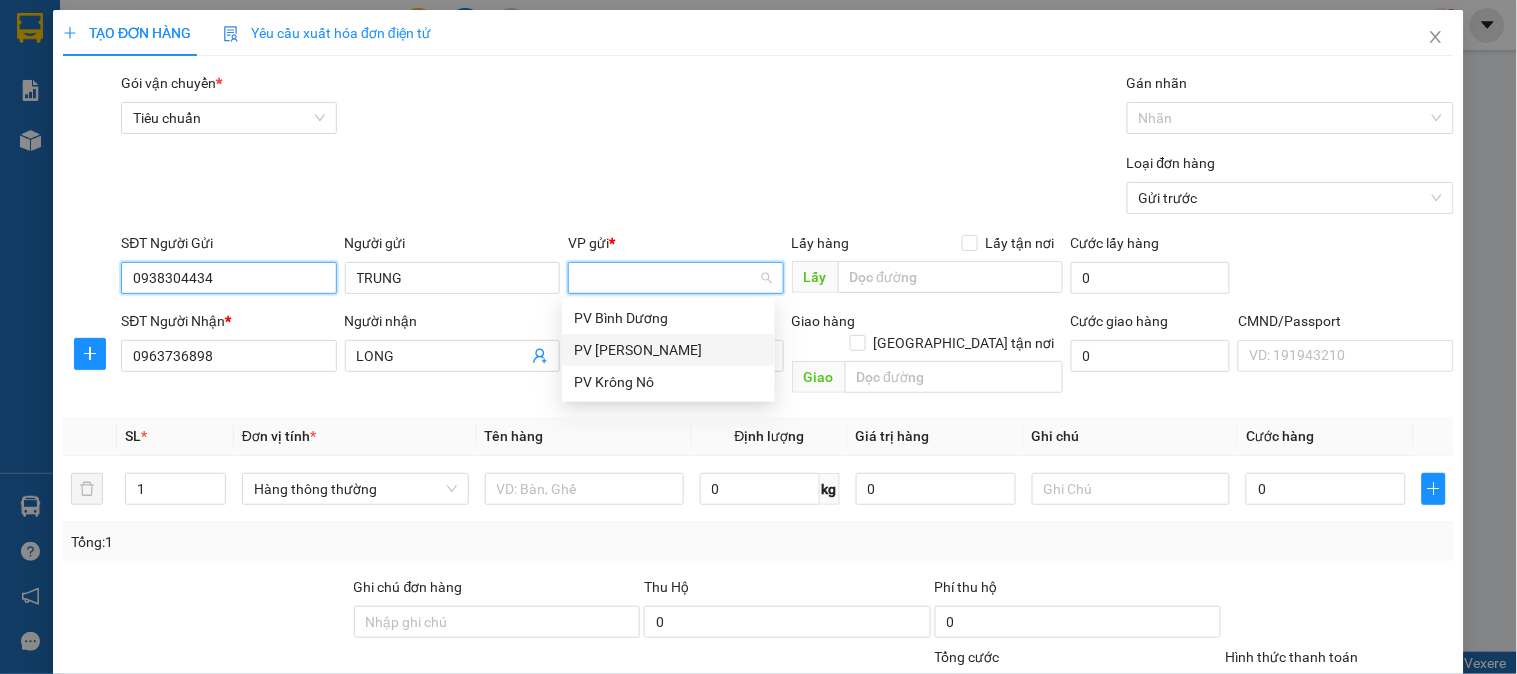 click on "0938304434" at bounding box center [228, 278] 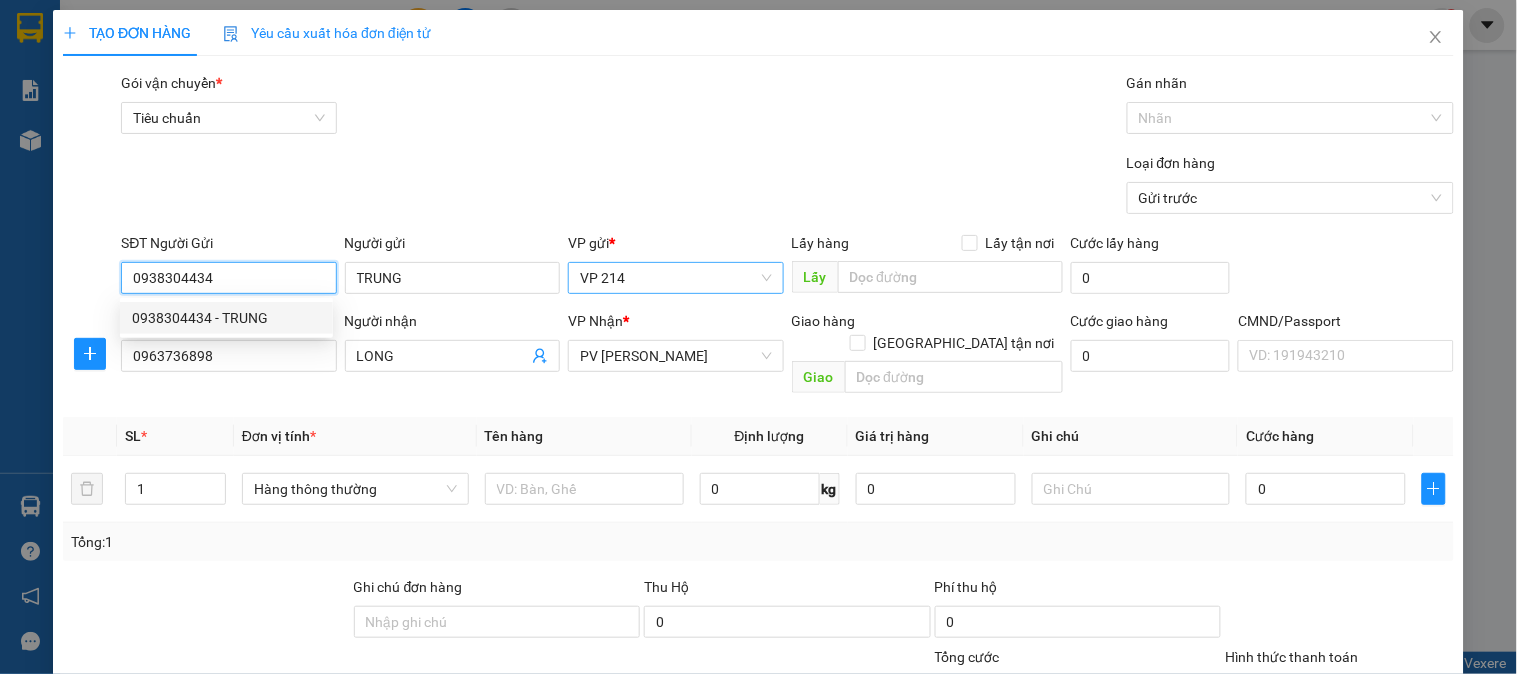 drag, startPoint x: 254, startPoint y: 277, endPoint x: 120, endPoint y: 293, distance: 134.95184 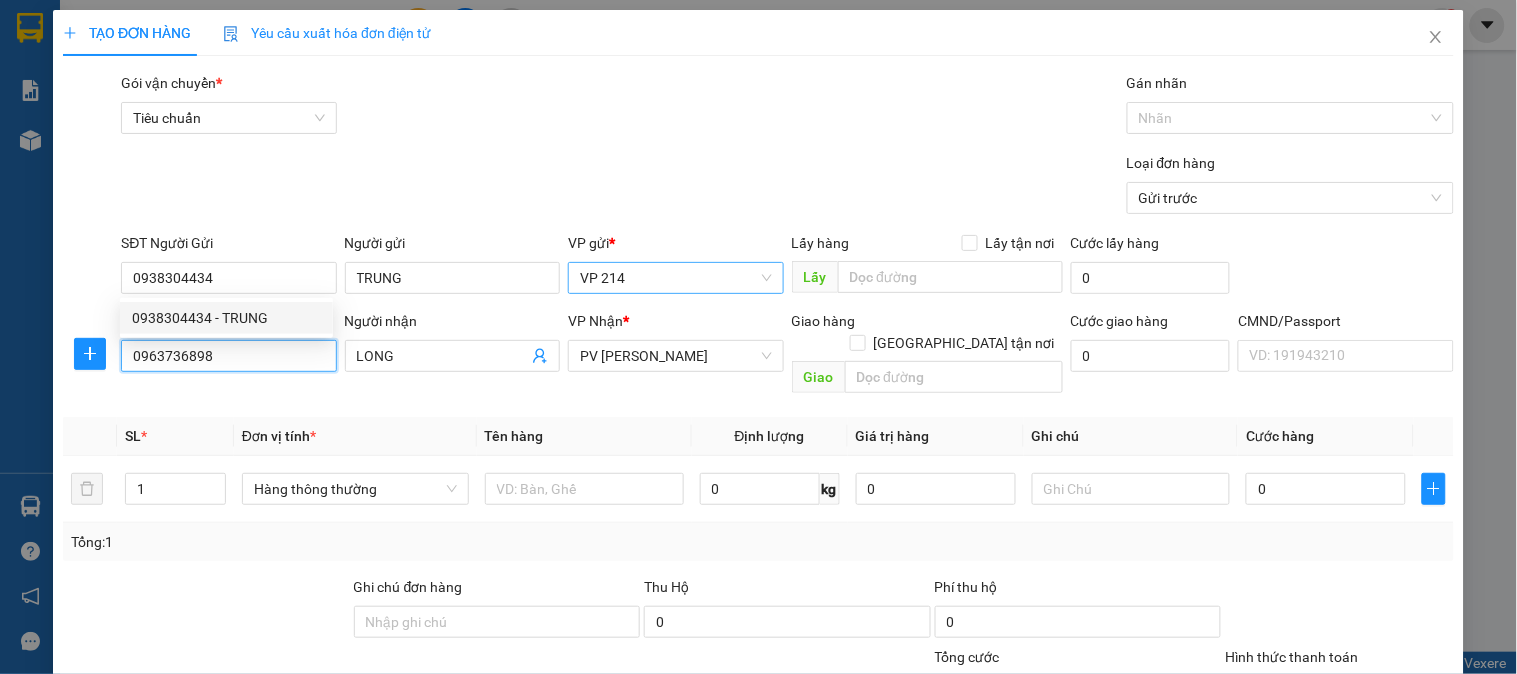 click on "0963736898" at bounding box center (228, 356) 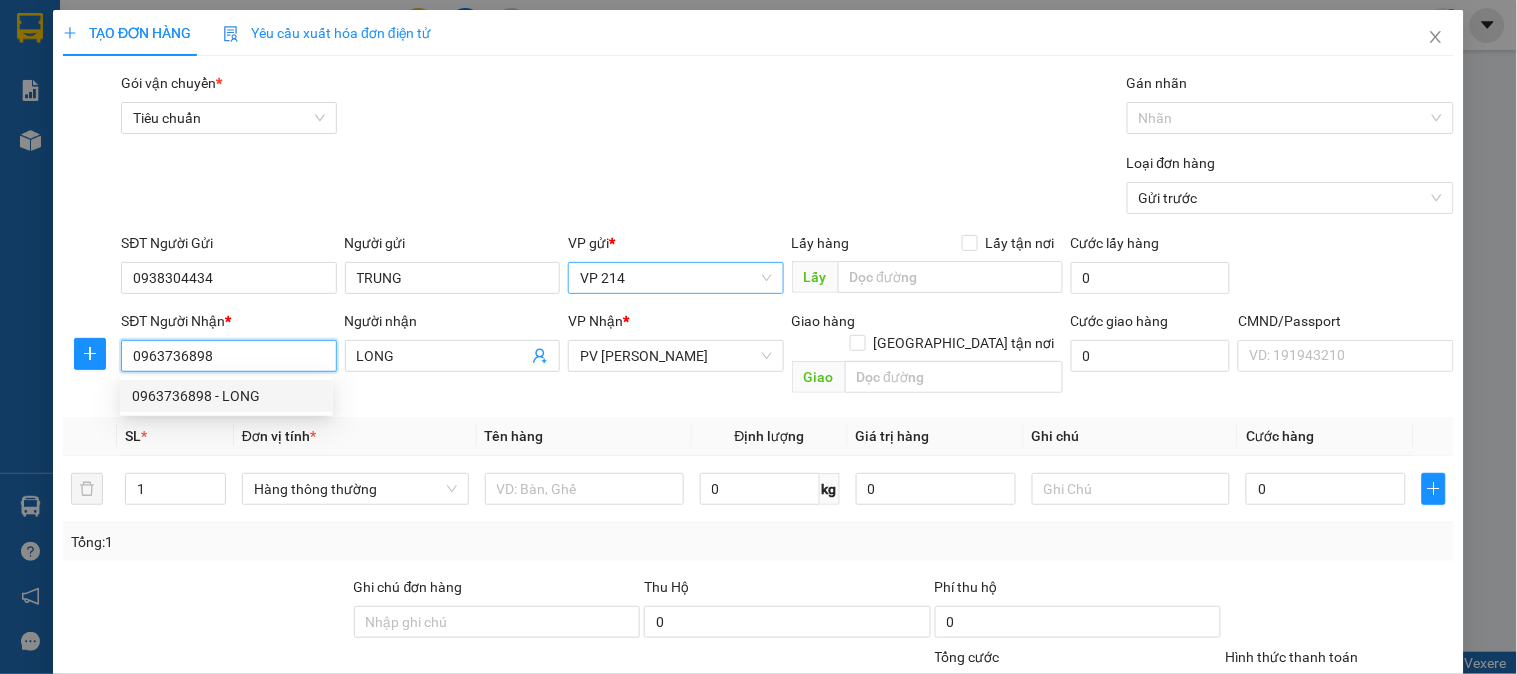 paste on "0938304434" 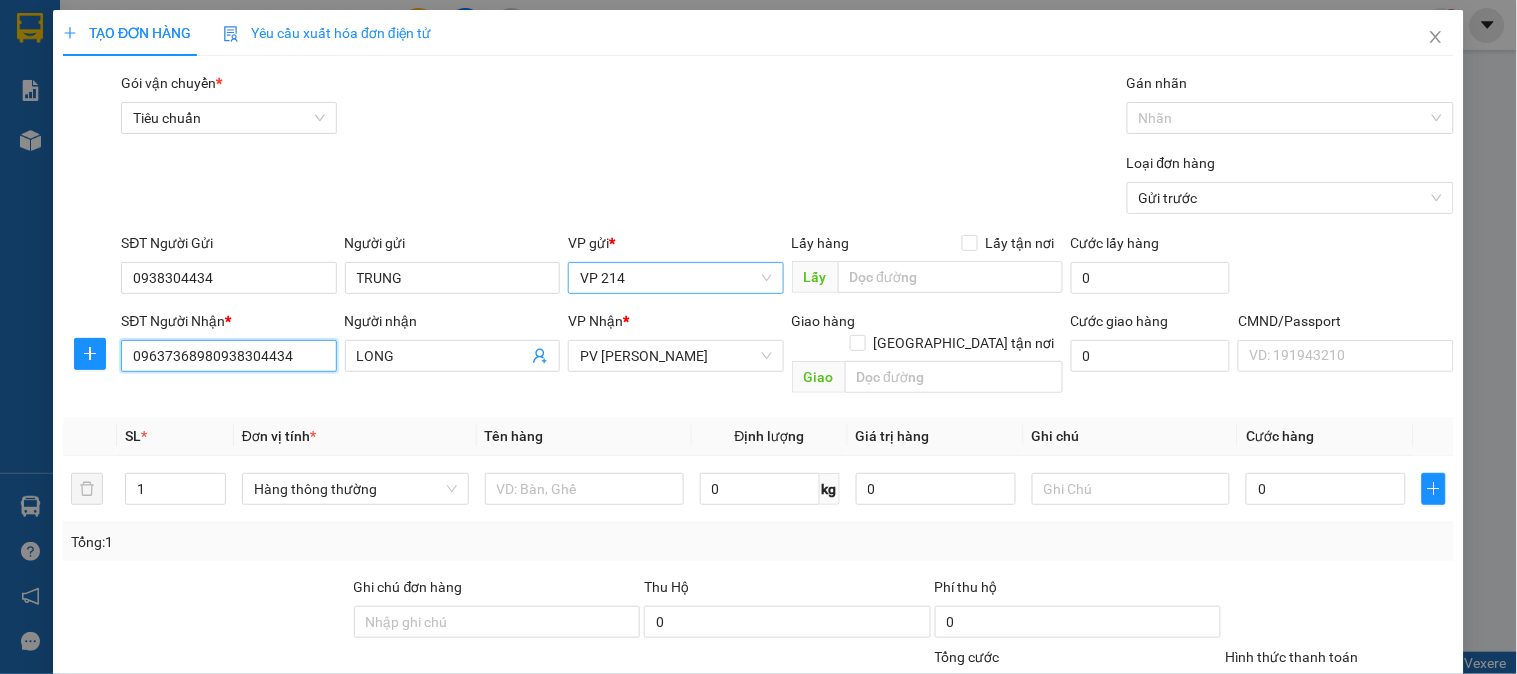 drag, startPoint x: 205, startPoint y: 356, endPoint x: 122, endPoint y: 356, distance: 83 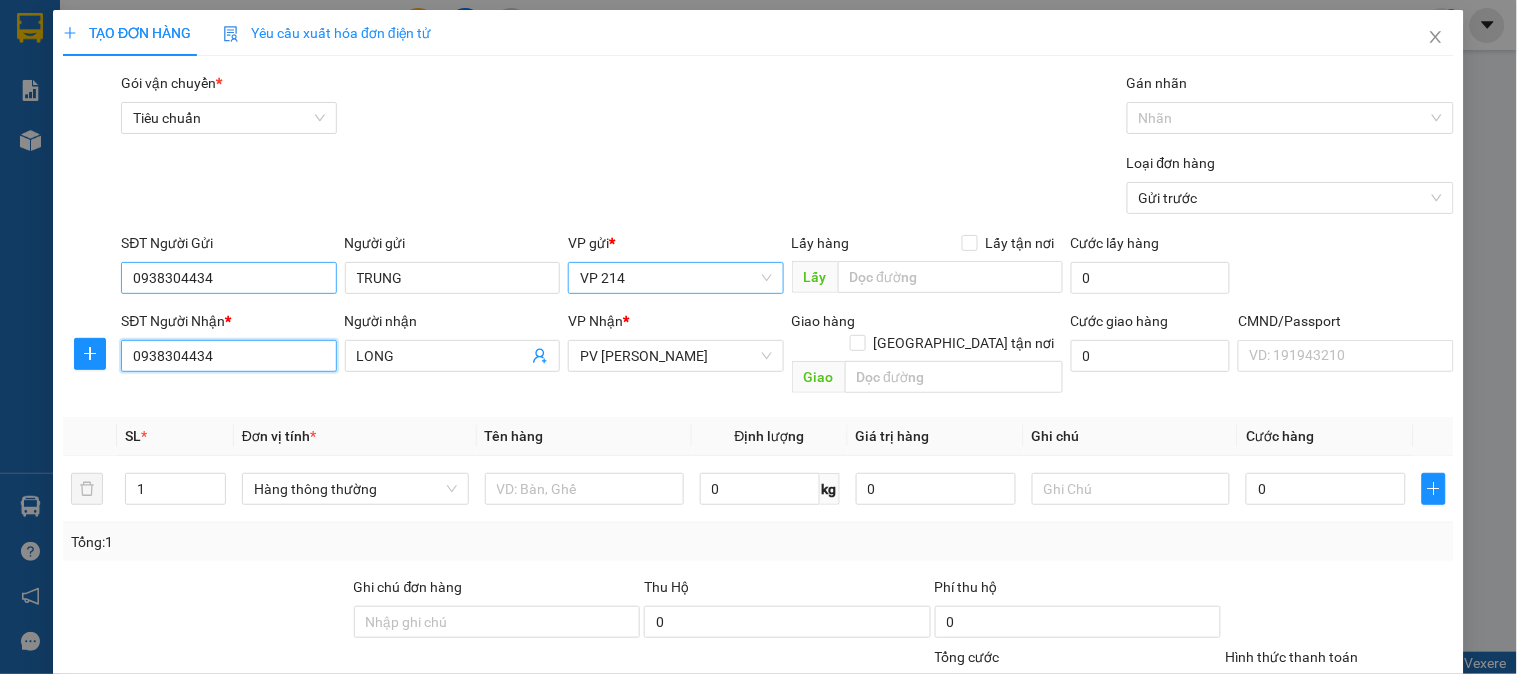 type on "0938304434" 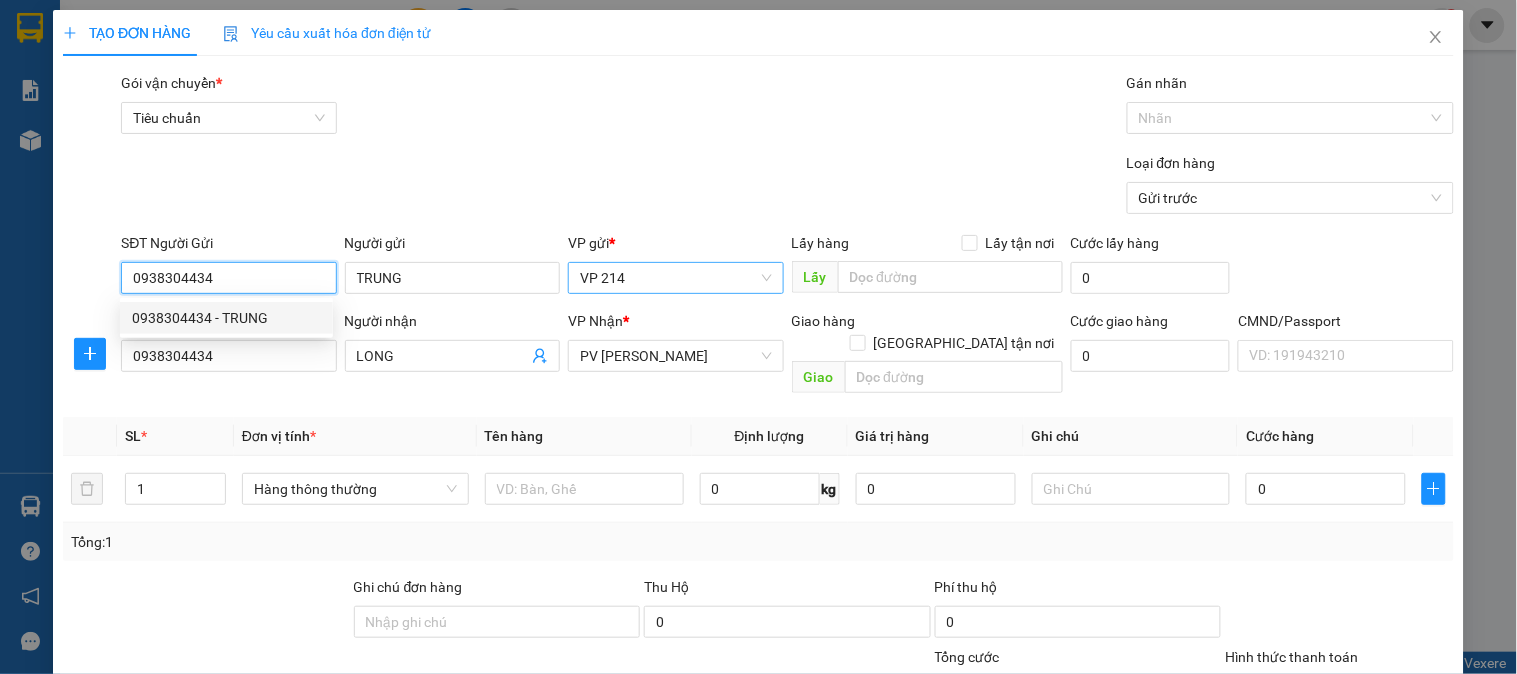 drag, startPoint x: 228, startPoint y: 275, endPoint x: 121, endPoint y: 286, distance: 107.563934 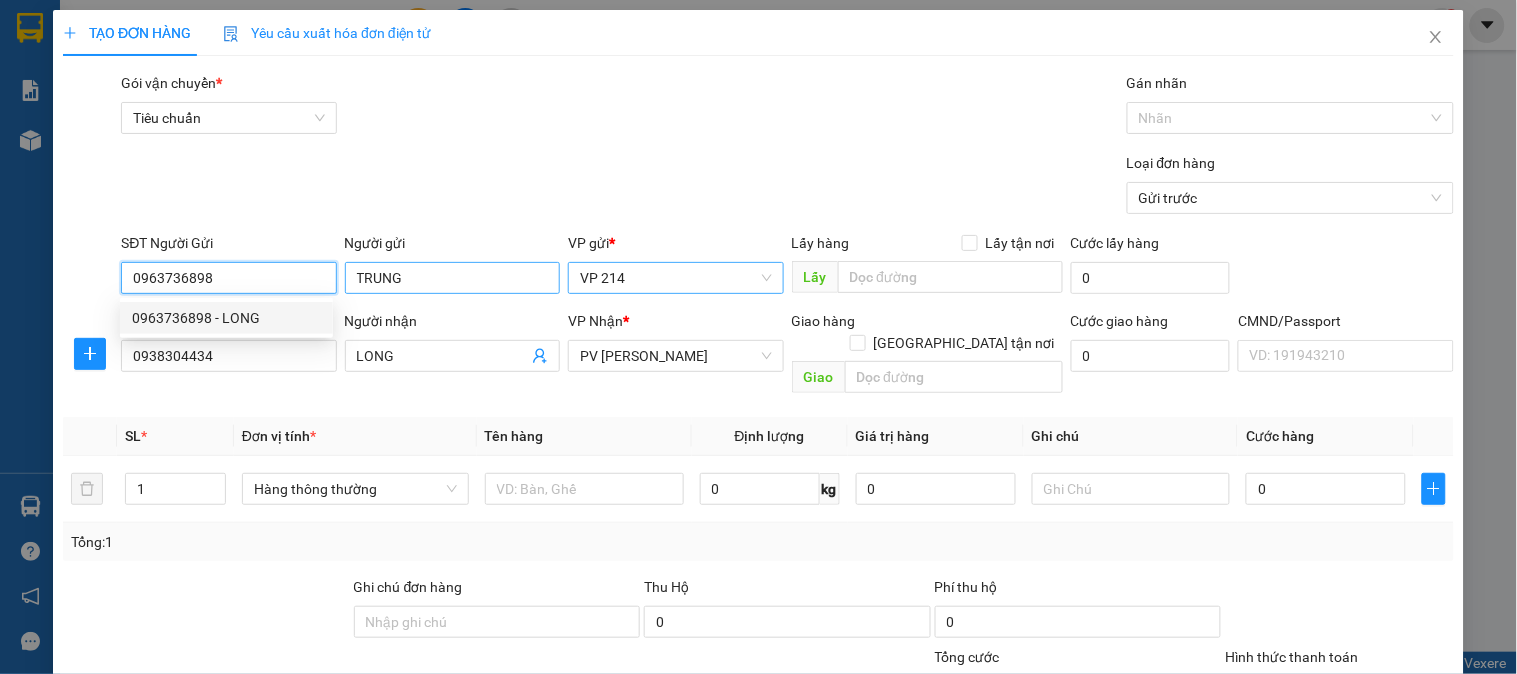 type on "0963736898" 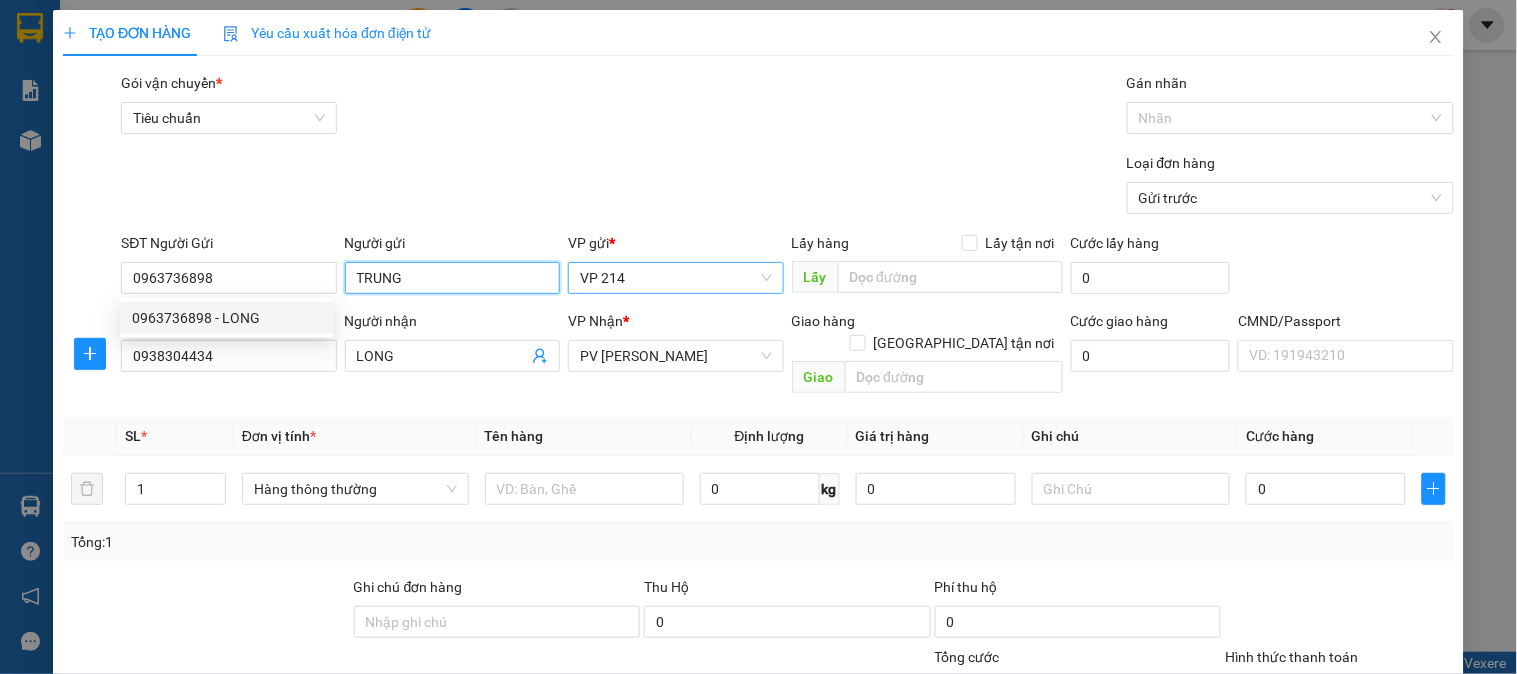 click on "TRUNG" at bounding box center (452, 278) 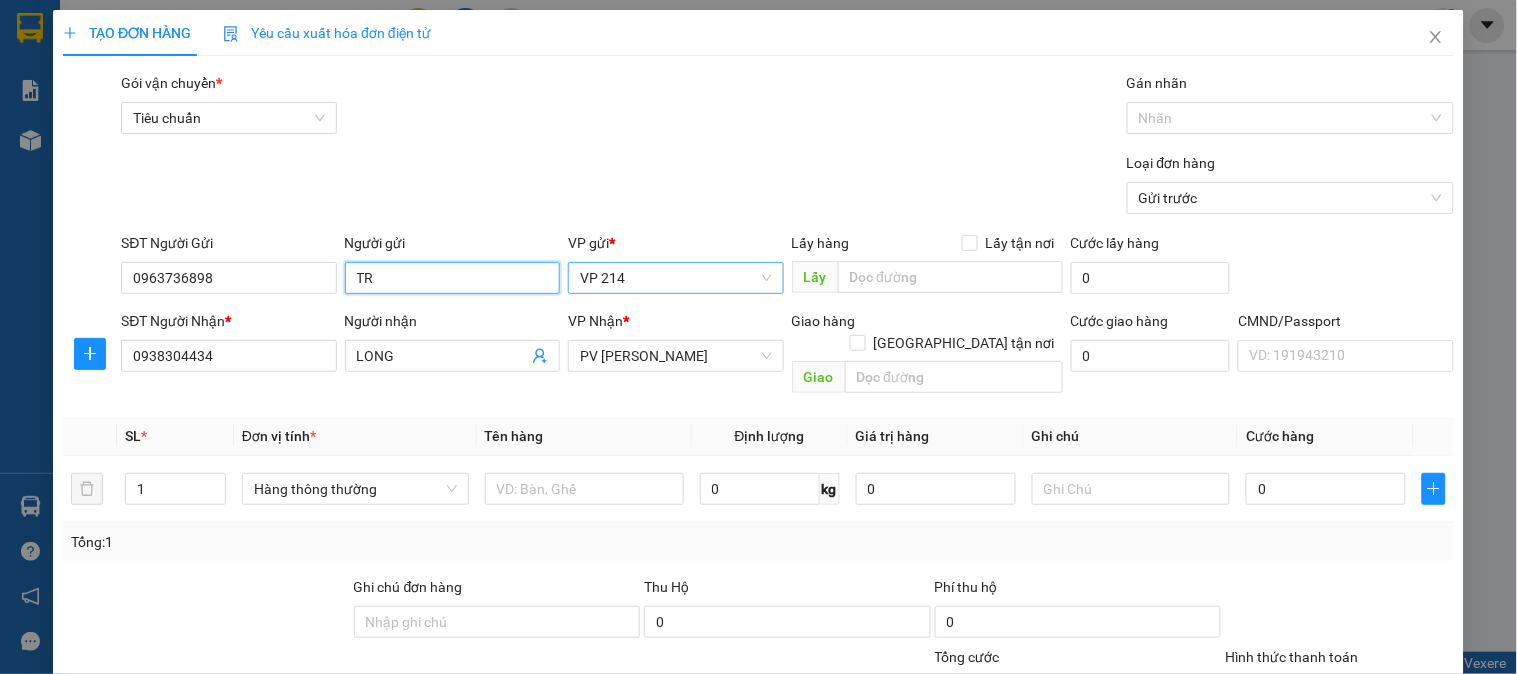 type on "T" 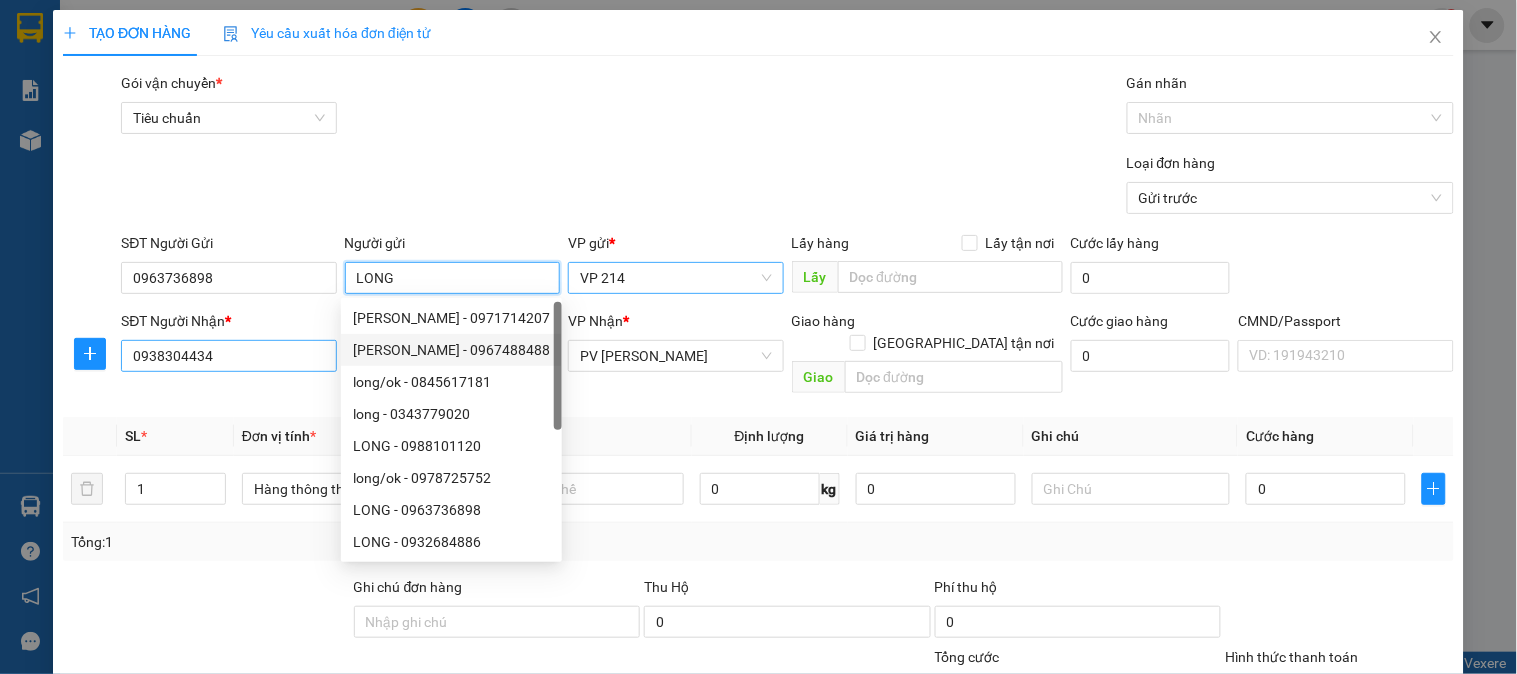 type on "LONG" 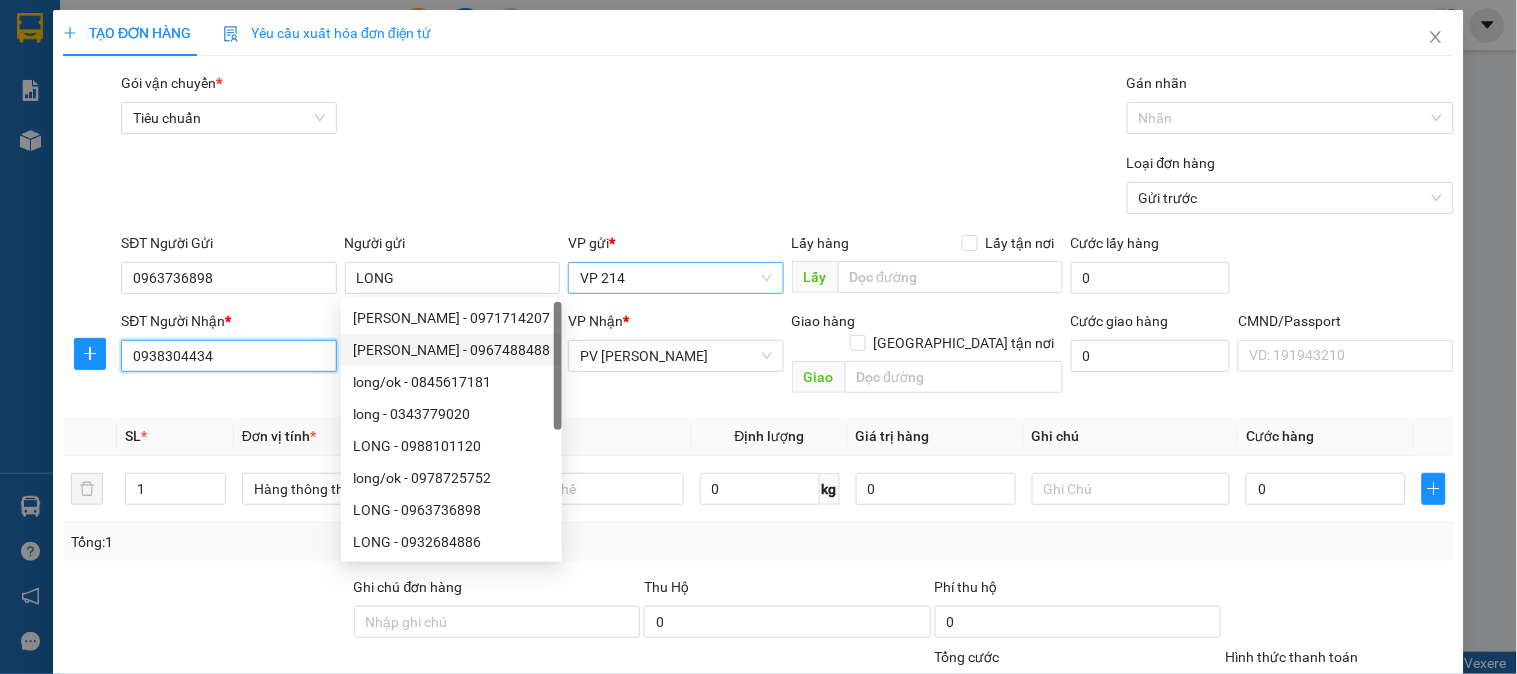 drag, startPoint x: 312, startPoint y: 368, endPoint x: 382, endPoint y: 381, distance: 71.19691 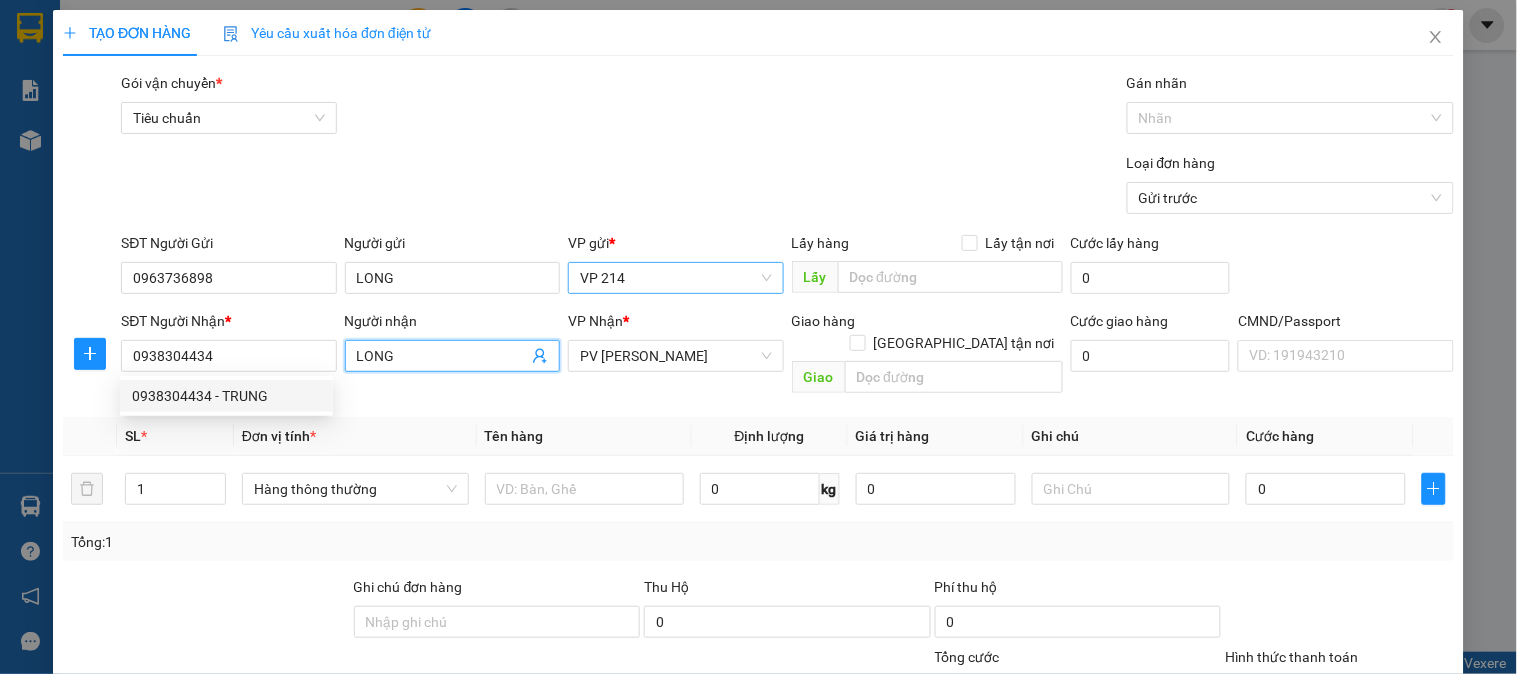 click on "LONG" at bounding box center [442, 356] 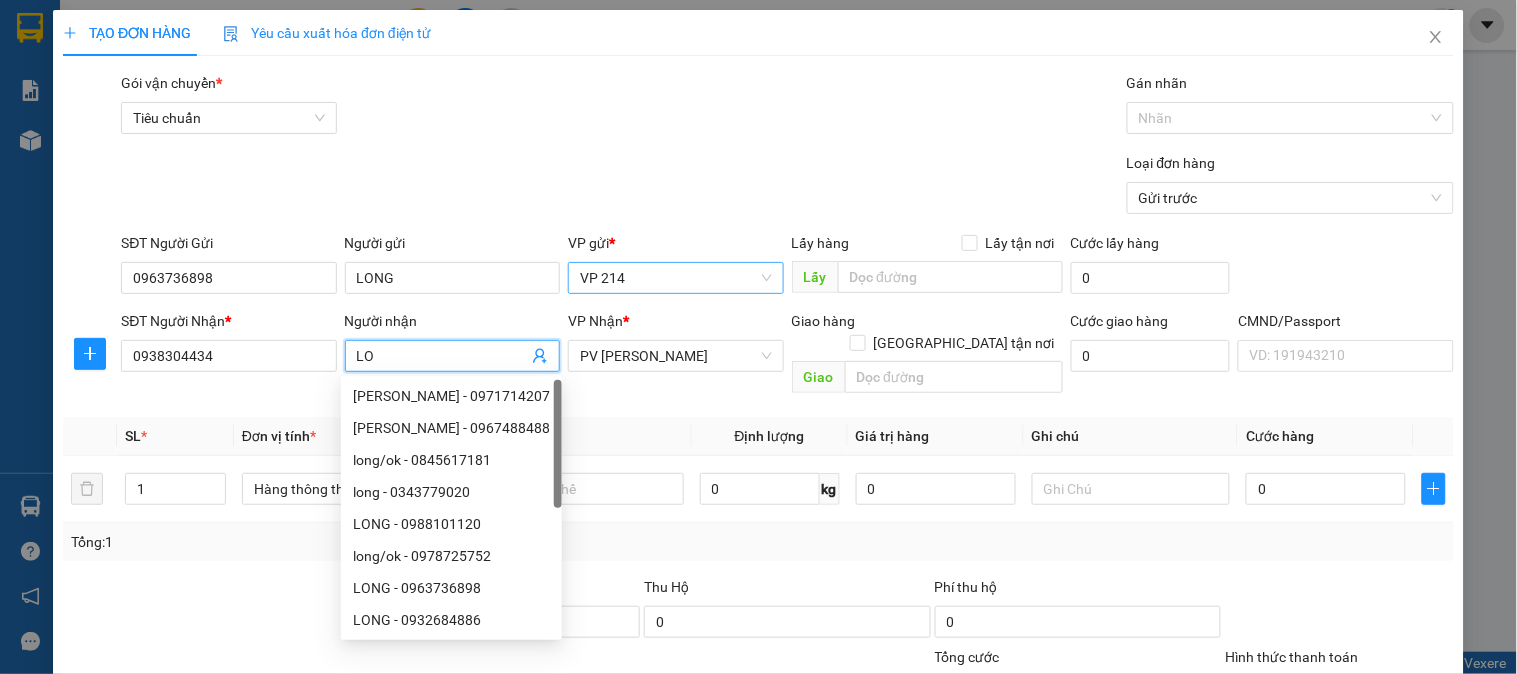type on "L" 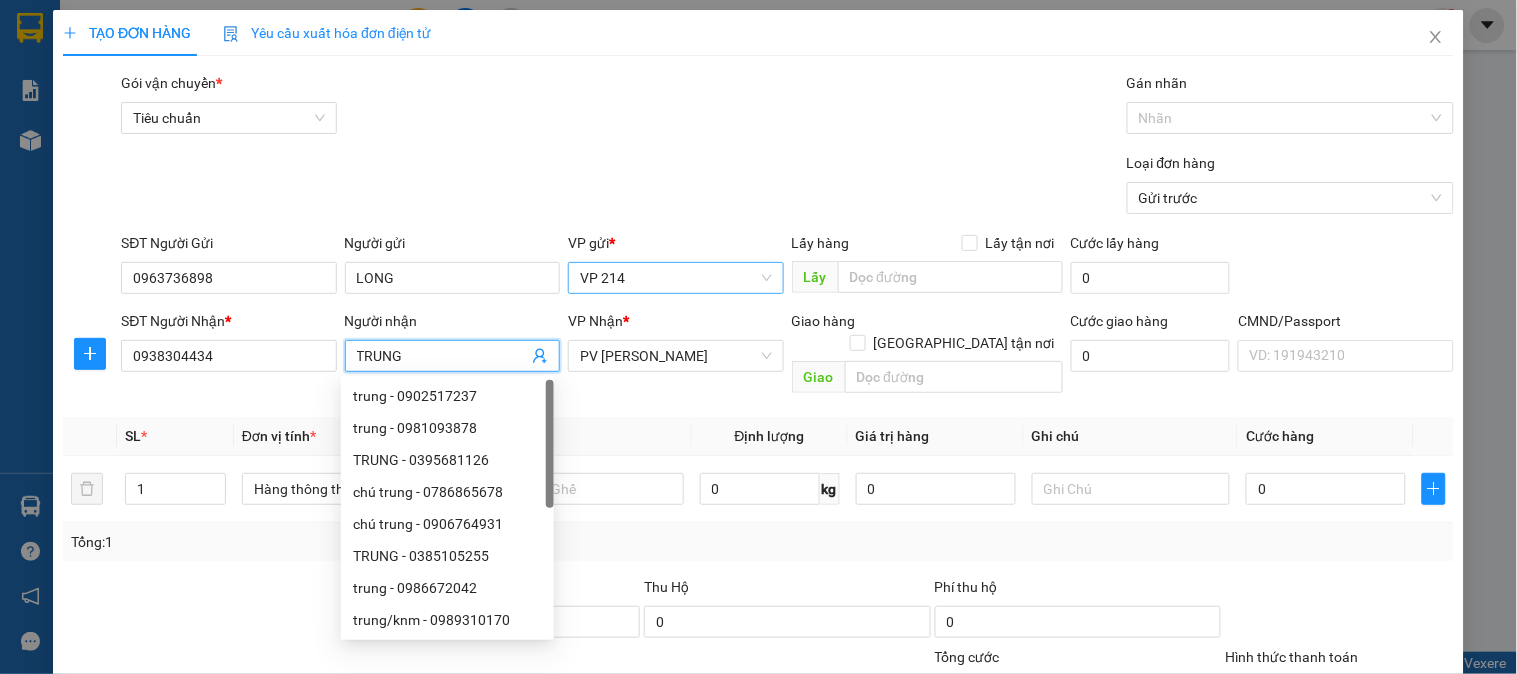 click on "TRUNG" at bounding box center (442, 356) 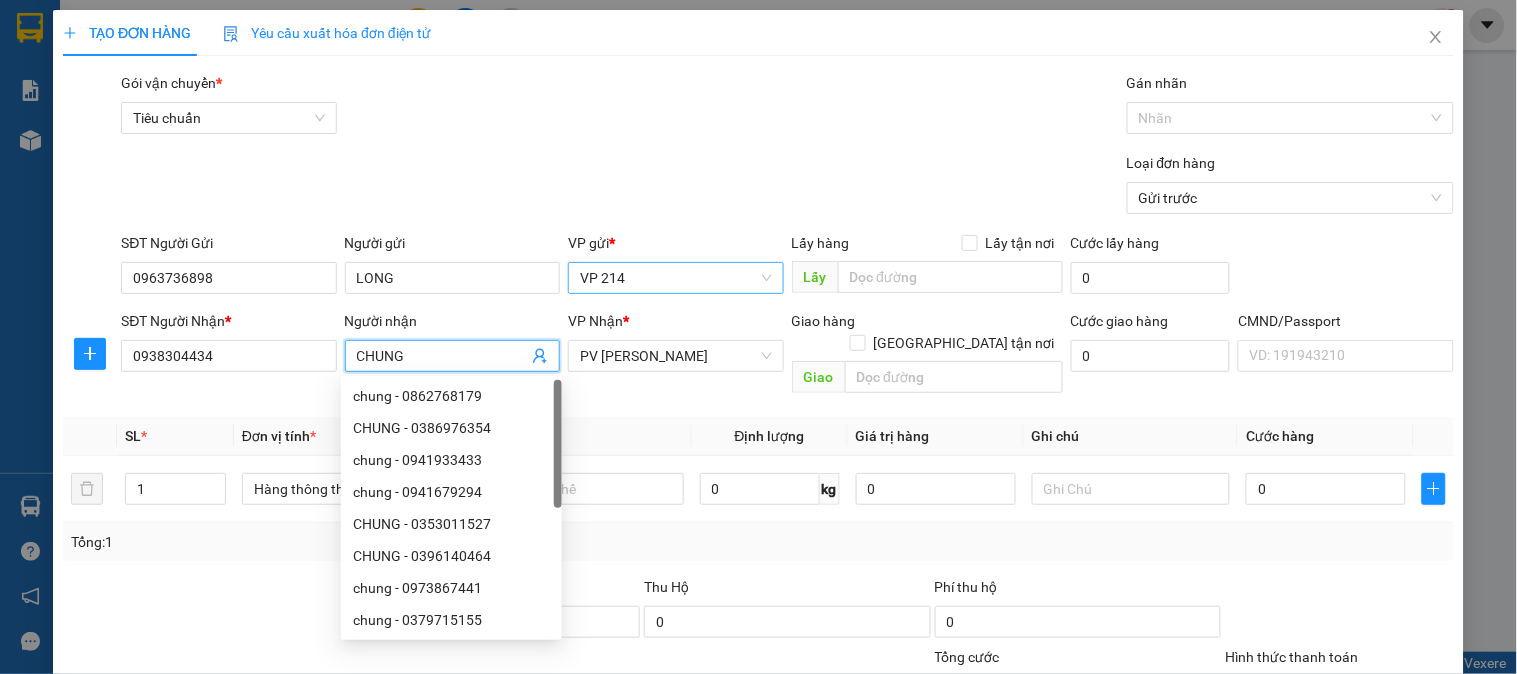 click on "VP 214" at bounding box center [675, 278] 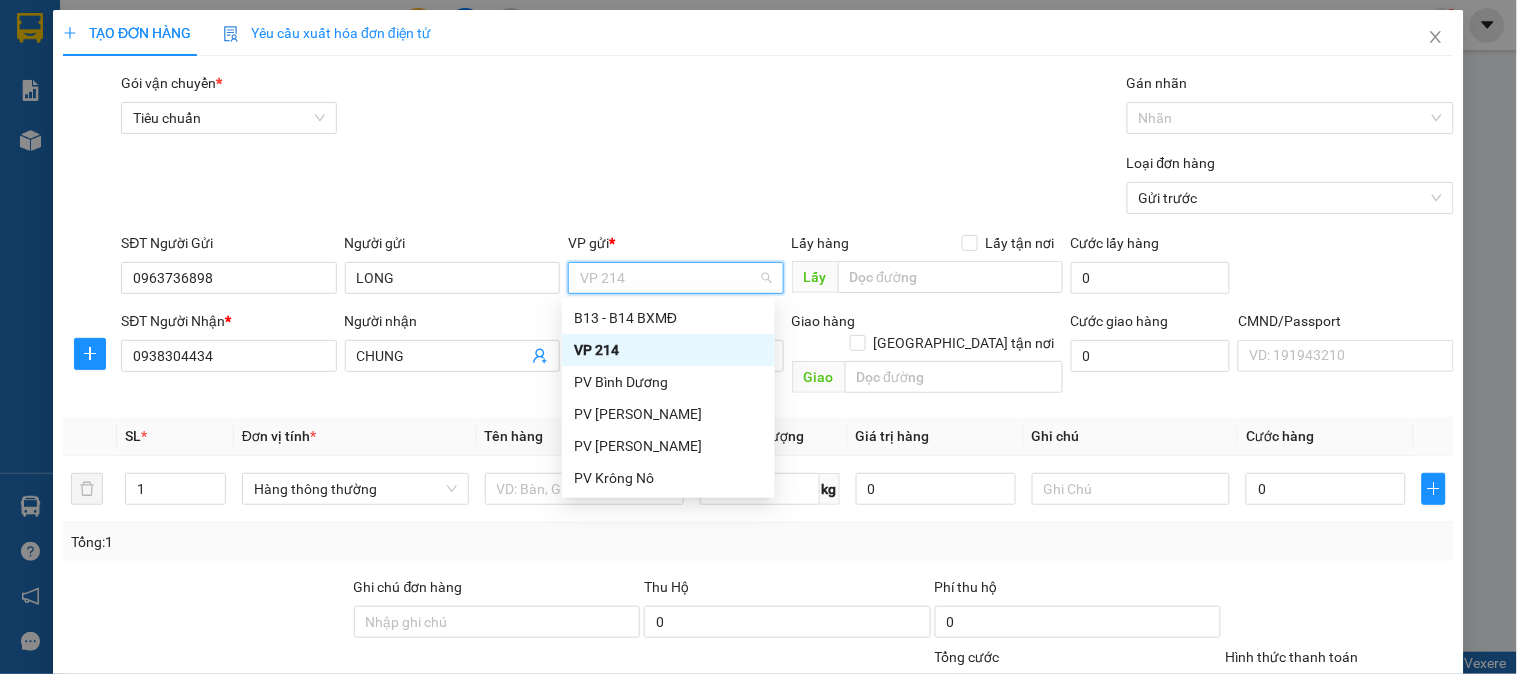 type on "G" 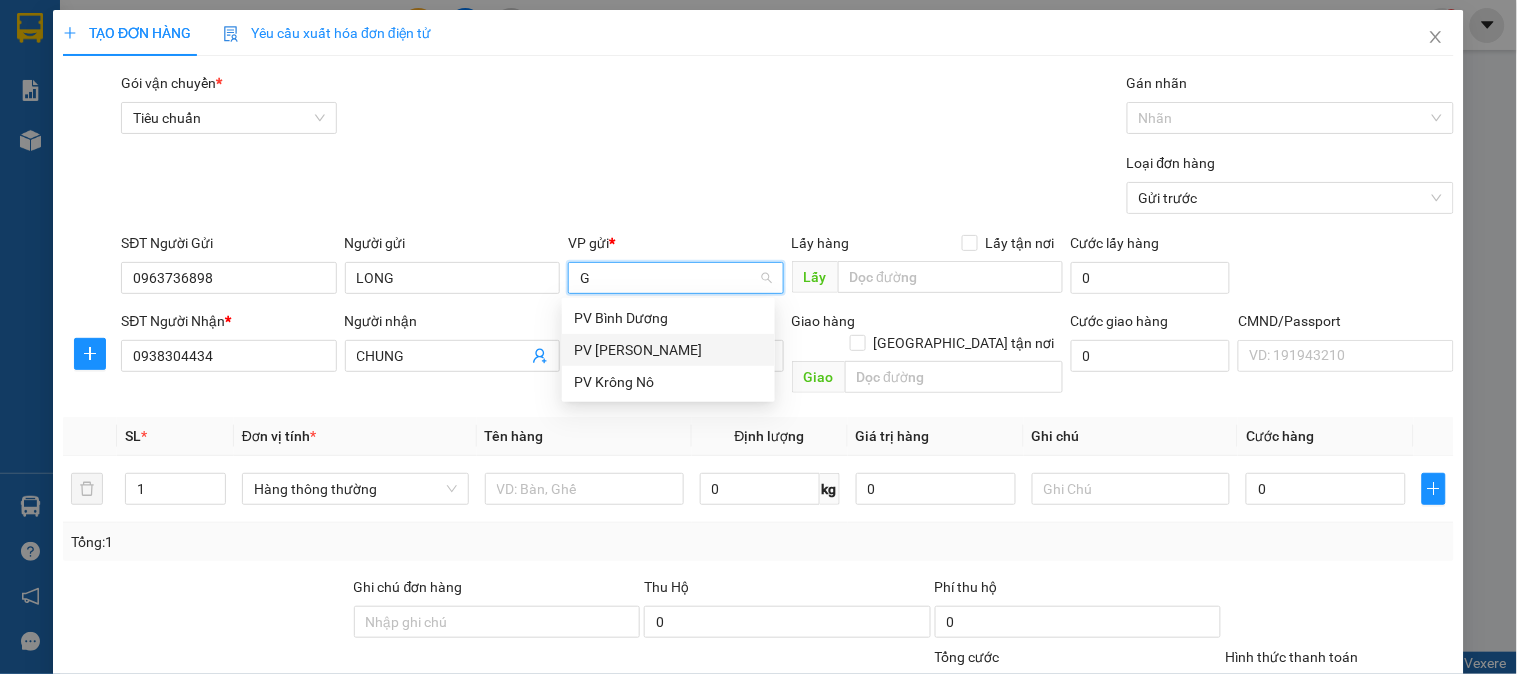 click on "PV [PERSON_NAME]" at bounding box center [668, 350] 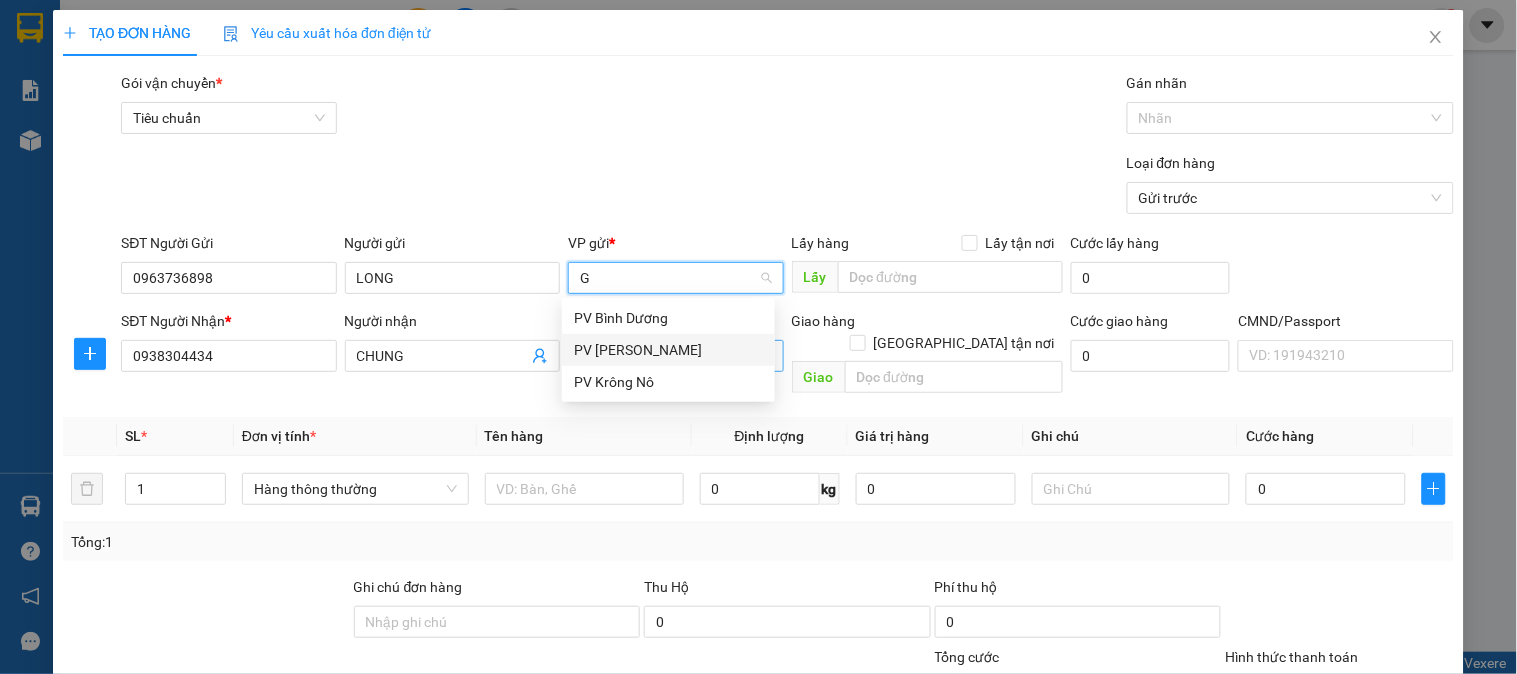 type 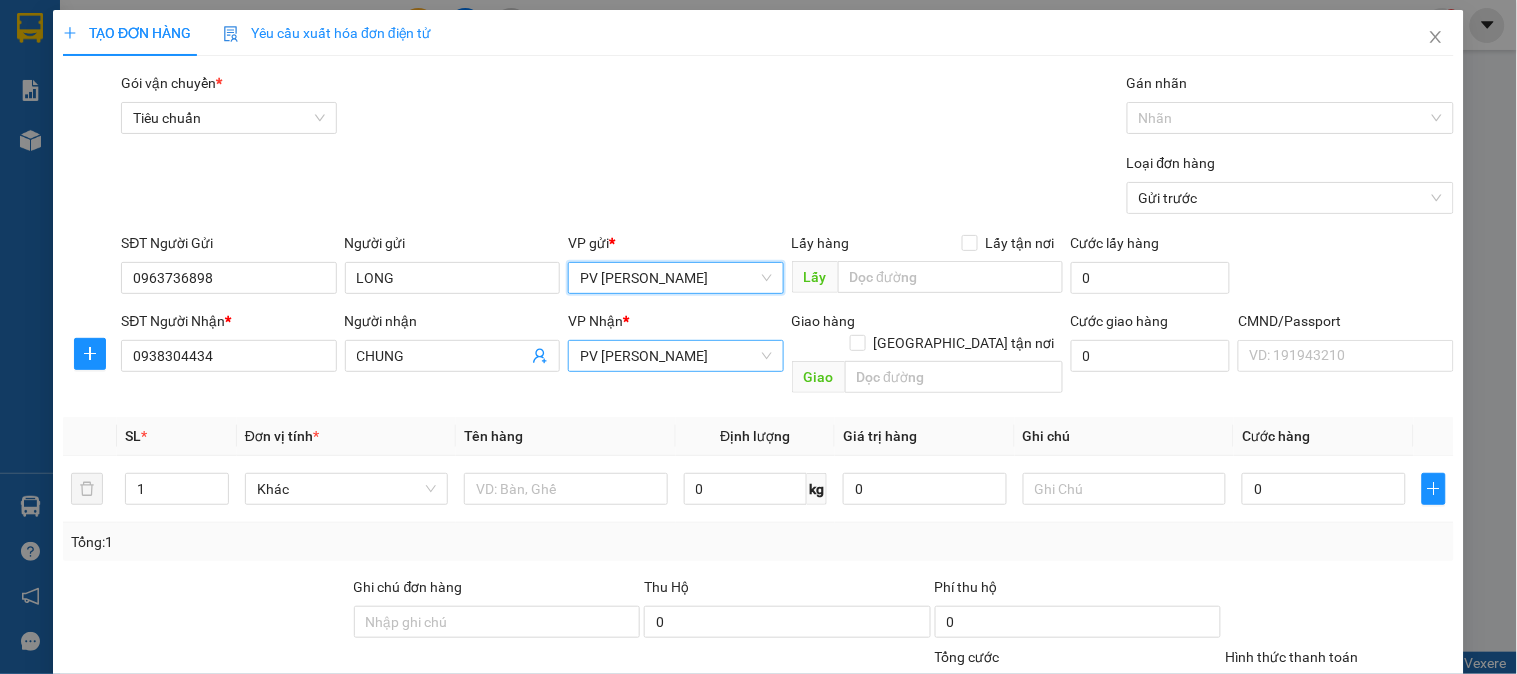 click on "PV [PERSON_NAME]" at bounding box center (675, 356) 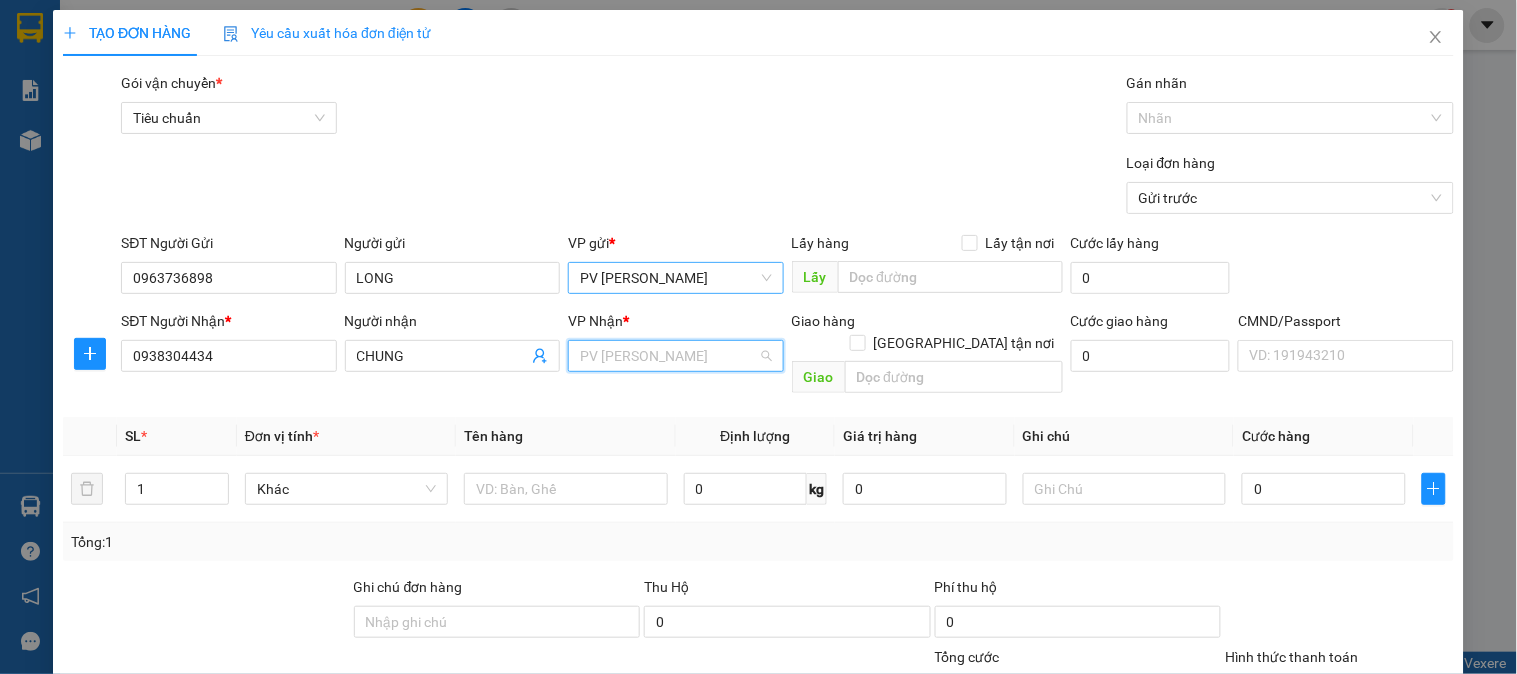 scroll, scrollTop: 415, scrollLeft: 0, axis: vertical 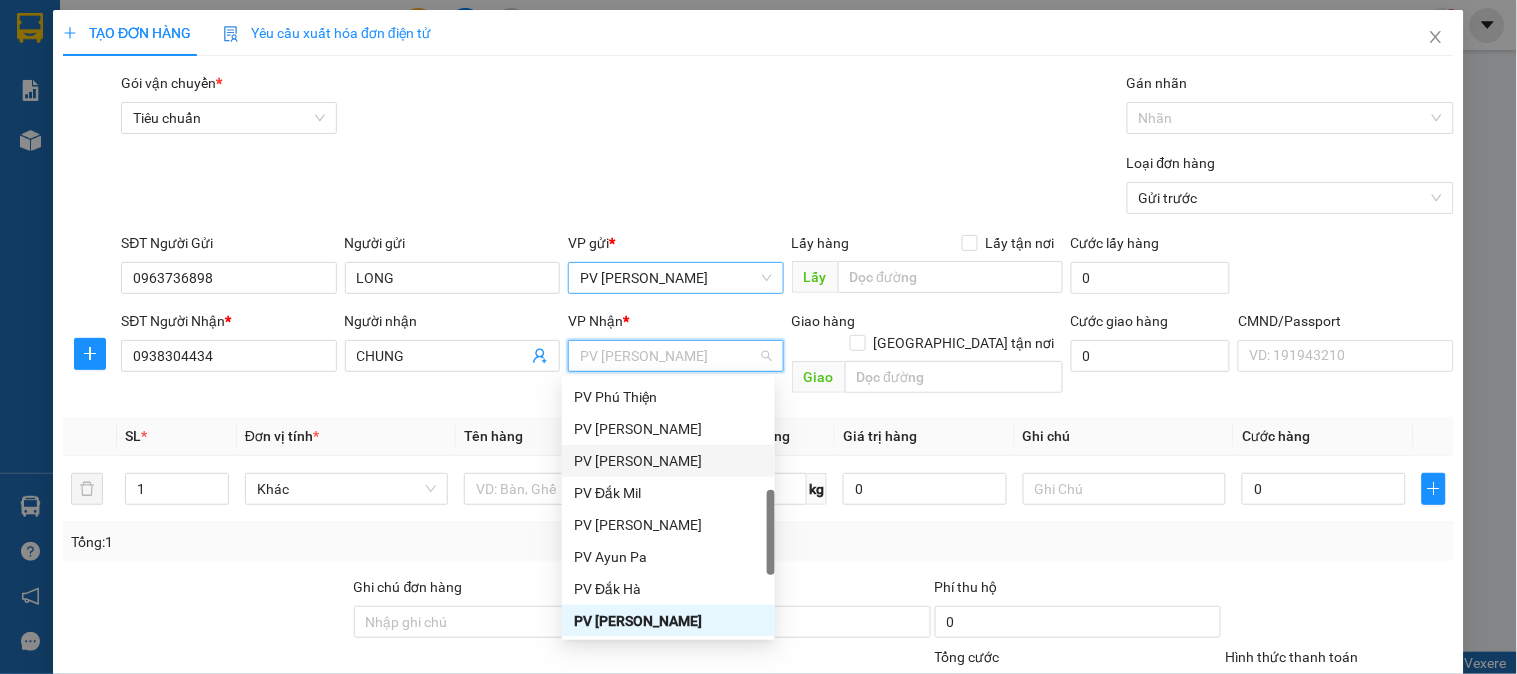 type on "2" 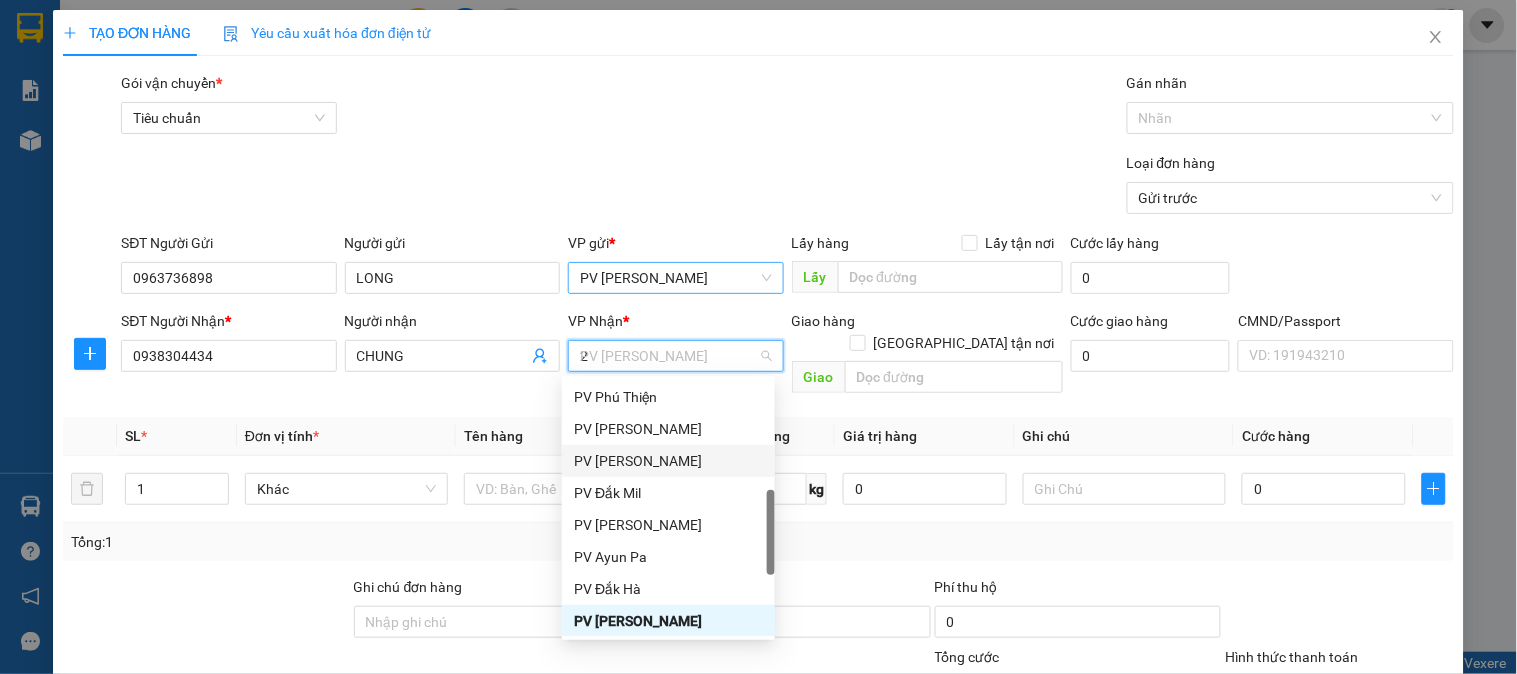 scroll, scrollTop: 0, scrollLeft: 0, axis: both 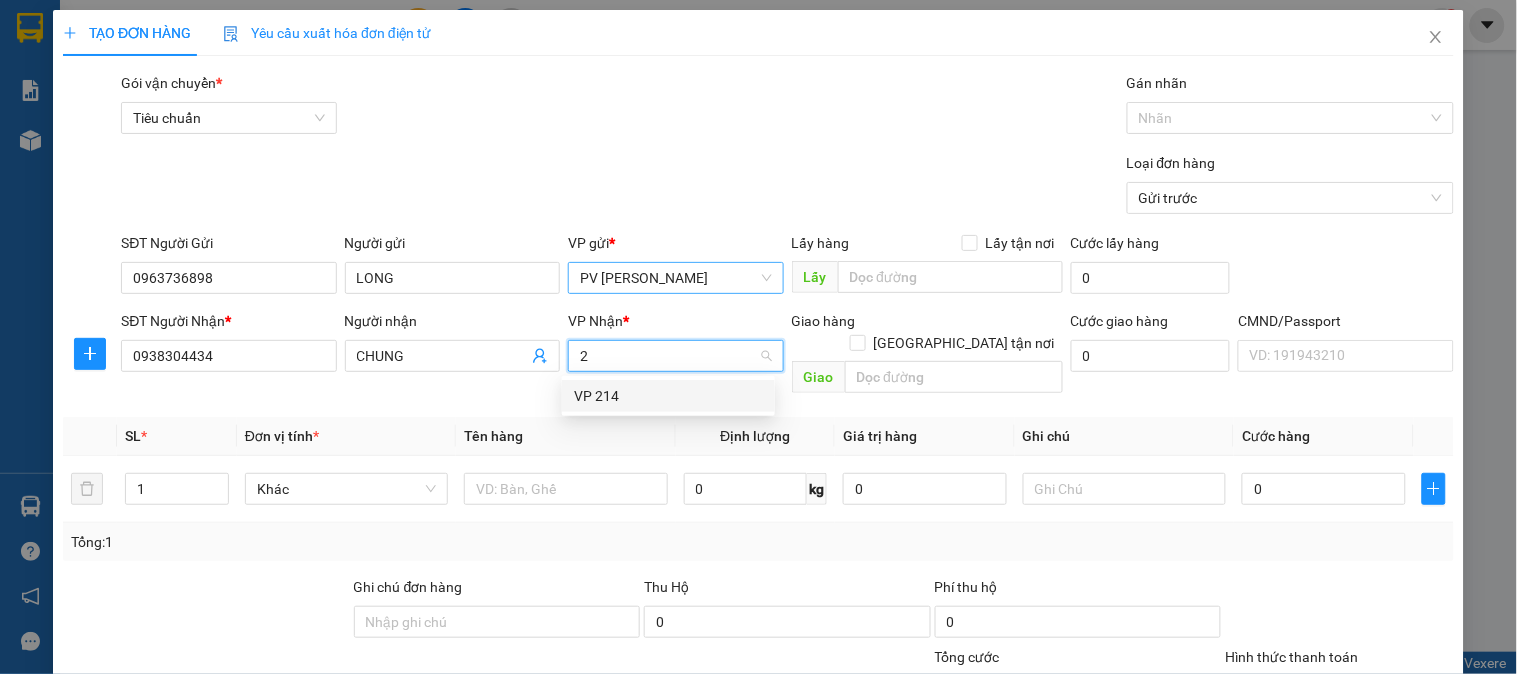 click on "VP 214" at bounding box center [668, 396] 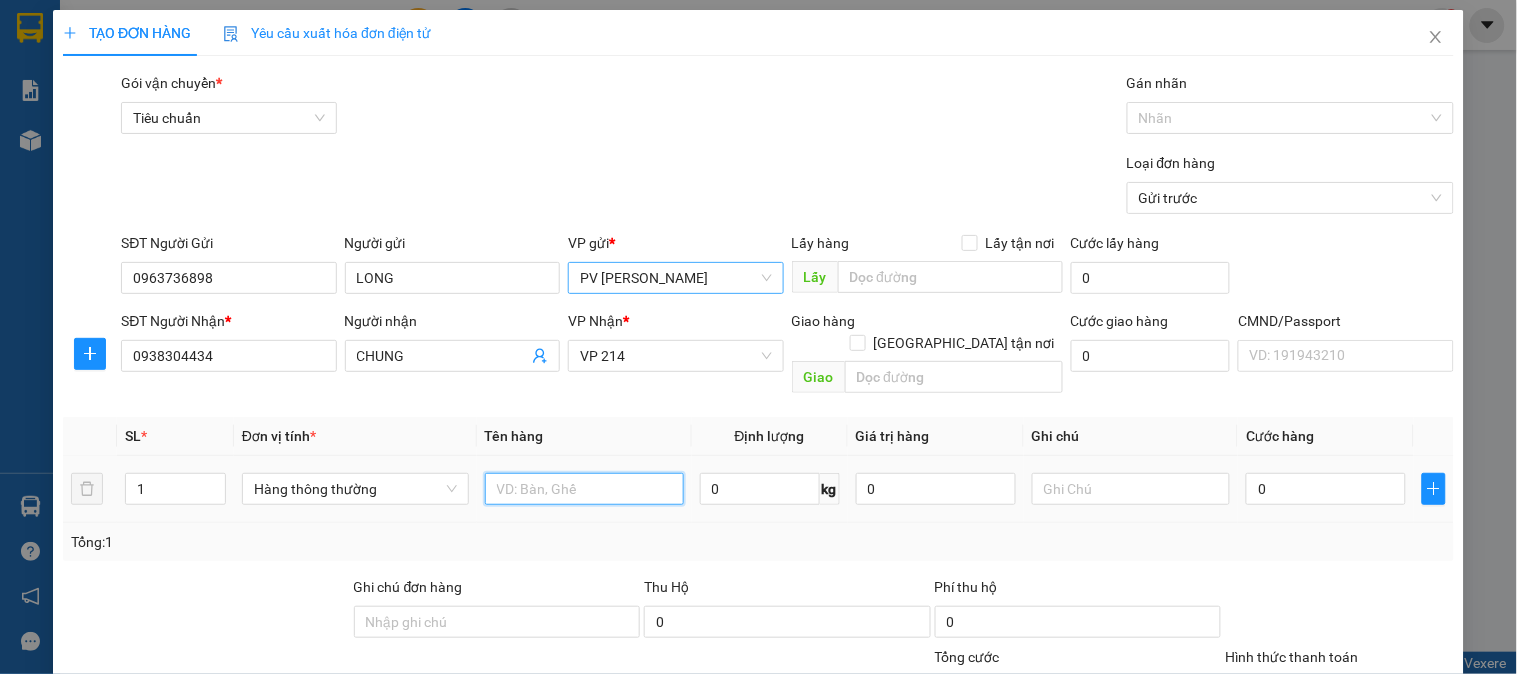 click at bounding box center (584, 489) 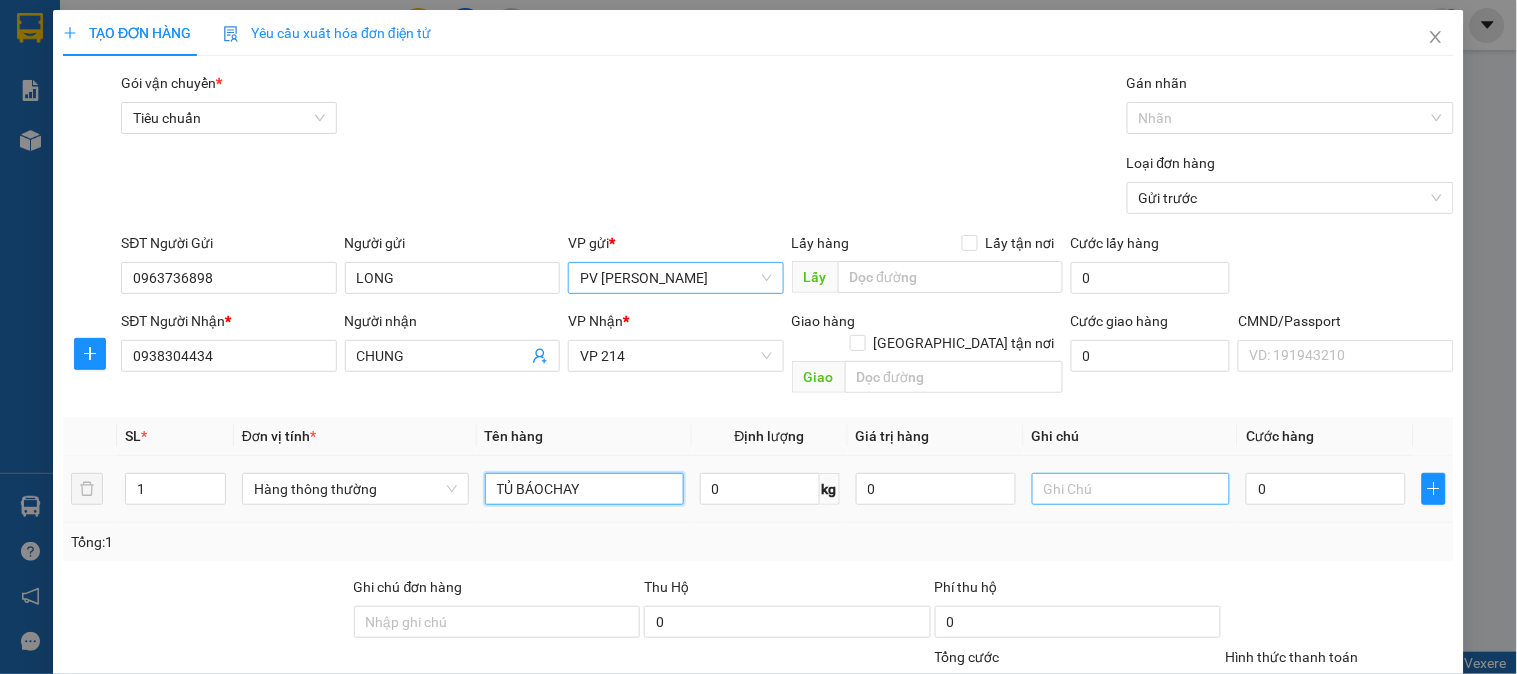 type on "TỦ BÁOCHAY" 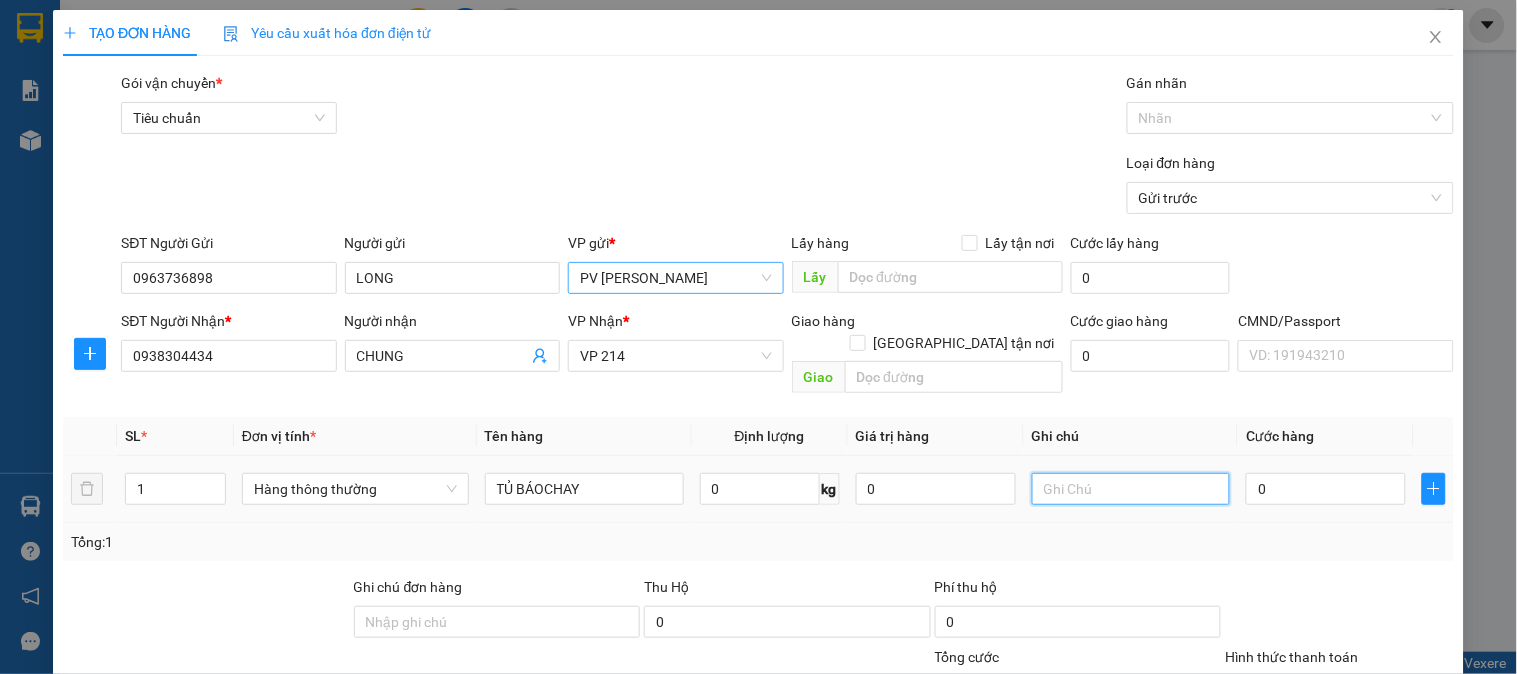 click at bounding box center [1131, 489] 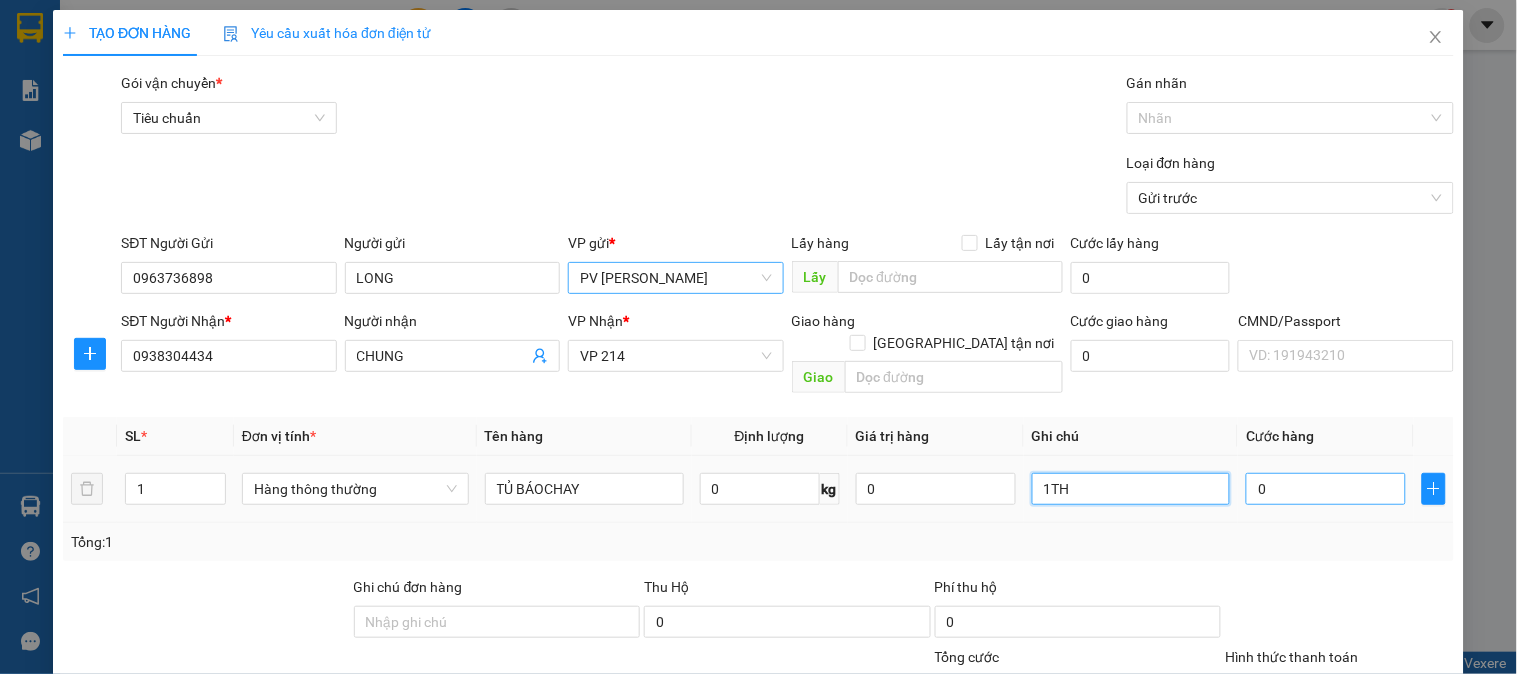 type on "1TH" 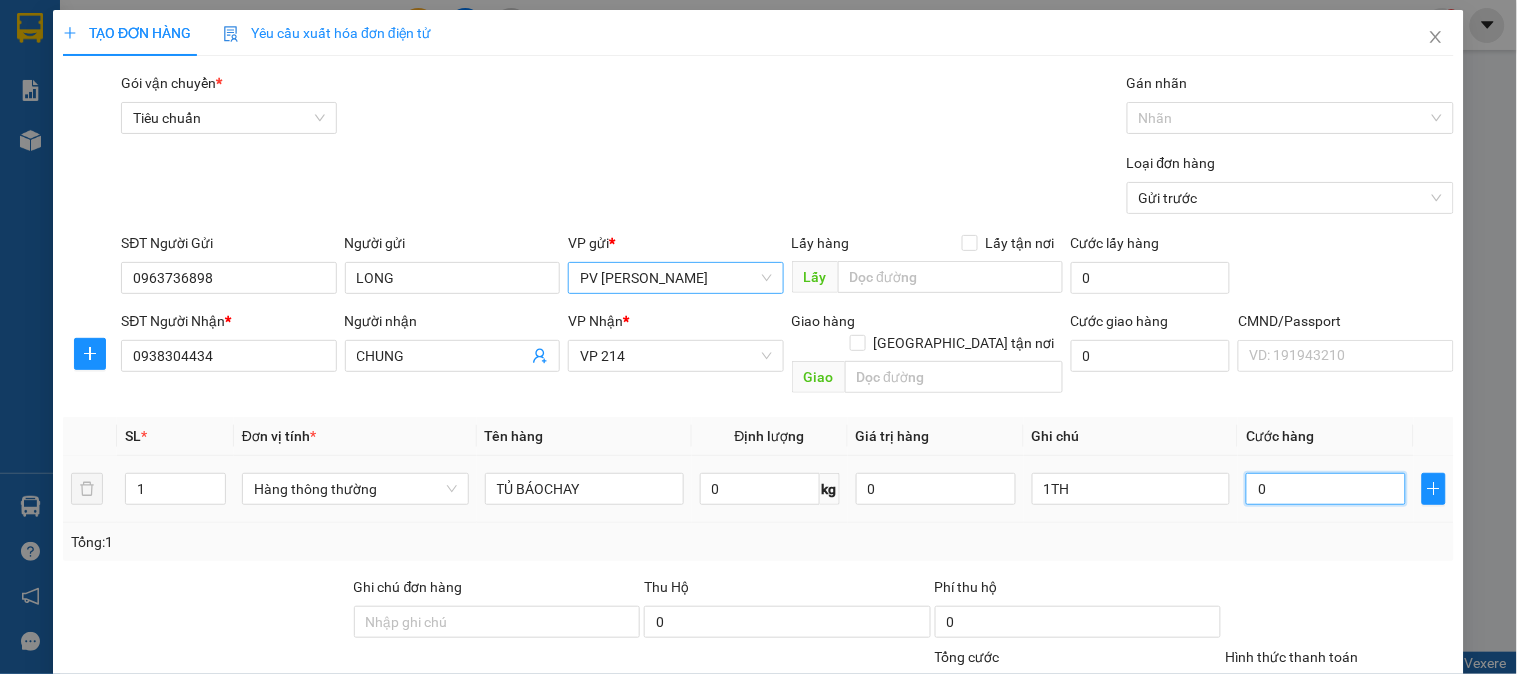 click on "0" at bounding box center [1326, 489] 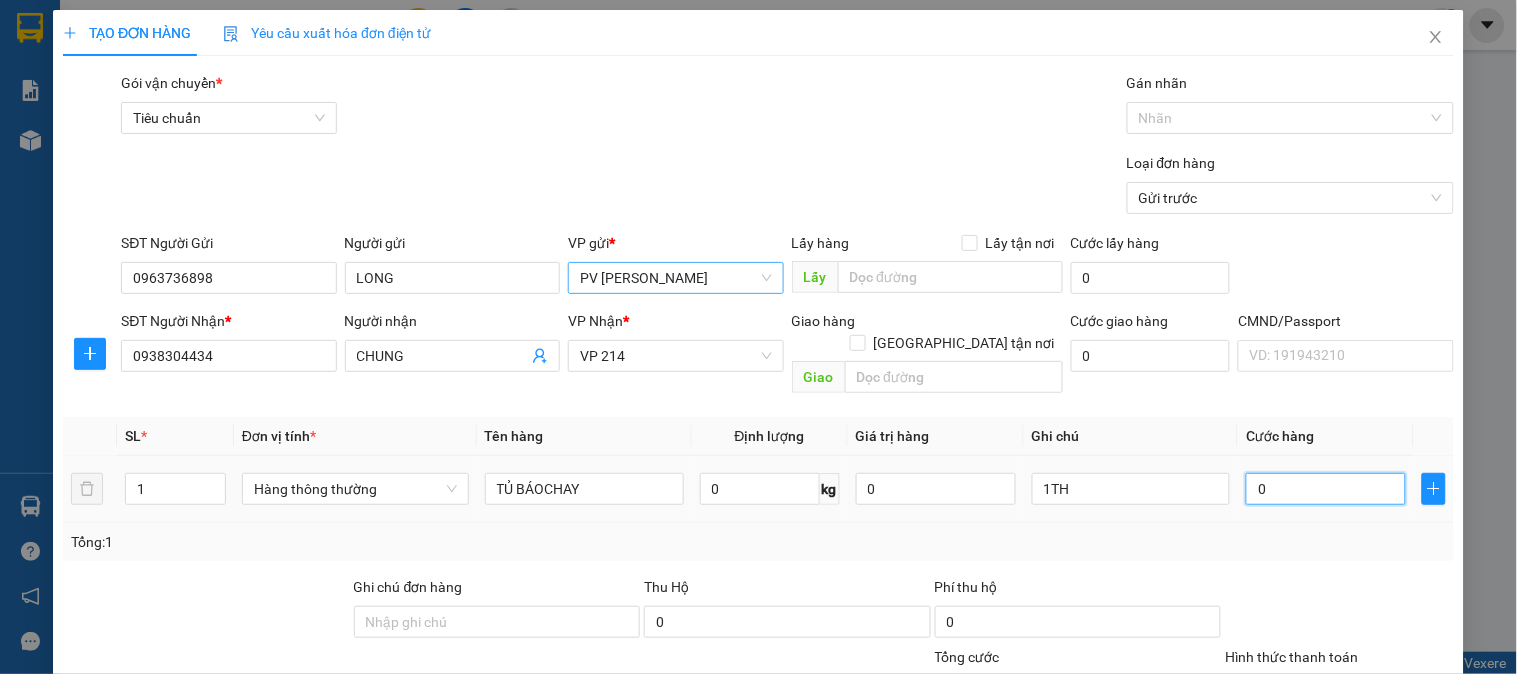 type on "4" 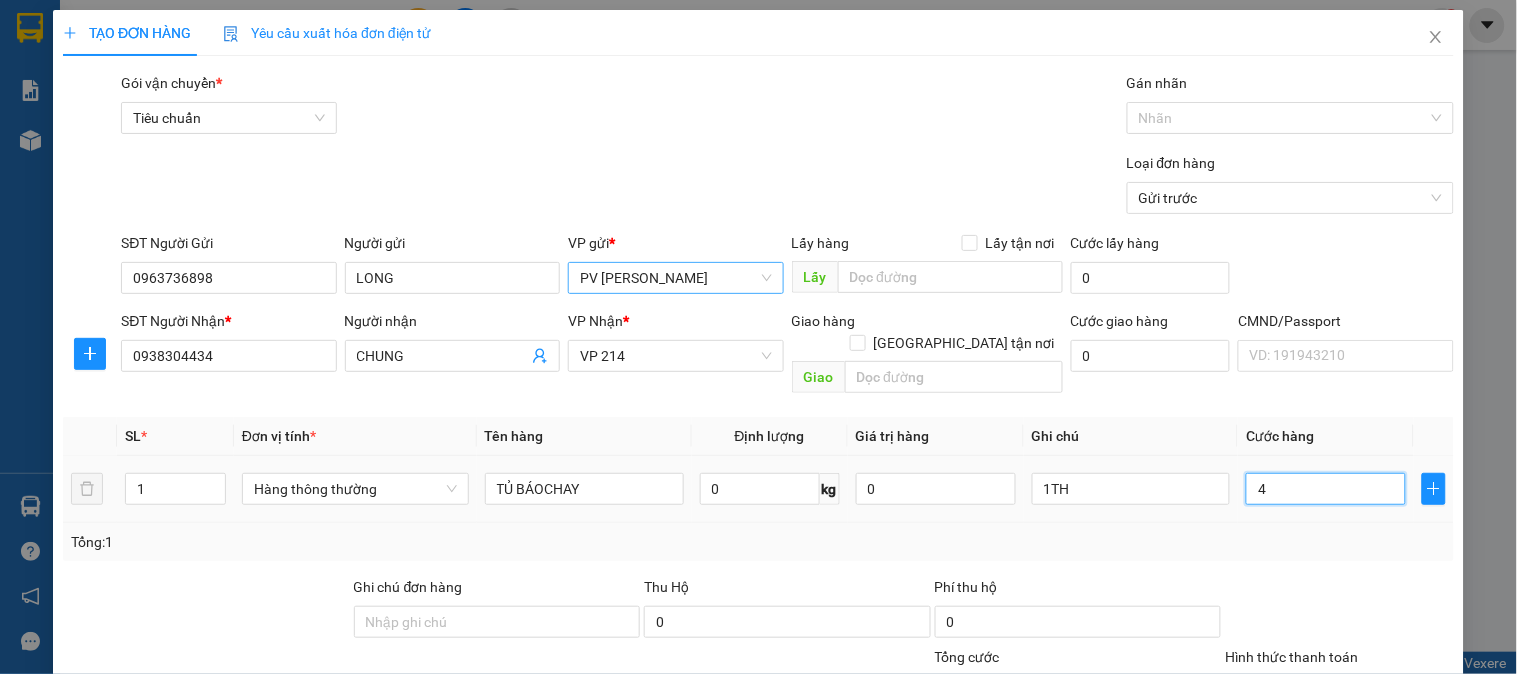 type on "40" 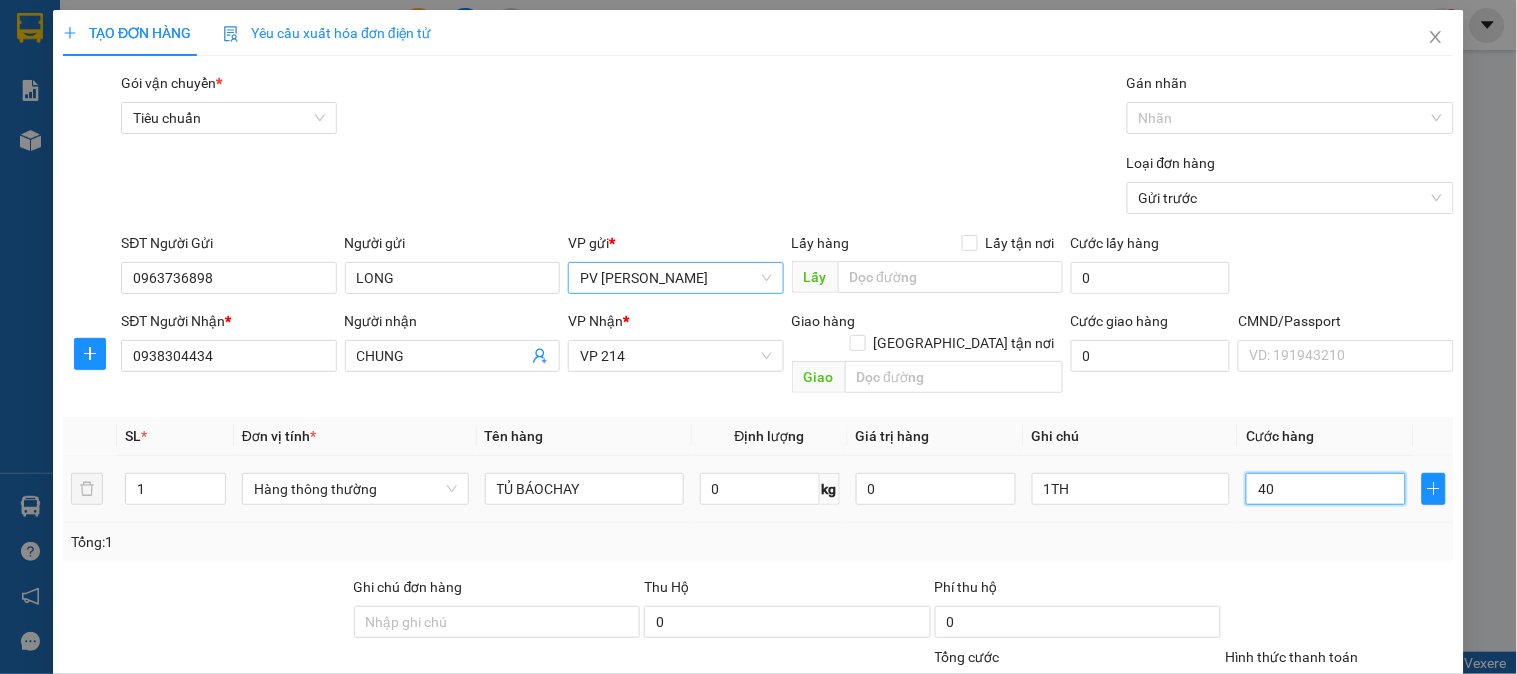 type on "400" 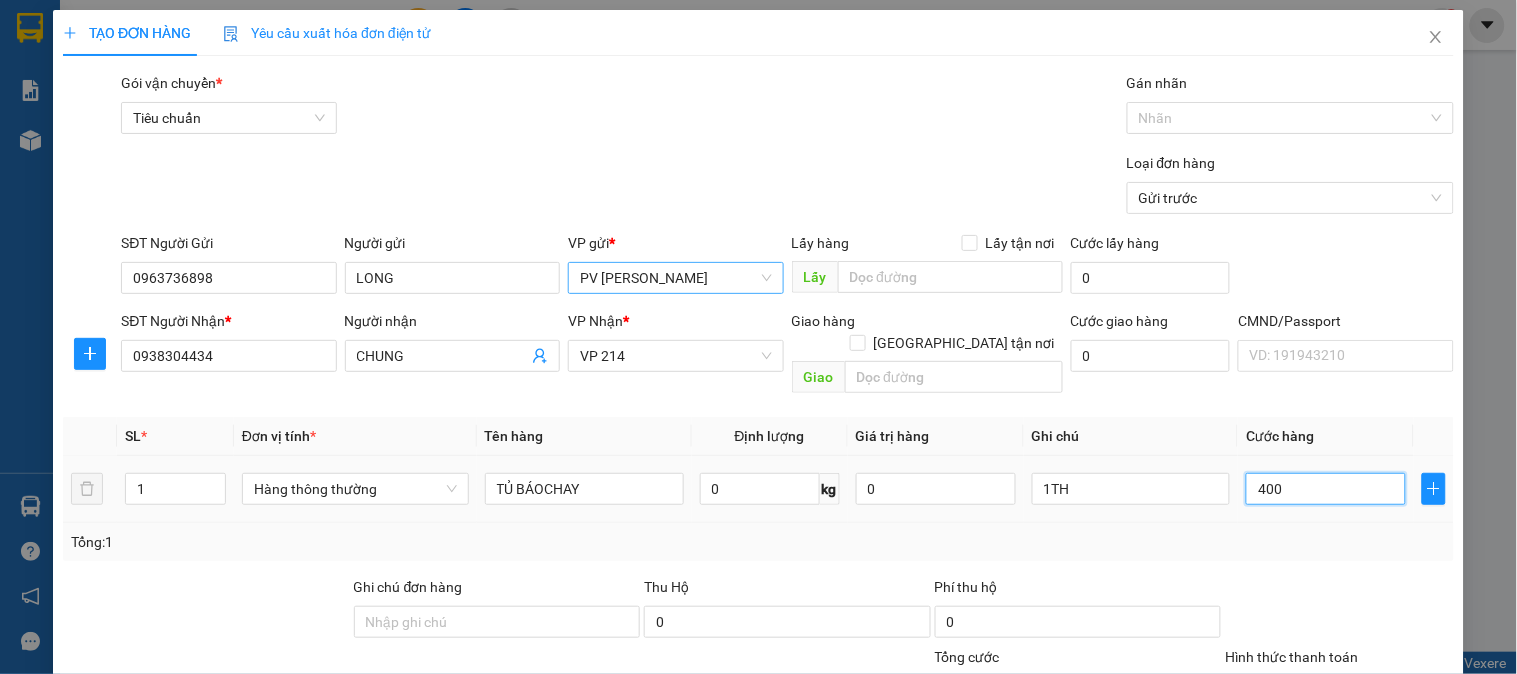 type on "4.000" 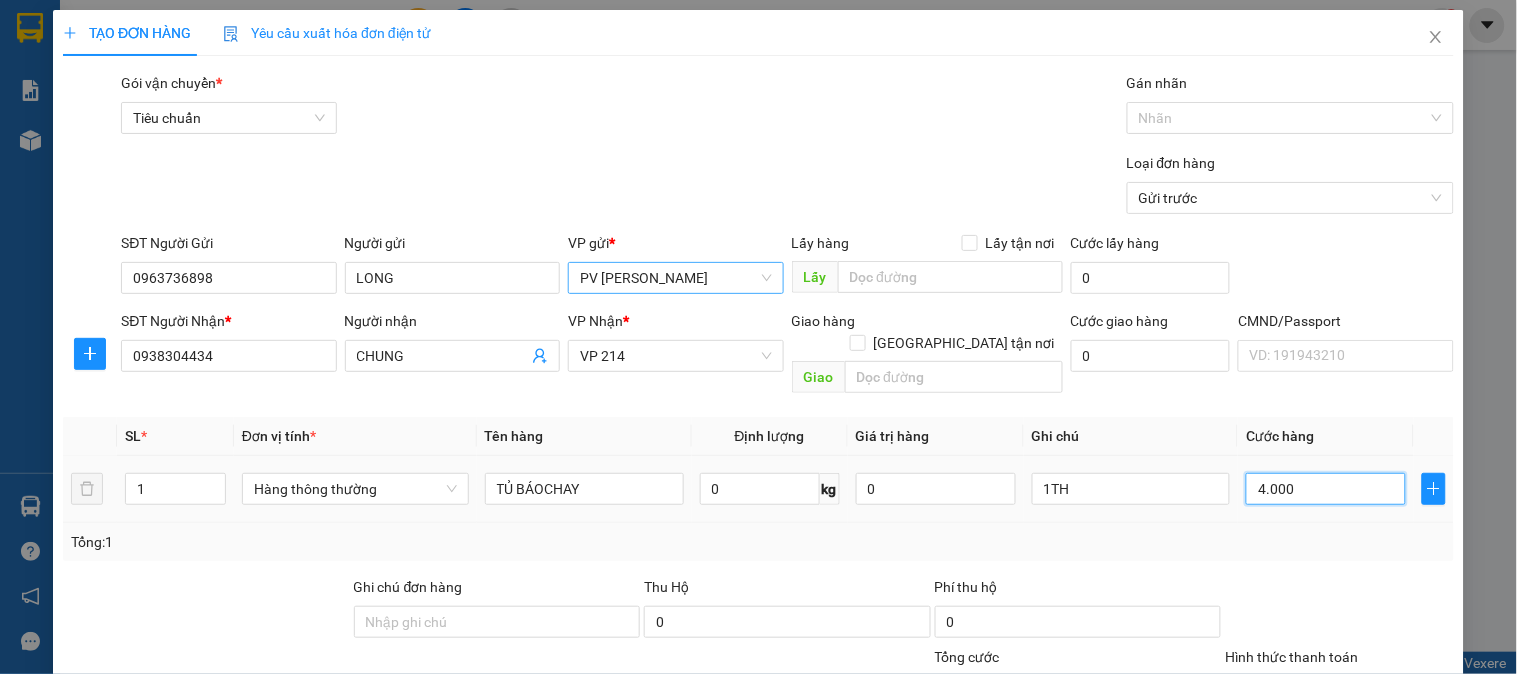 type on "40.000" 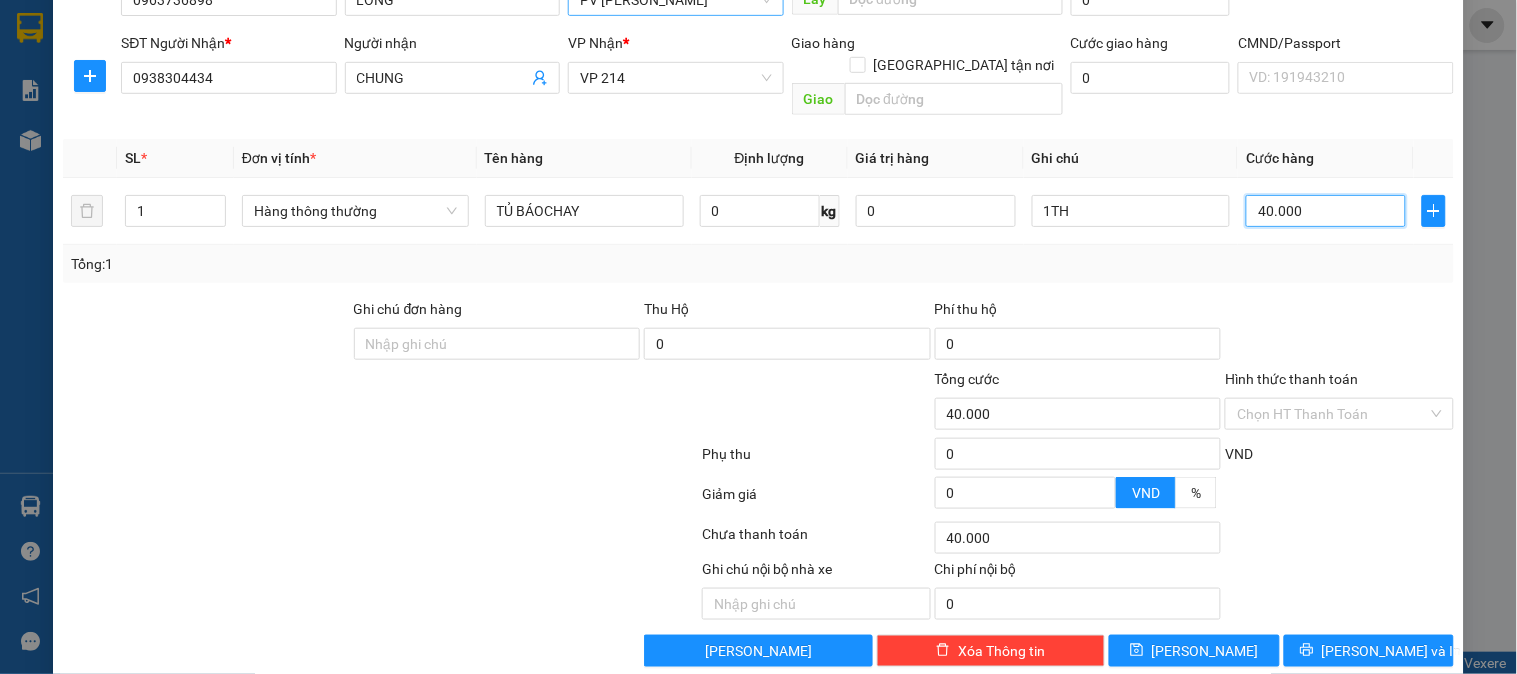 scroll, scrollTop: 287, scrollLeft: 0, axis: vertical 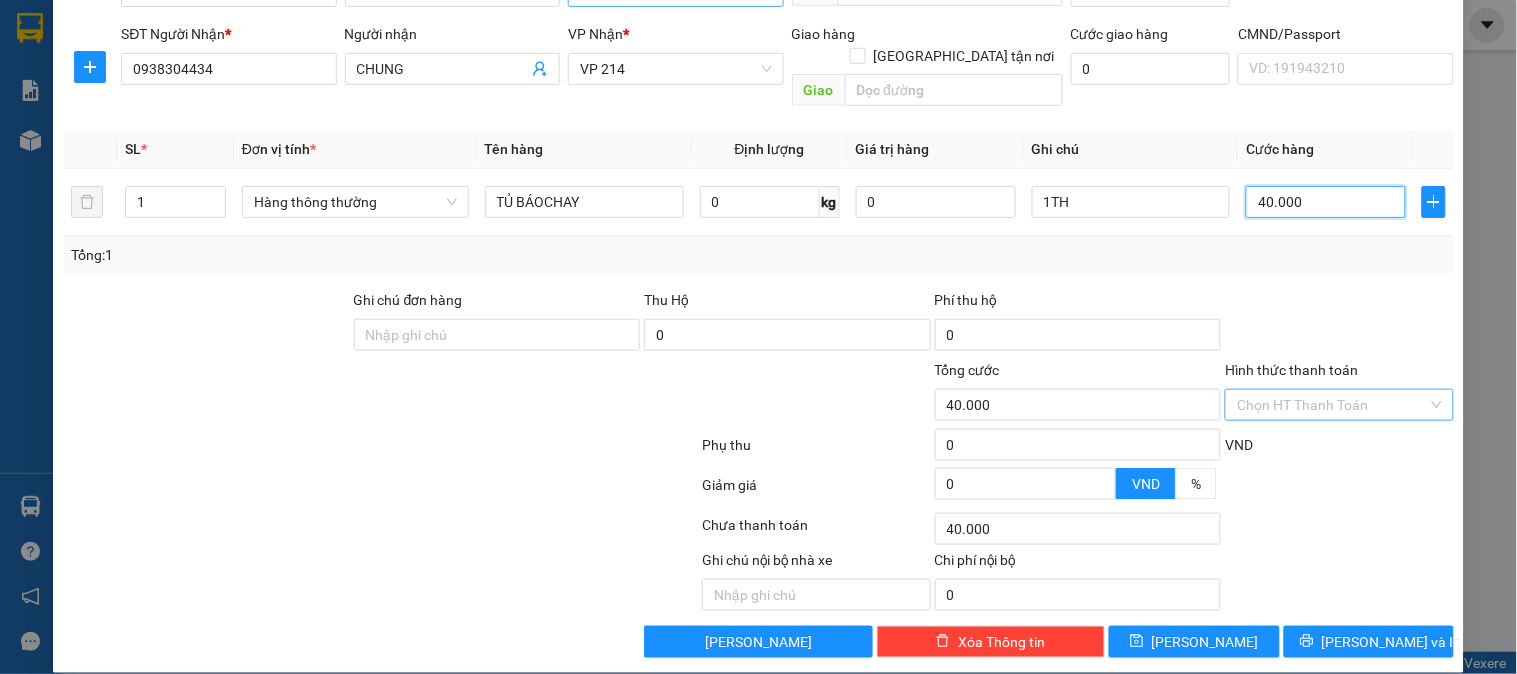 type on "40.000" 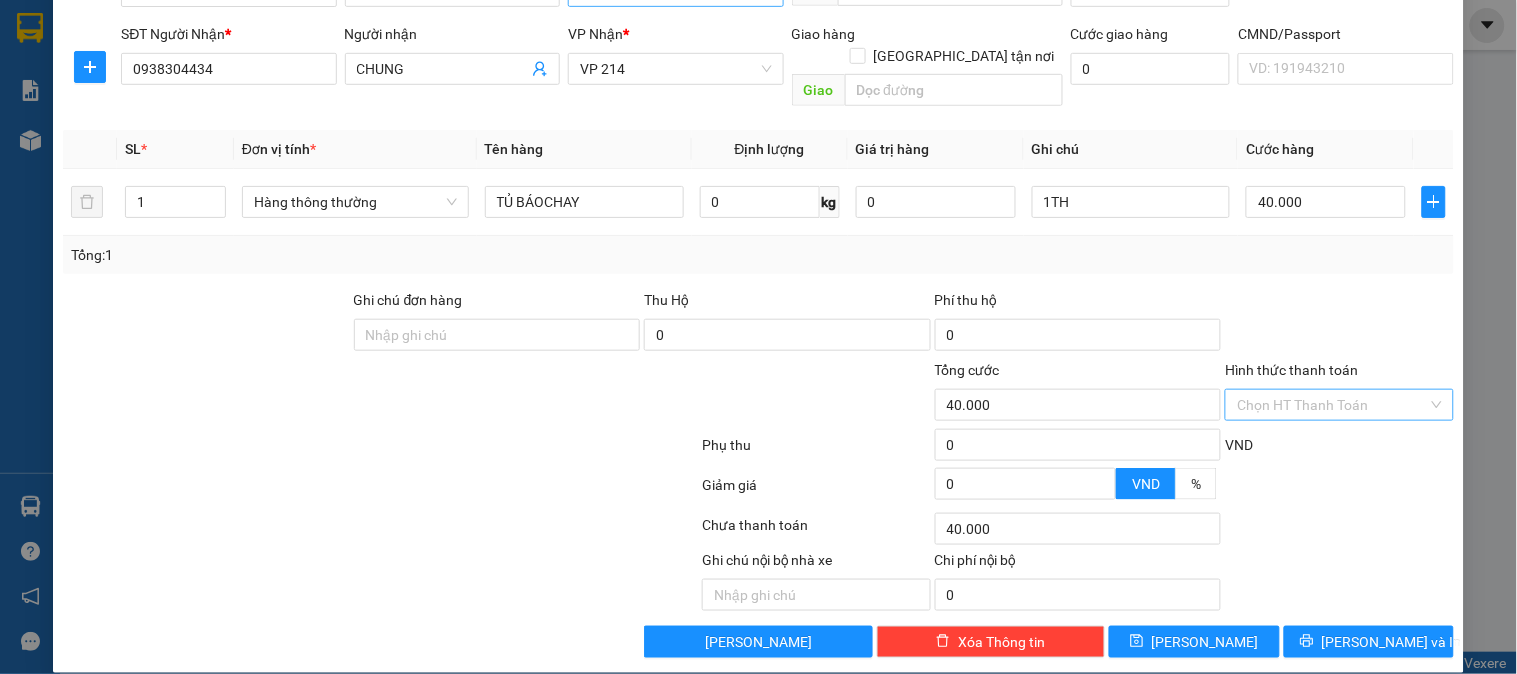 click on "Hình thức thanh toán" at bounding box center (1332, 405) 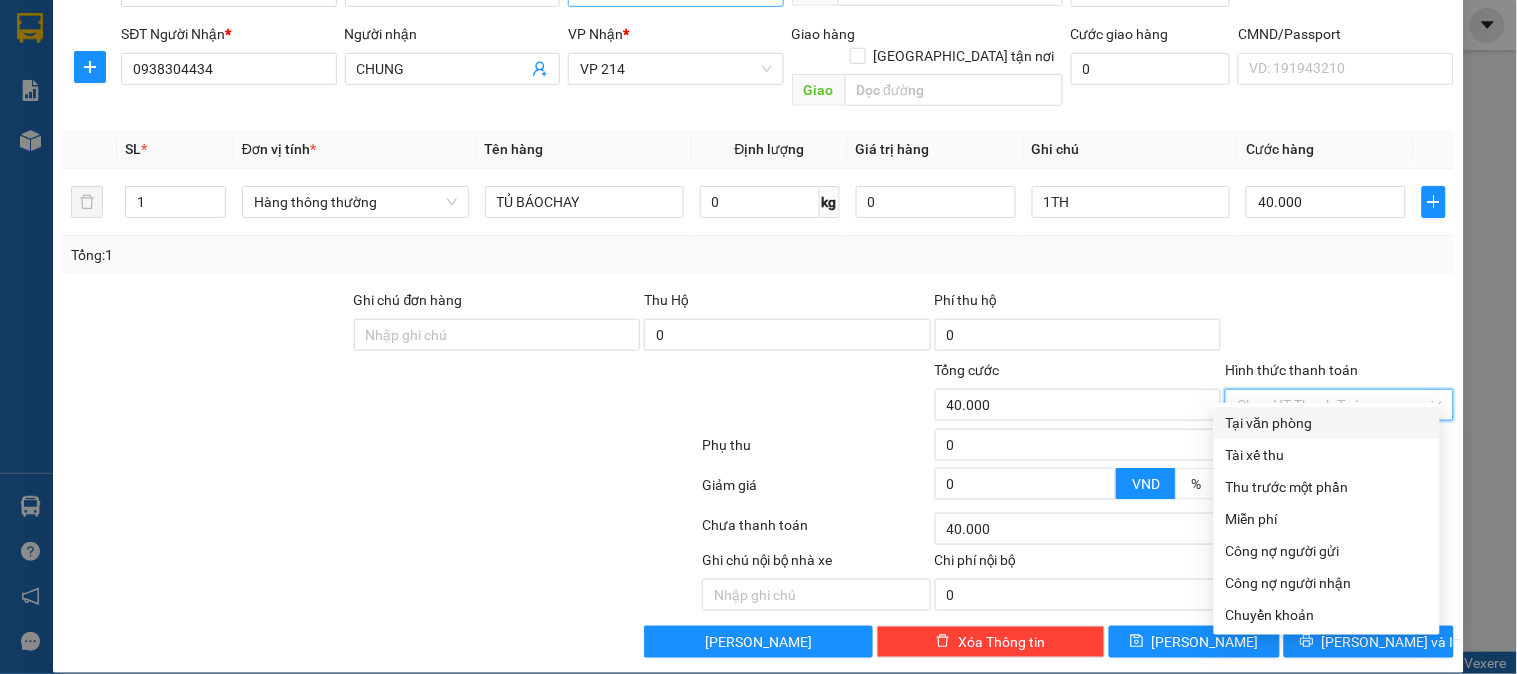 click on "Tại văn phòng" at bounding box center (1327, 423) 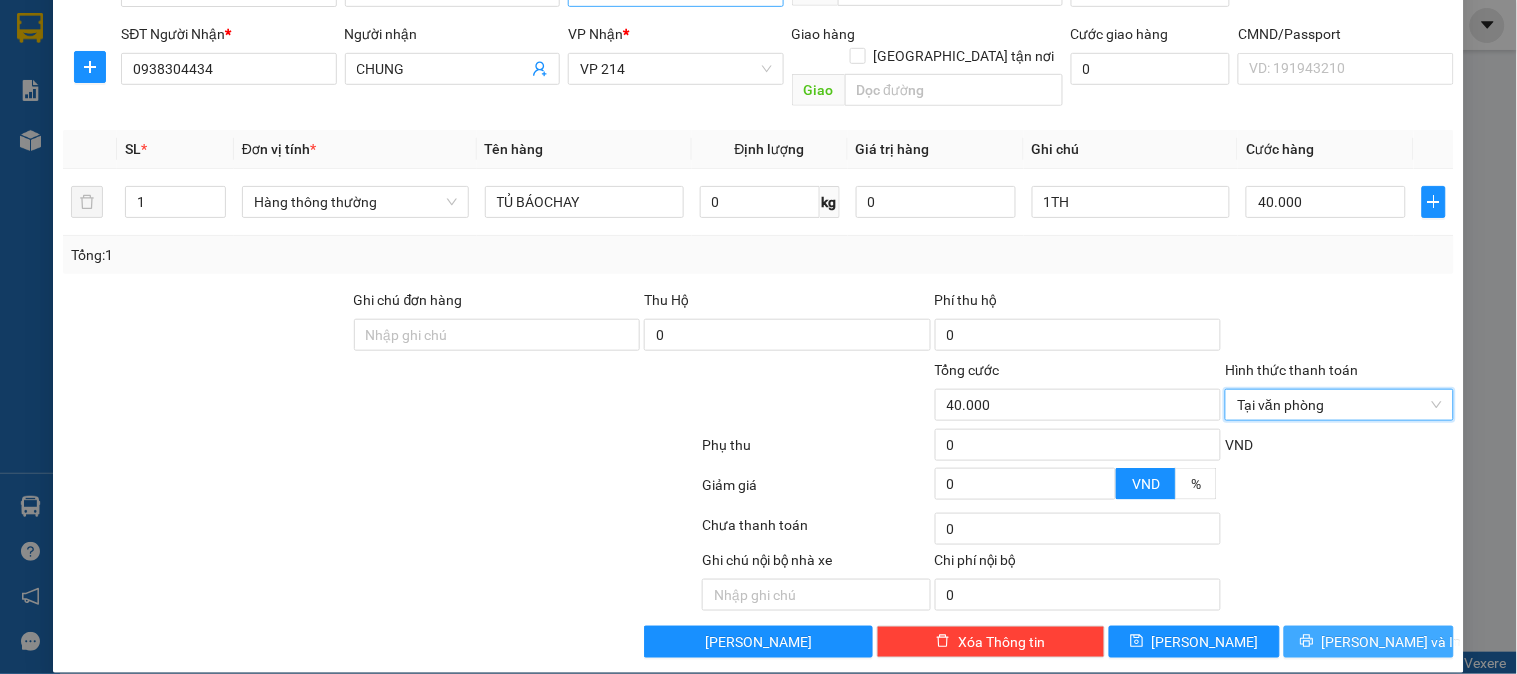 click 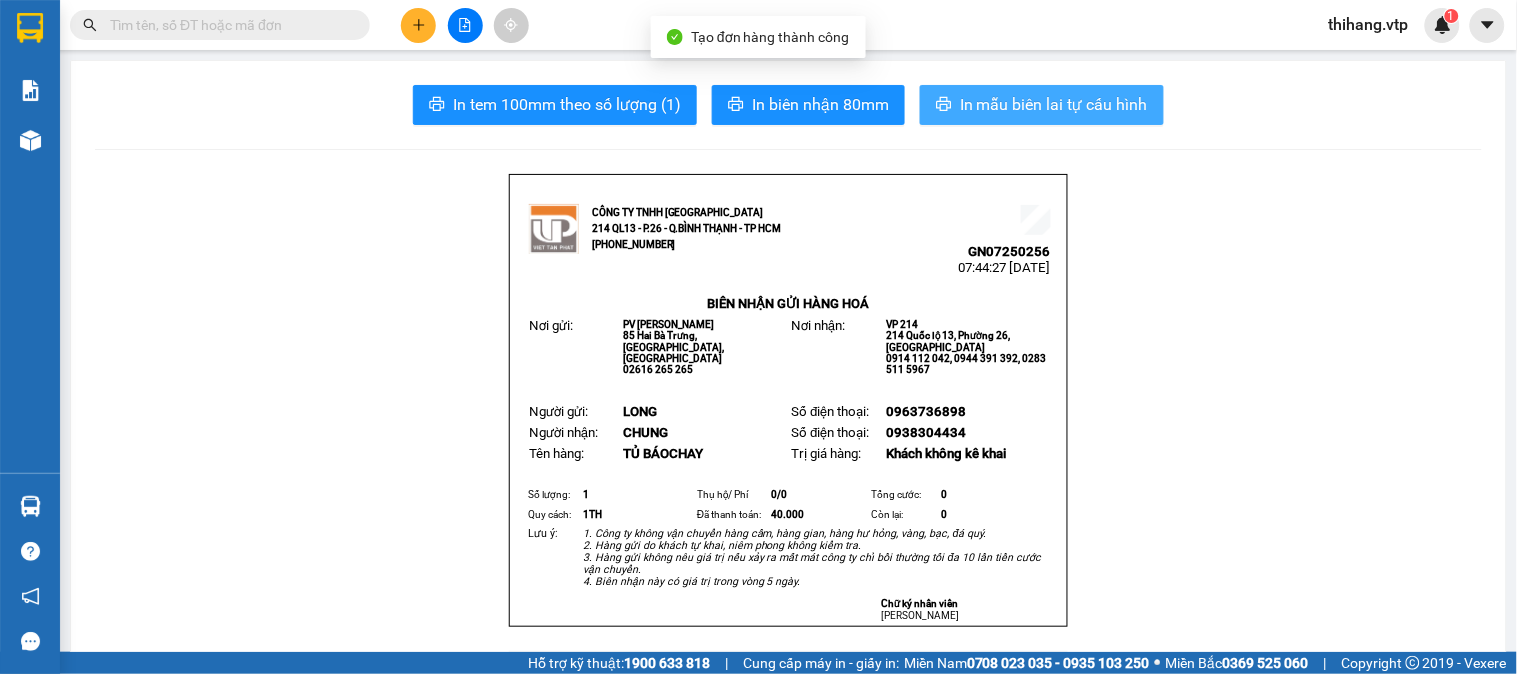 click on "In mẫu biên lai tự cấu hình" at bounding box center [1054, 104] 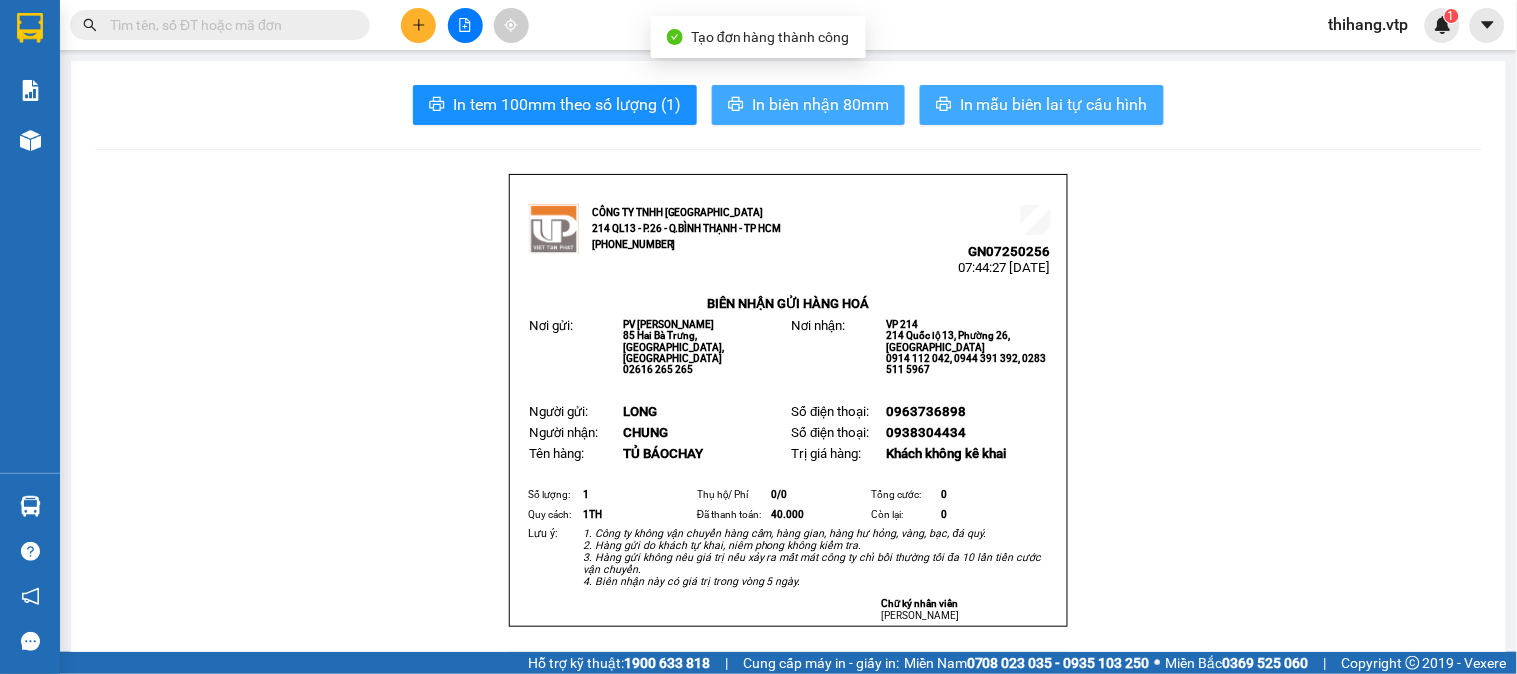 scroll, scrollTop: 0, scrollLeft: 0, axis: both 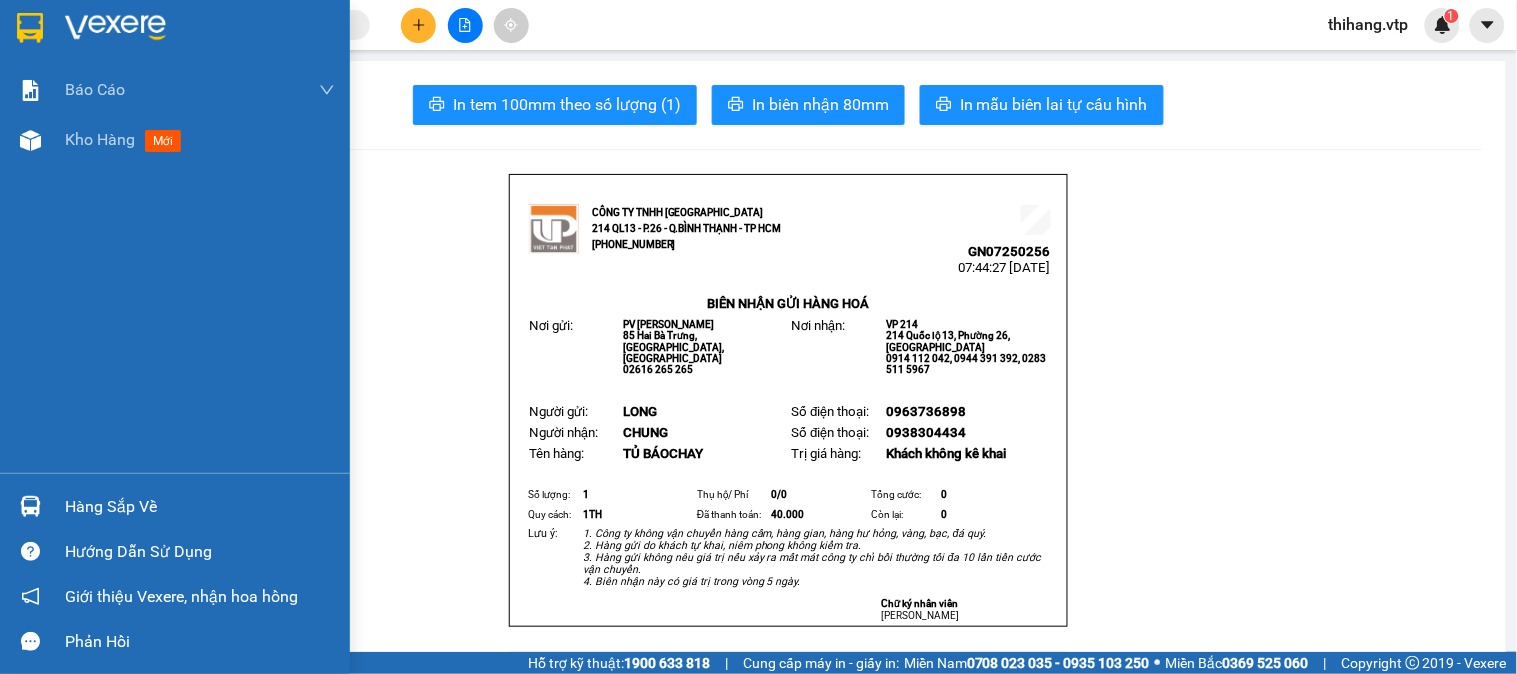 click at bounding box center (115, 28) 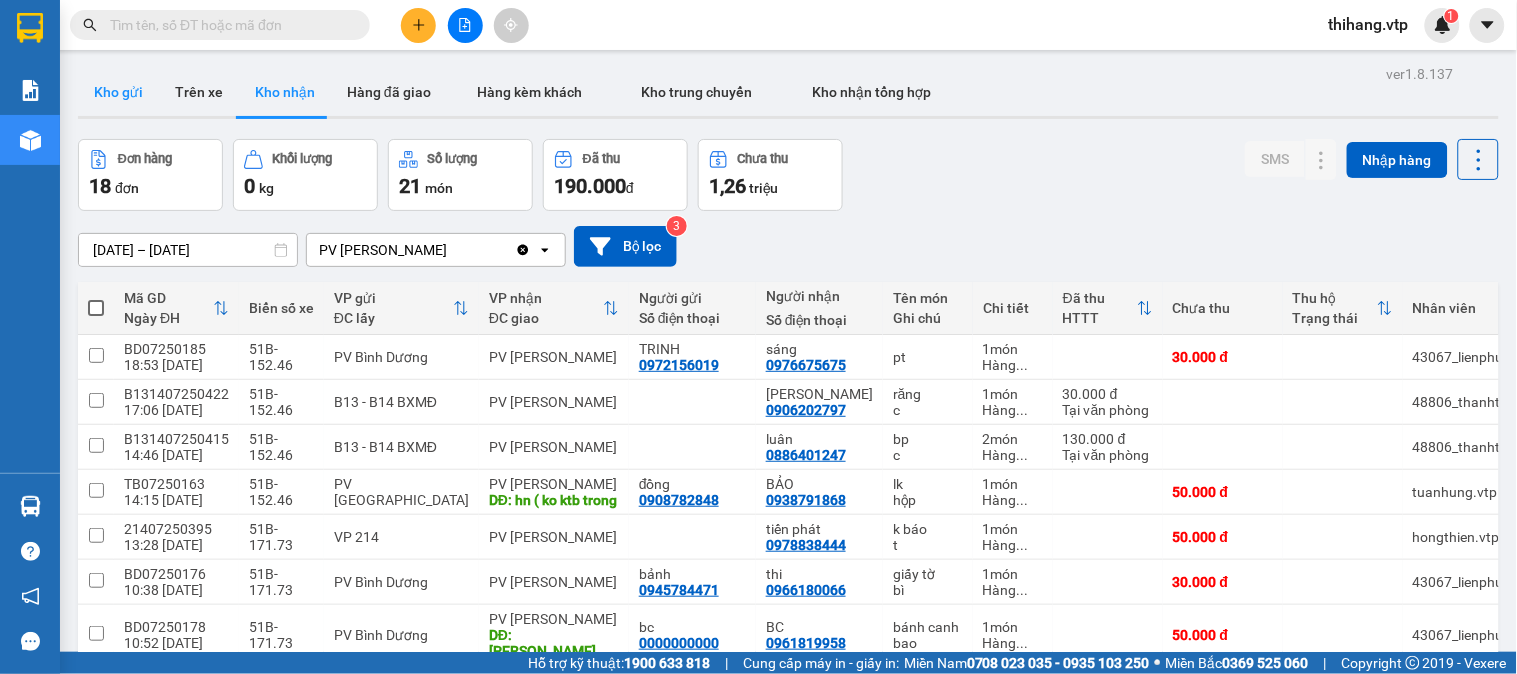 click on "Kho gửi" at bounding box center (118, 92) 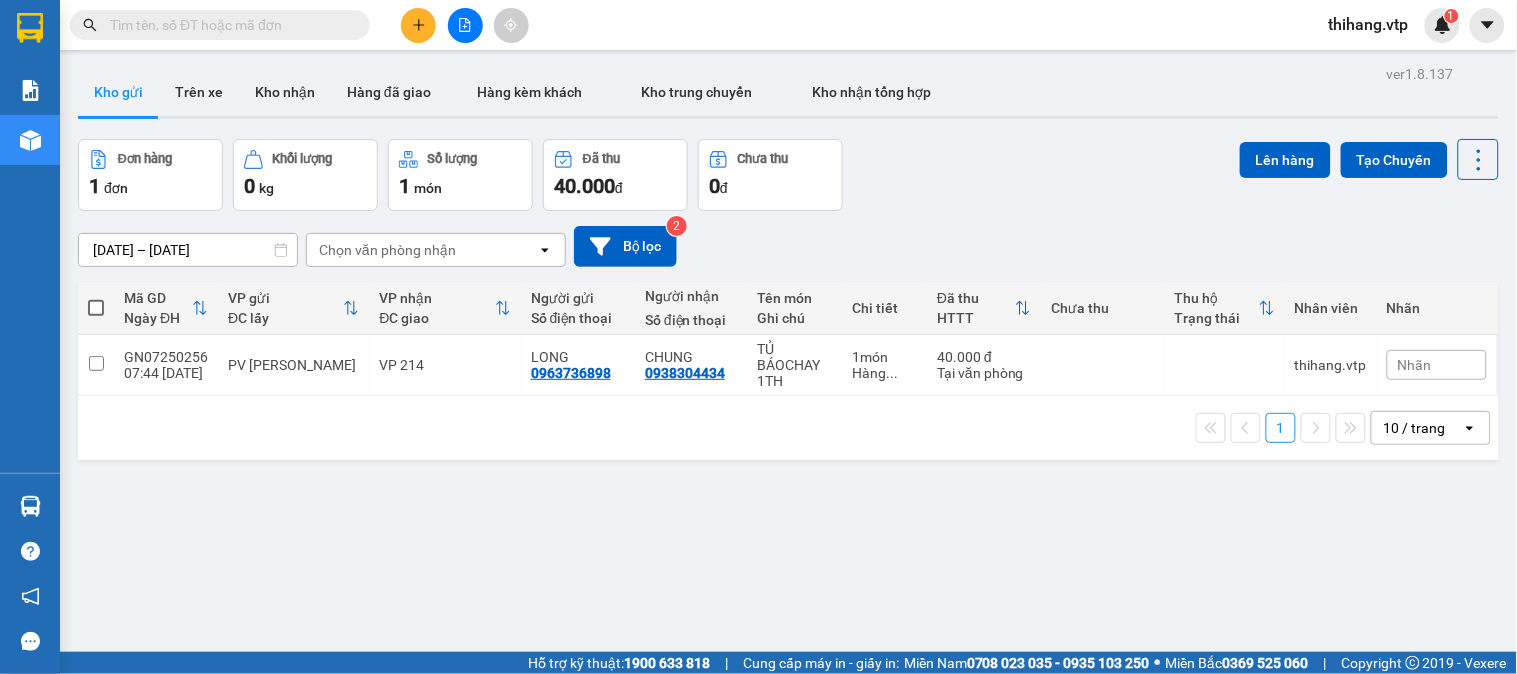 click at bounding box center [96, 308] 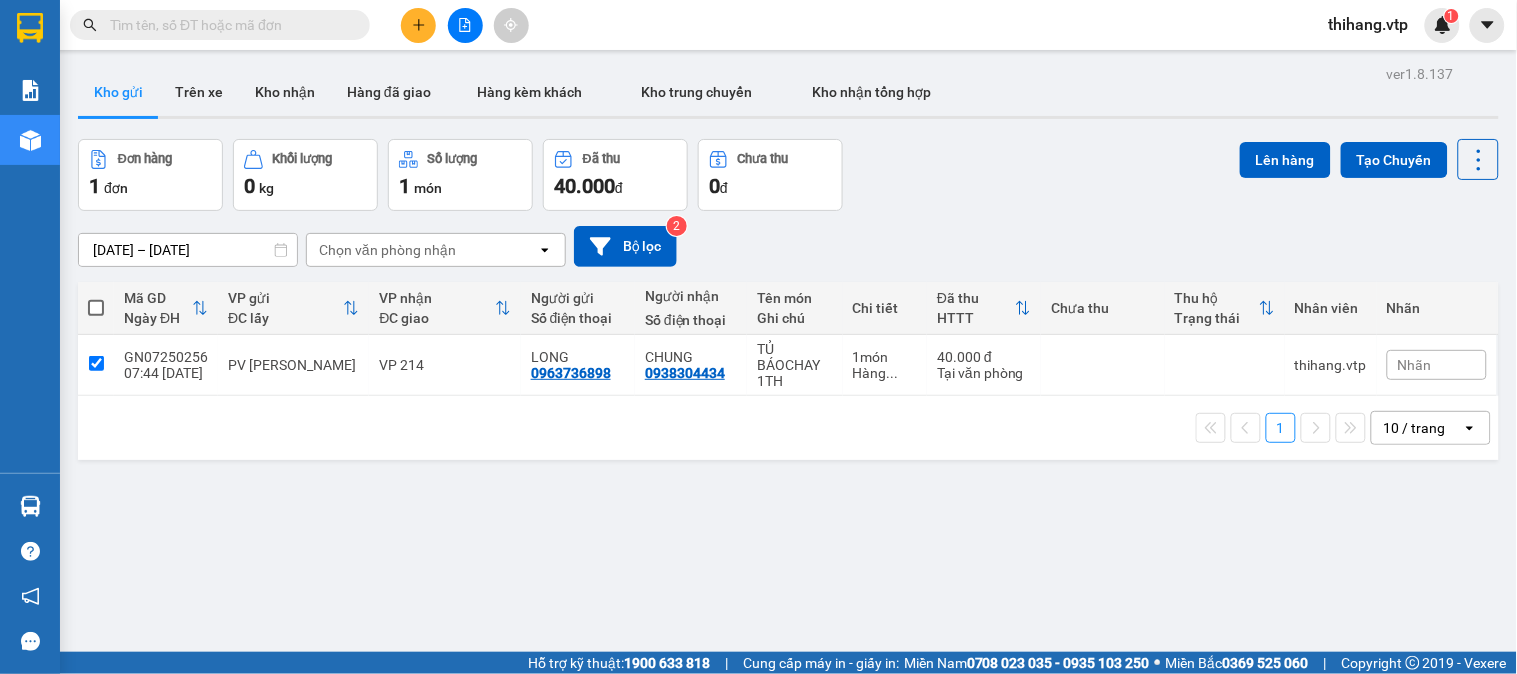 checkbox on "true" 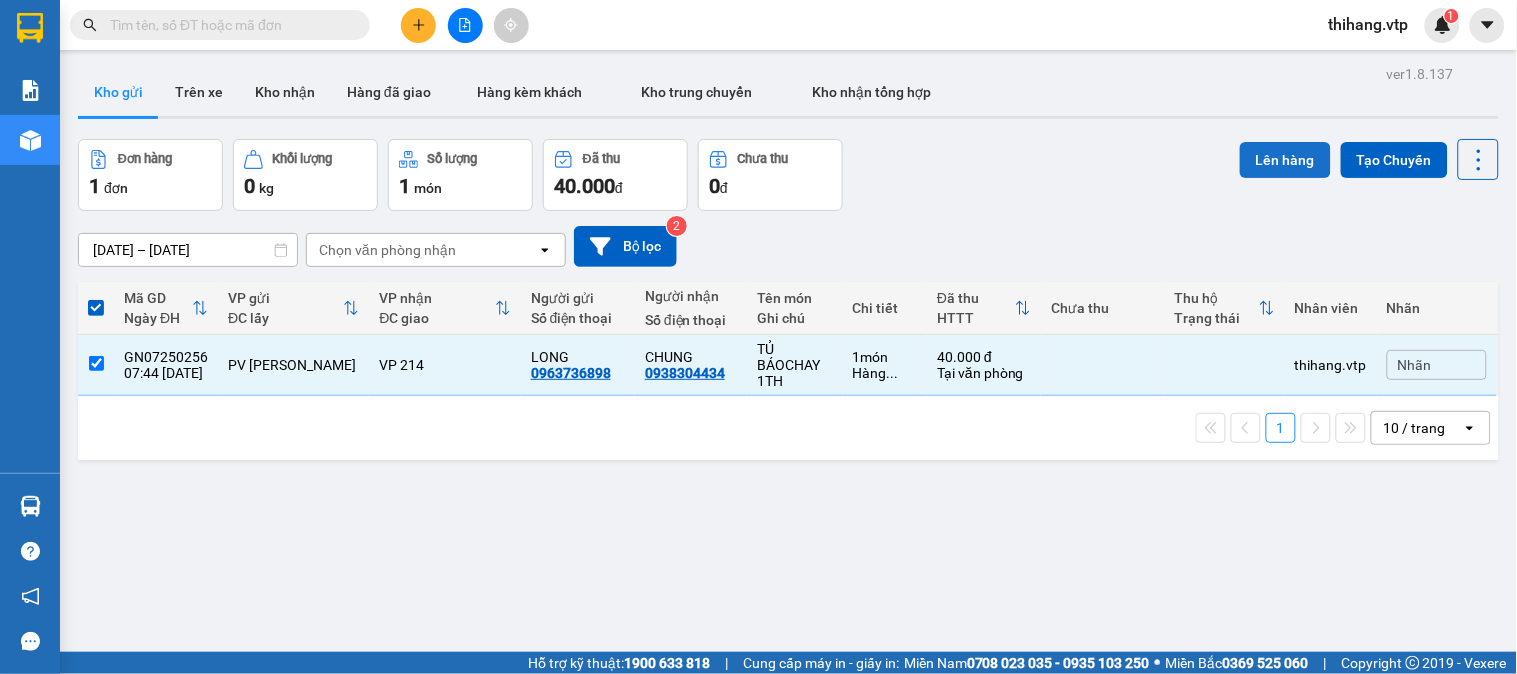 click on "Lên hàng" at bounding box center [1285, 160] 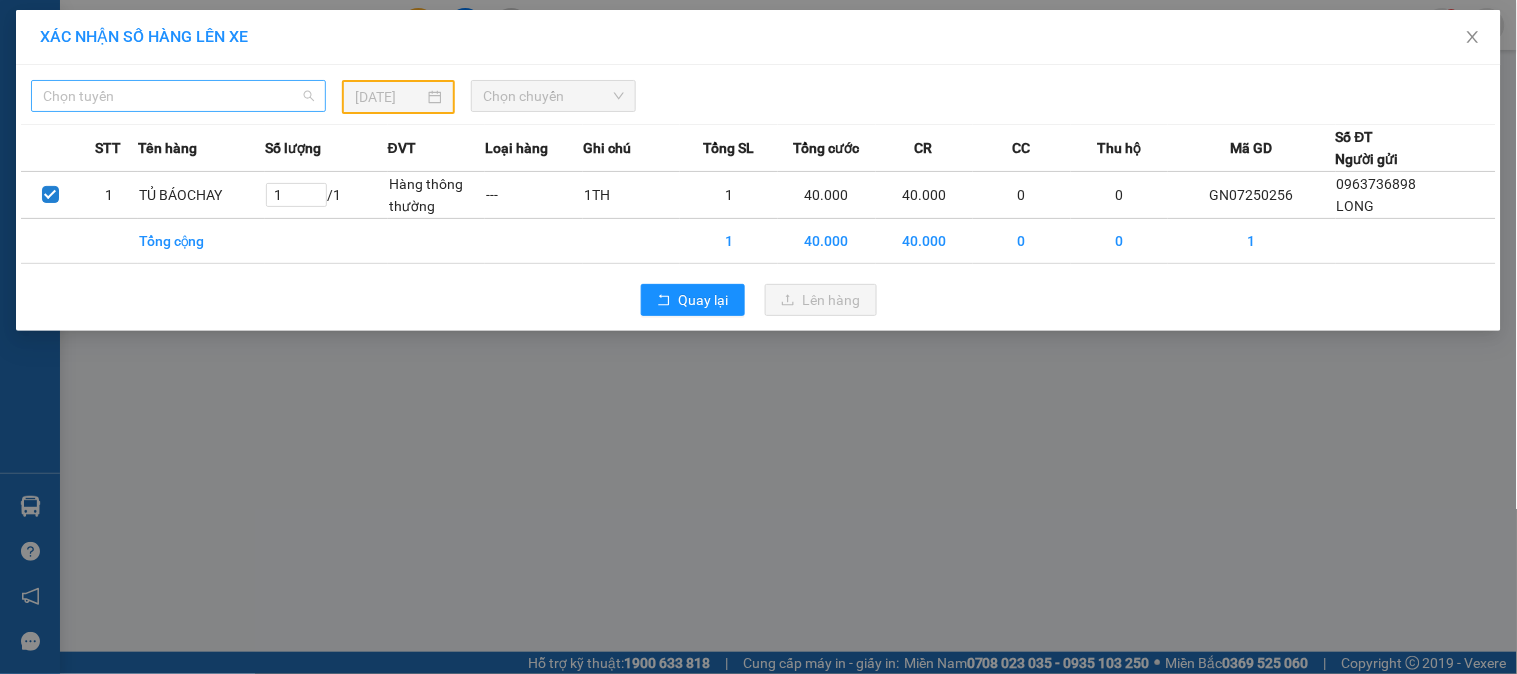 click on "Chọn tuyến" at bounding box center (178, 96) 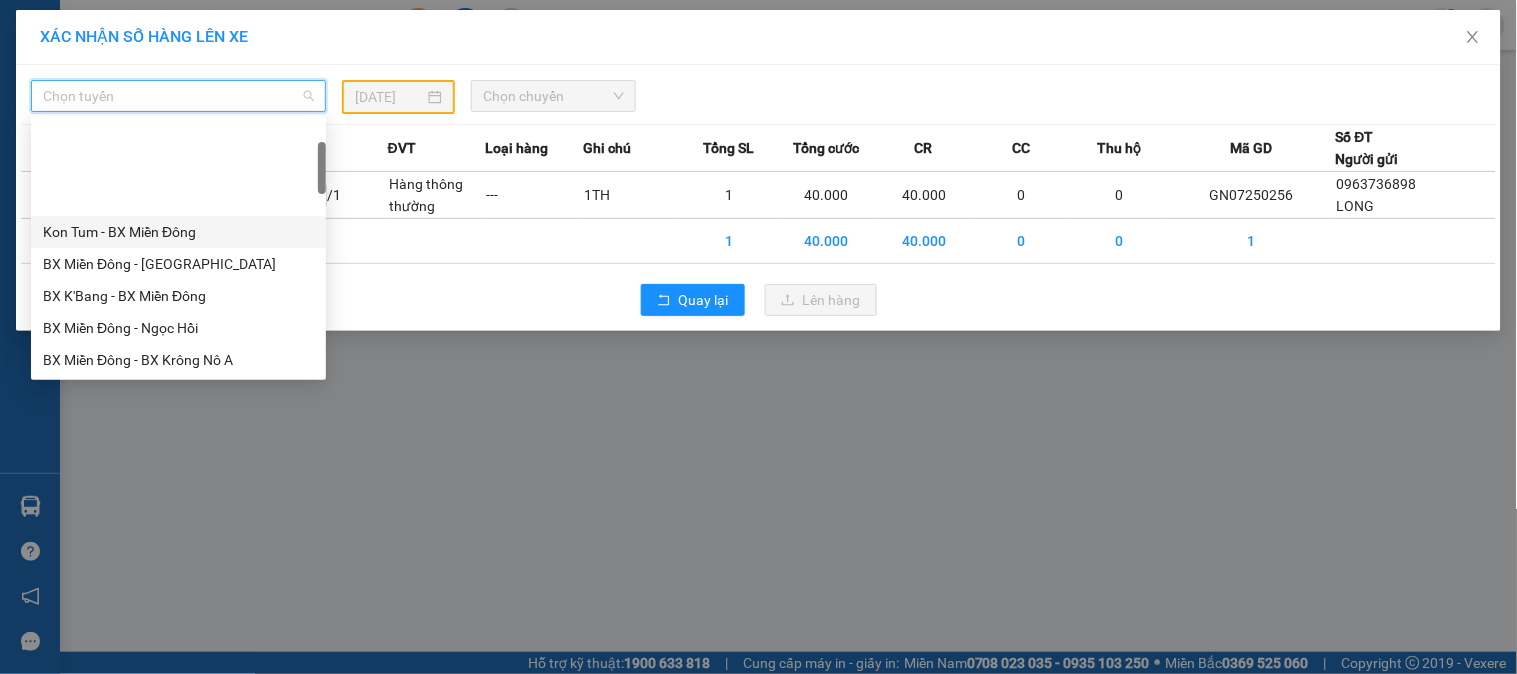scroll, scrollTop: 111, scrollLeft: 0, axis: vertical 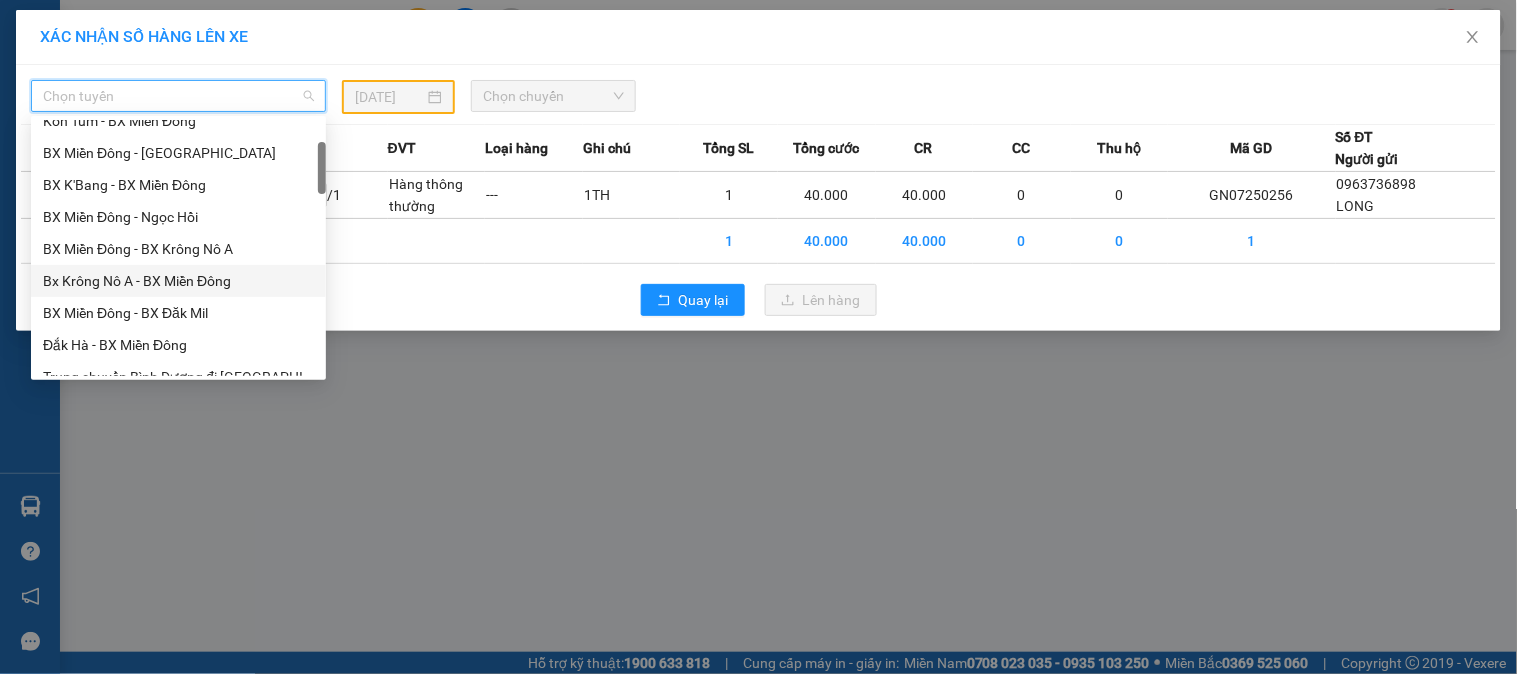 click on "Bx Krông Nô A - BX Miền Đông" at bounding box center (178, 281) 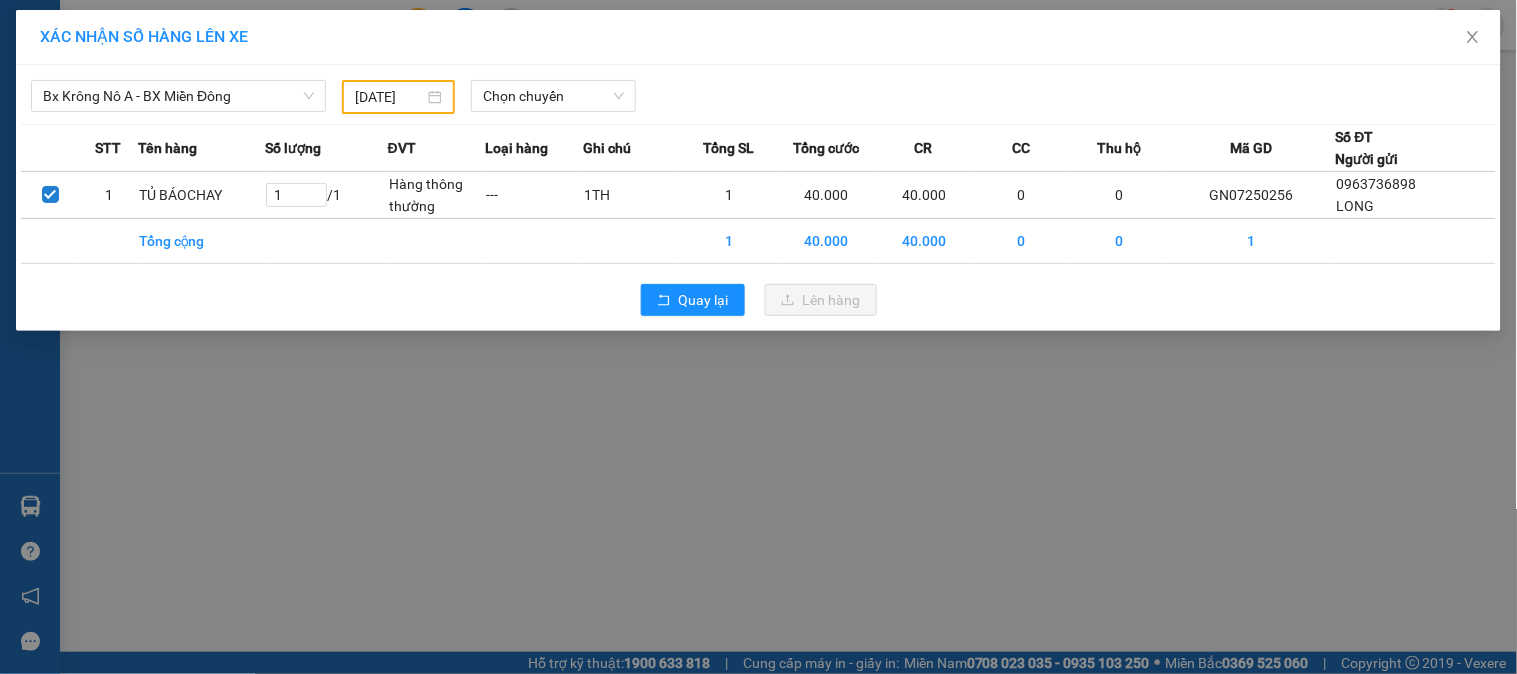 click on "[DATE]" at bounding box center [398, 97] 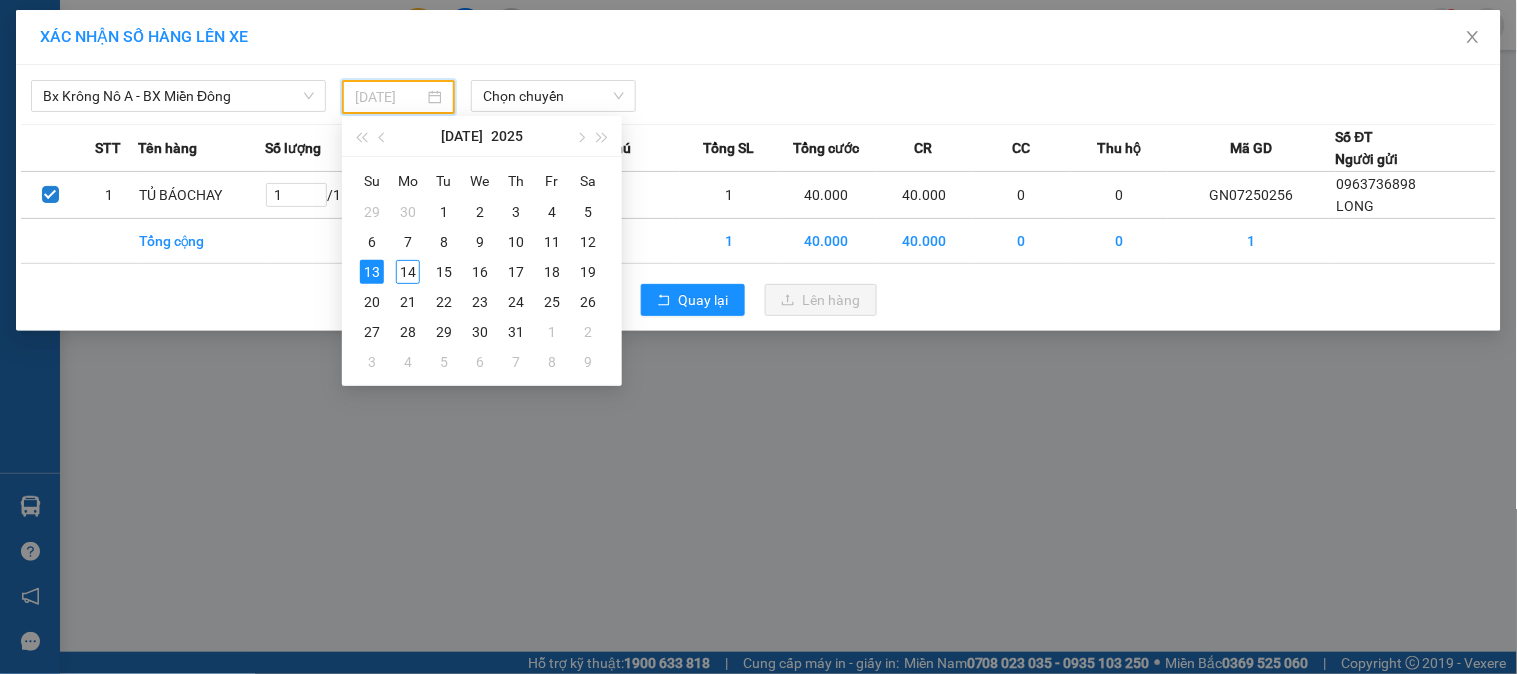 drag, startPoint x: 410, startPoint y: 268, endPoint x: 465, endPoint y: 227, distance: 68.60029 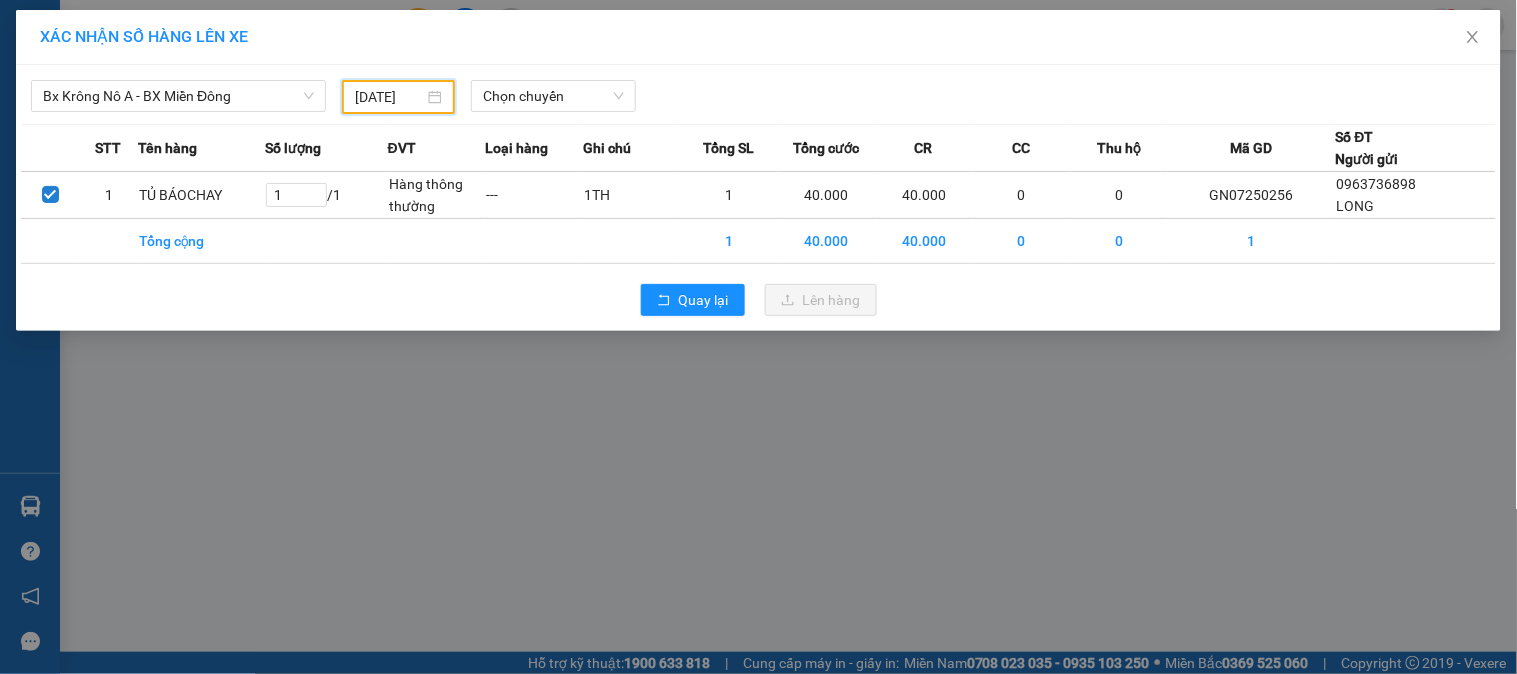 type on "[DATE]" 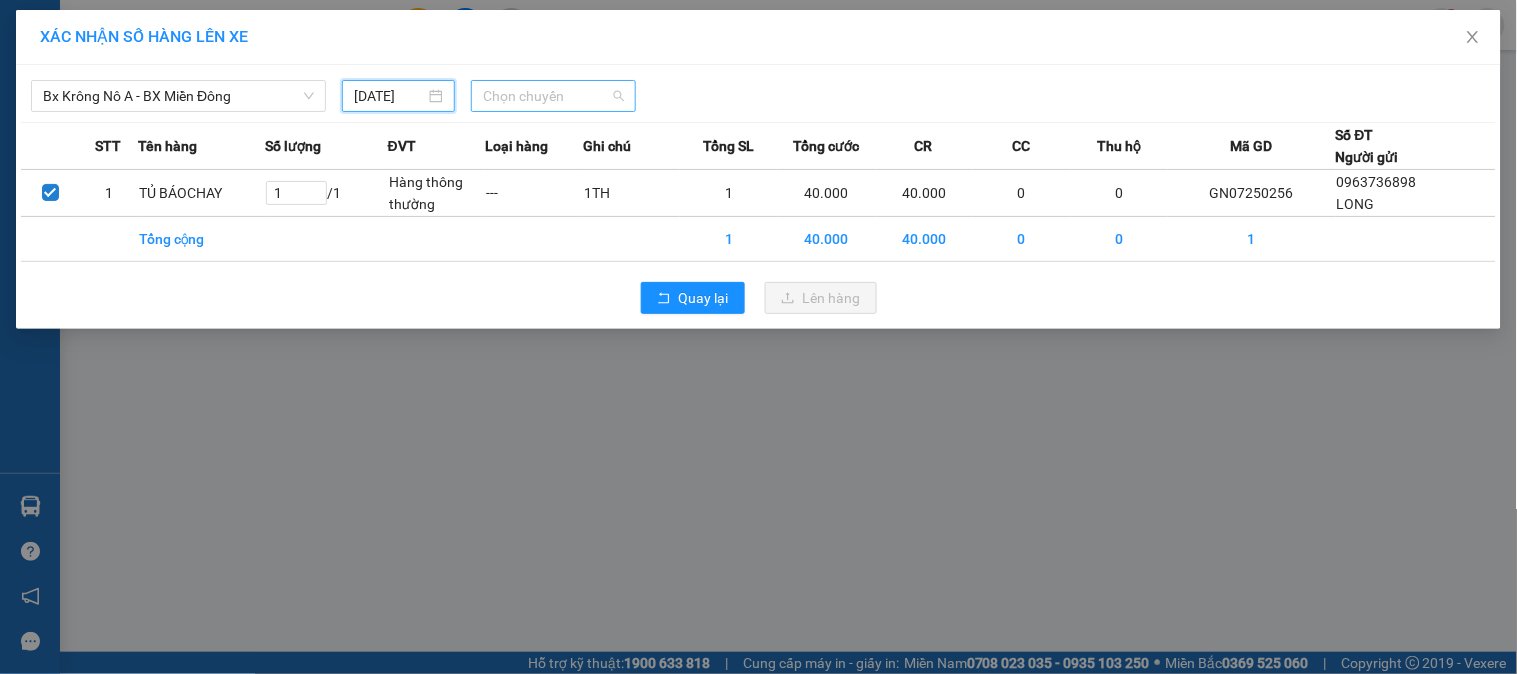 click on "Chọn chuyến" at bounding box center [553, 96] 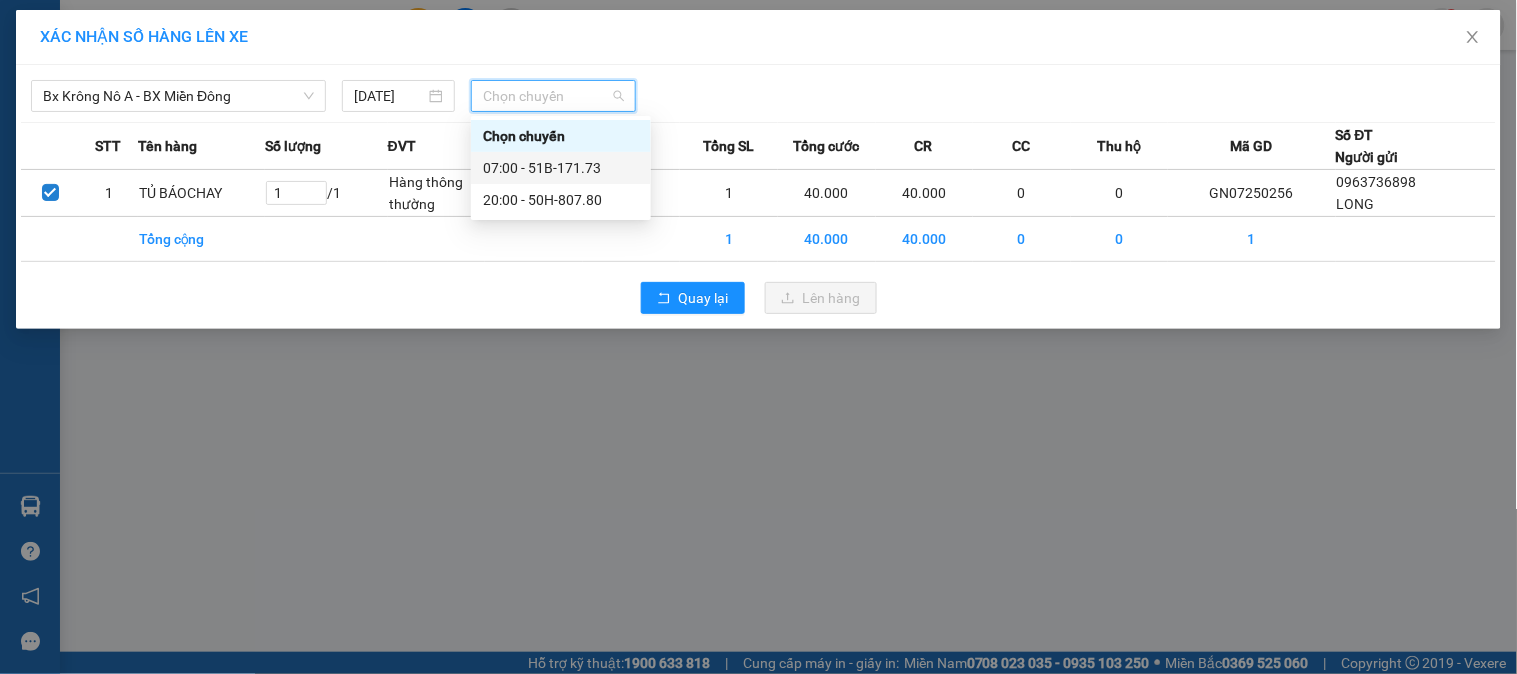 click on "07:00     - 51B-171.73" at bounding box center (561, 168) 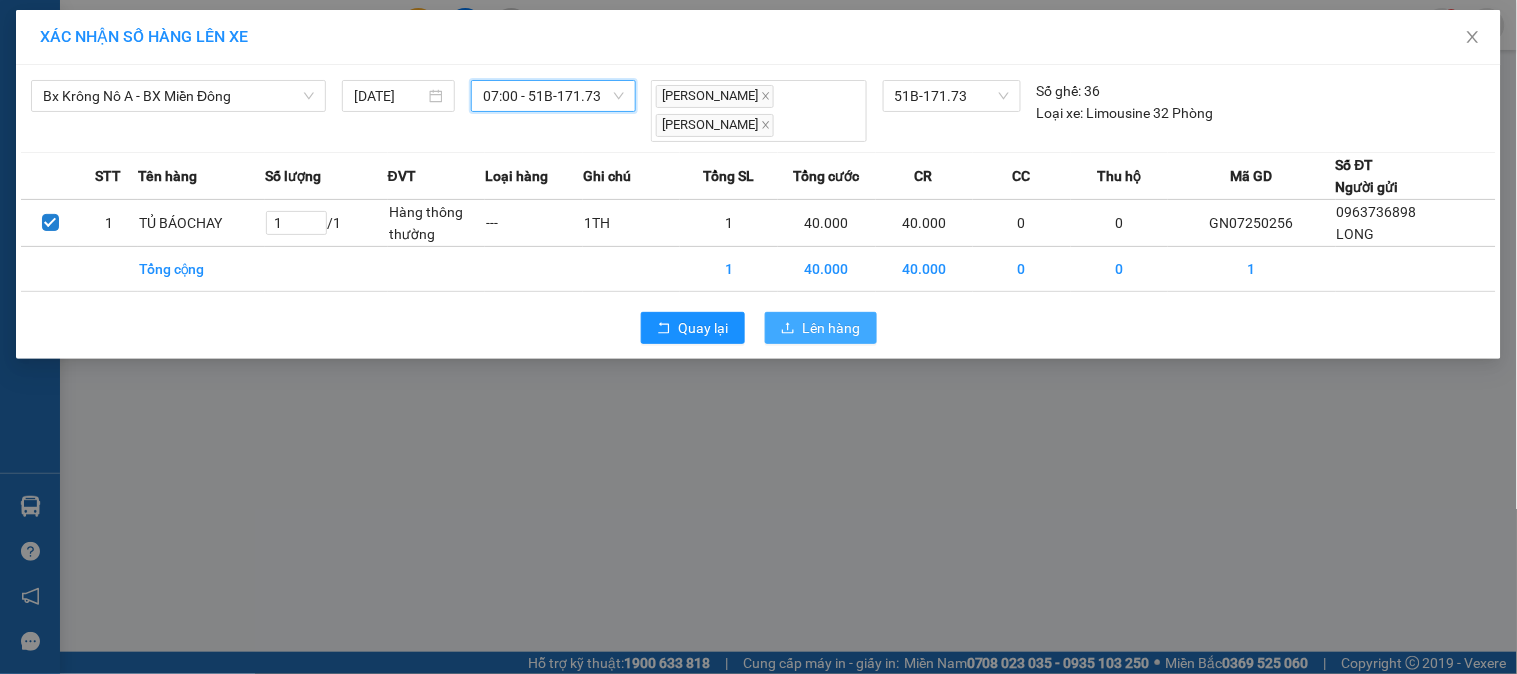 click on "Lên hàng" at bounding box center (832, 328) 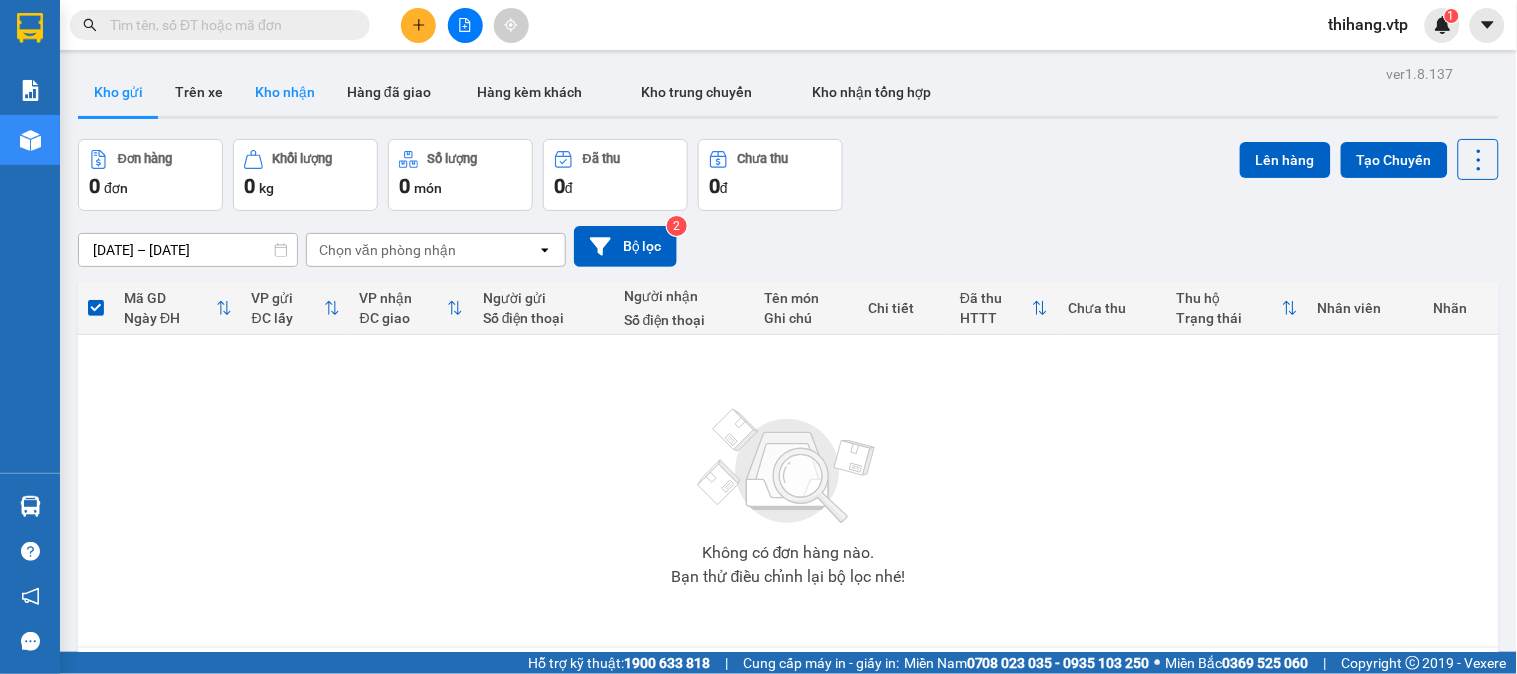 click on "Kho nhận" at bounding box center (285, 92) 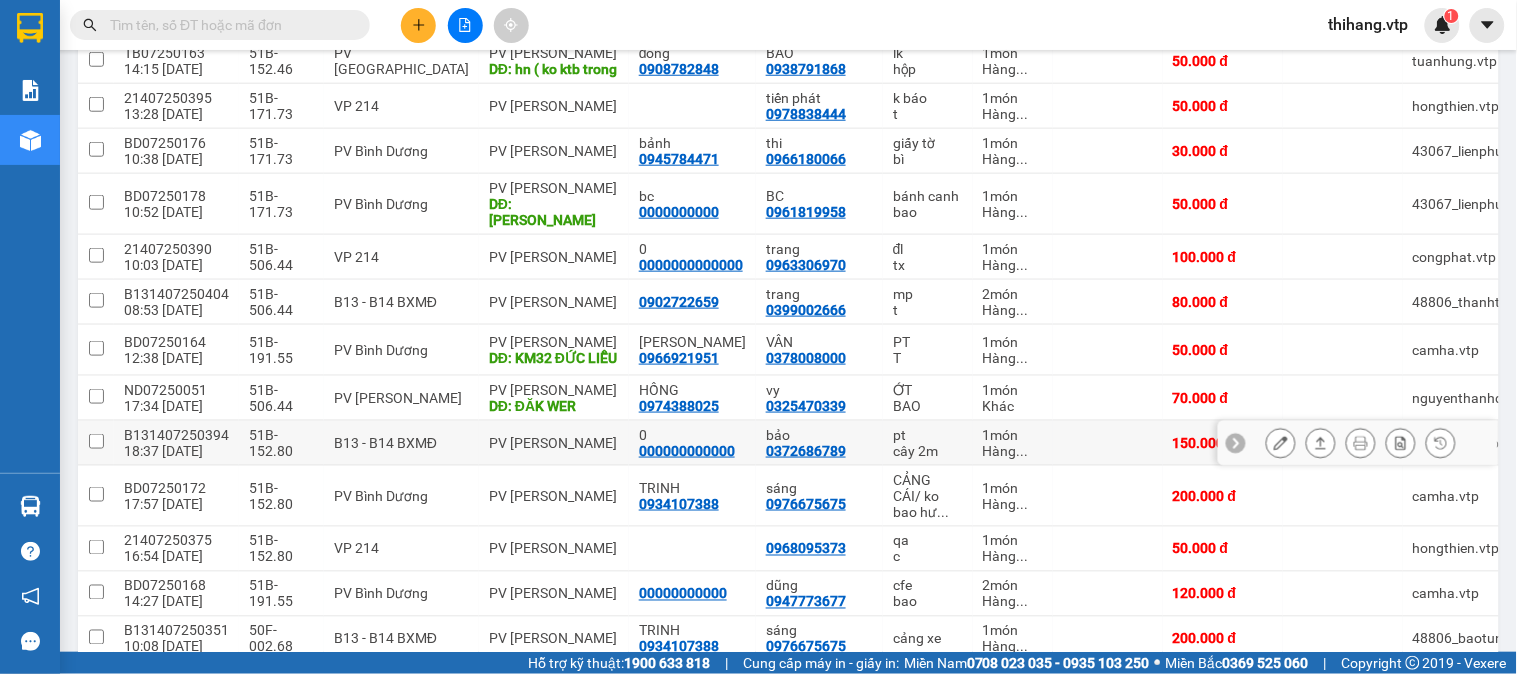 scroll, scrollTop: 411, scrollLeft: 0, axis: vertical 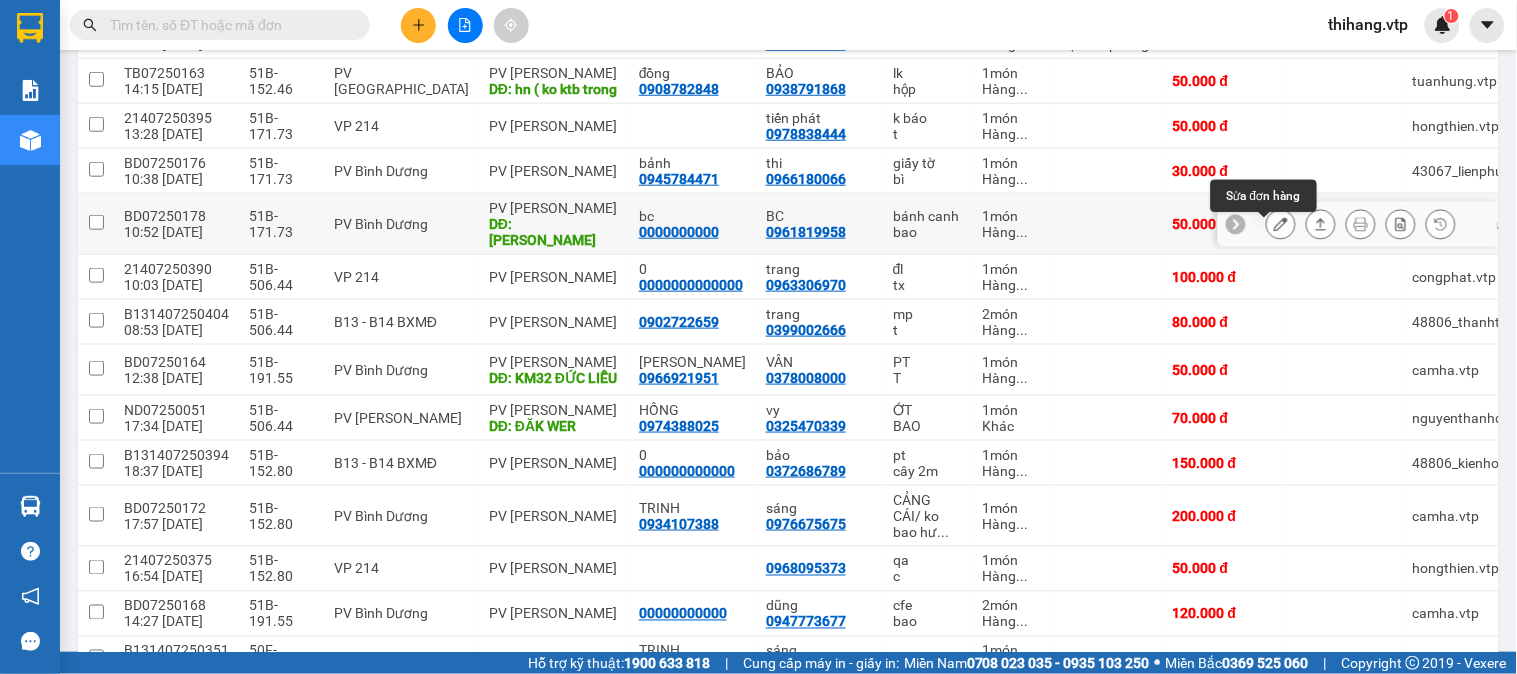 click 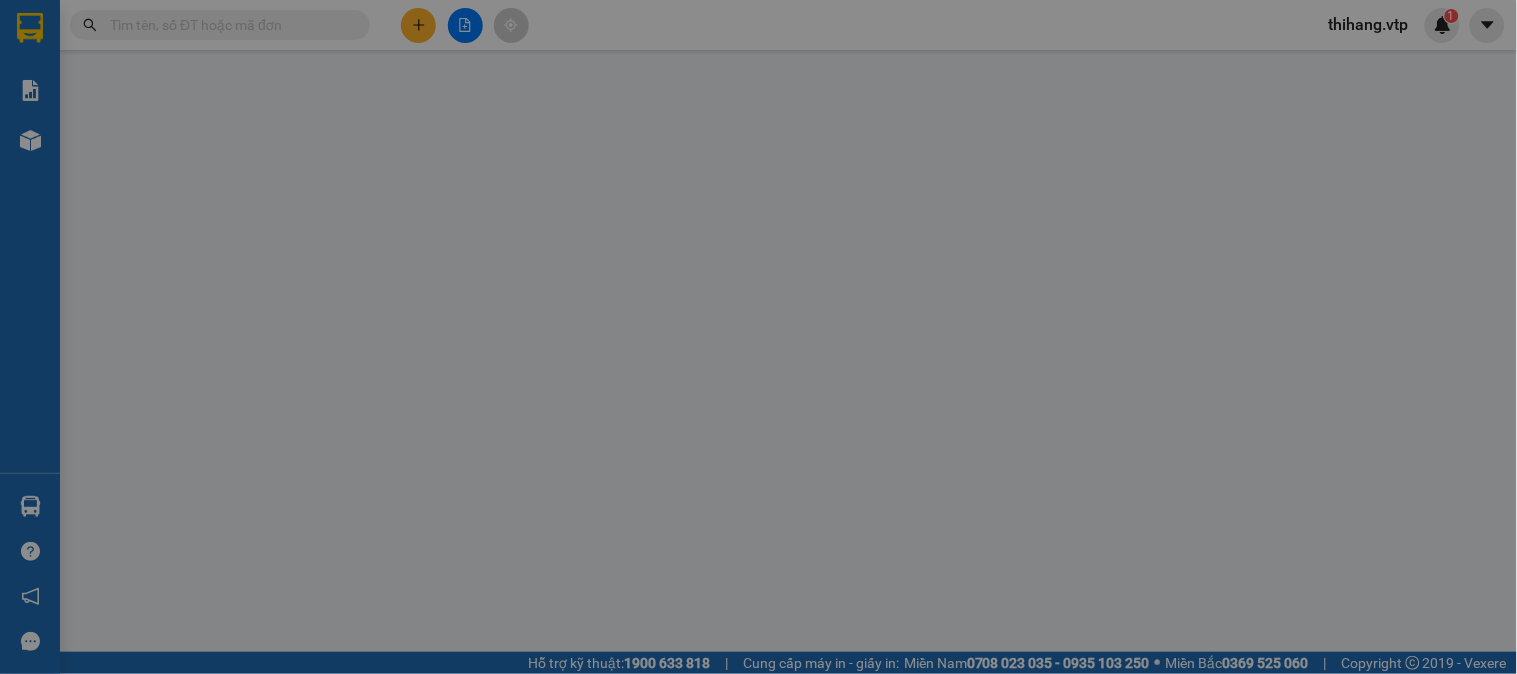scroll, scrollTop: 0, scrollLeft: 0, axis: both 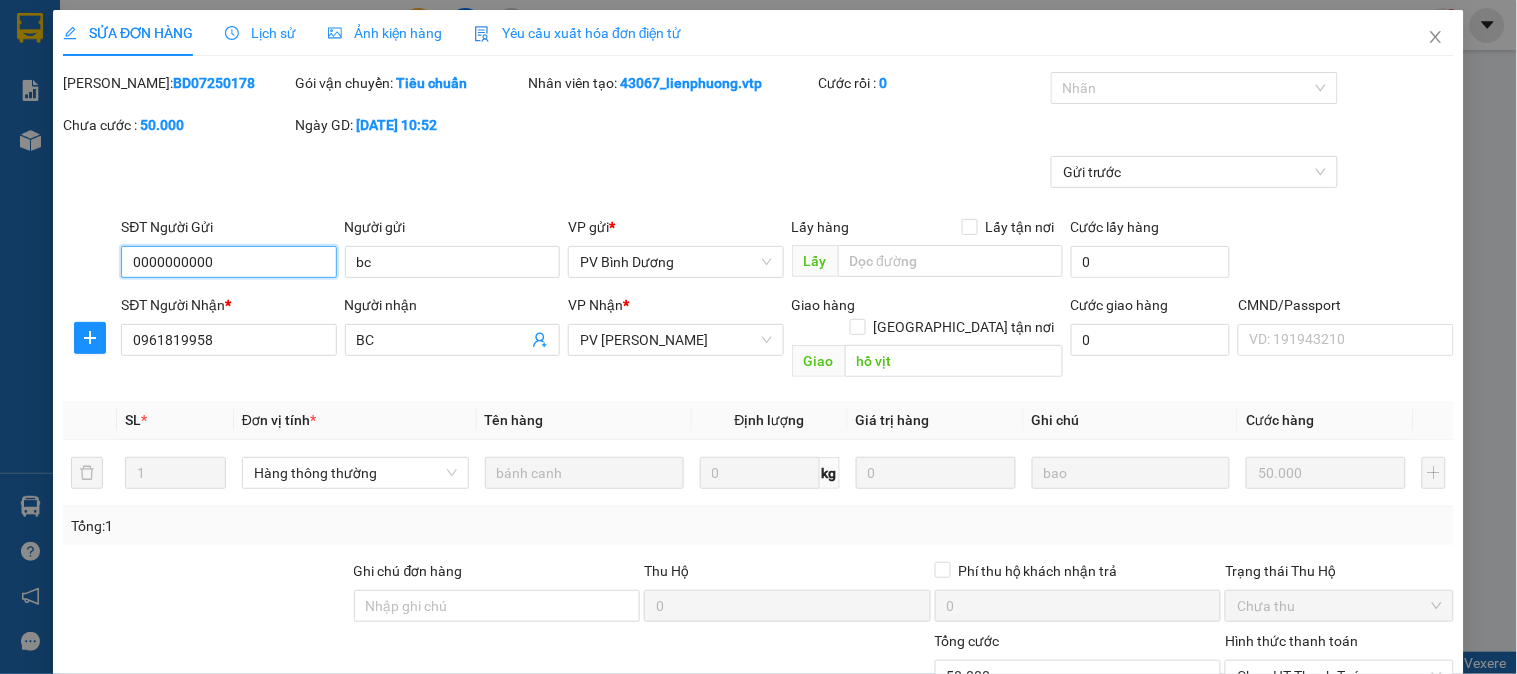 type on "2.500" 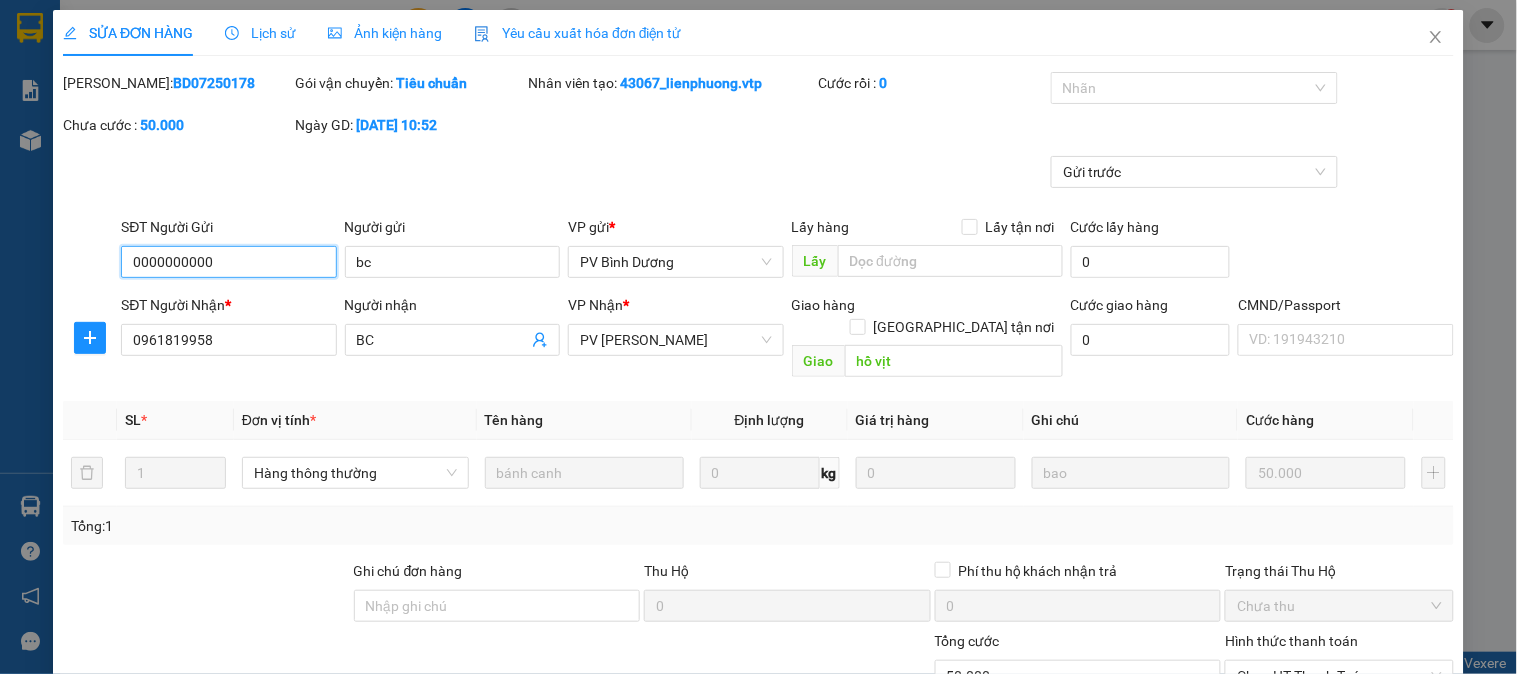 scroll, scrollTop: 222, scrollLeft: 0, axis: vertical 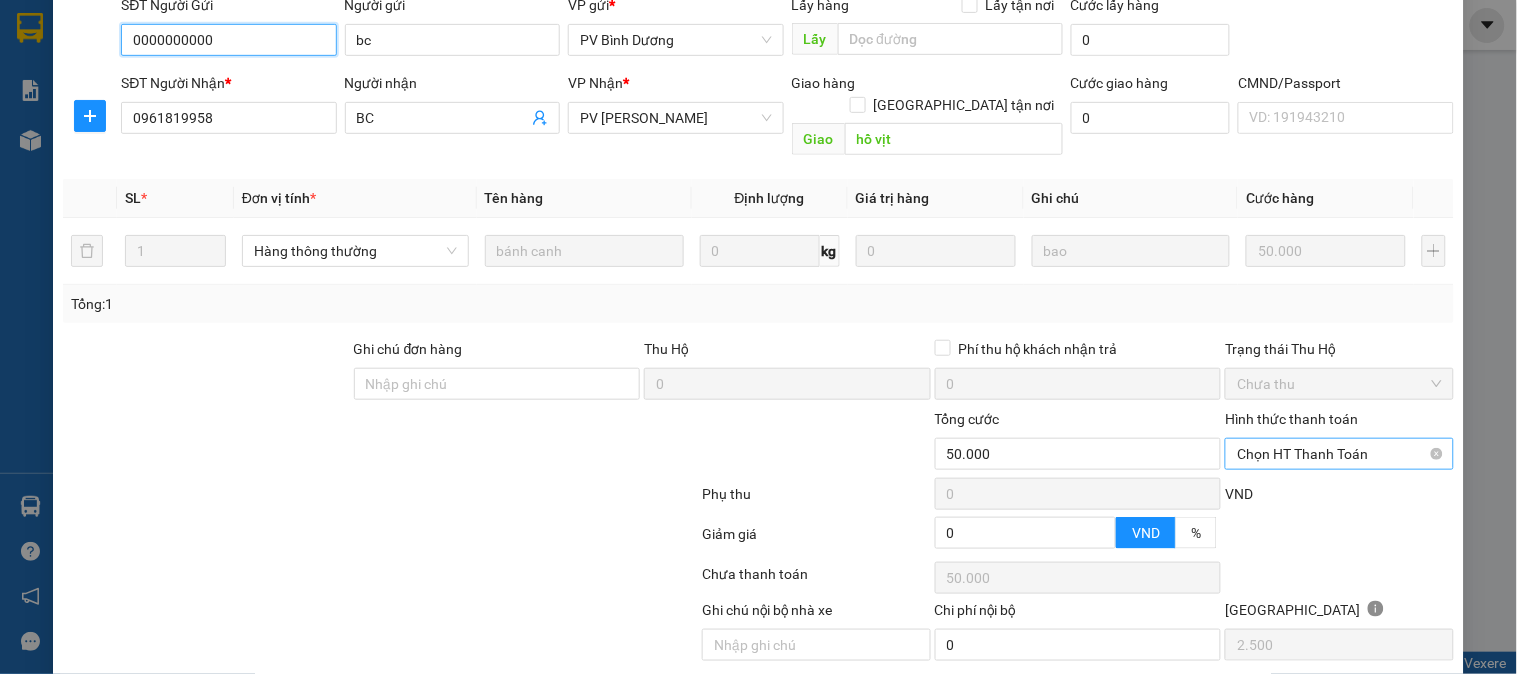 click on "Chọn HT Thanh Toán" at bounding box center (1339, 454) 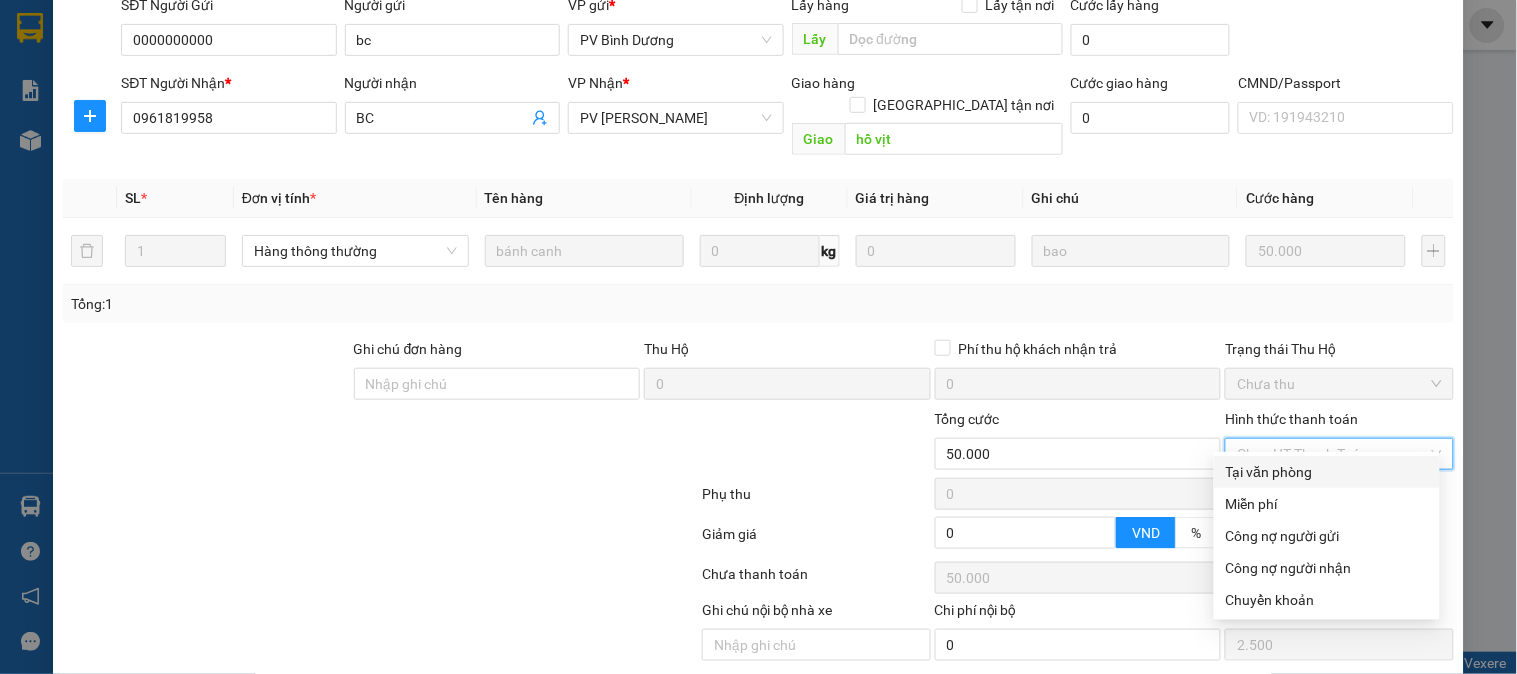 click on "Tại văn phòng" at bounding box center (1327, 472) 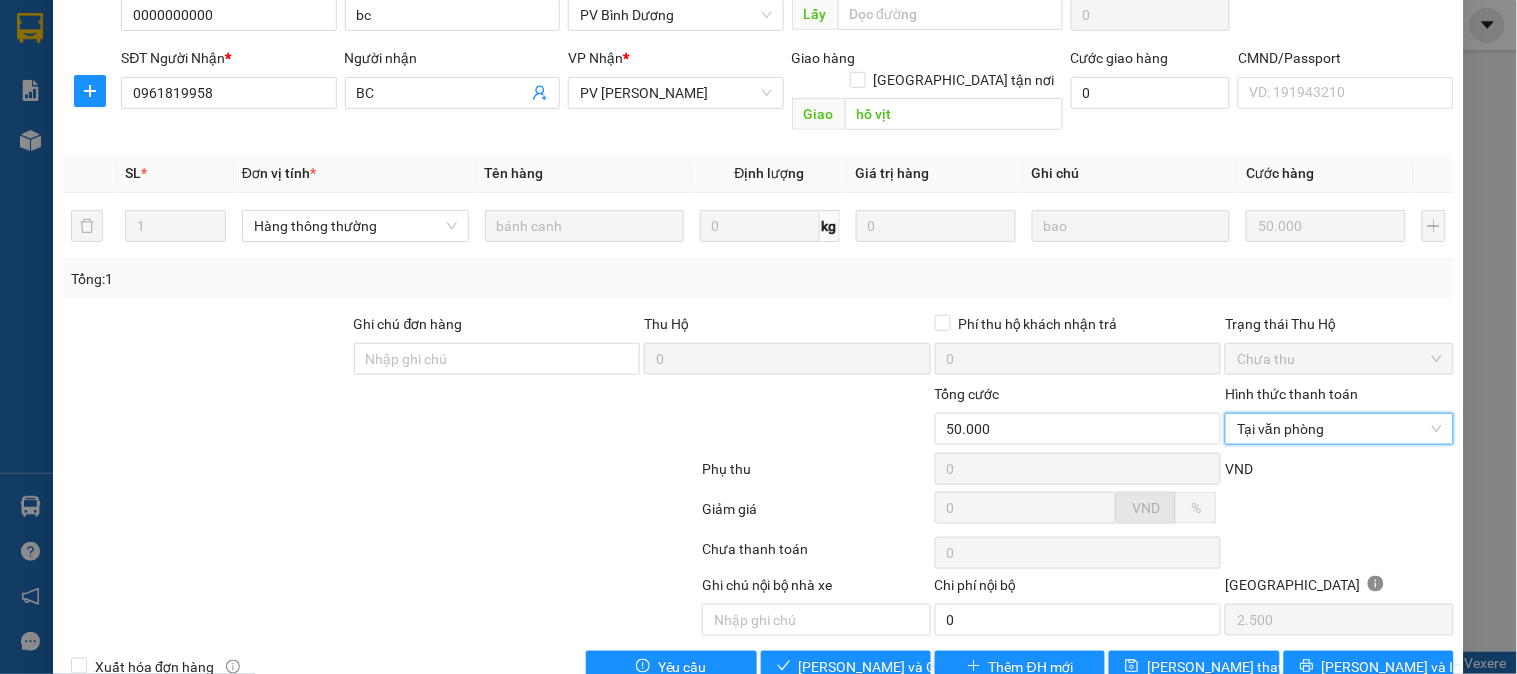 scroll, scrollTop: 273, scrollLeft: 0, axis: vertical 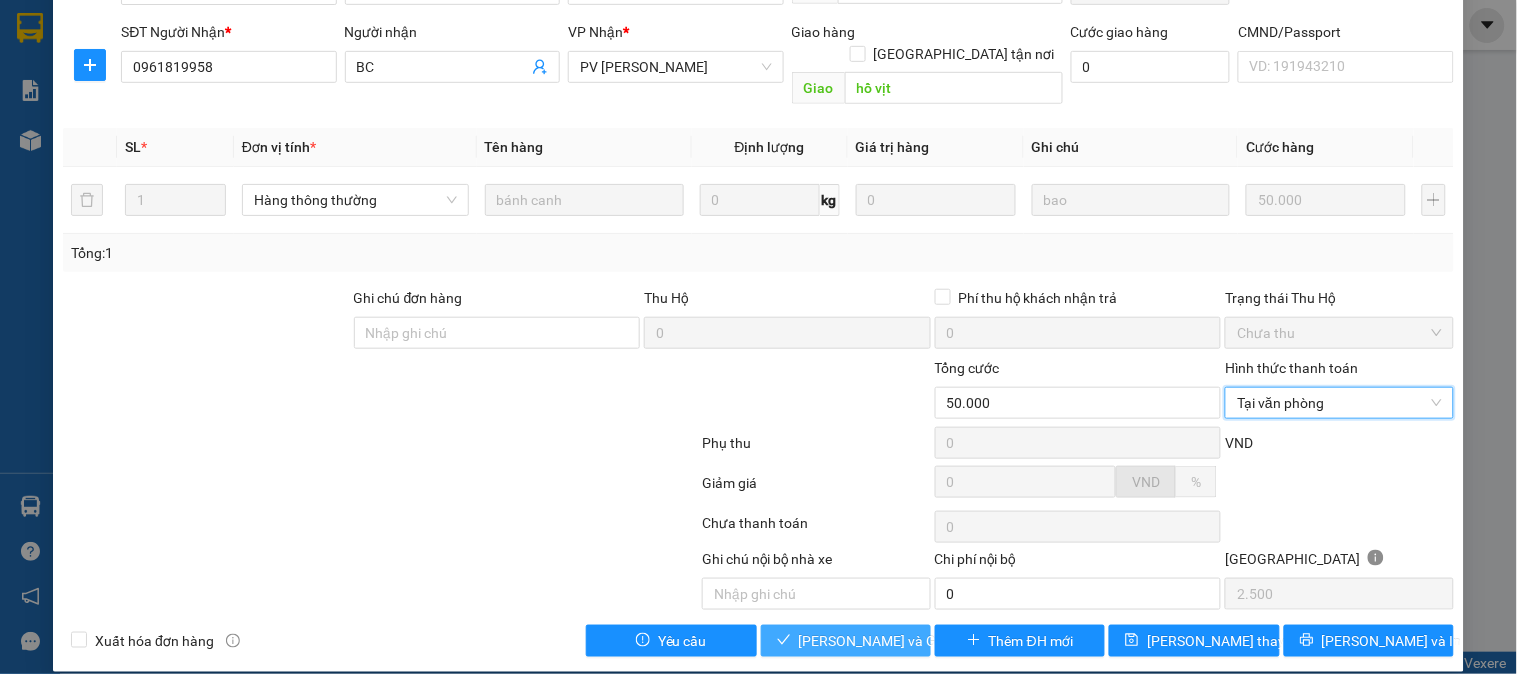 click on "[PERSON_NAME] và Giao hàng" at bounding box center (895, 641) 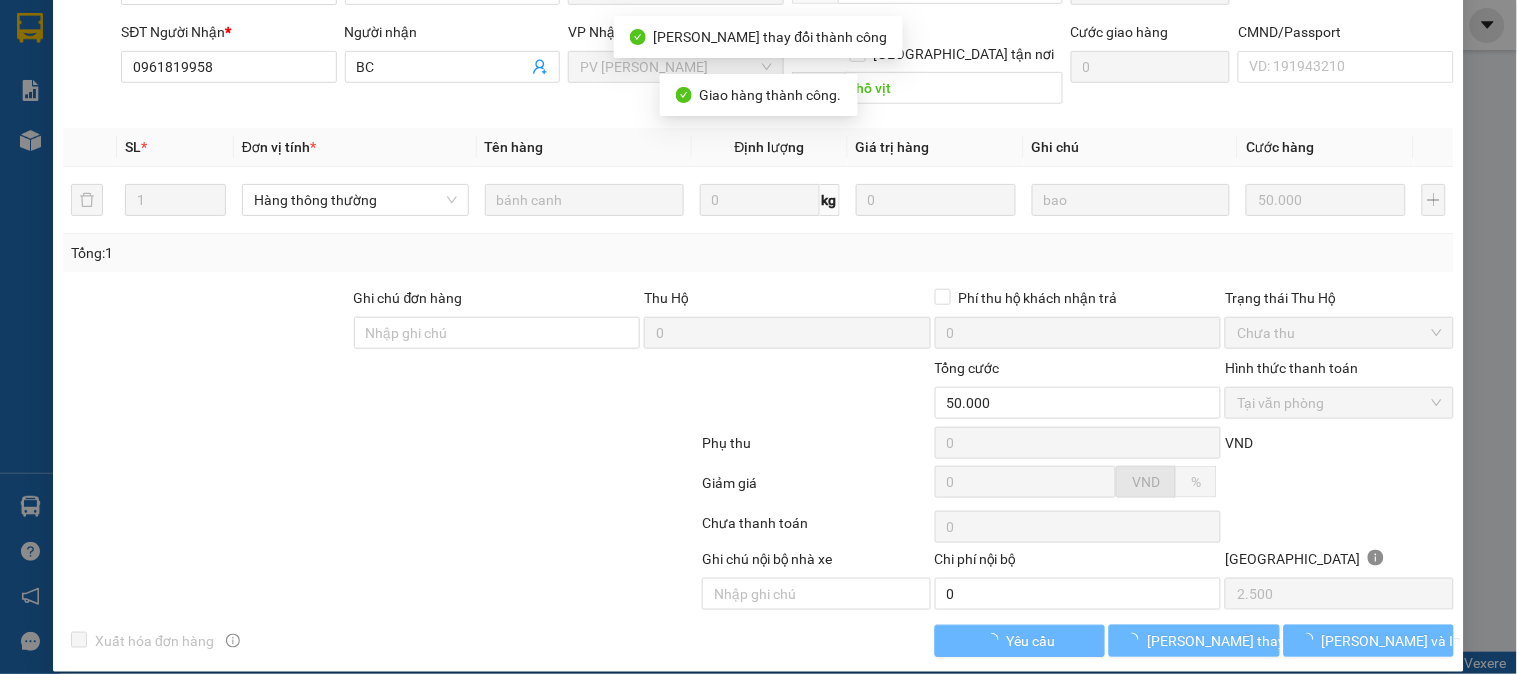 scroll, scrollTop: 0, scrollLeft: 0, axis: both 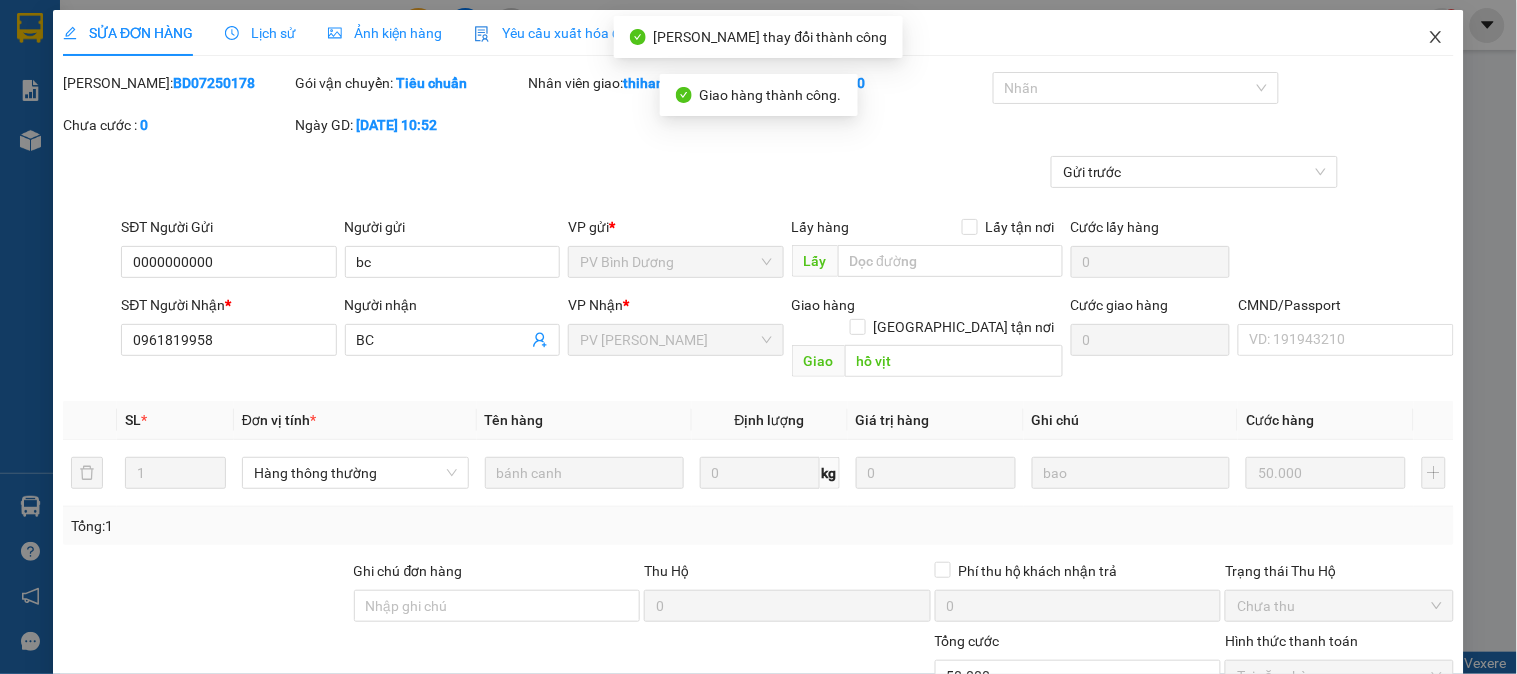 click 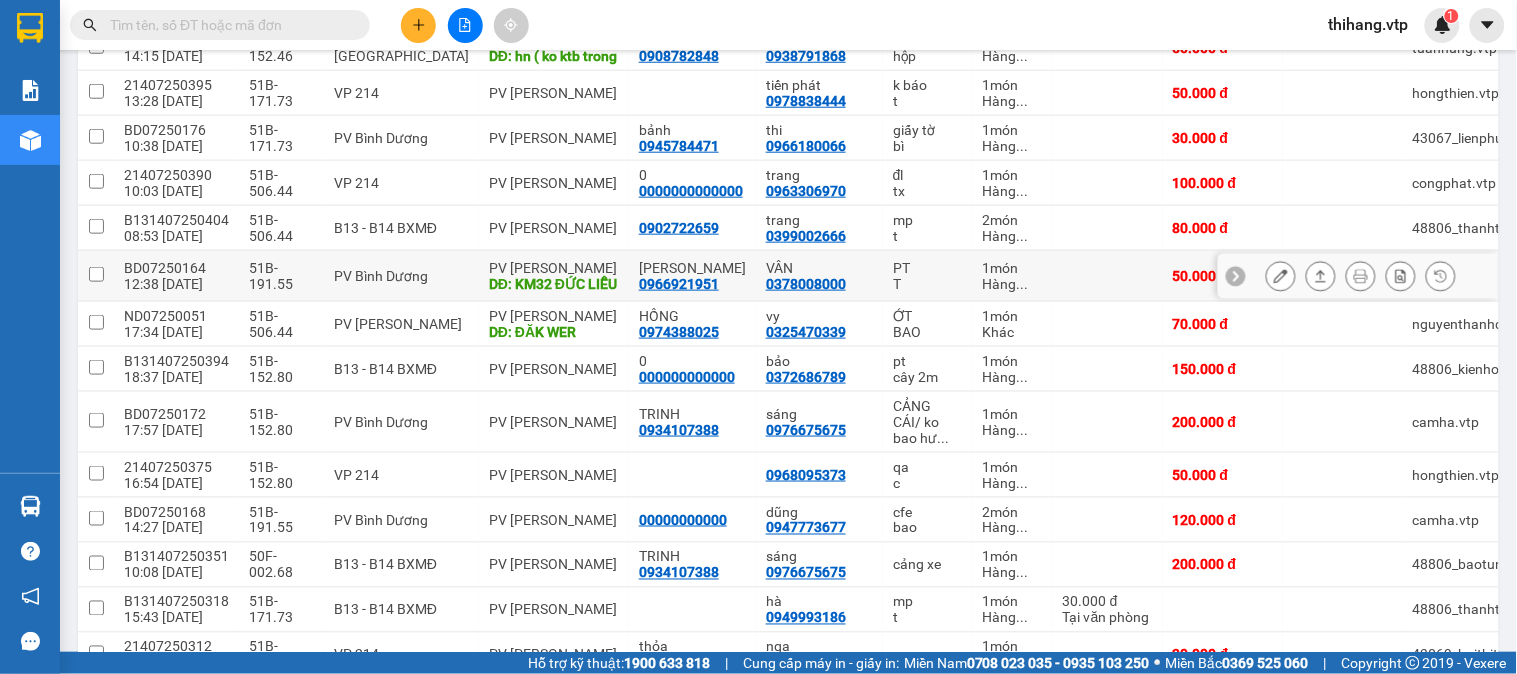 scroll, scrollTop: 222, scrollLeft: 0, axis: vertical 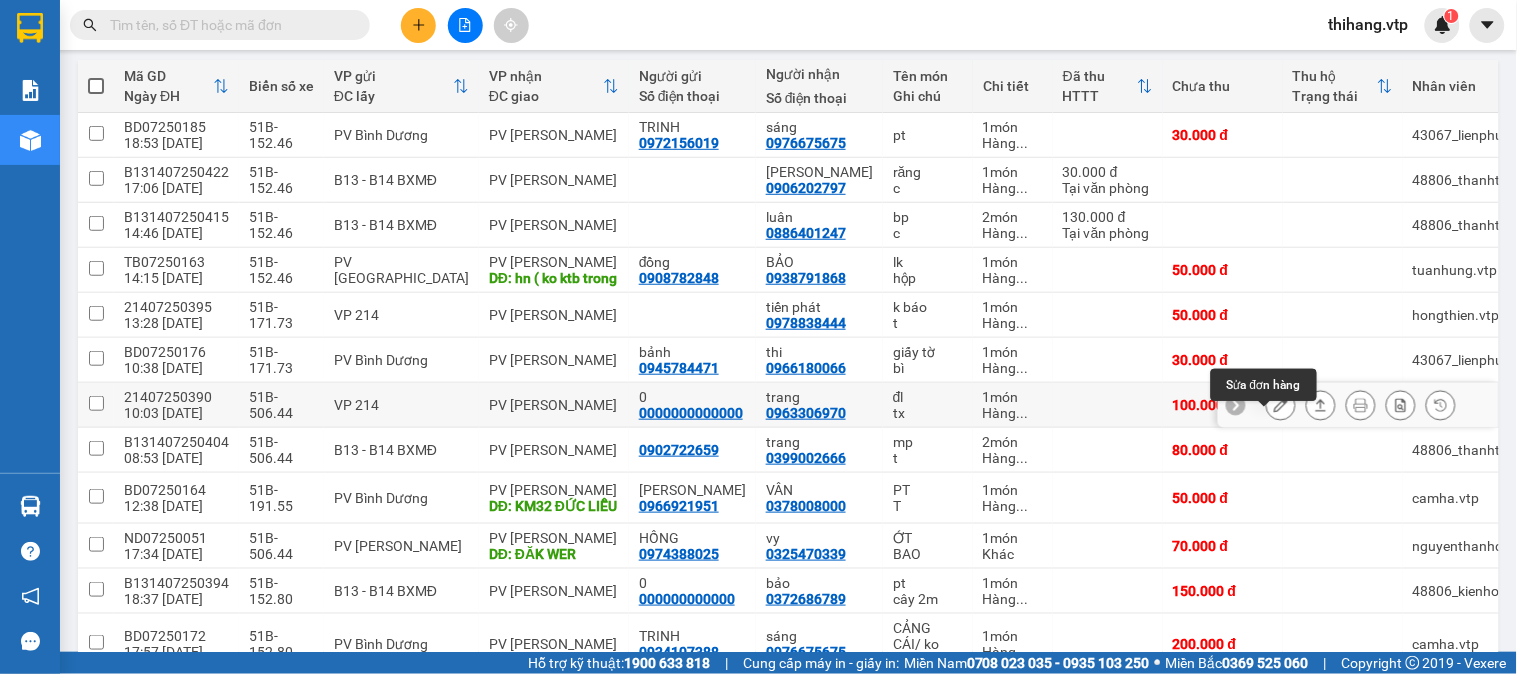 click at bounding box center [1281, 405] 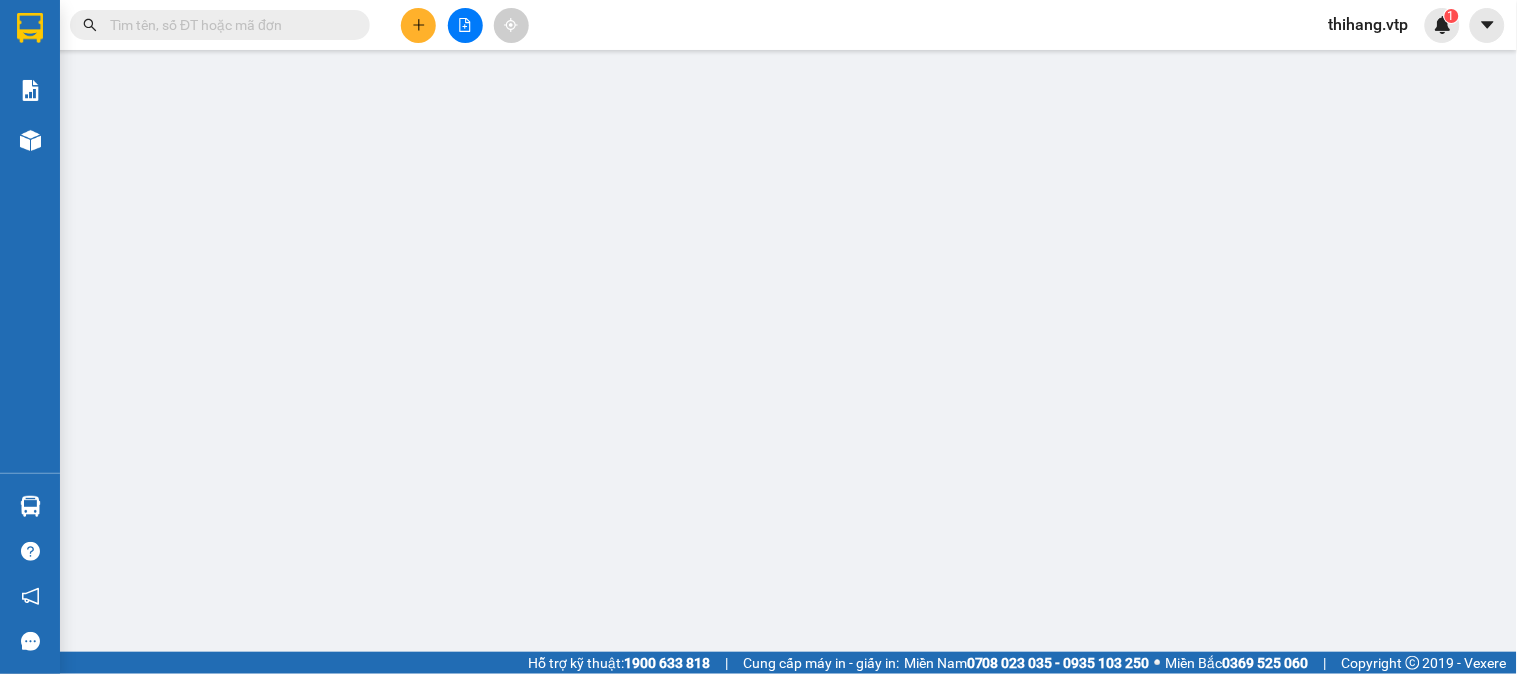 scroll, scrollTop: 0, scrollLeft: 0, axis: both 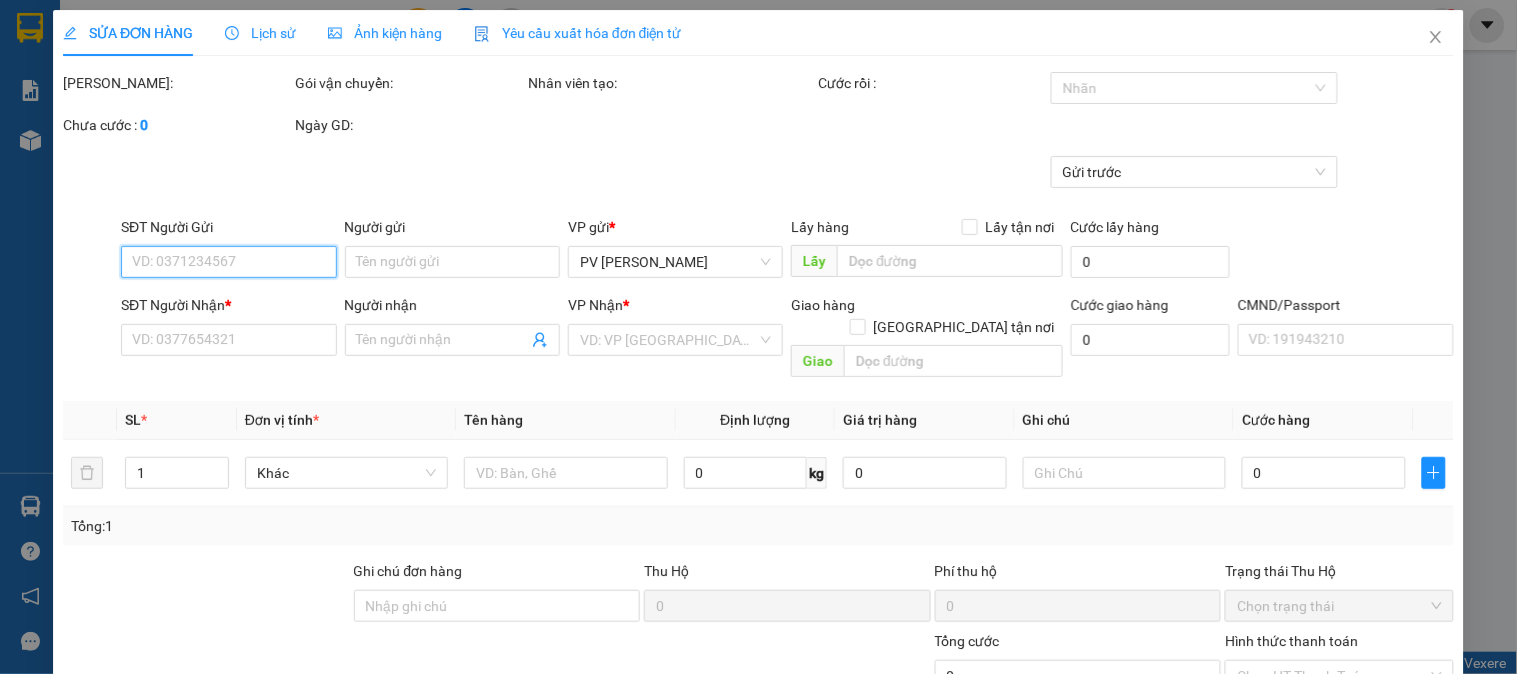 type on "0000000000000" 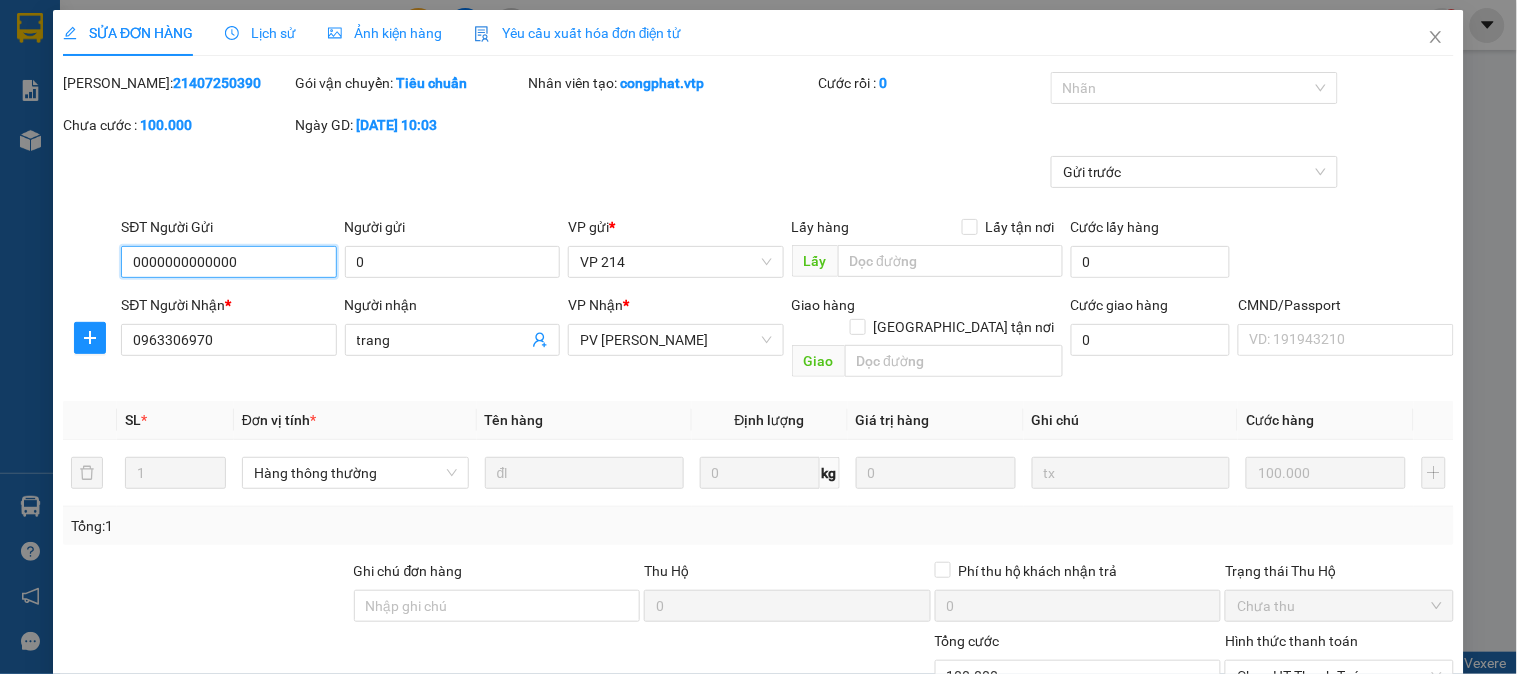 scroll, scrollTop: 273, scrollLeft: 0, axis: vertical 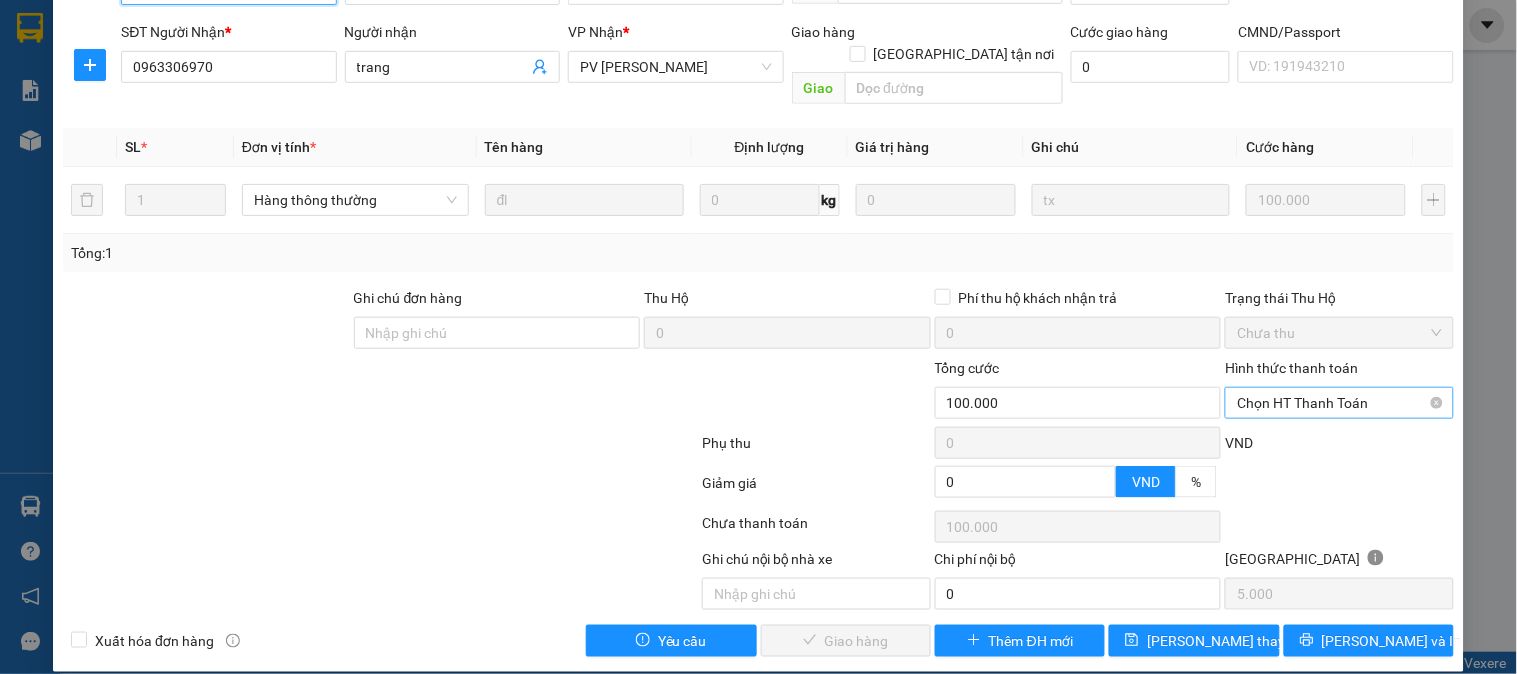 click on "Chọn HT Thanh Toán" at bounding box center (1339, 403) 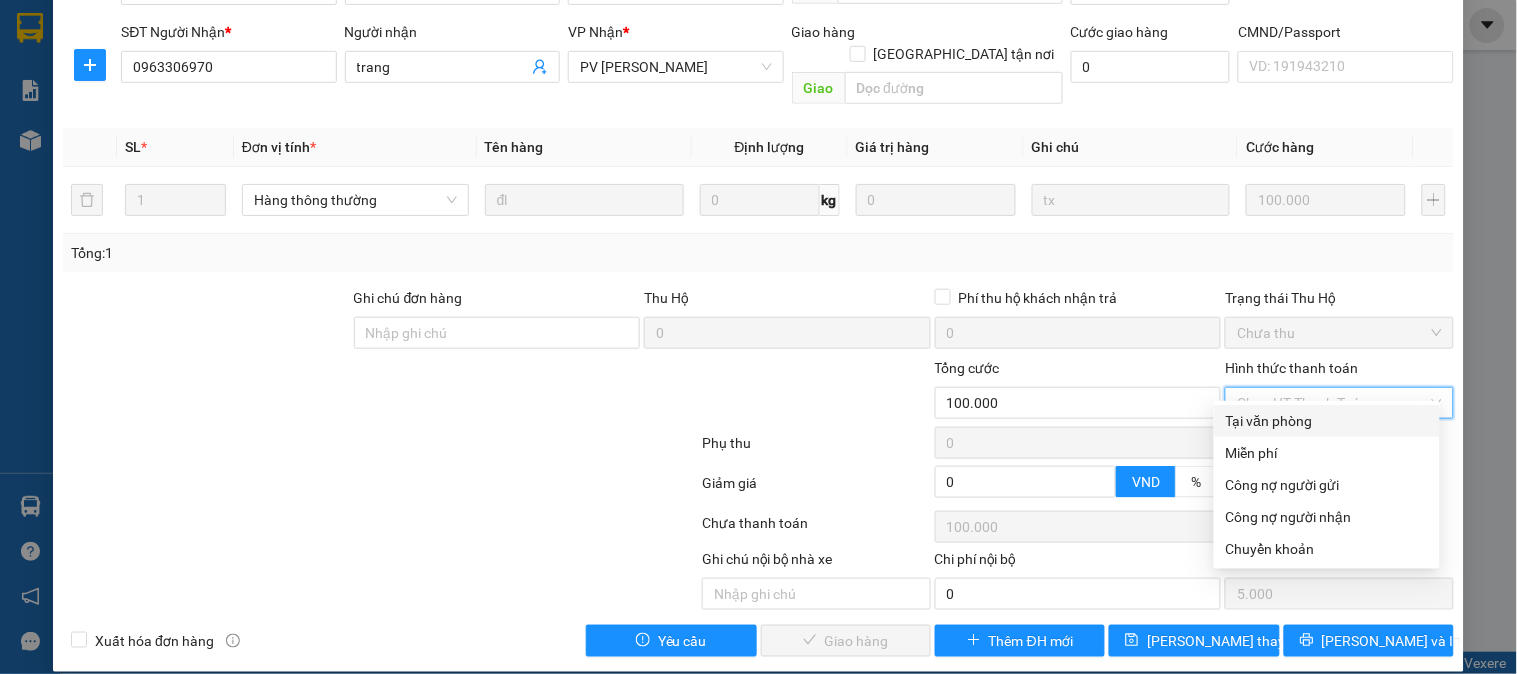 click on "Tại văn phòng" at bounding box center (1327, 421) 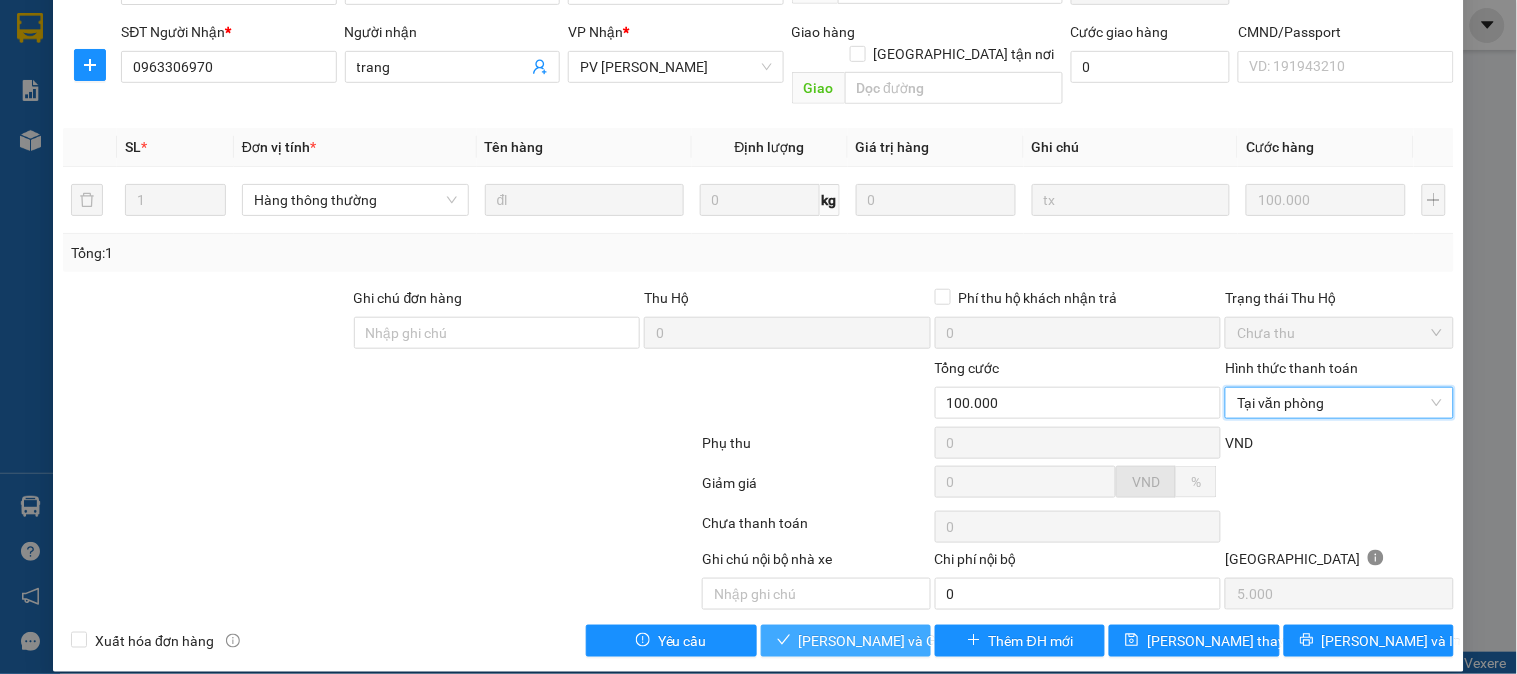 click on "[PERSON_NAME] và Giao hàng" at bounding box center [895, 641] 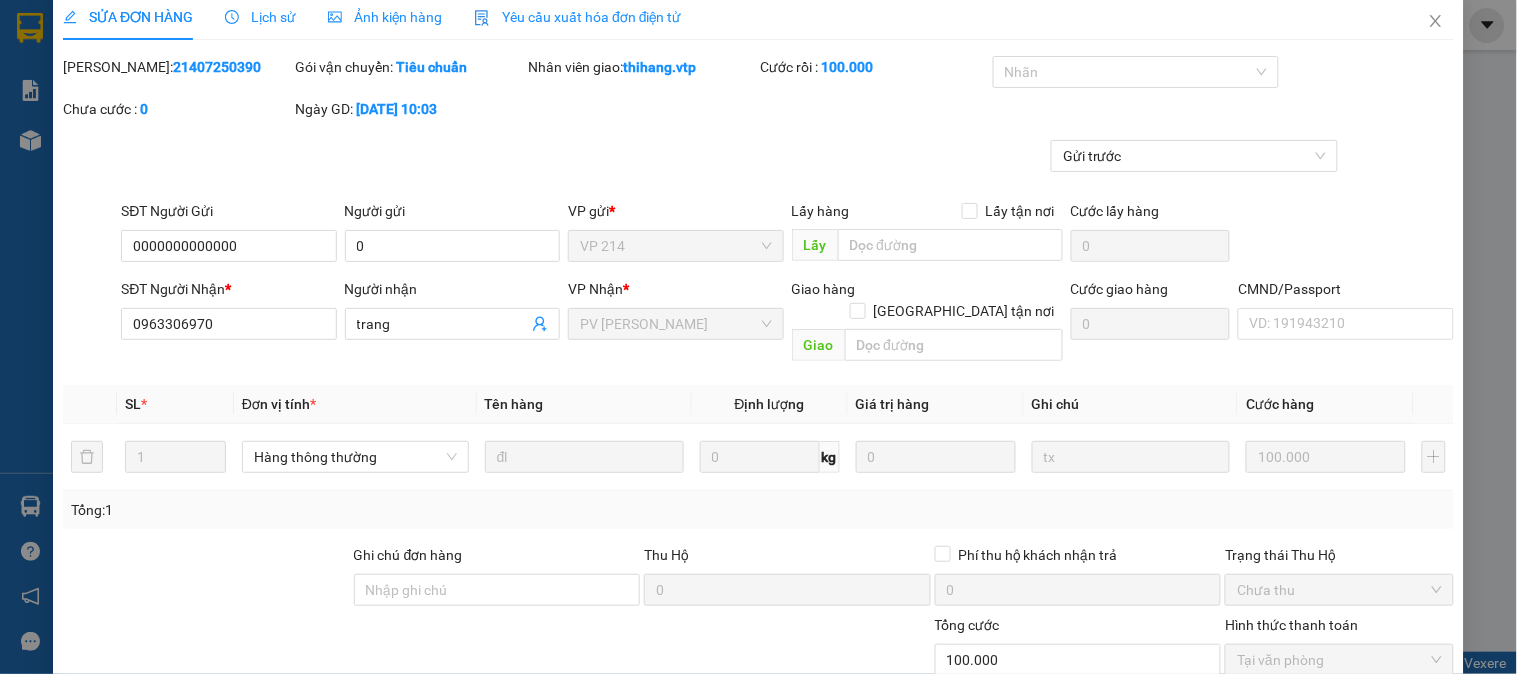 scroll, scrollTop: 0, scrollLeft: 0, axis: both 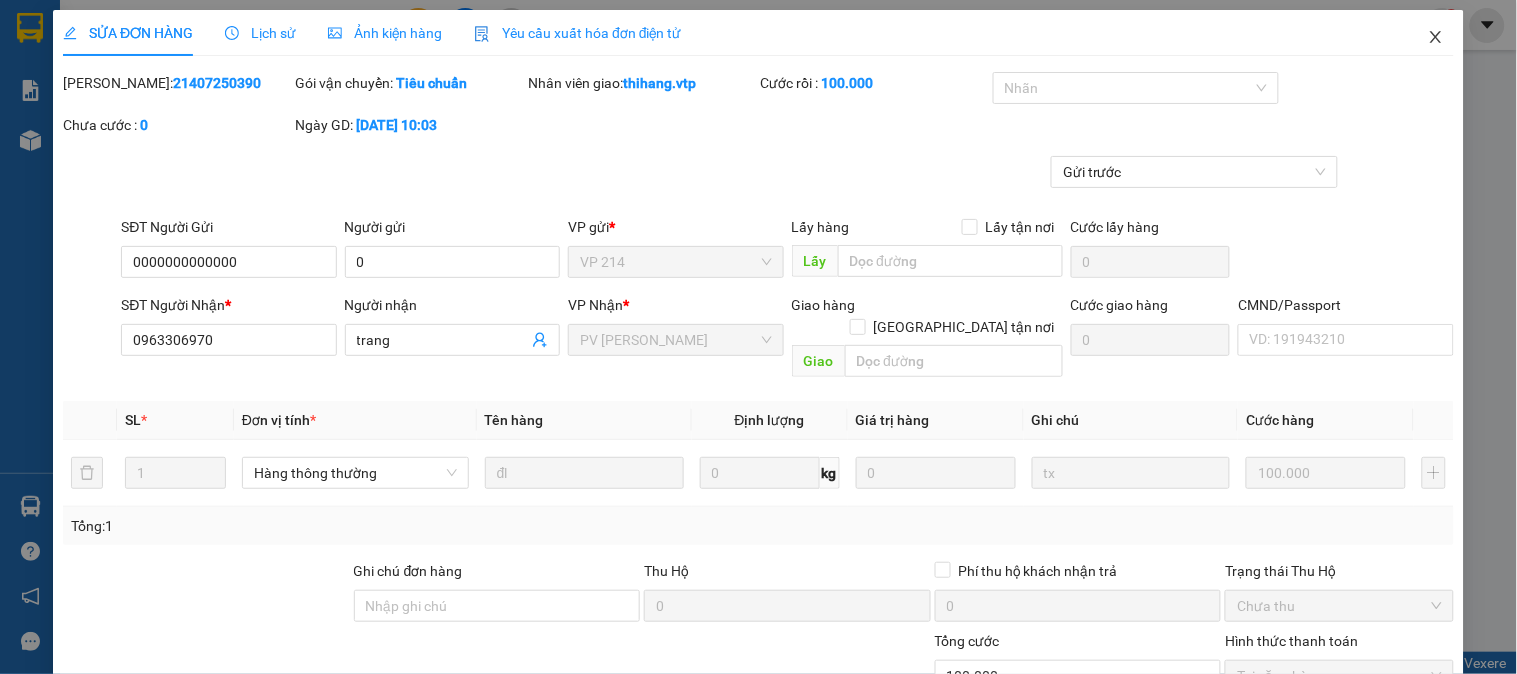 click 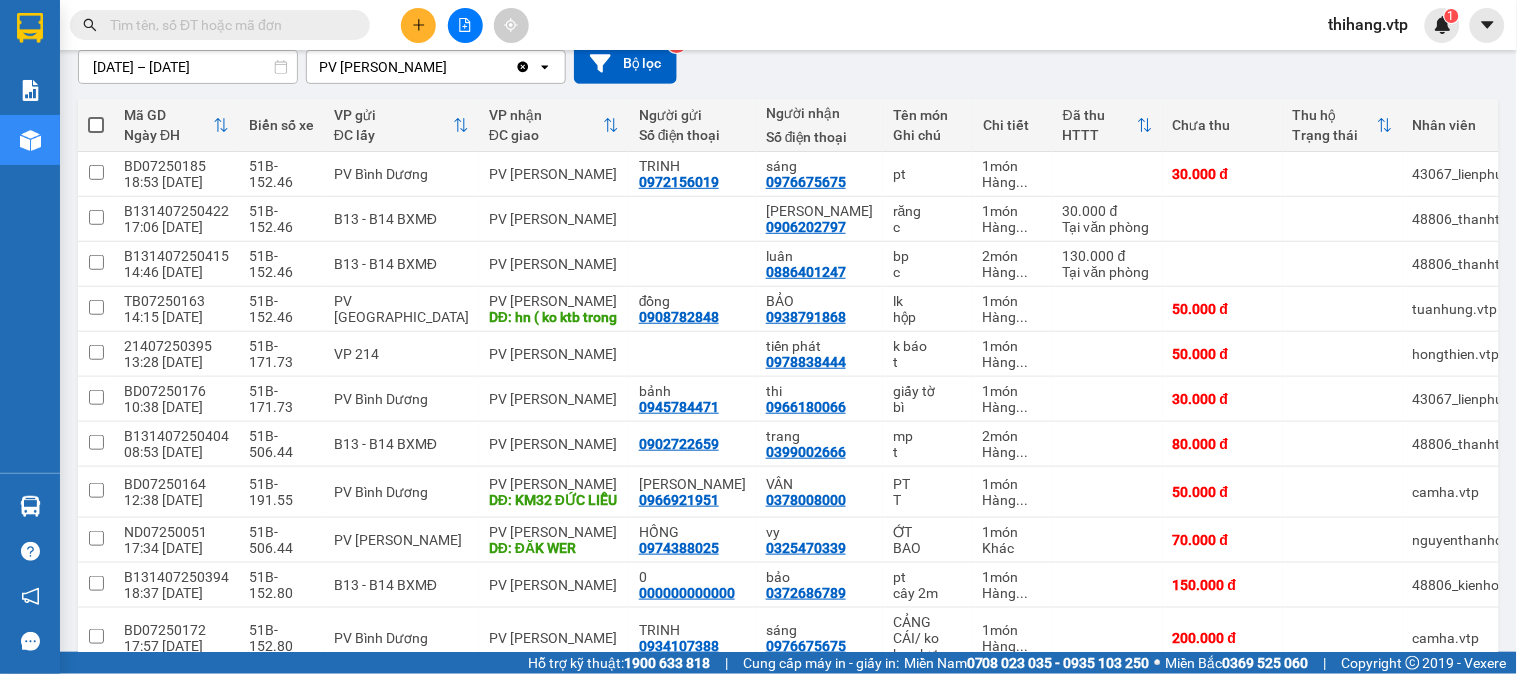 scroll, scrollTop: 222, scrollLeft: 0, axis: vertical 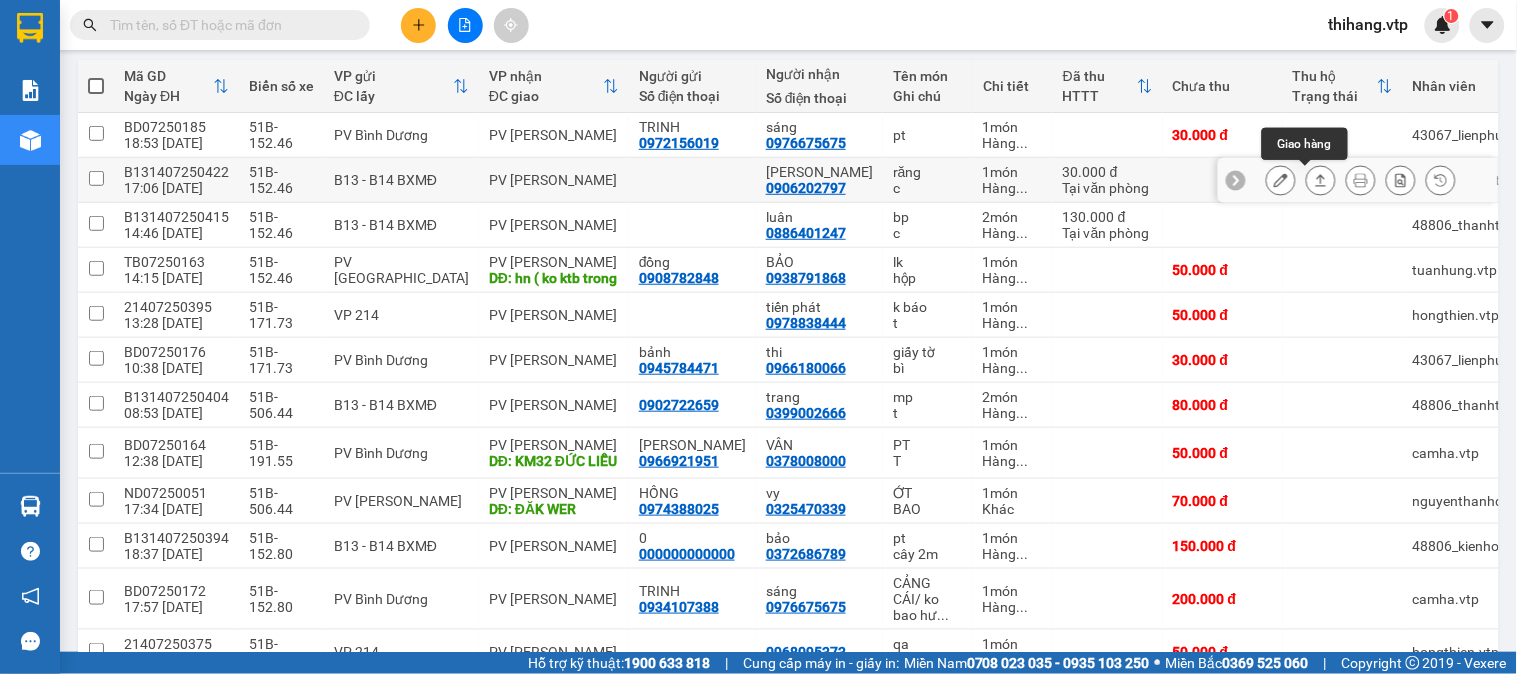 click 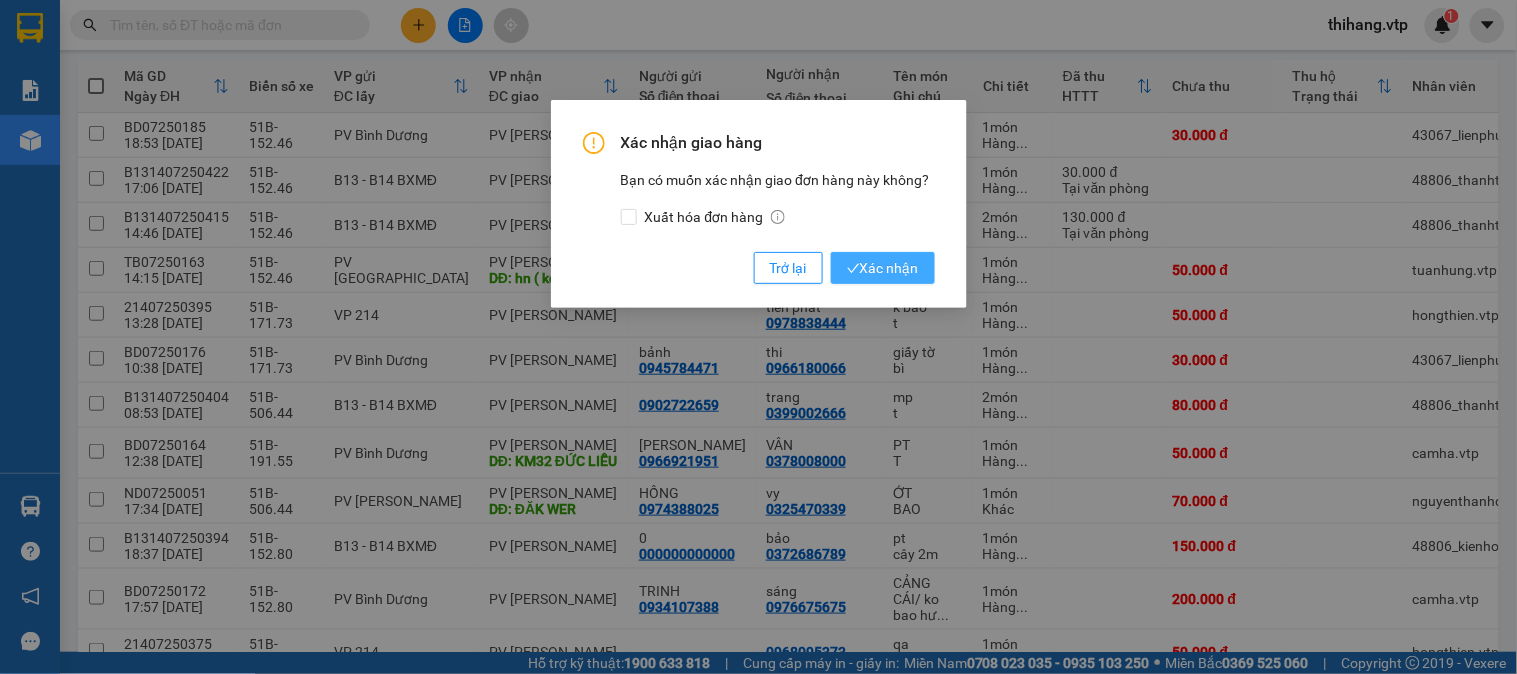 click on "Xác nhận" at bounding box center [883, 268] 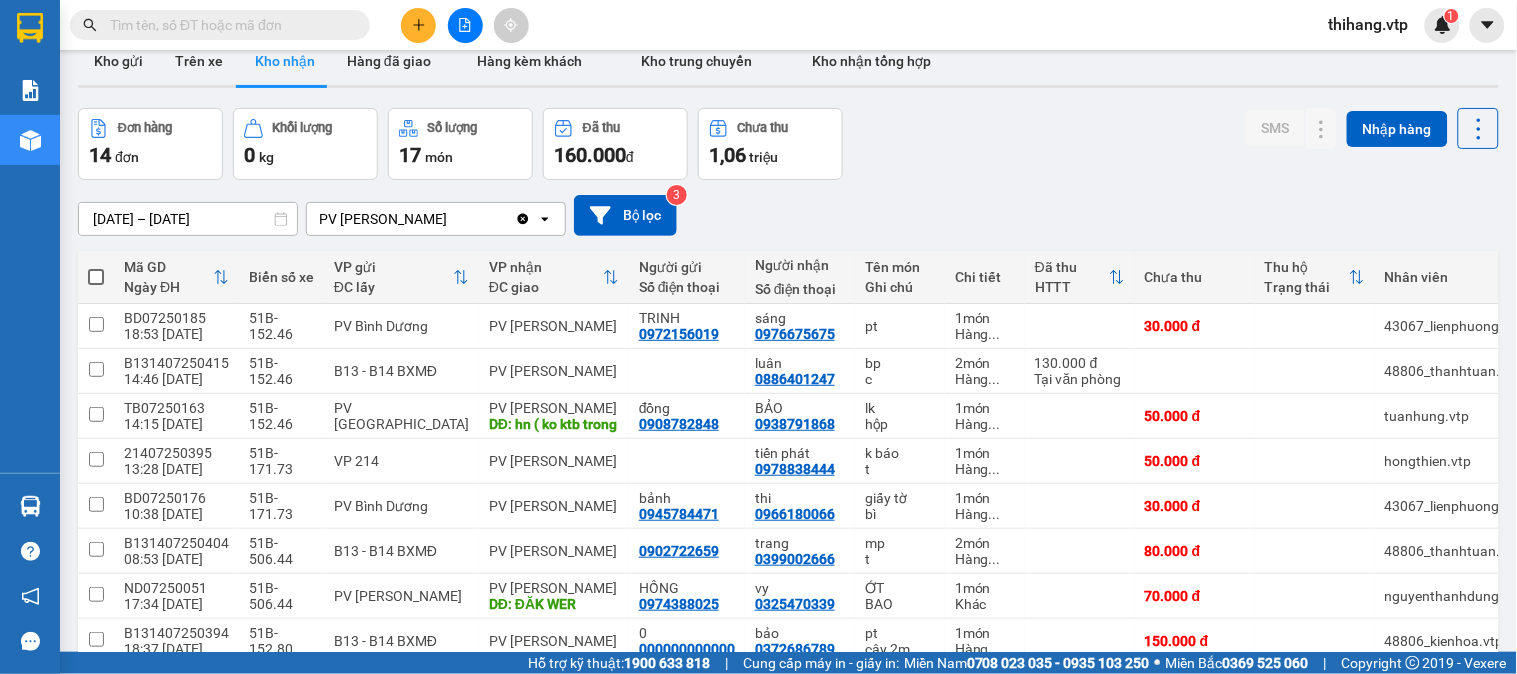 scroll, scrollTop: 0, scrollLeft: 0, axis: both 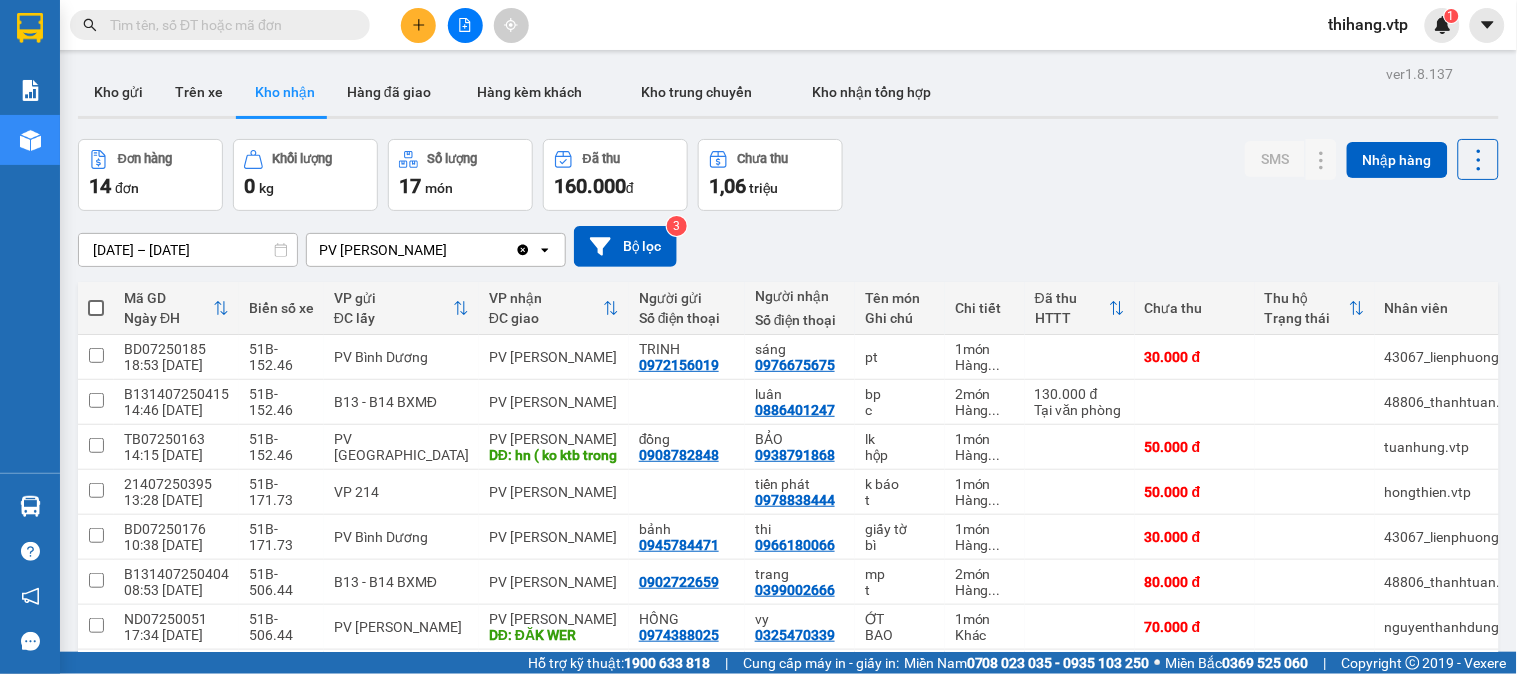 click 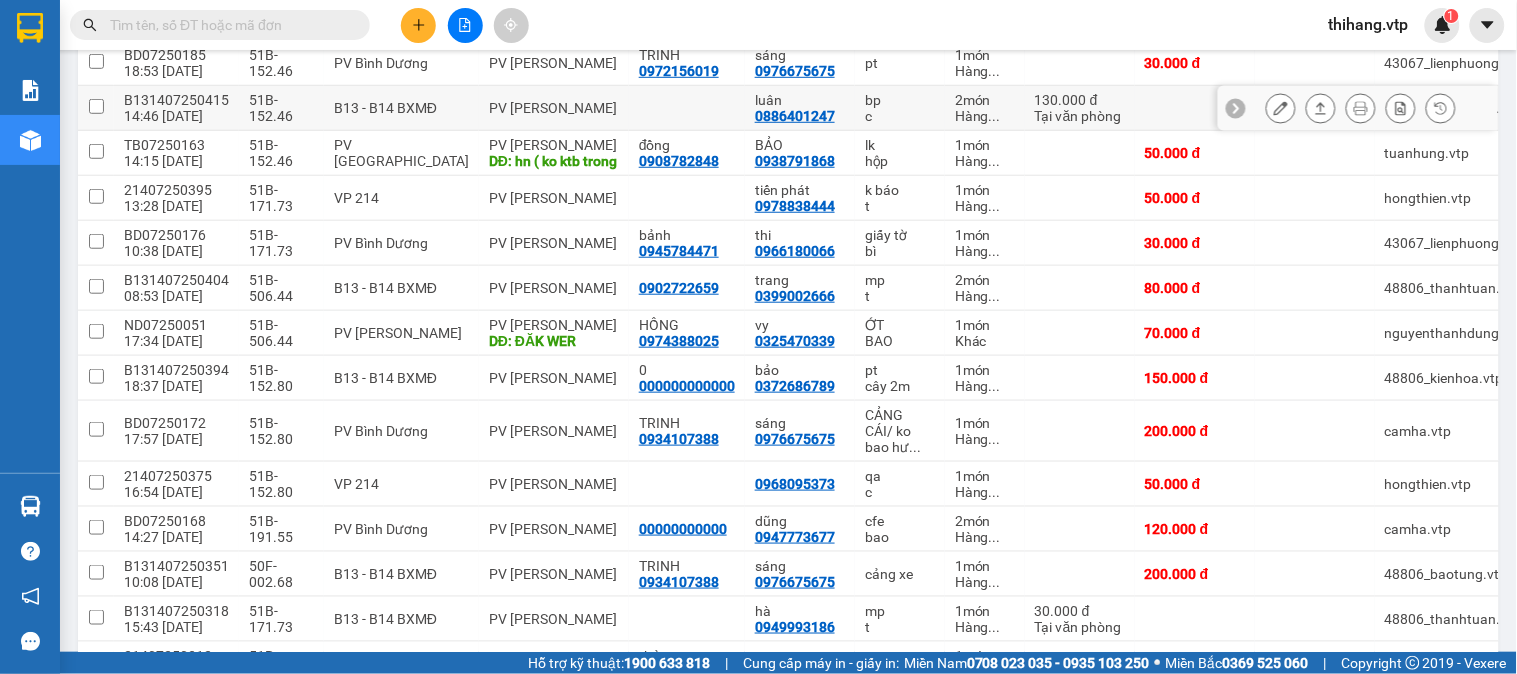 scroll, scrollTop: 333, scrollLeft: 0, axis: vertical 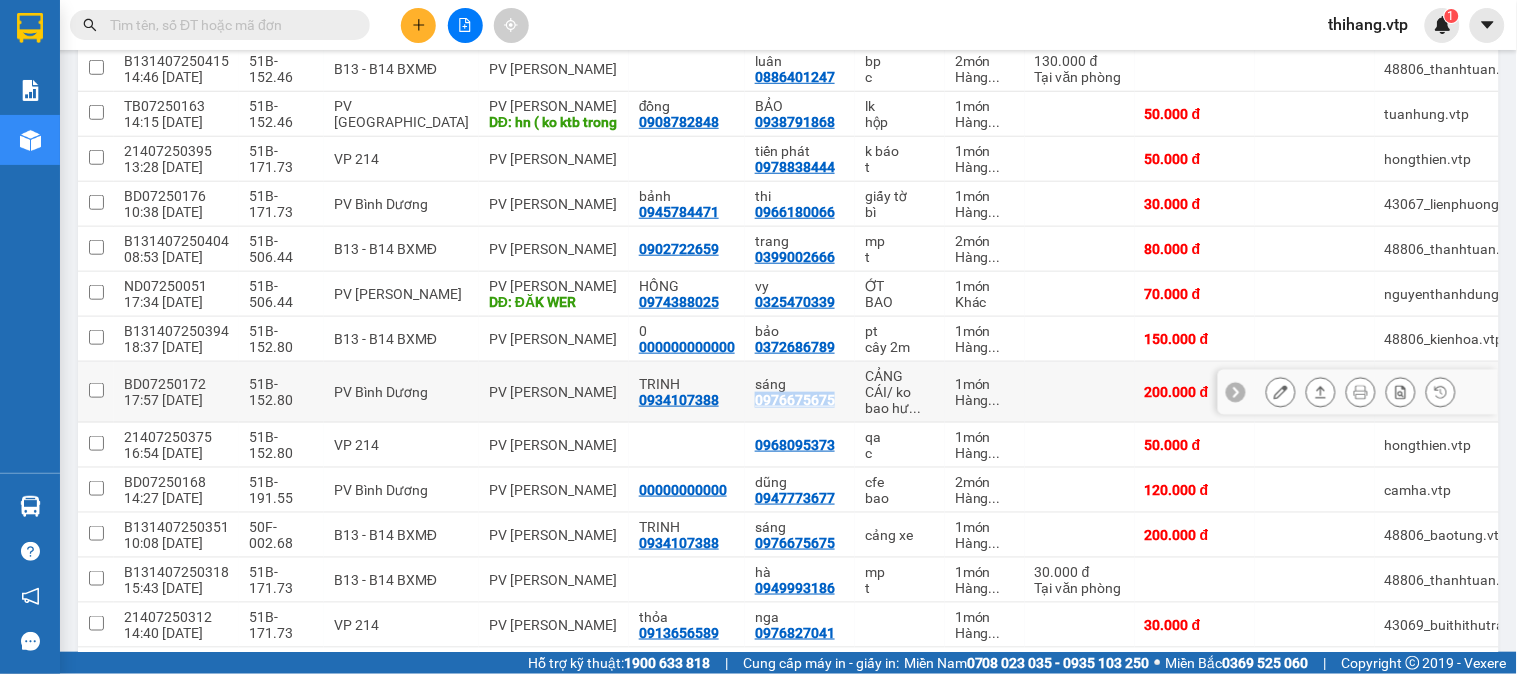 drag, startPoint x: 736, startPoint y: 416, endPoint x: 822, endPoint y: 416, distance: 86 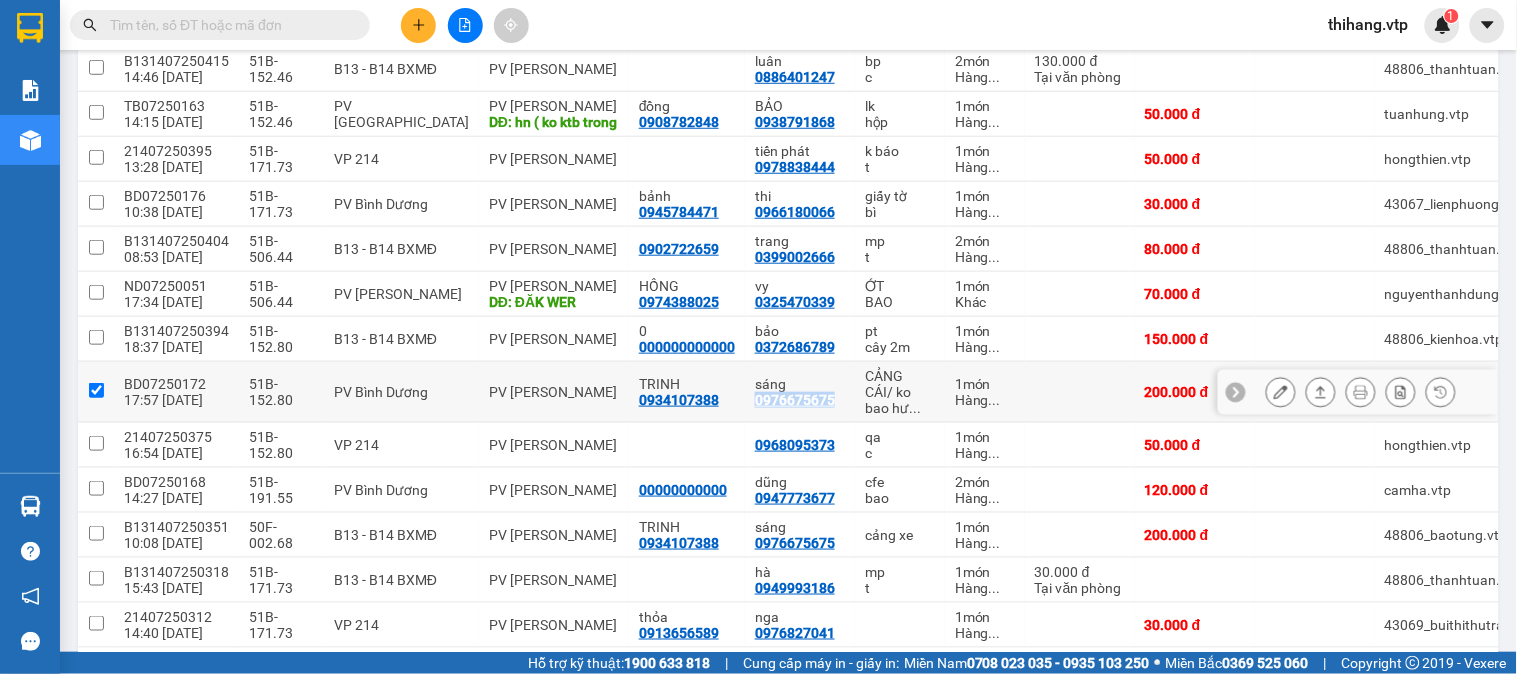 checkbox on "true" 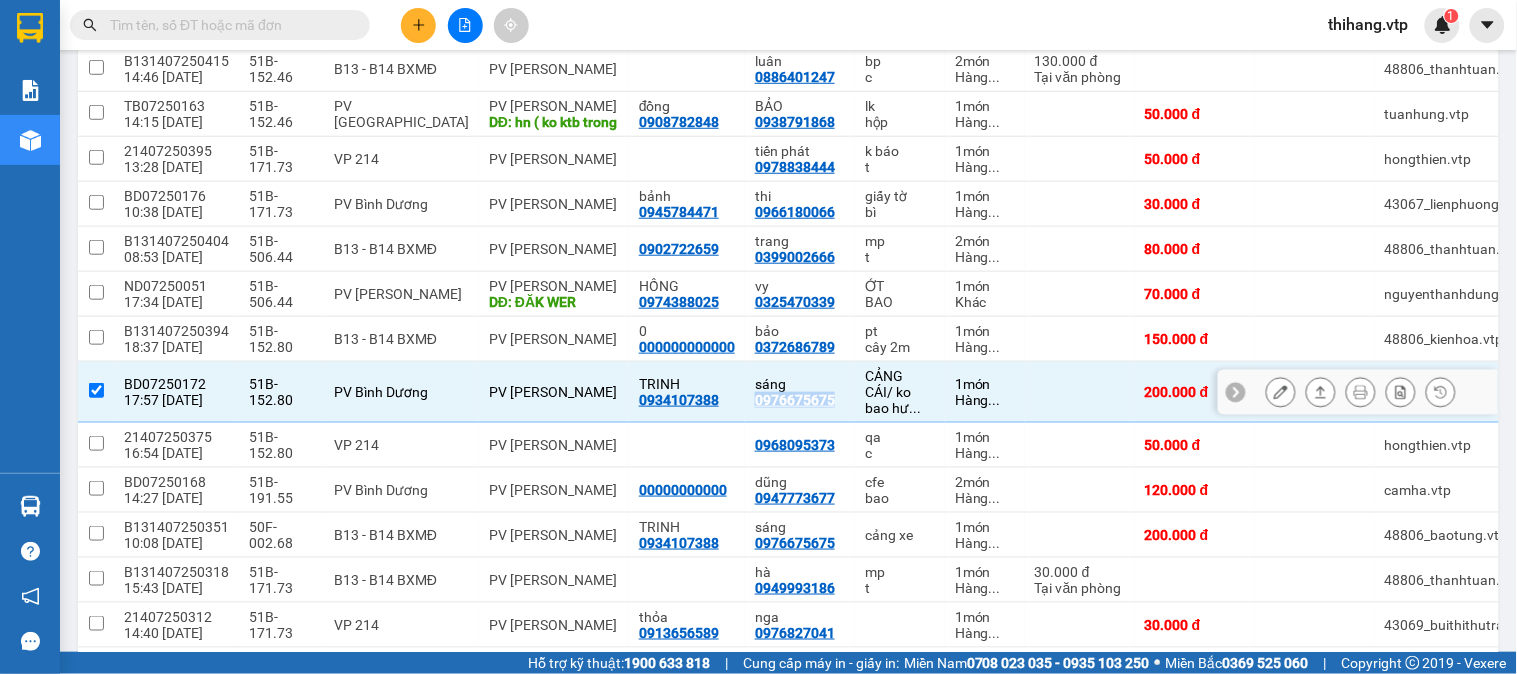 copy on "0976675675" 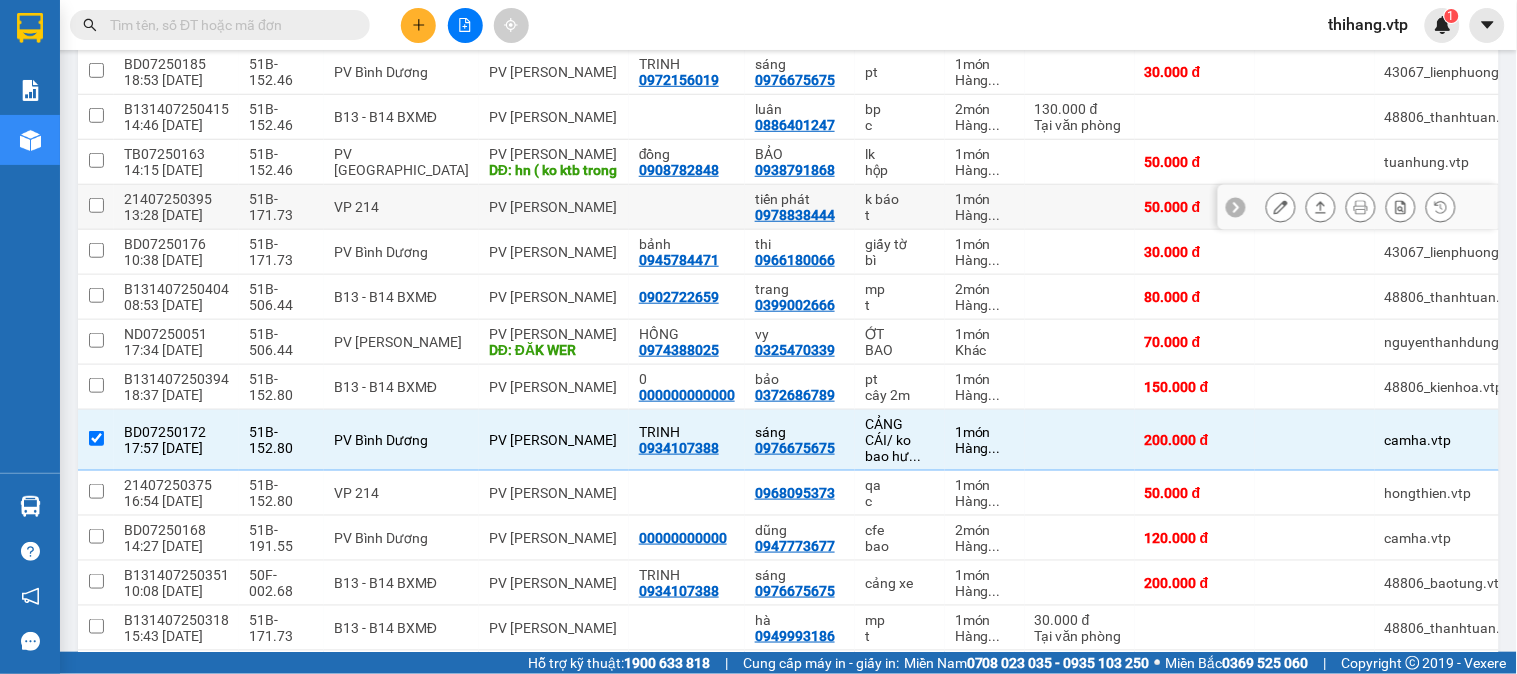 scroll, scrollTop: 325, scrollLeft: 0, axis: vertical 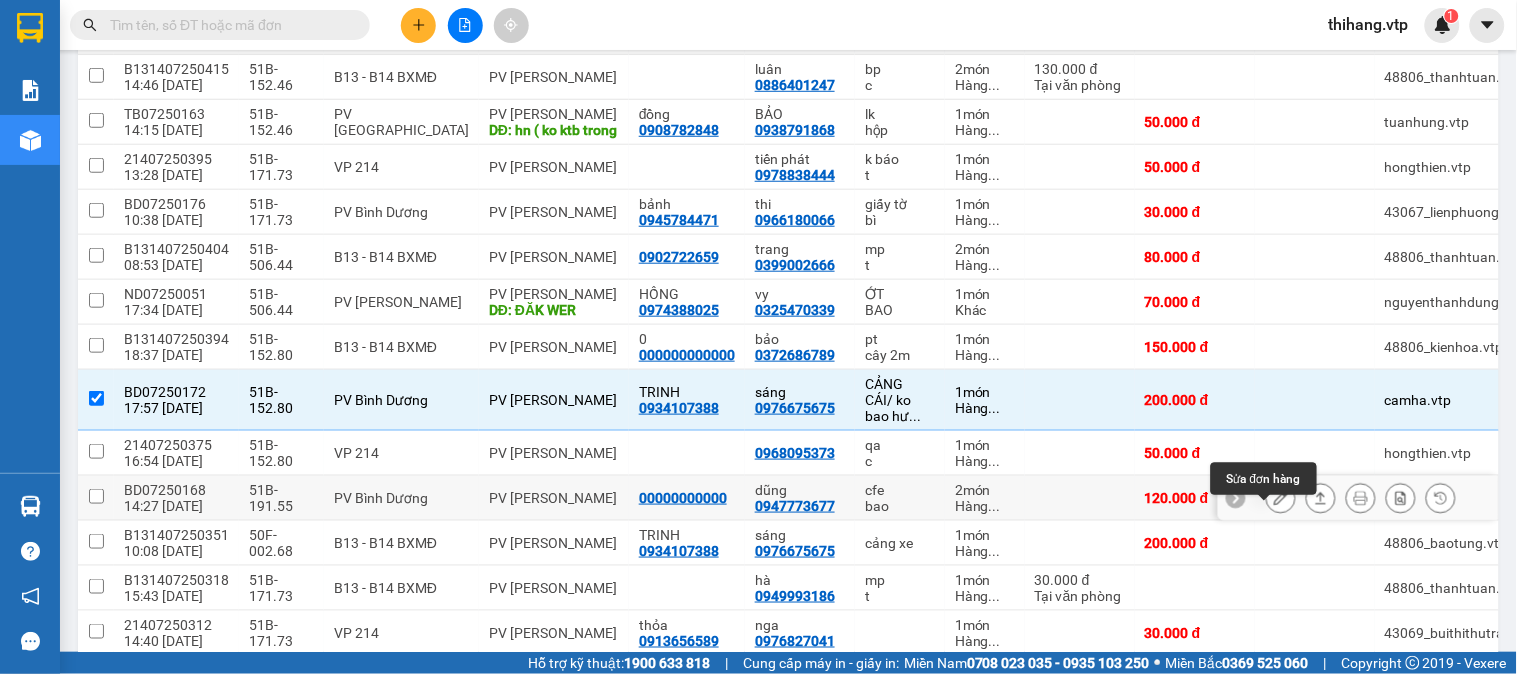 click 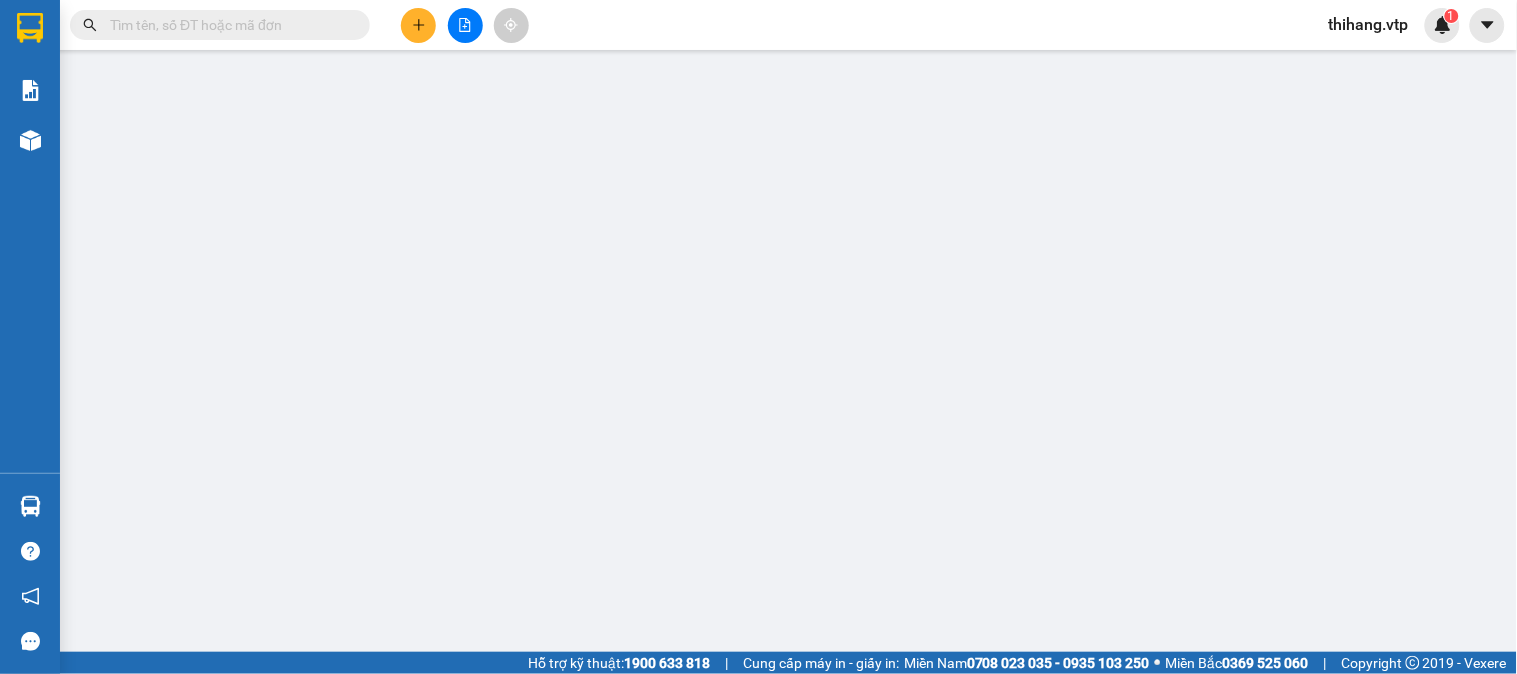 scroll, scrollTop: 0, scrollLeft: 0, axis: both 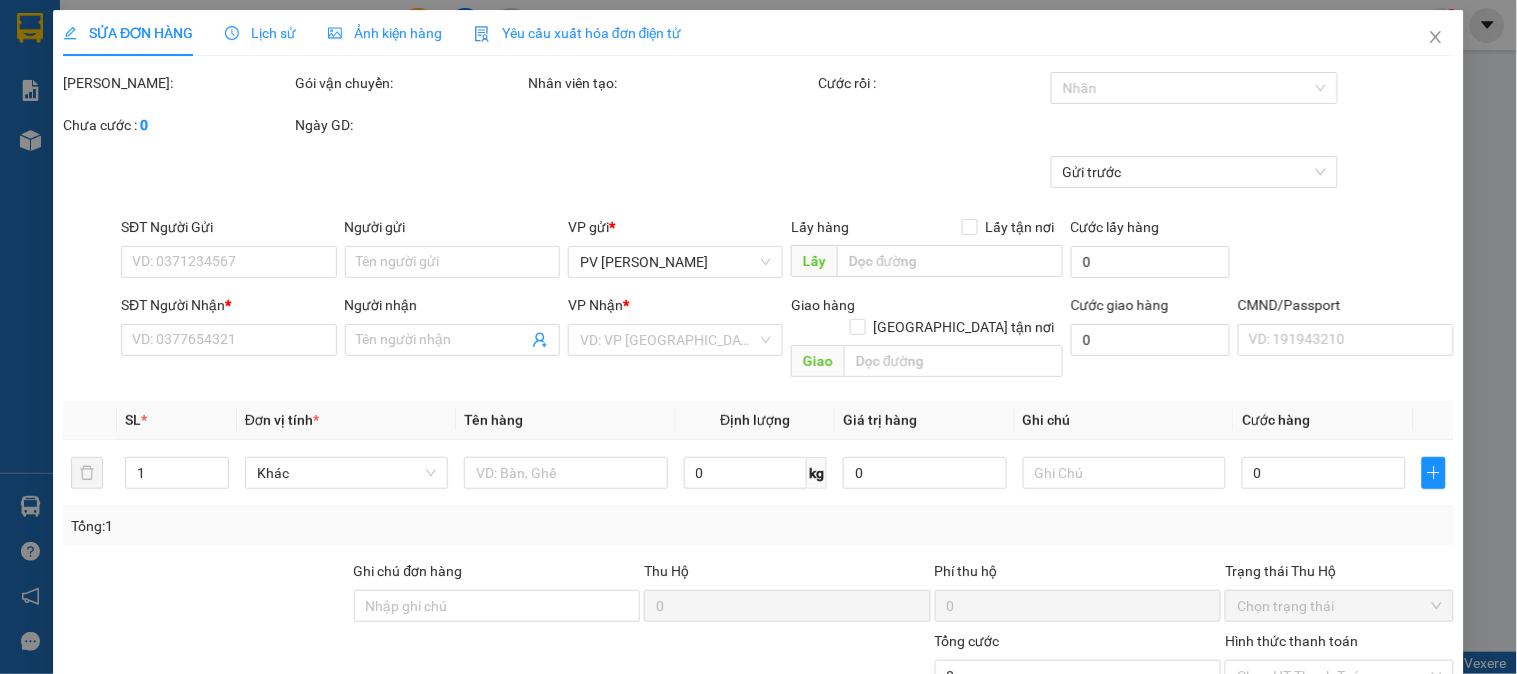 type on "6.000" 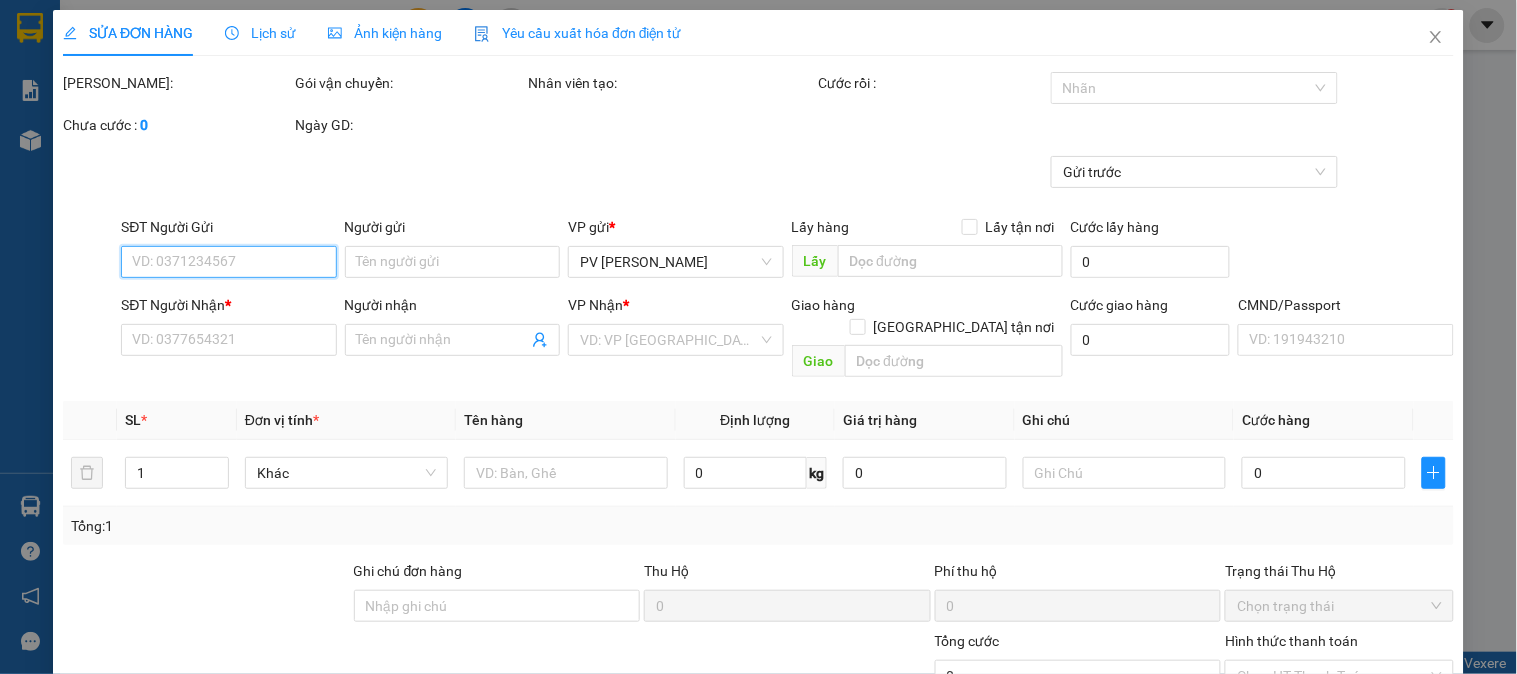 type on "00000000000" 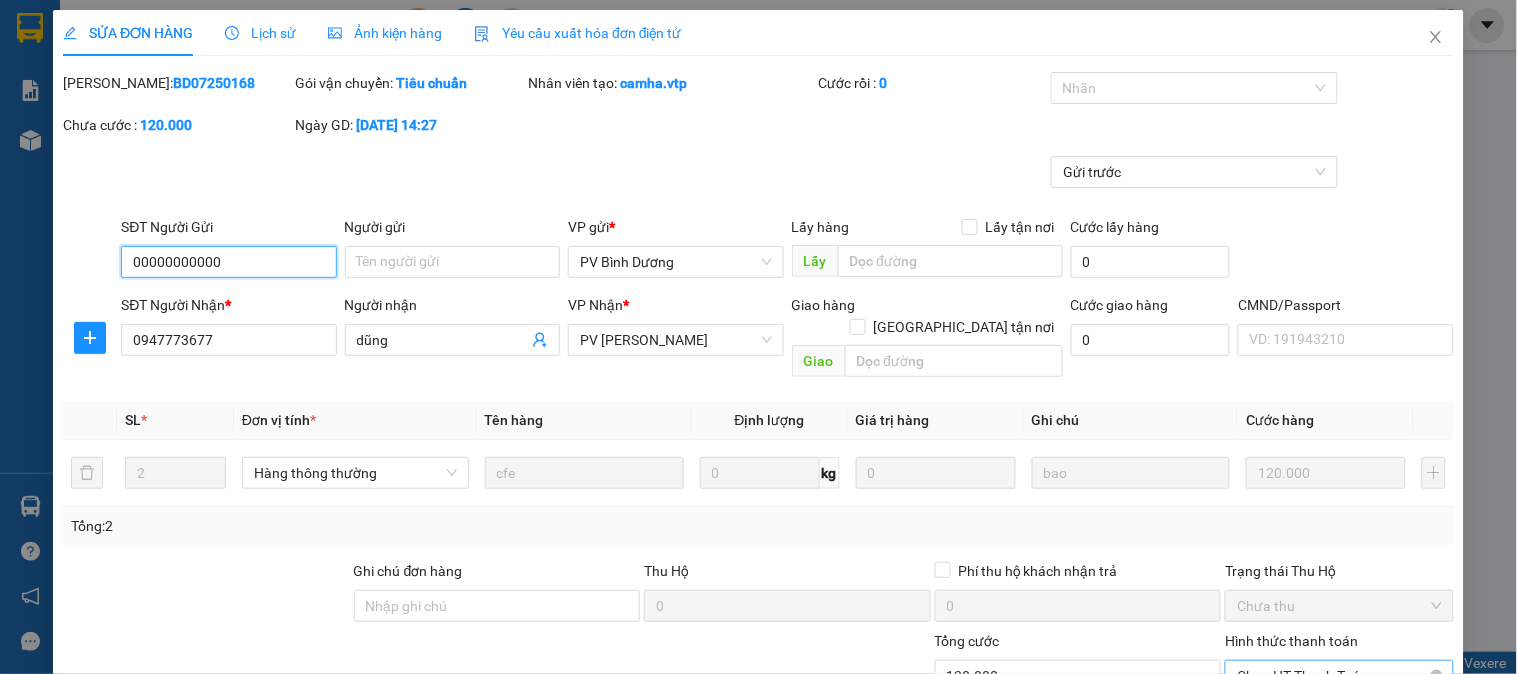scroll, scrollTop: 222, scrollLeft: 0, axis: vertical 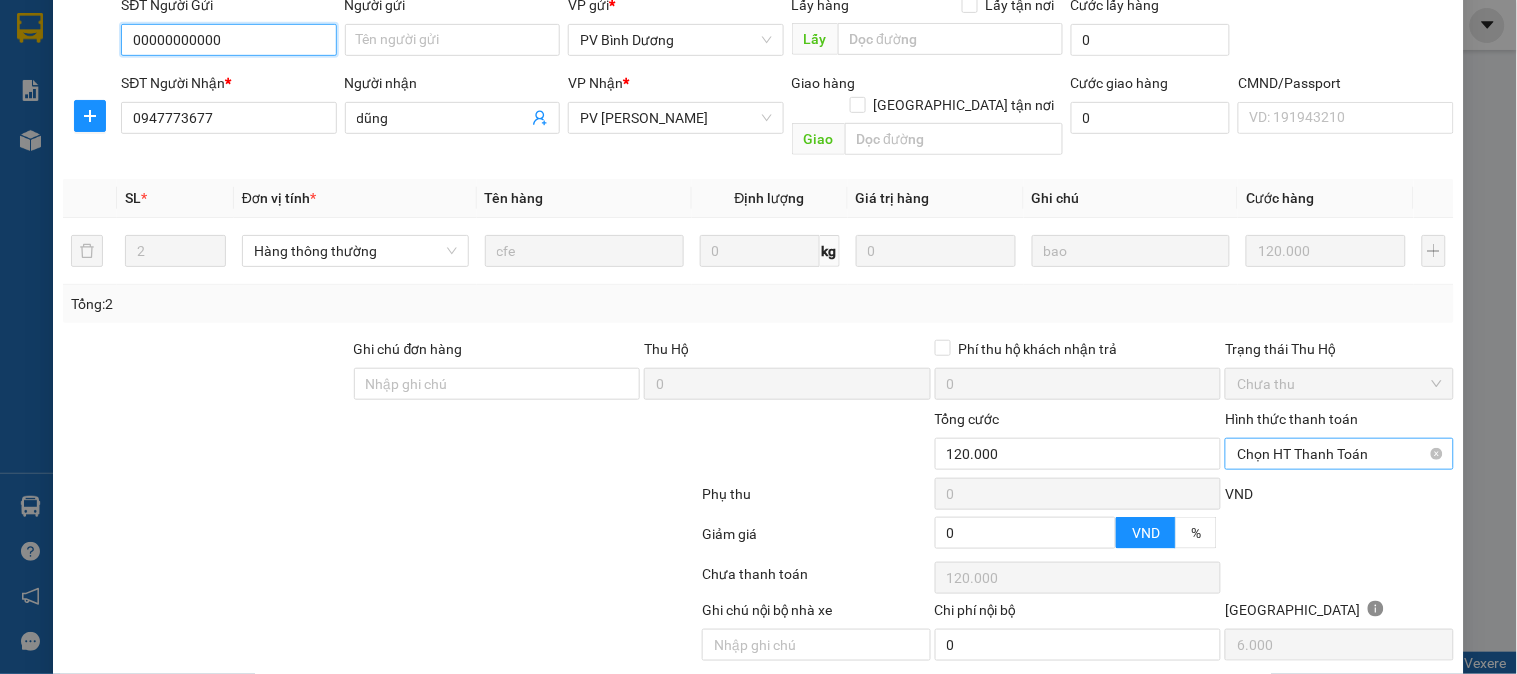 click on "Chọn HT Thanh Toán" at bounding box center [1339, 454] 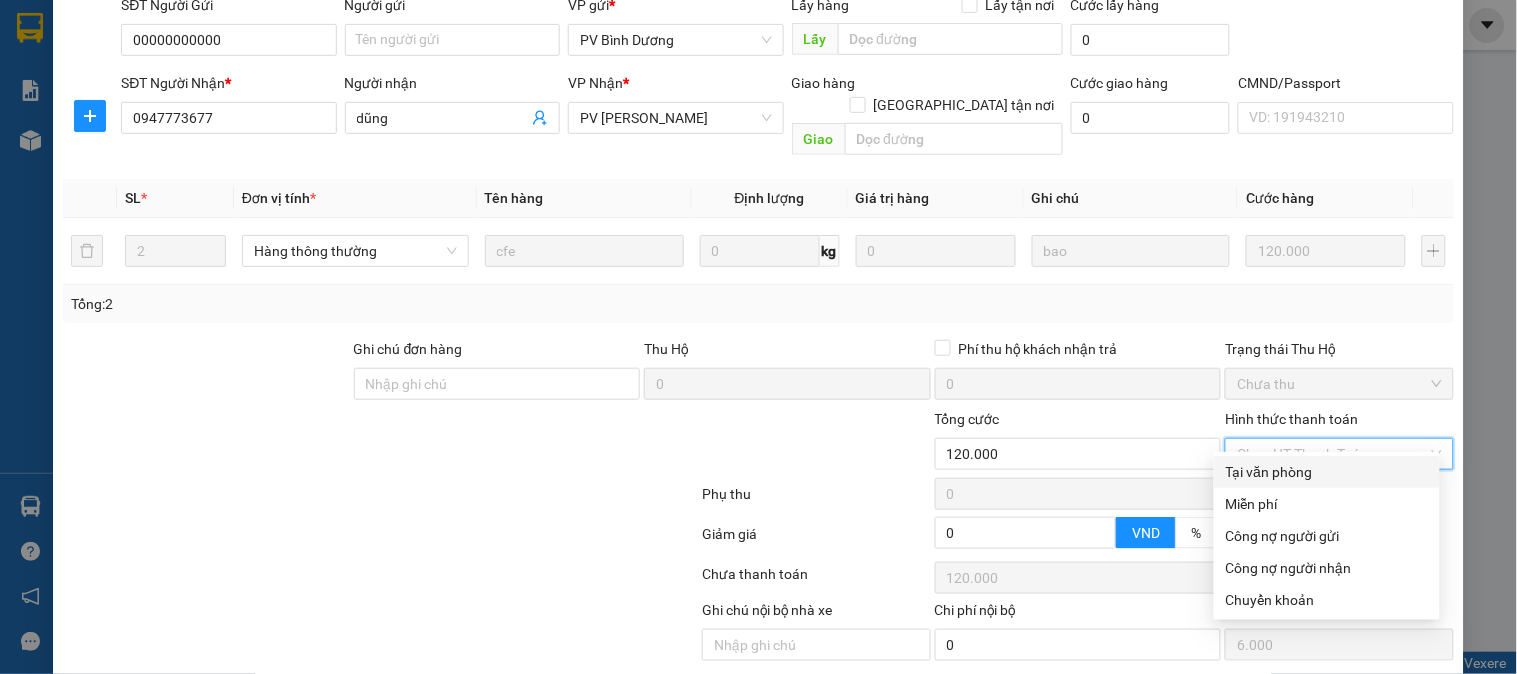 click on "Tại văn phòng" at bounding box center (1327, 472) 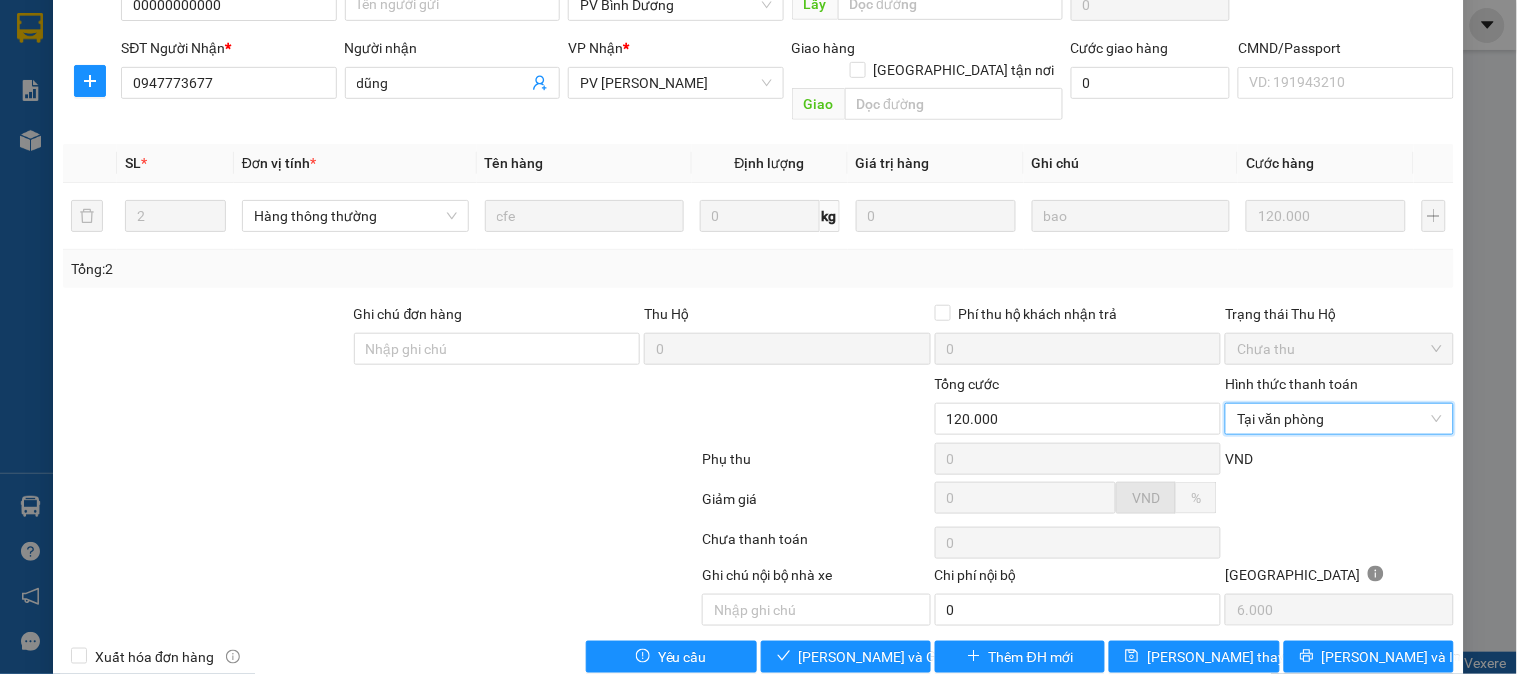 scroll, scrollTop: 273, scrollLeft: 0, axis: vertical 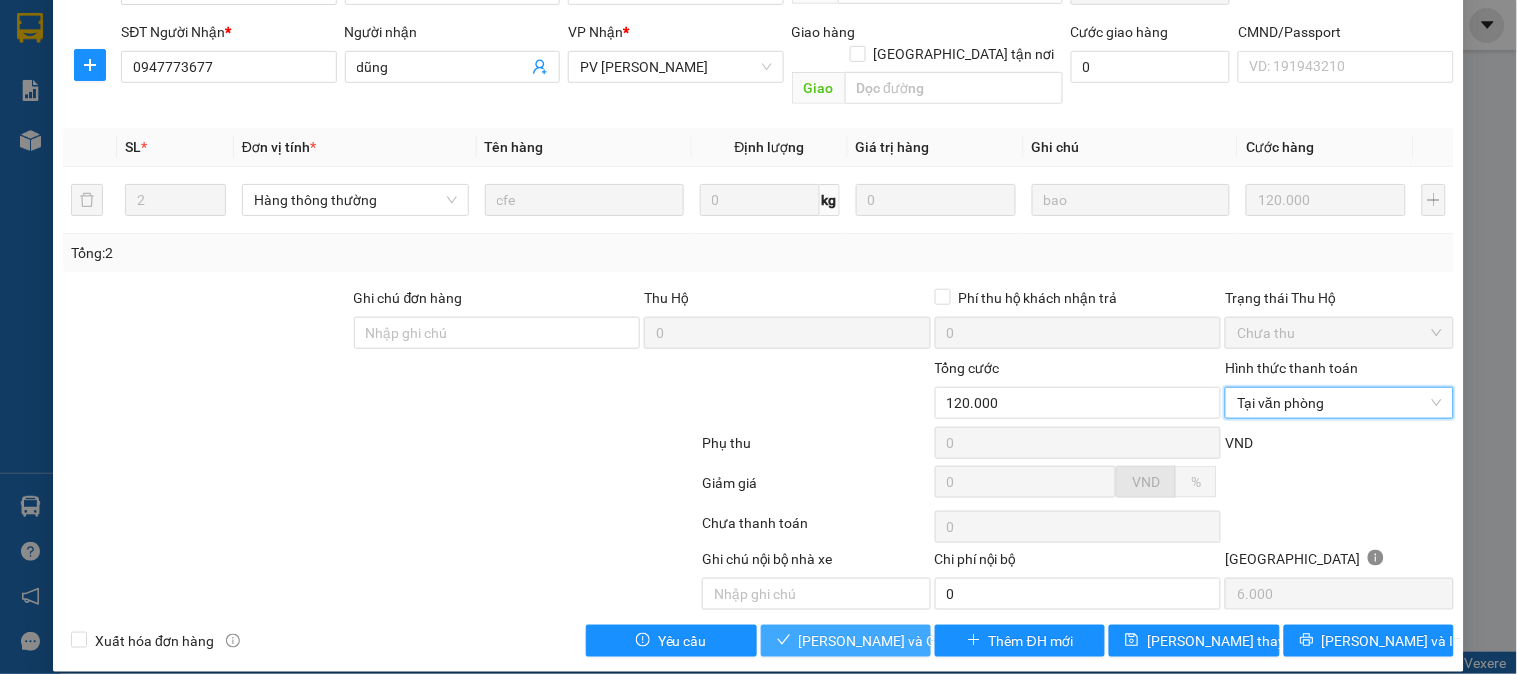 click on "[PERSON_NAME] và Giao hàng" at bounding box center (895, 641) 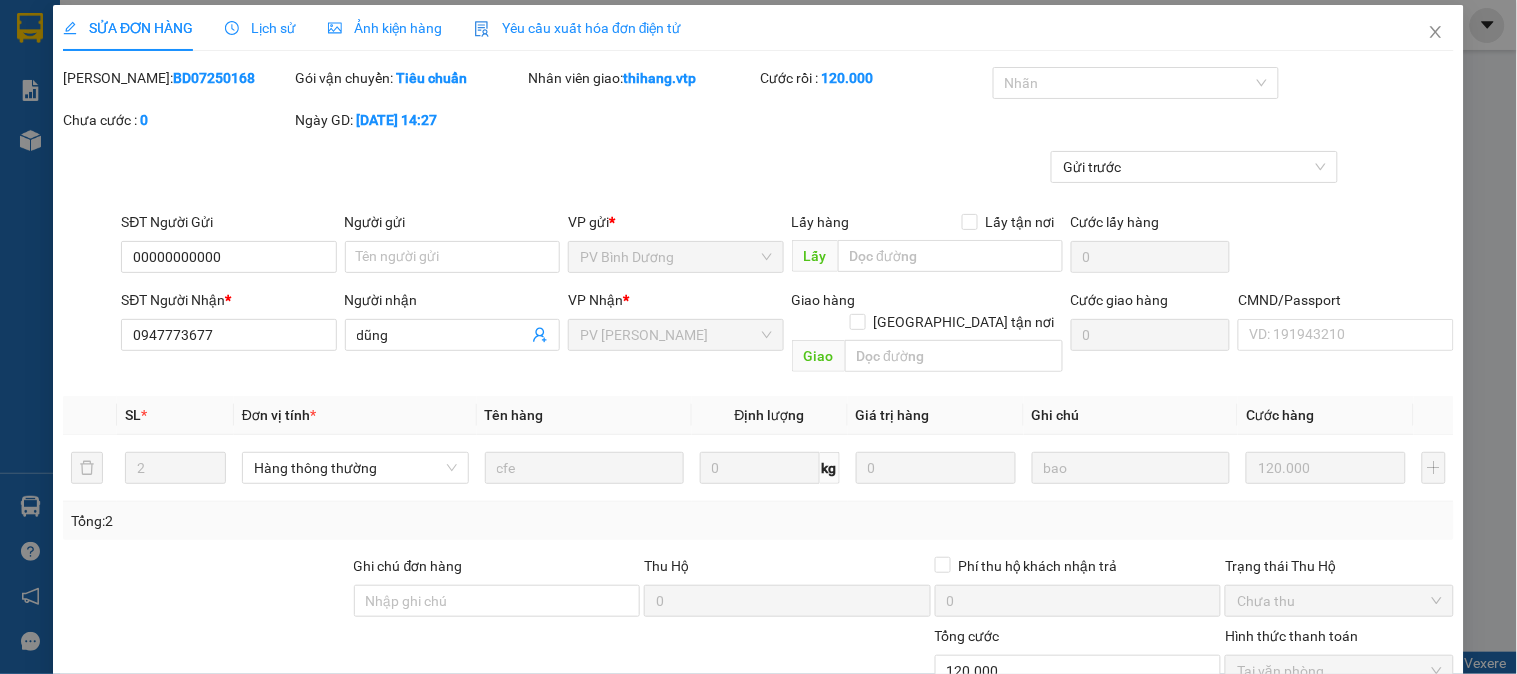 scroll, scrollTop: 0, scrollLeft: 0, axis: both 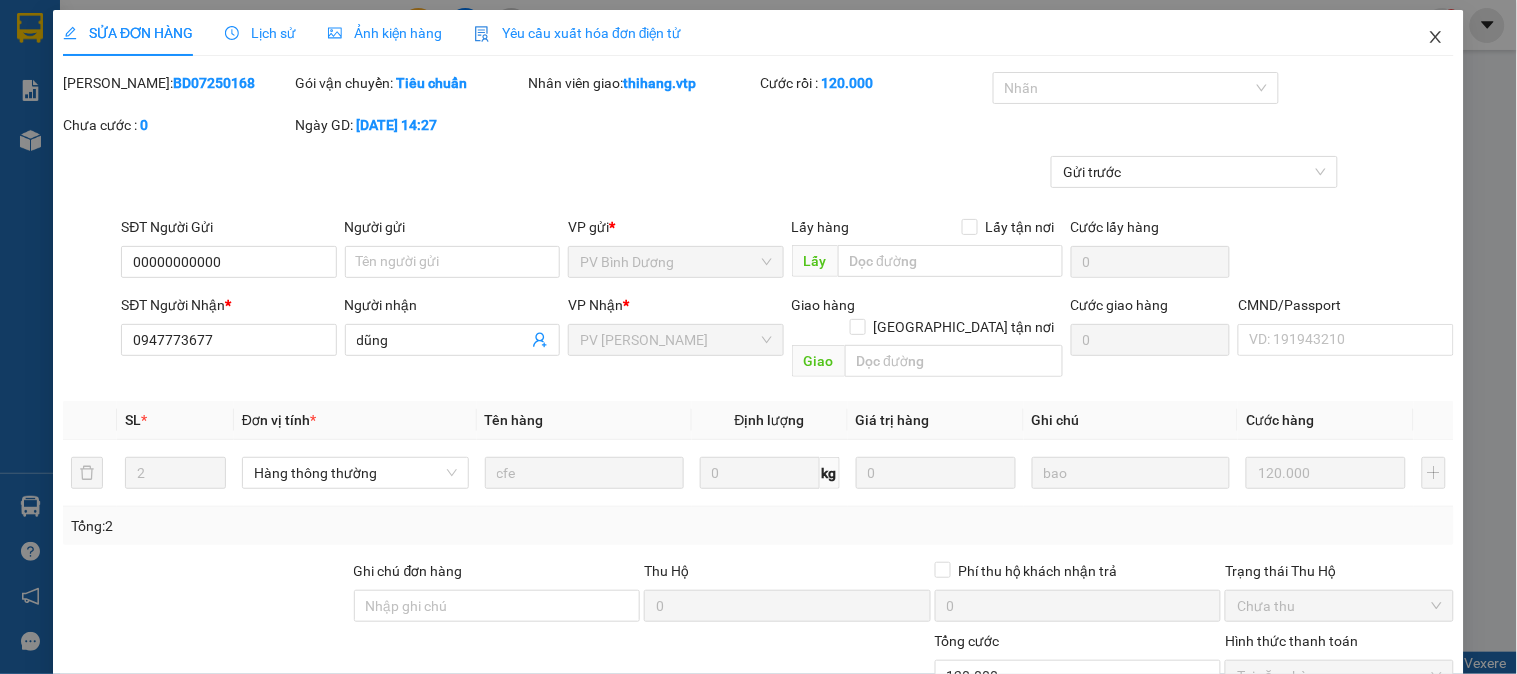 click 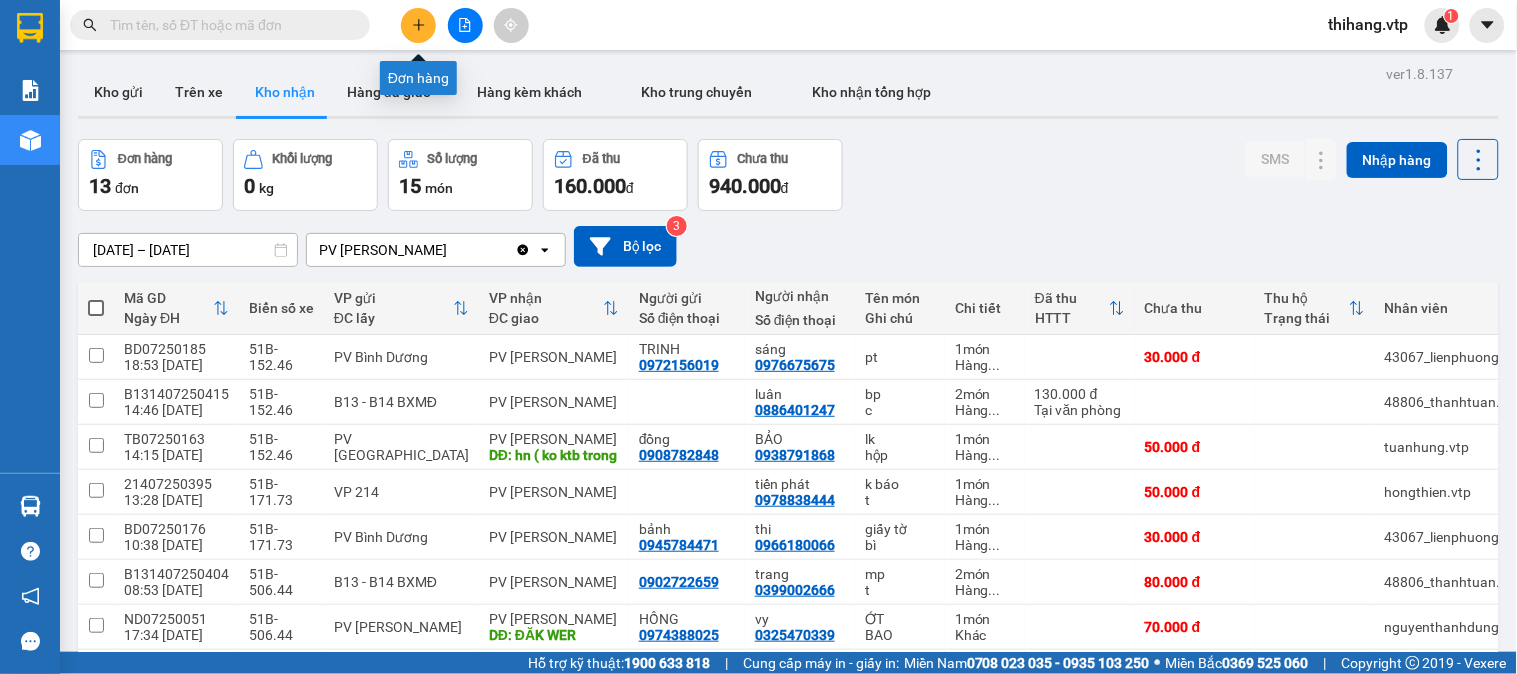 click 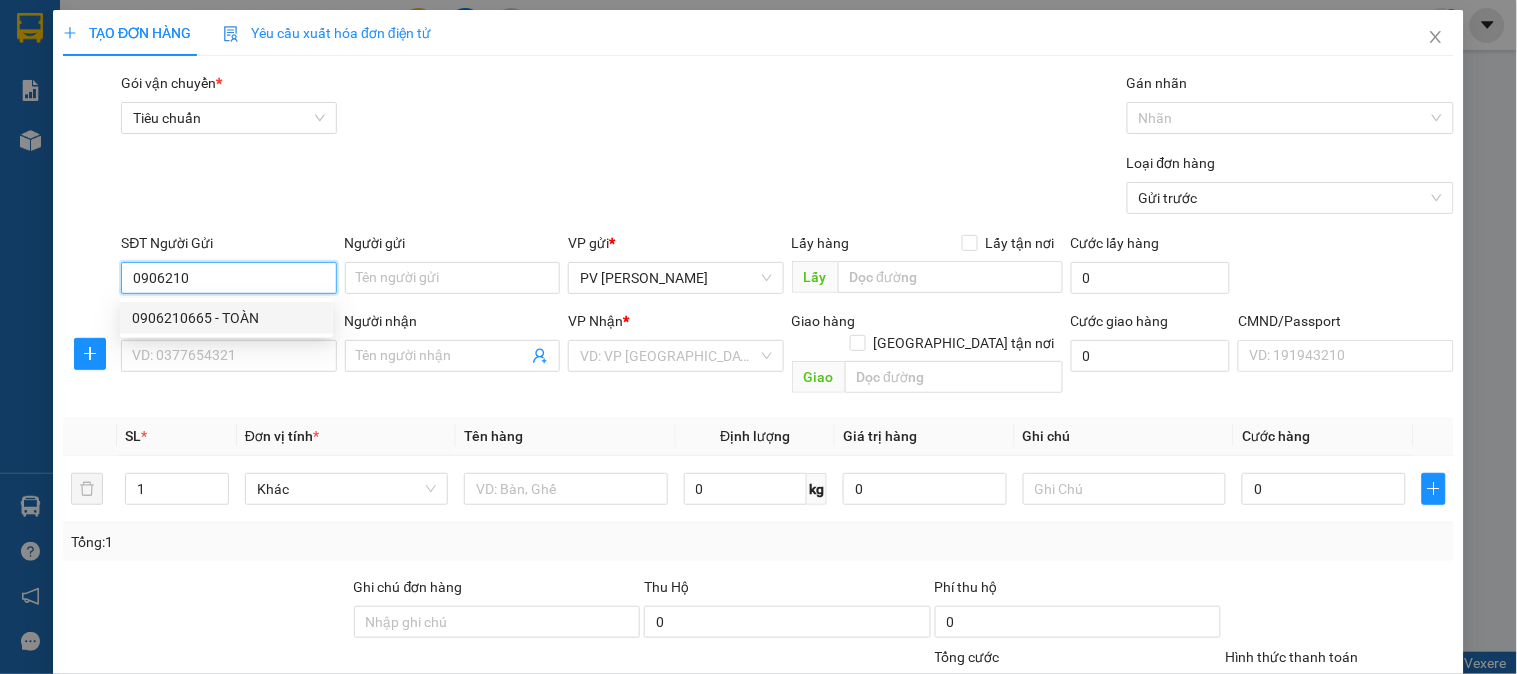 click on "0906210665 - TOÀN" at bounding box center (226, 318) 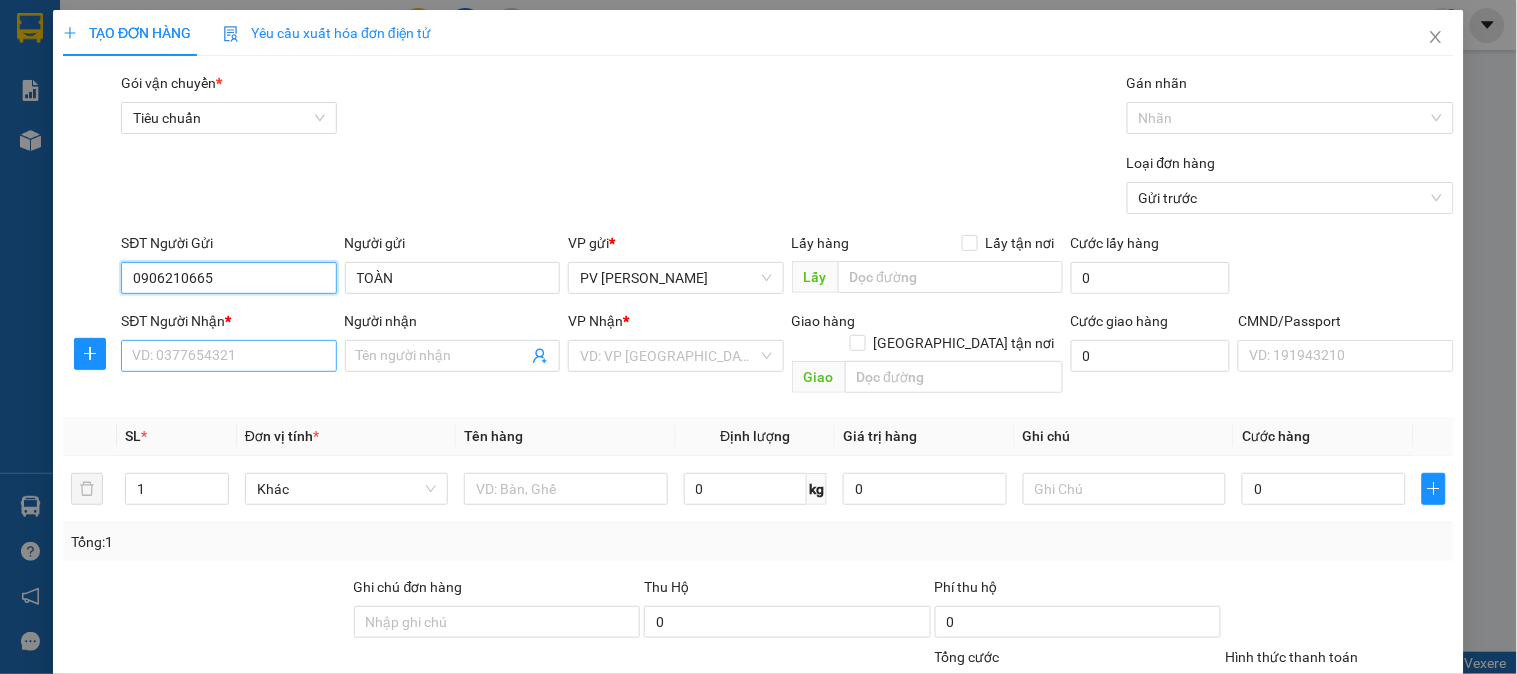 type on "0906210665" 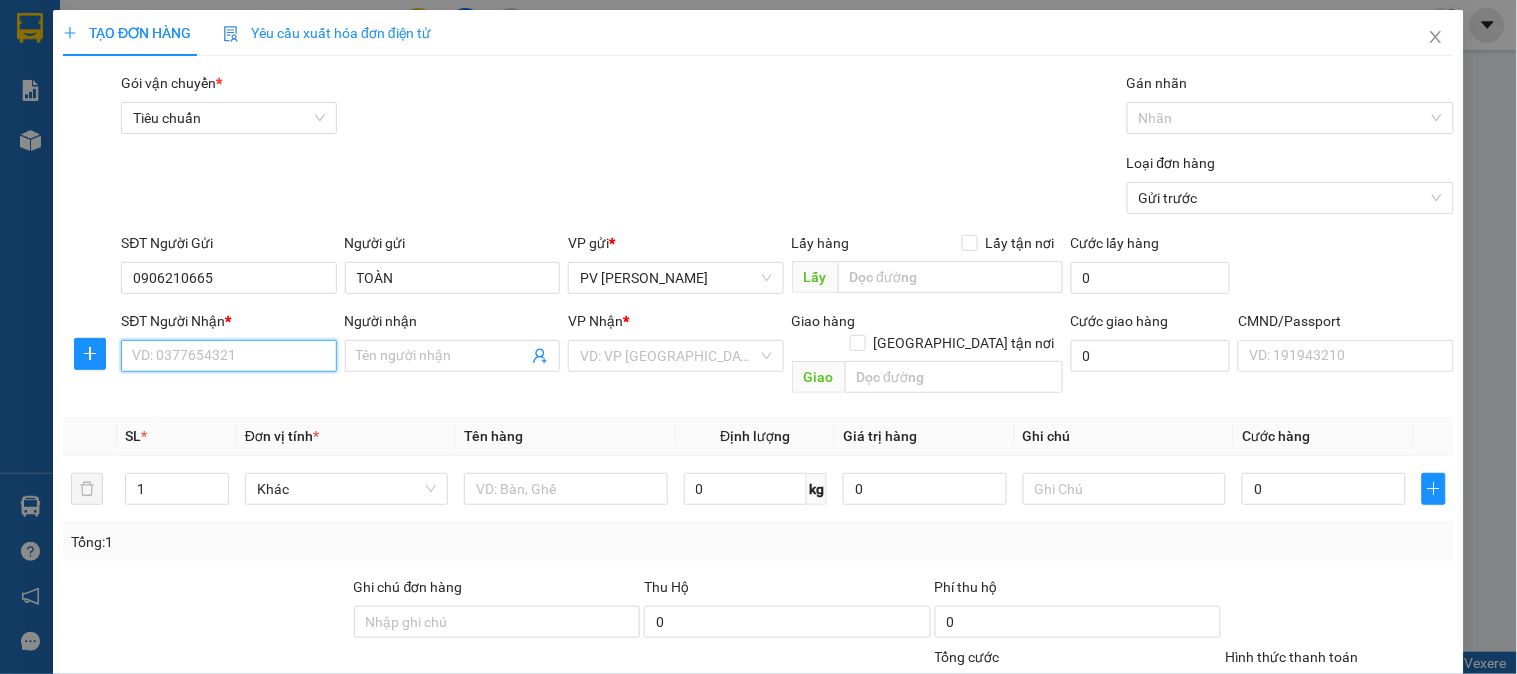 click on "SĐT Người Nhận  *" at bounding box center (228, 356) 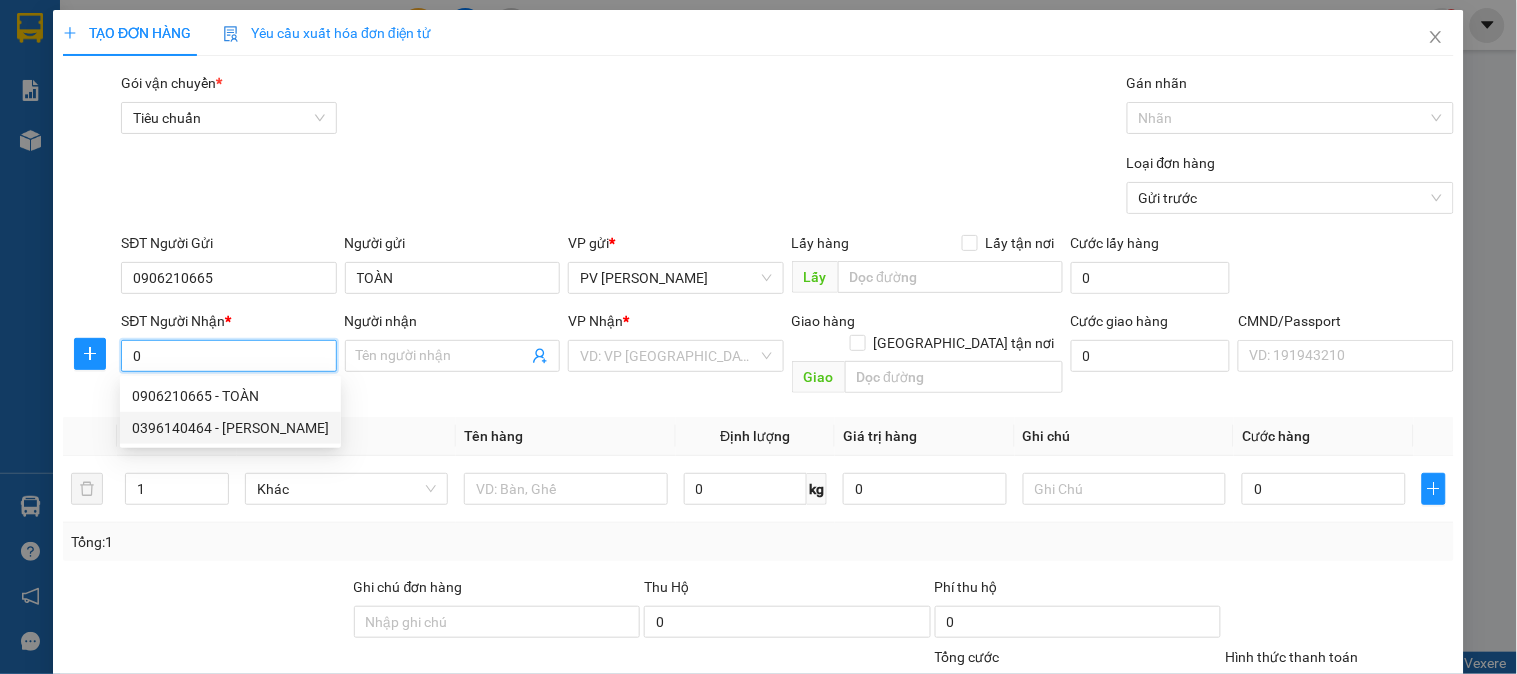 click on "0396140464 - [PERSON_NAME]" at bounding box center [230, 428] 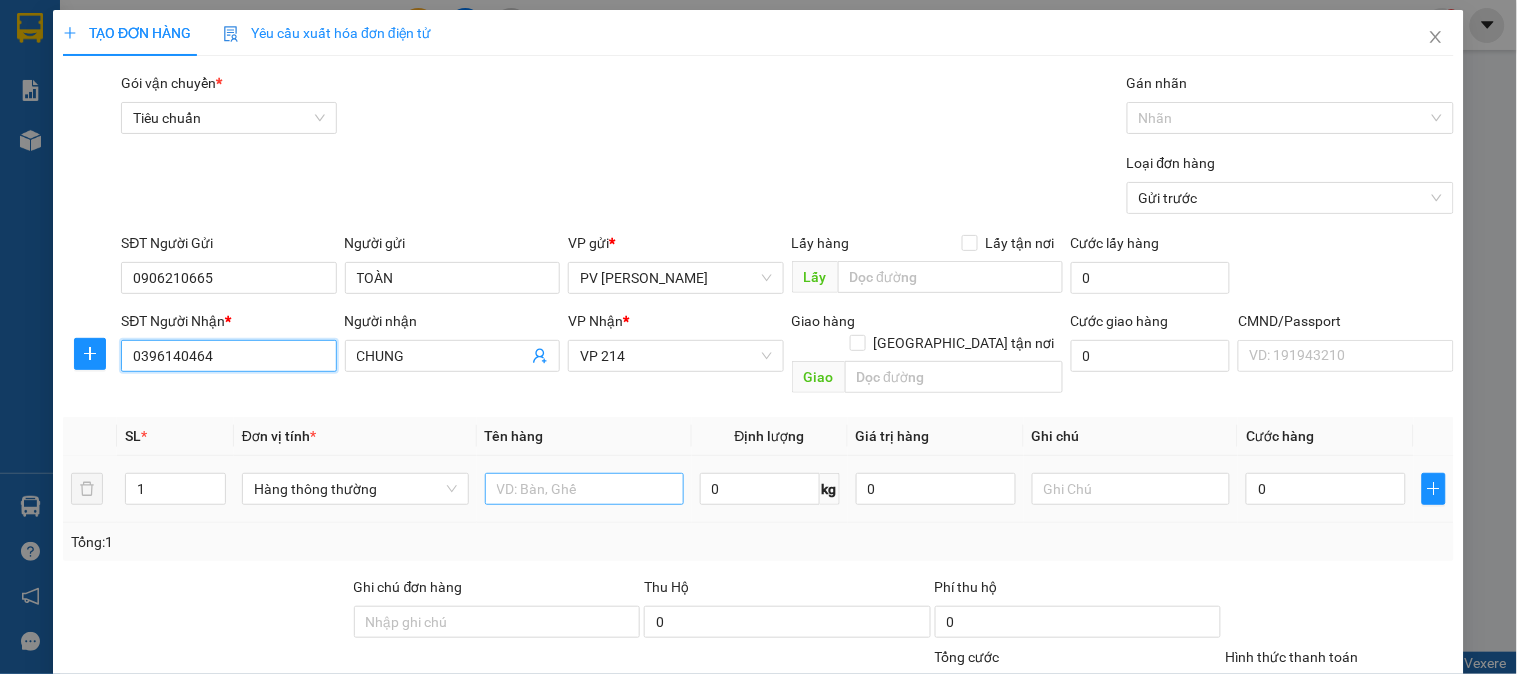 type on "0396140464" 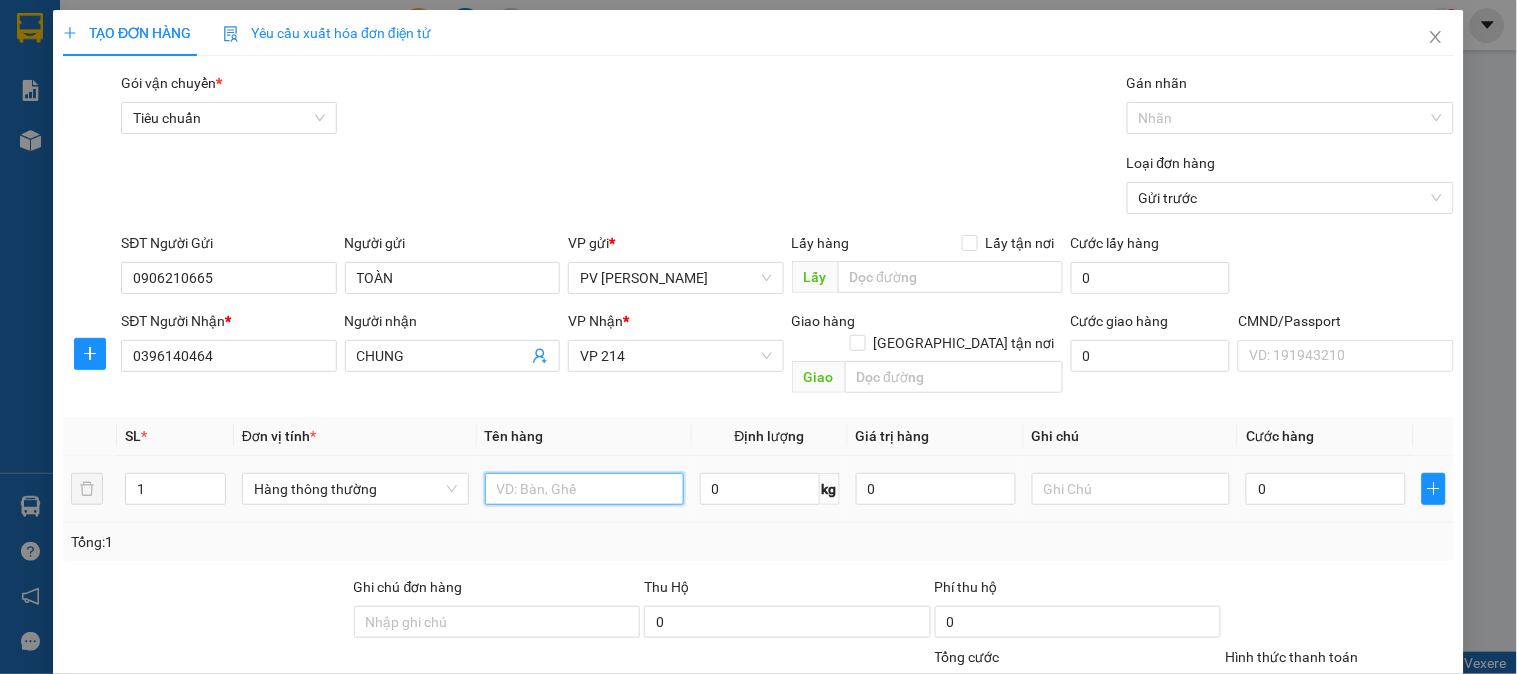 click at bounding box center [584, 489] 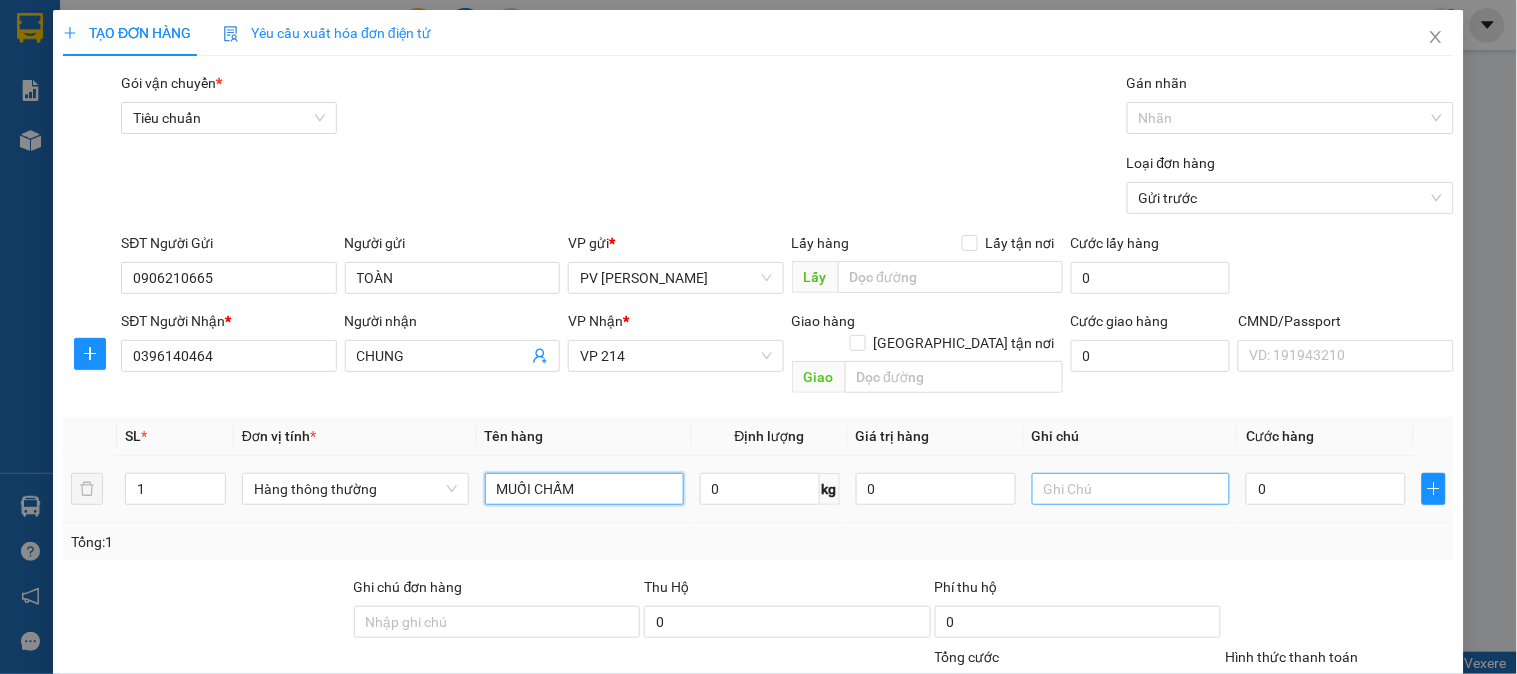 type on "MUỐI CHẤM" 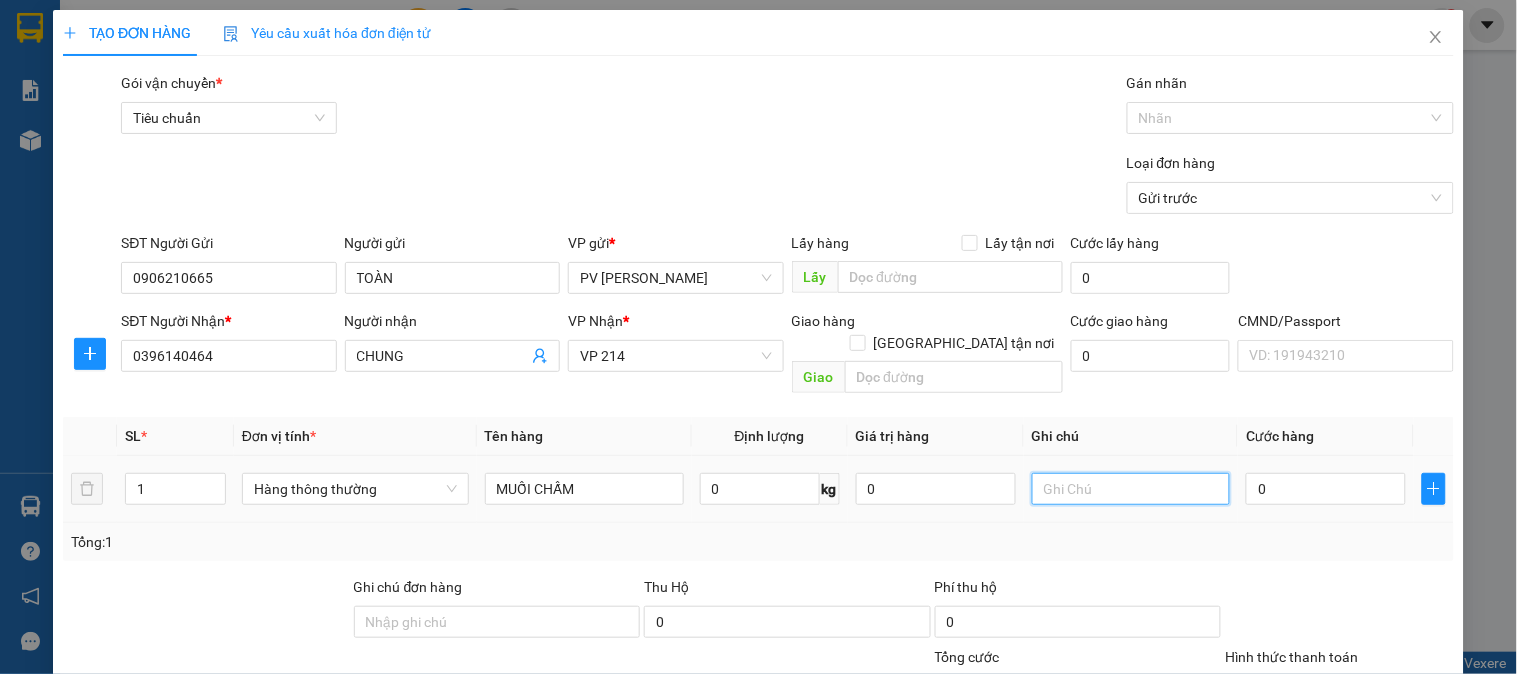 click at bounding box center (1131, 489) 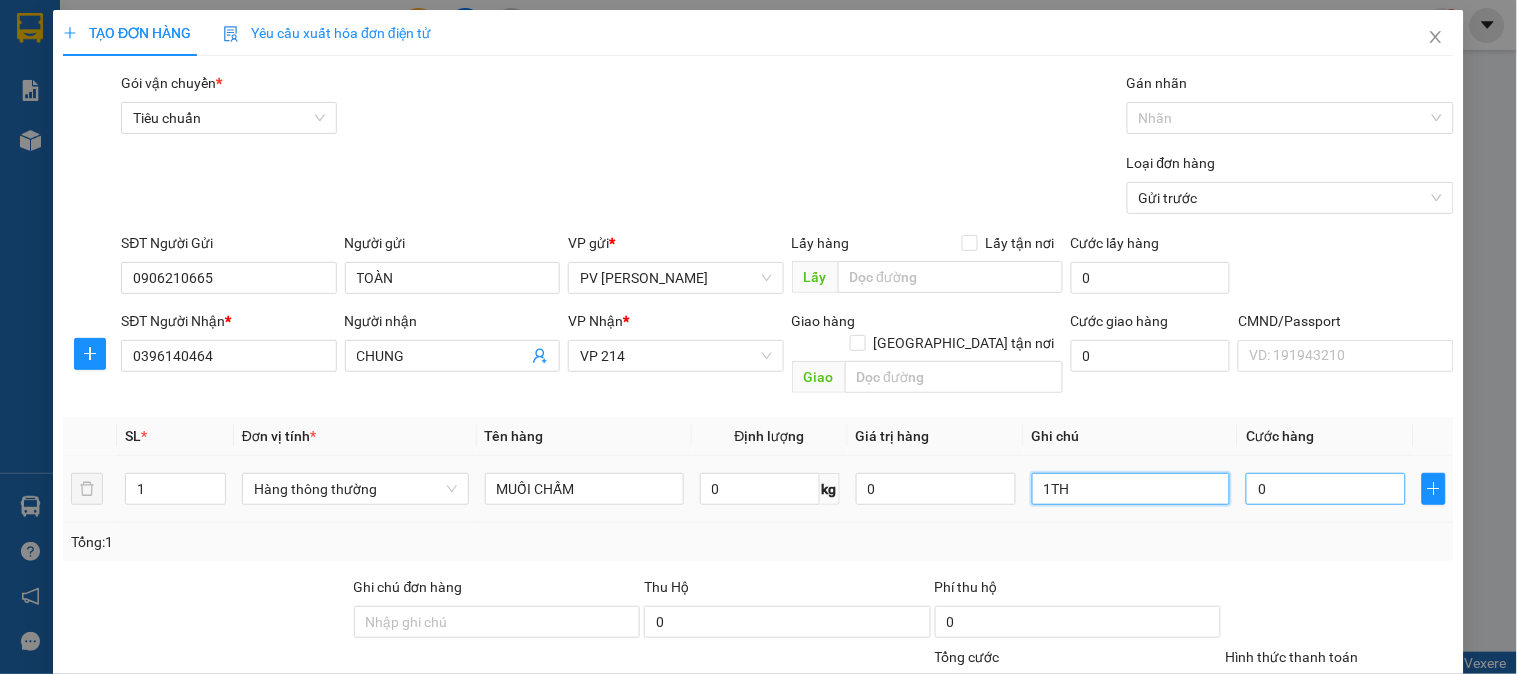 type on "1TH" 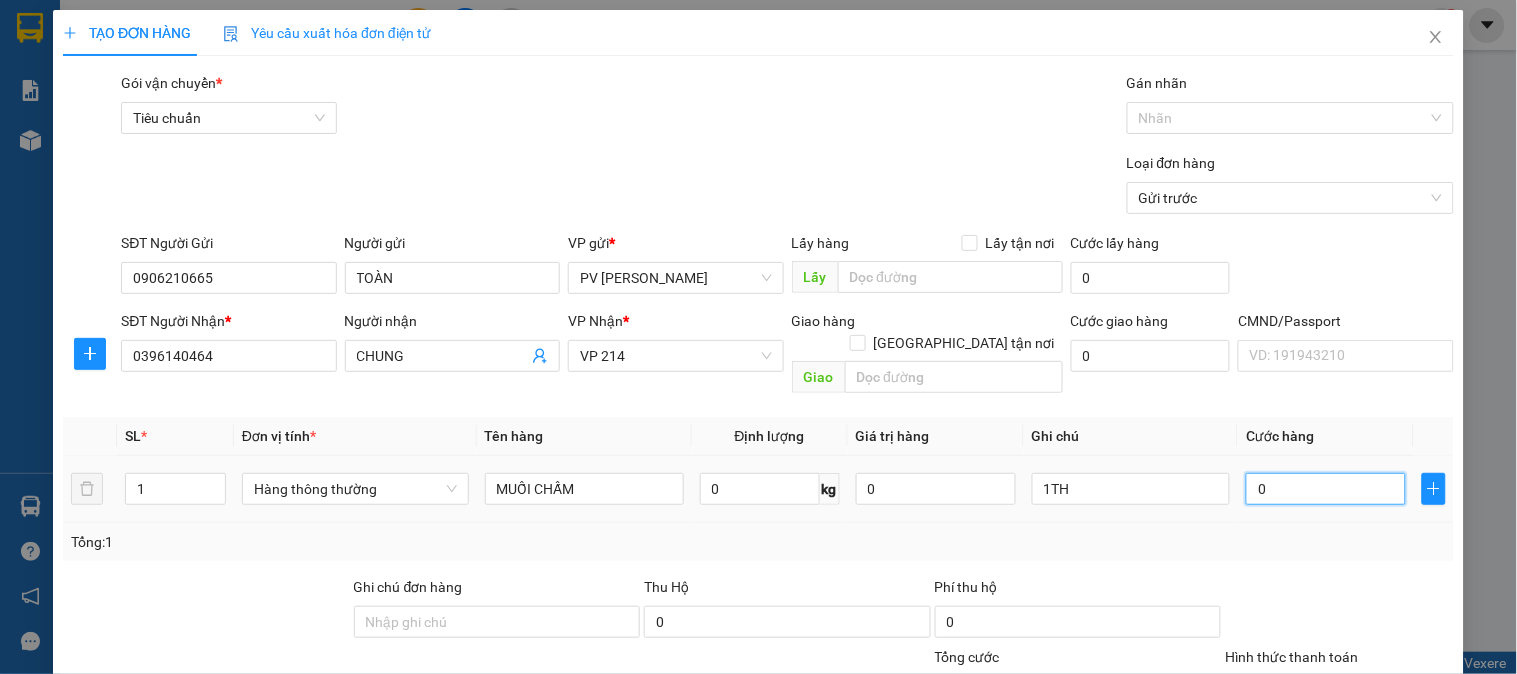 click on "0" at bounding box center (1326, 489) 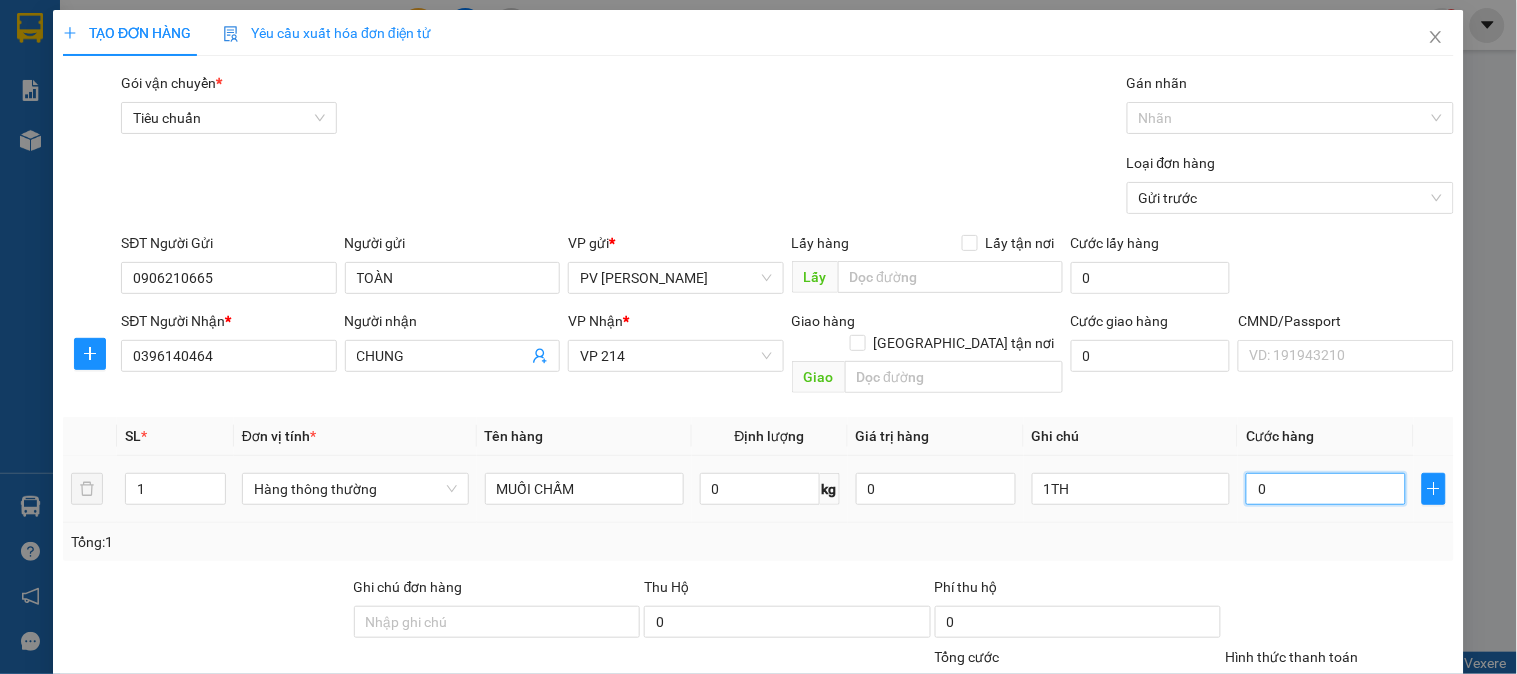 type on "4" 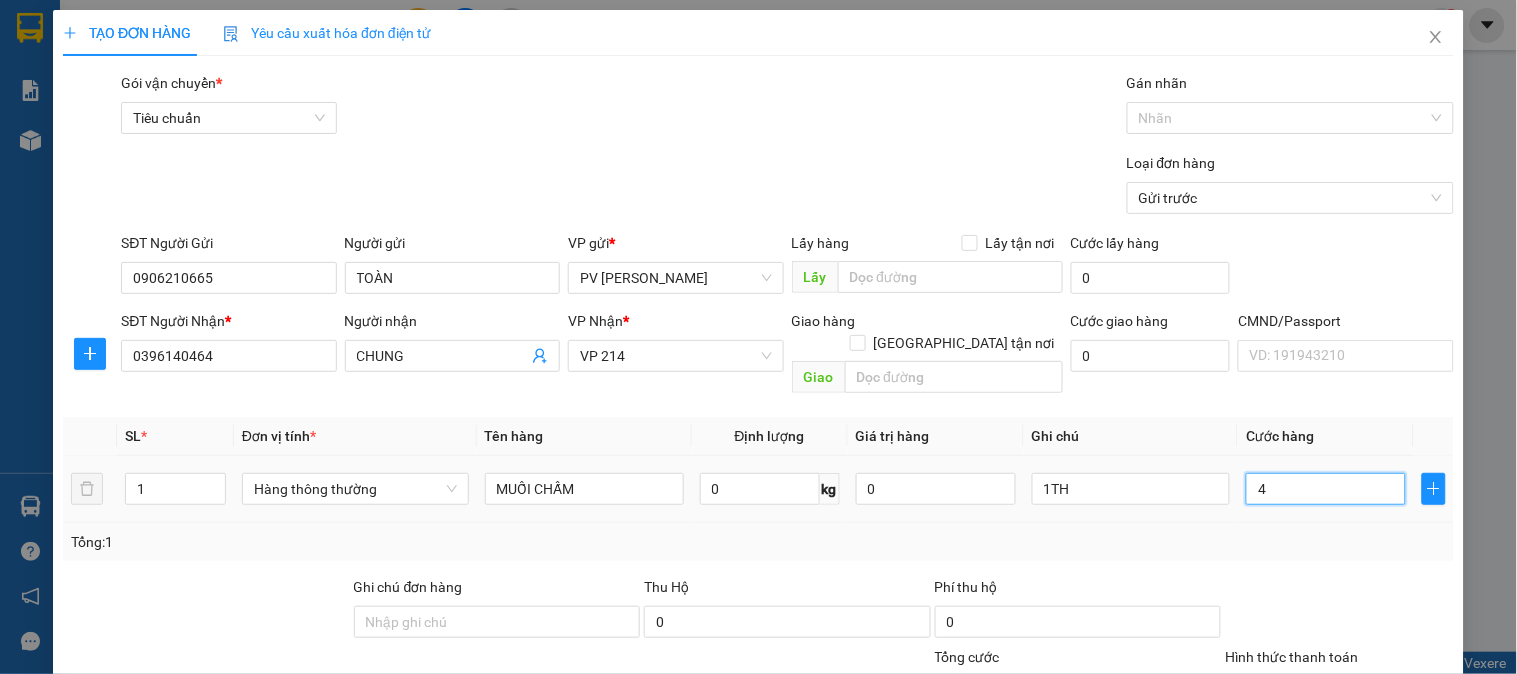 type on "40" 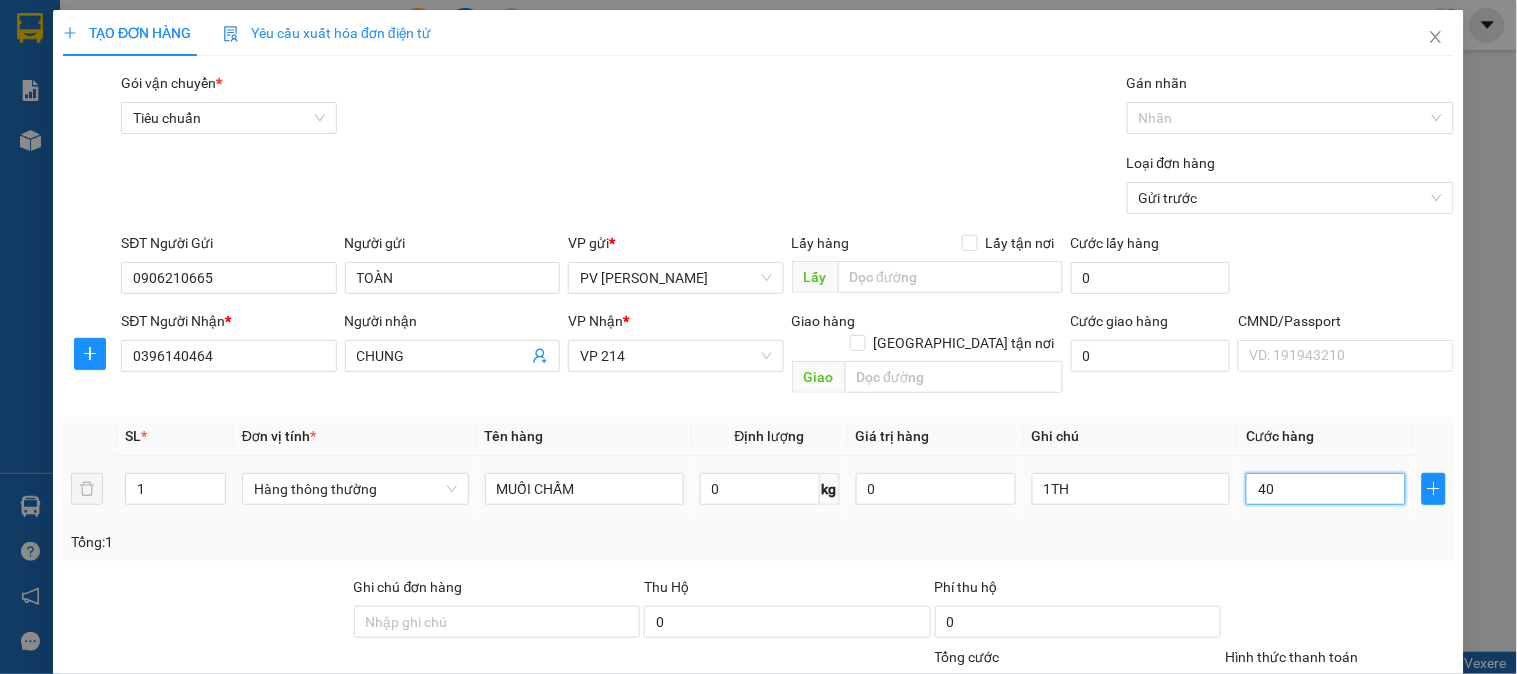 type on "400" 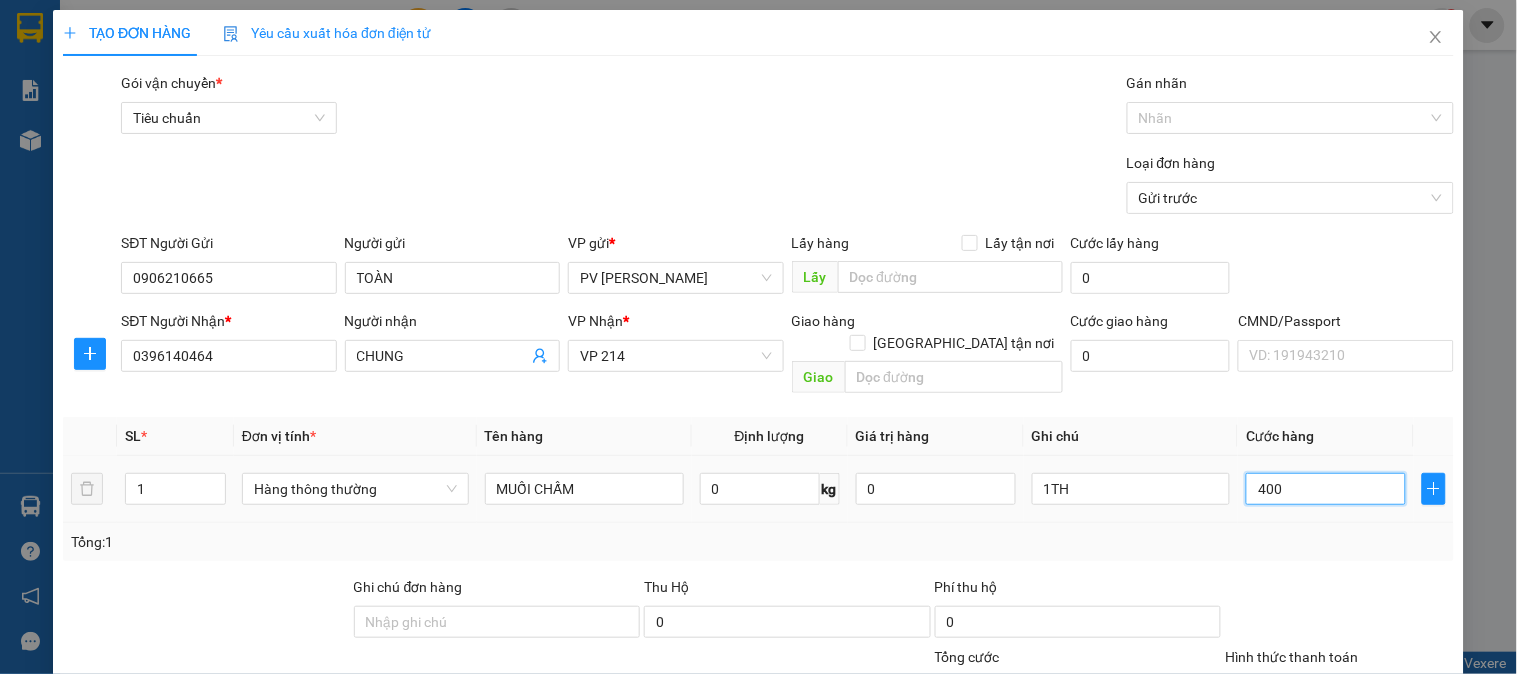 type on "4.000" 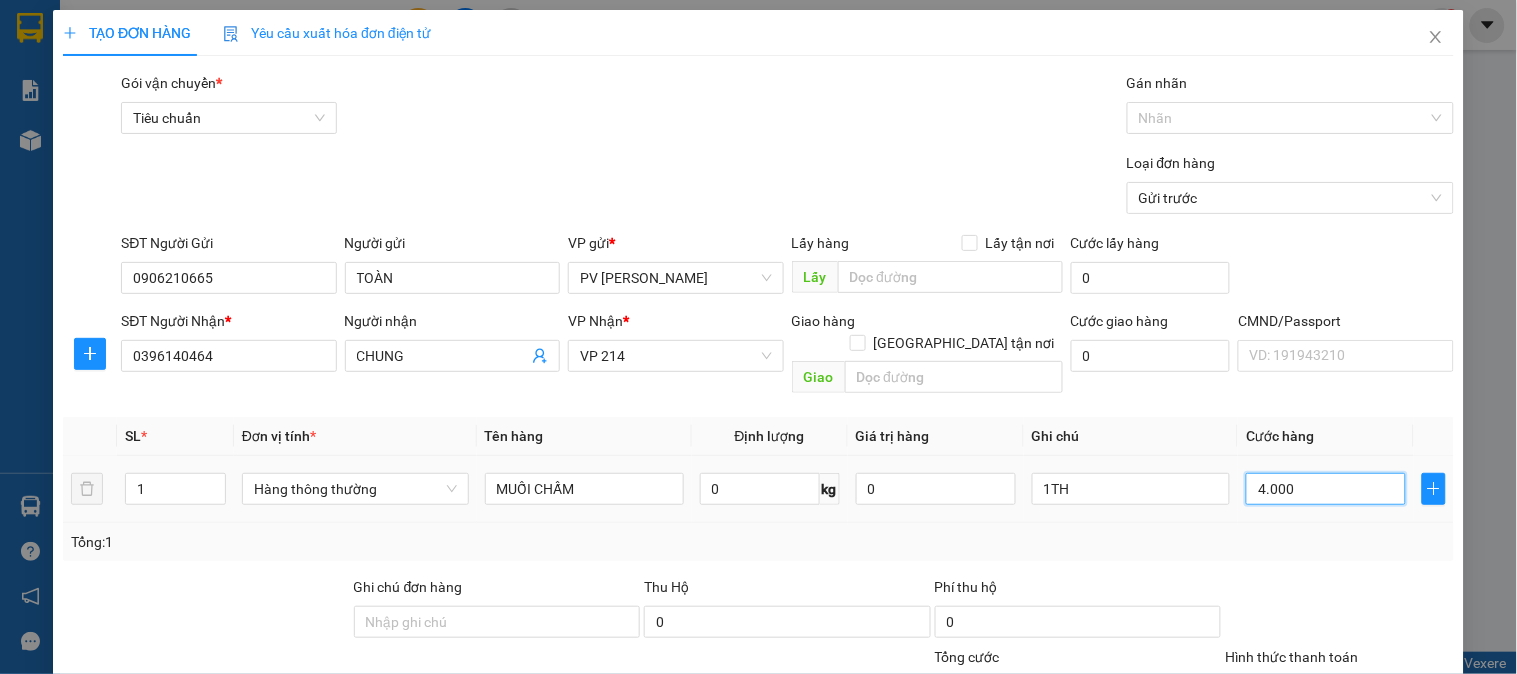 type on "40.000" 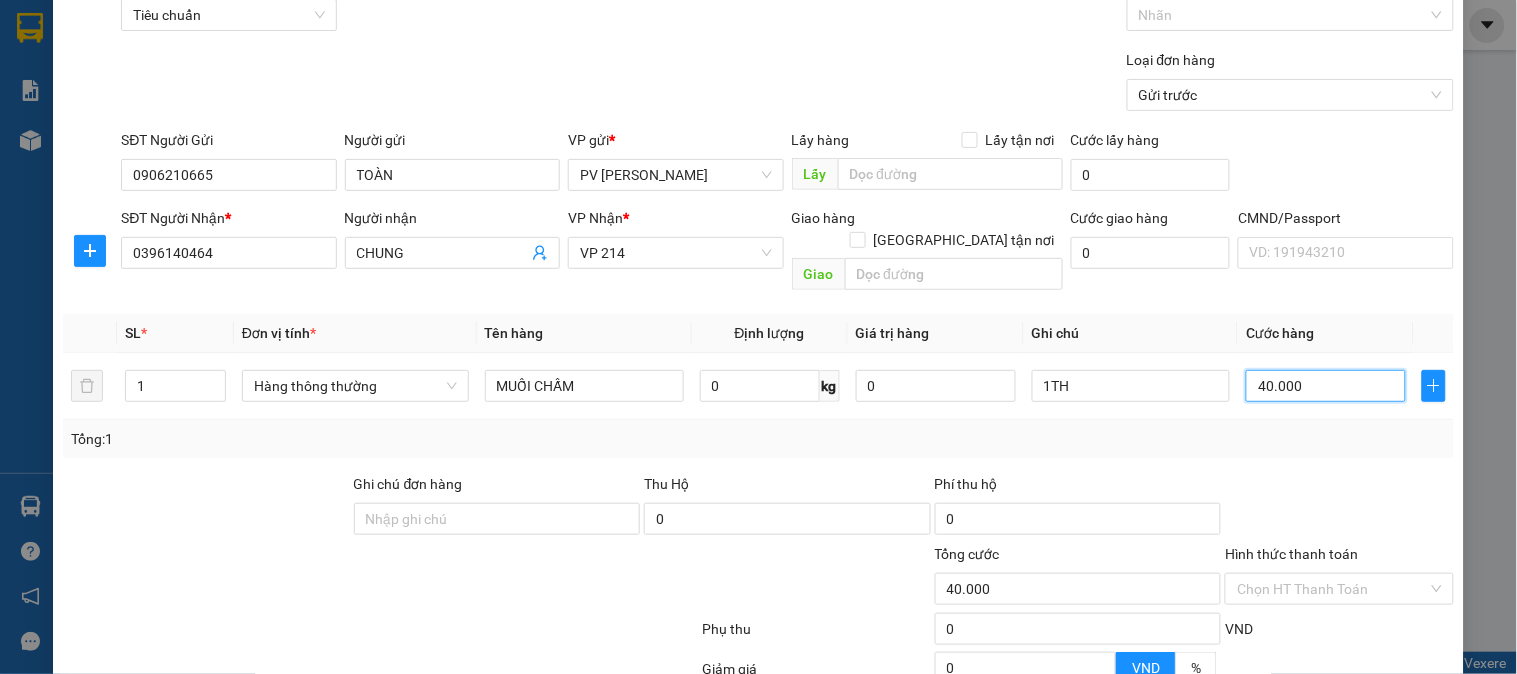 scroll, scrollTop: 287, scrollLeft: 0, axis: vertical 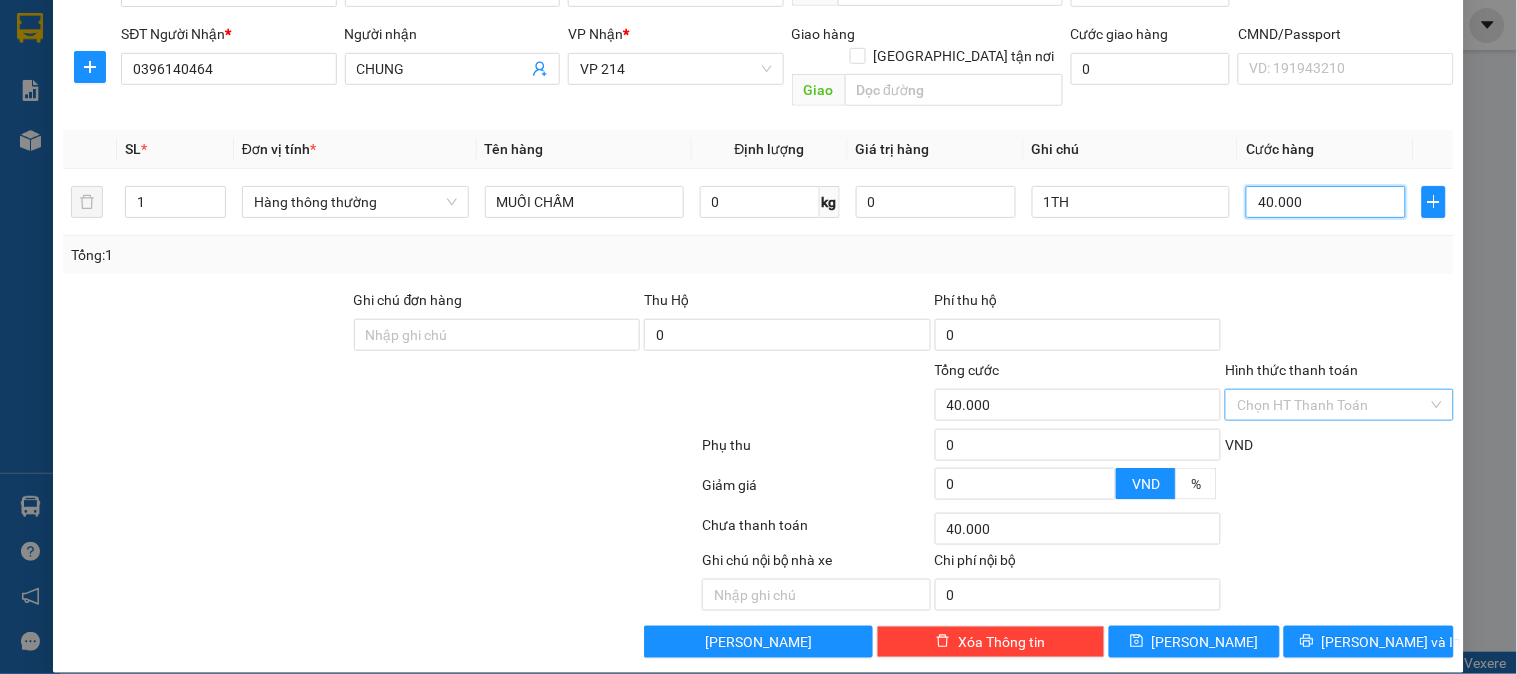 type on "40.000" 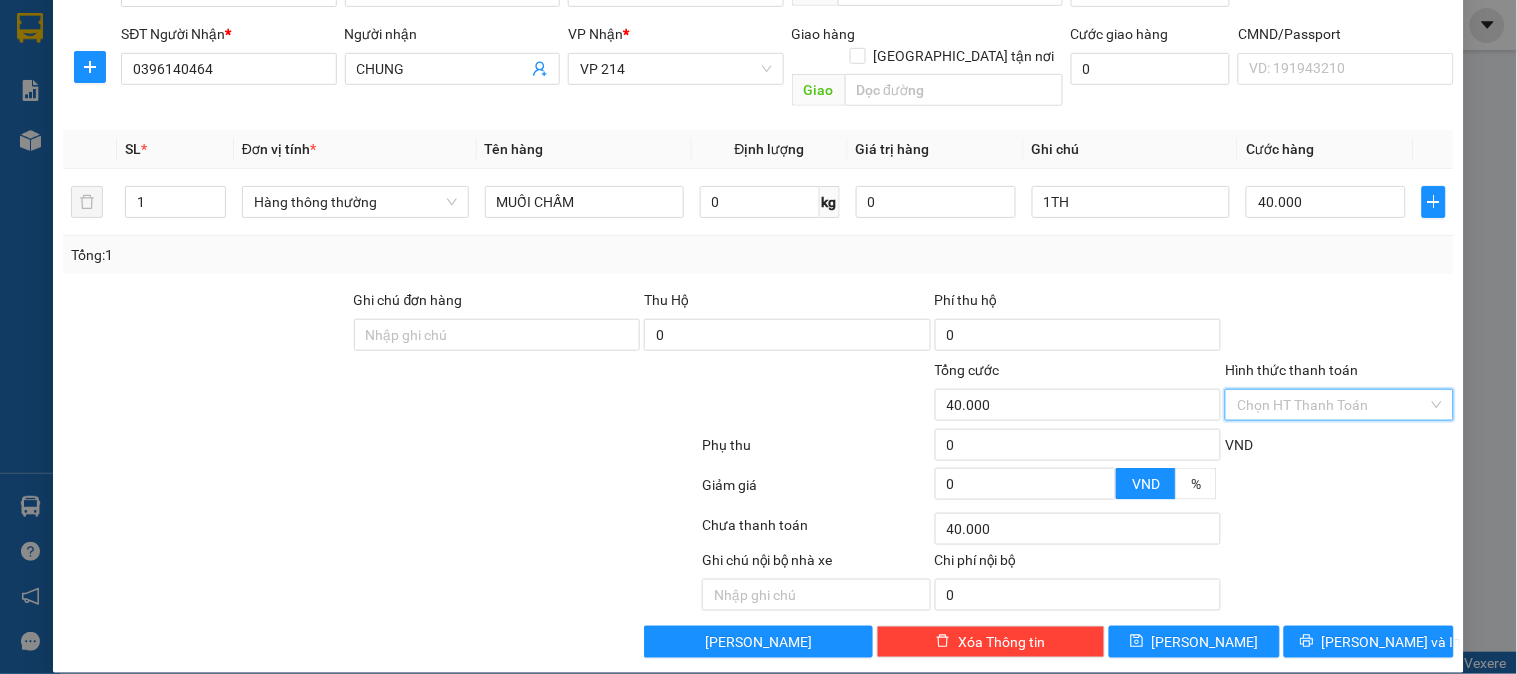 click on "Hình thức thanh toán" at bounding box center [1332, 405] 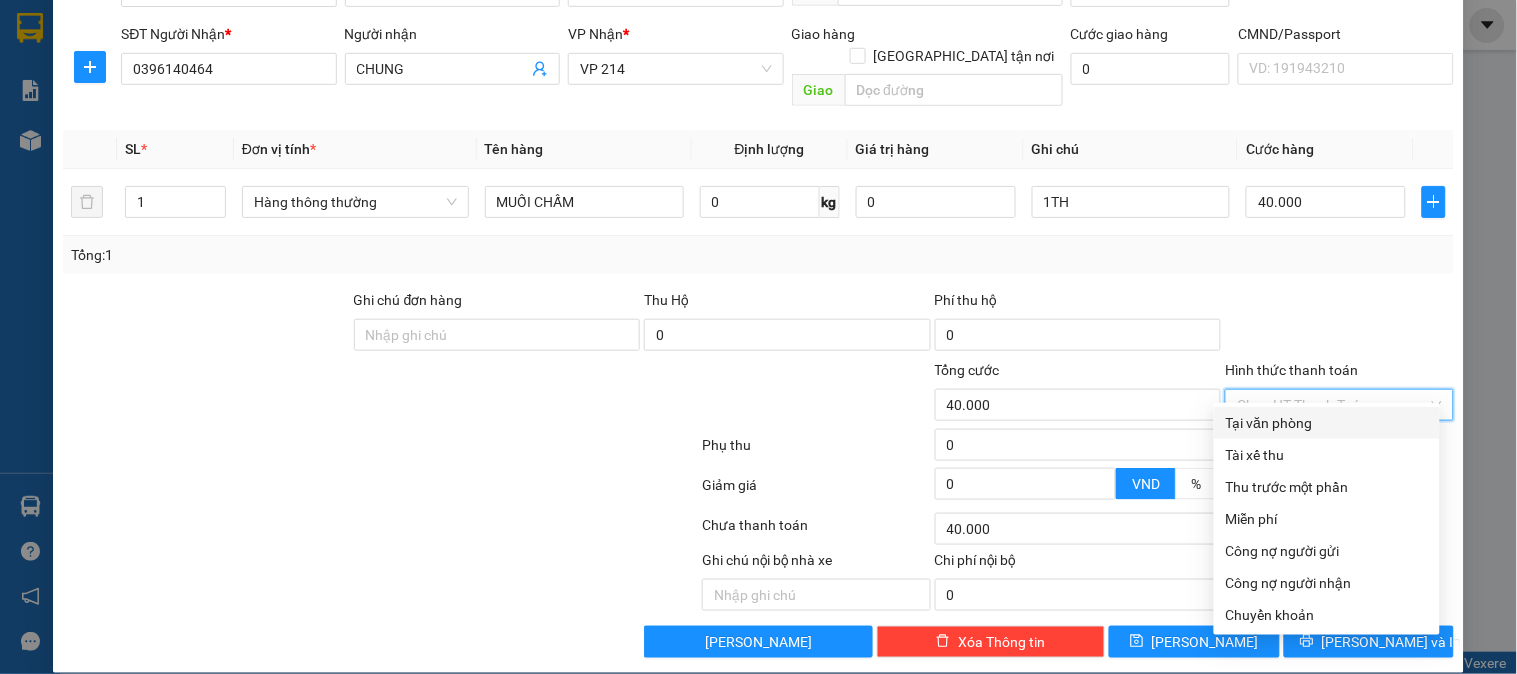 click on "Tại văn phòng" at bounding box center [1327, 423] 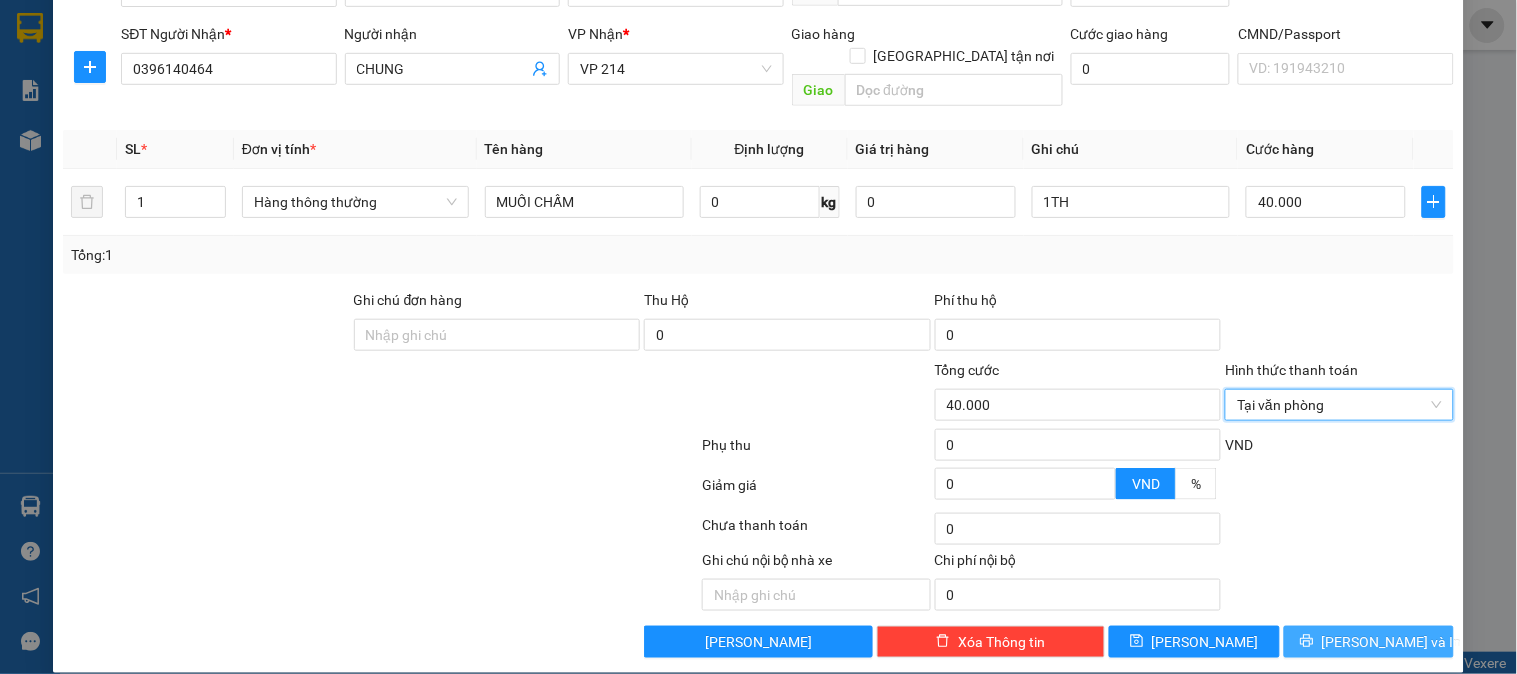 click on "[PERSON_NAME] và In" at bounding box center [1392, 642] 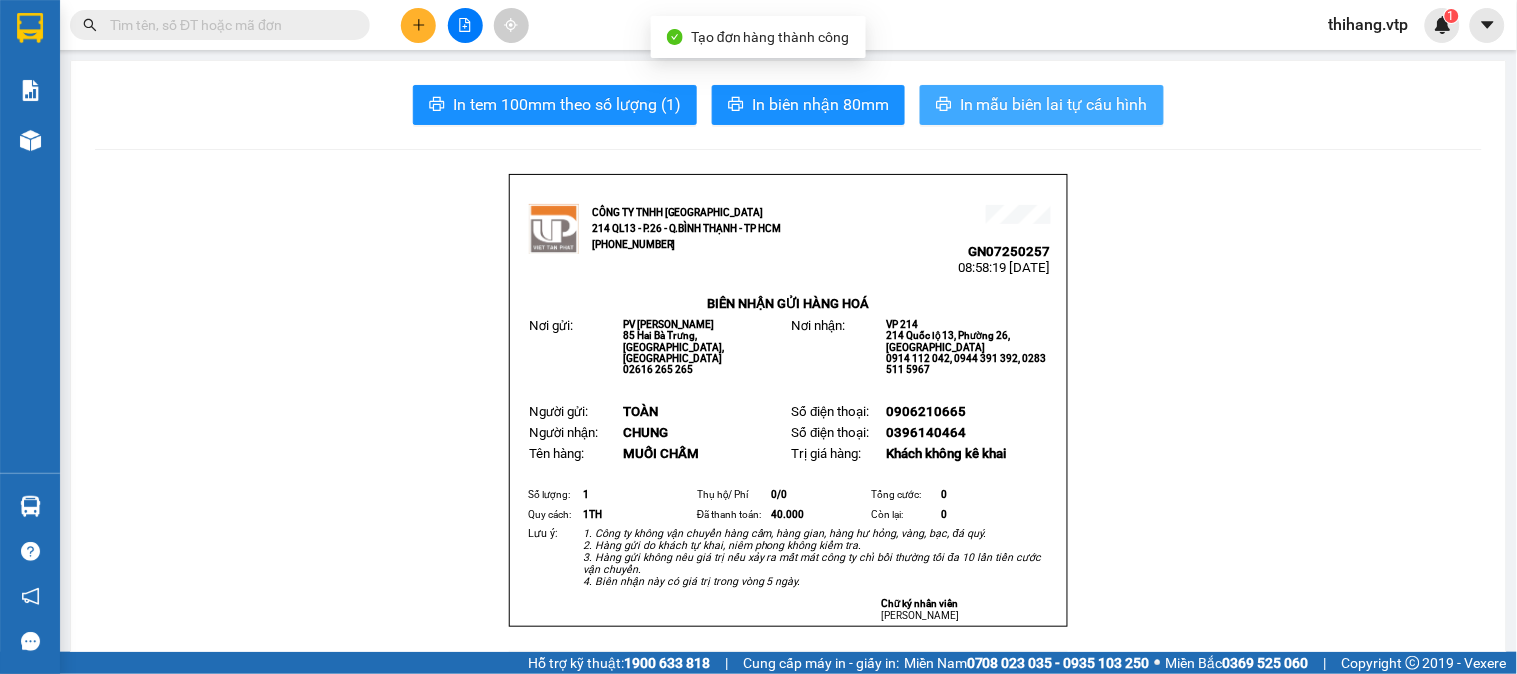 click on "In mẫu biên lai tự cấu hình" at bounding box center (1054, 104) 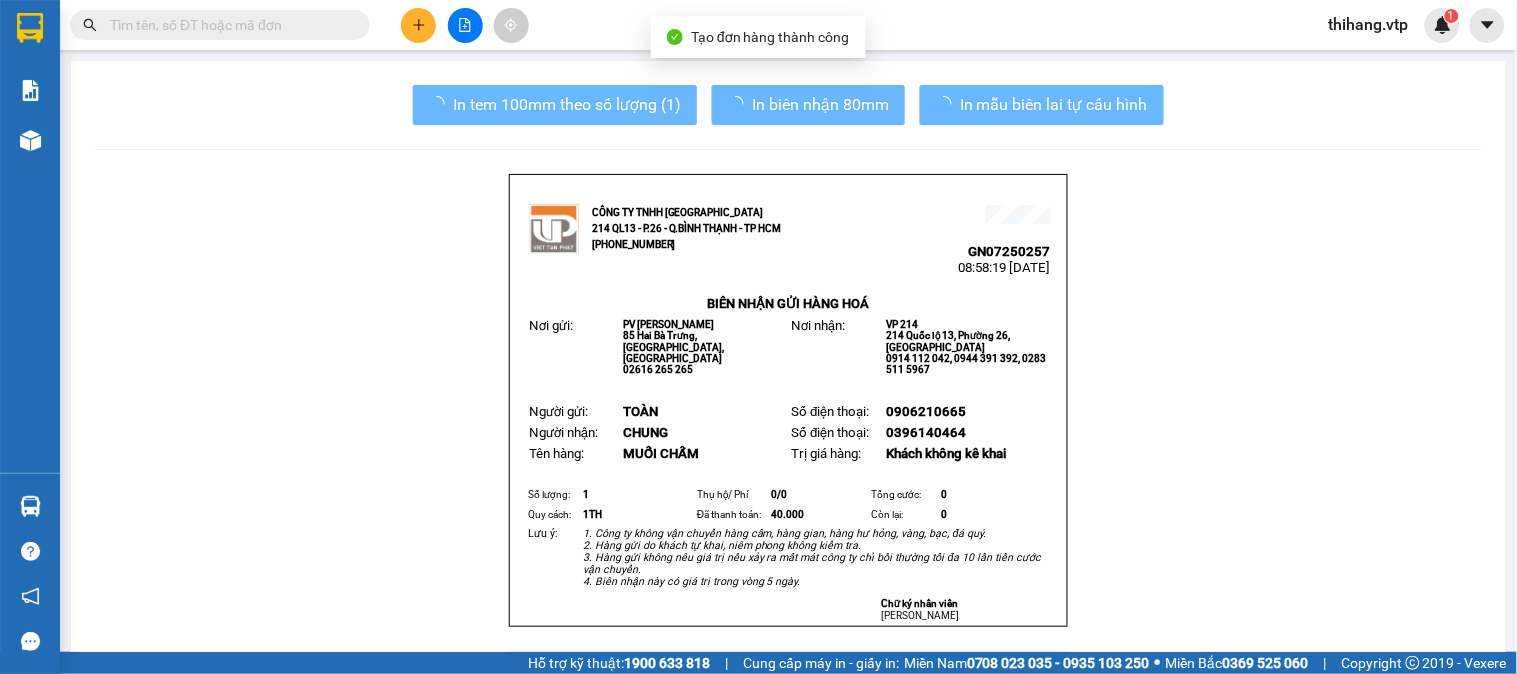 scroll, scrollTop: 0, scrollLeft: 0, axis: both 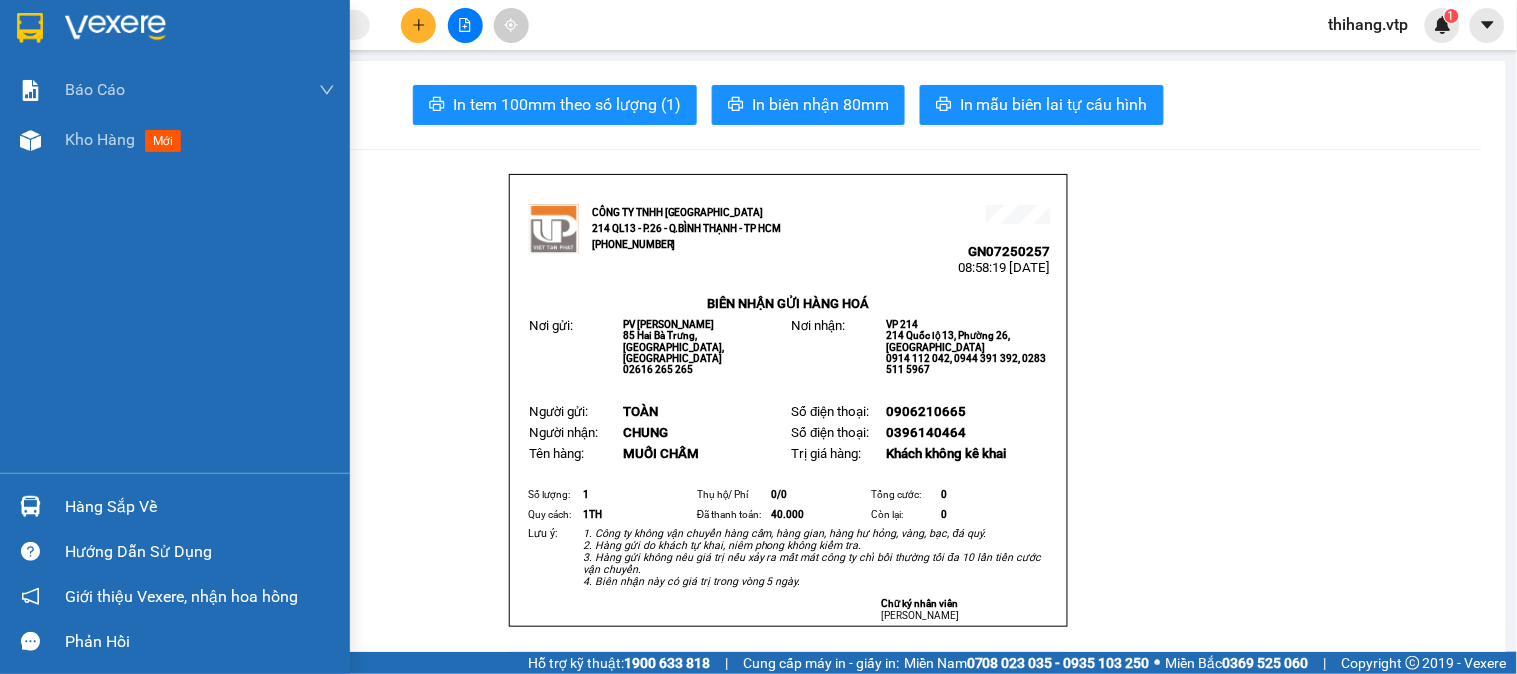 click at bounding box center [115, 28] 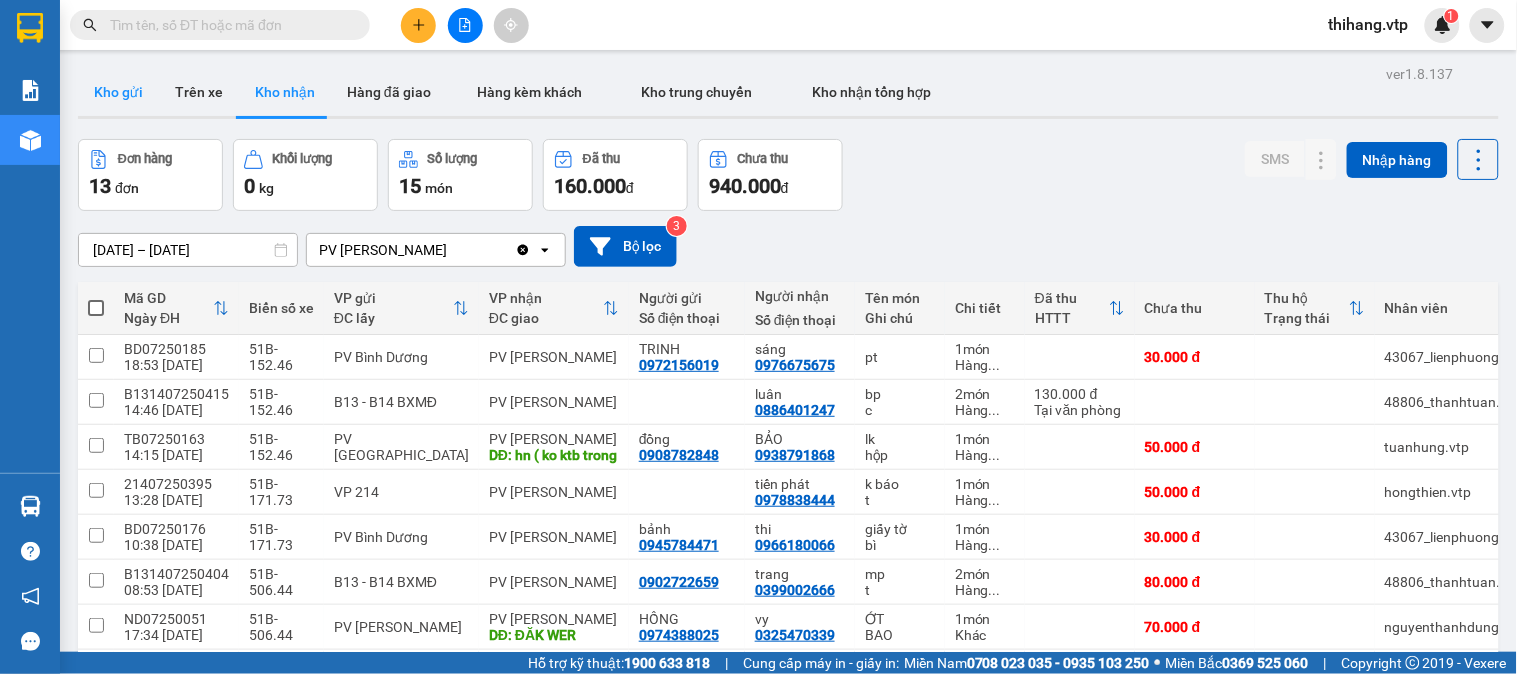 click on "Kho gửi" at bounding box center (118, 92) 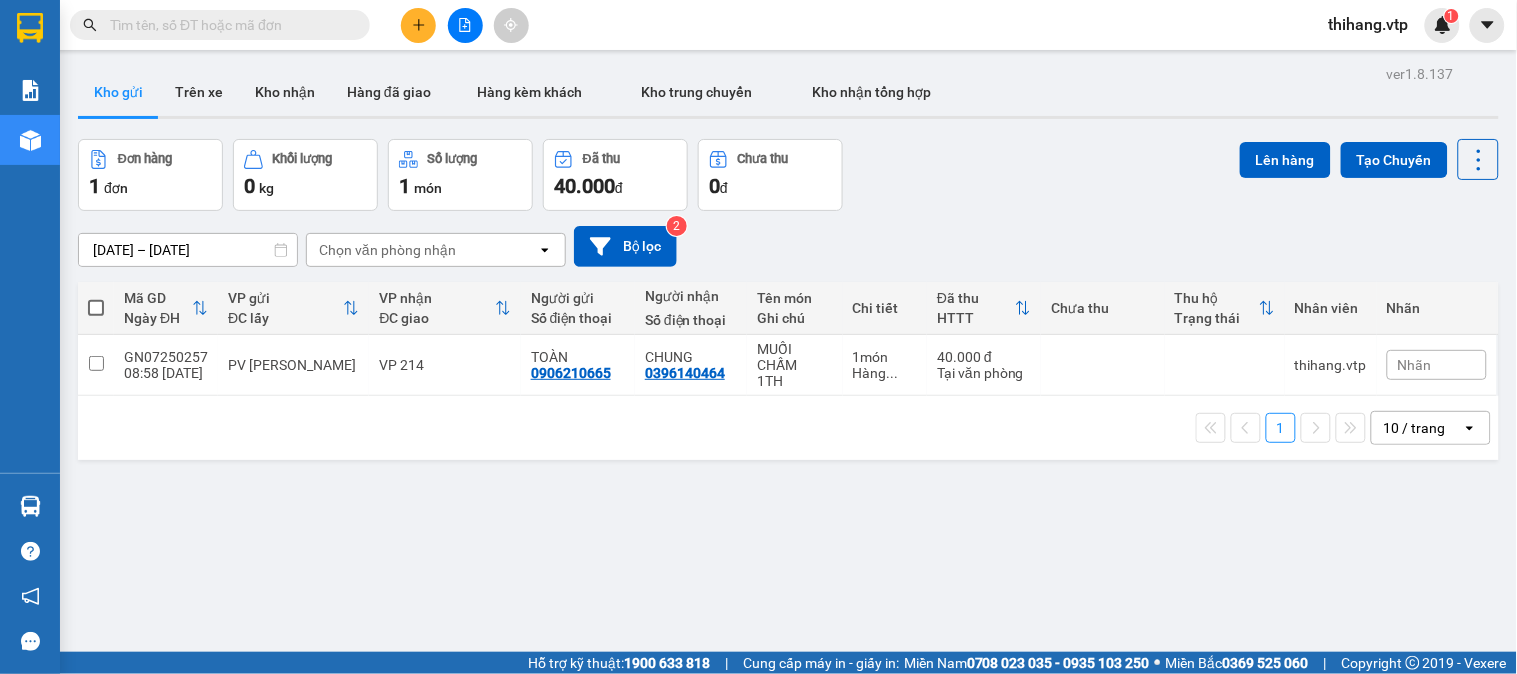 click at bounding box center (96, 308) 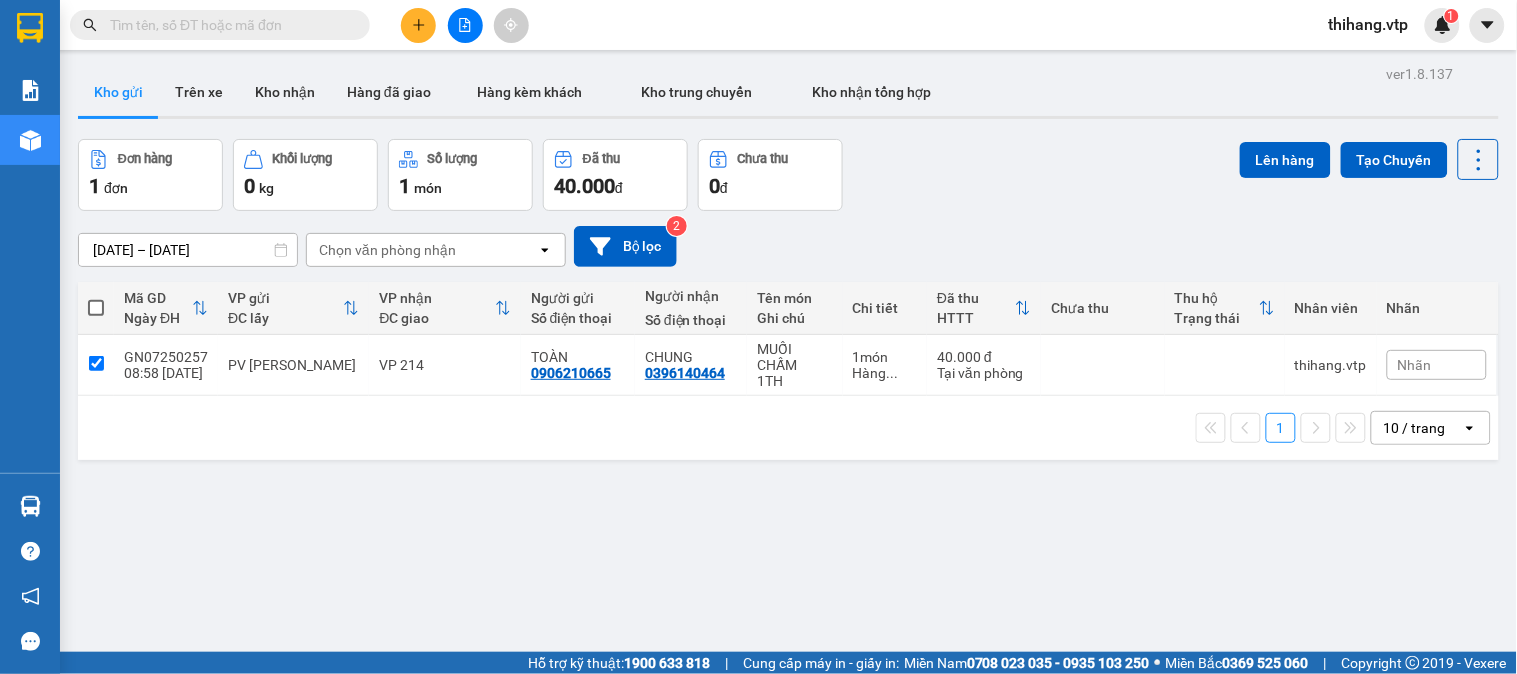 checkbox on "true" 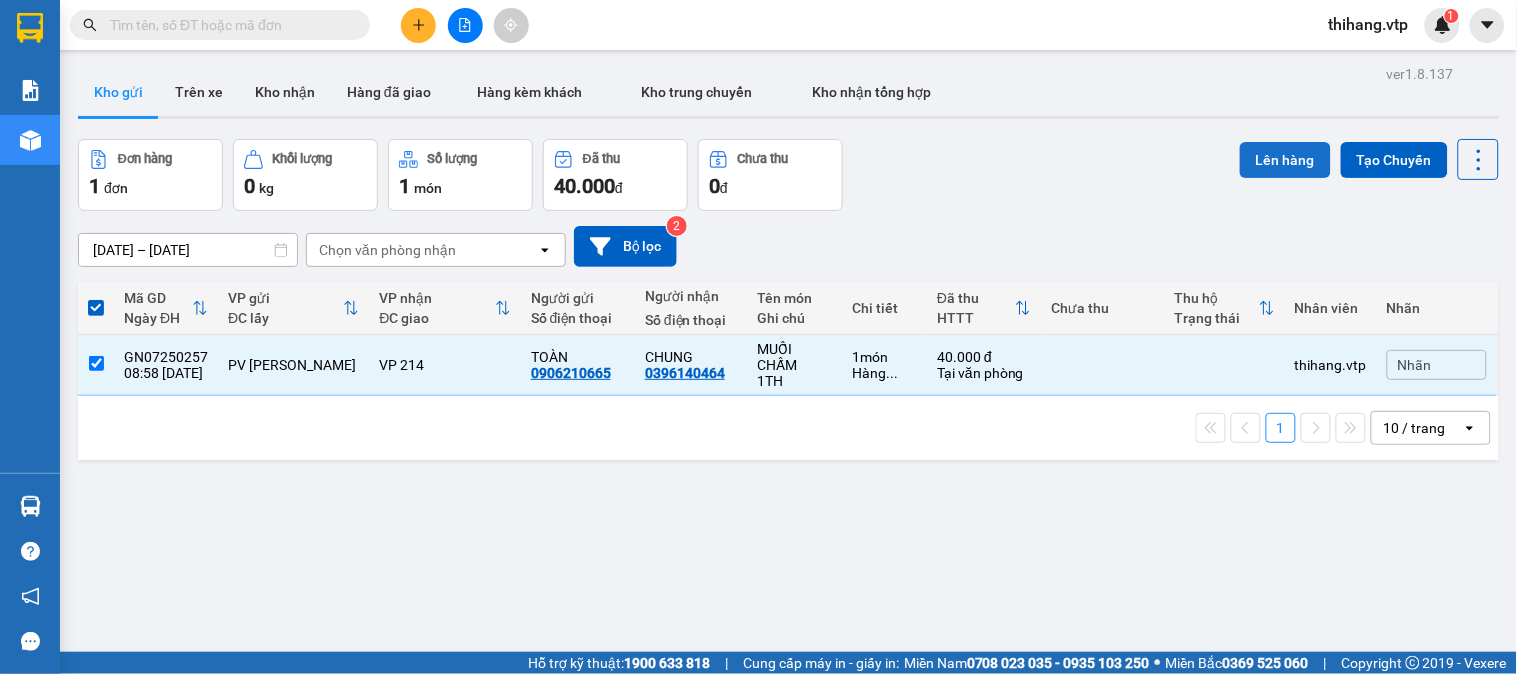 click on "Lên hàng" at bounding box center [1285, 160] 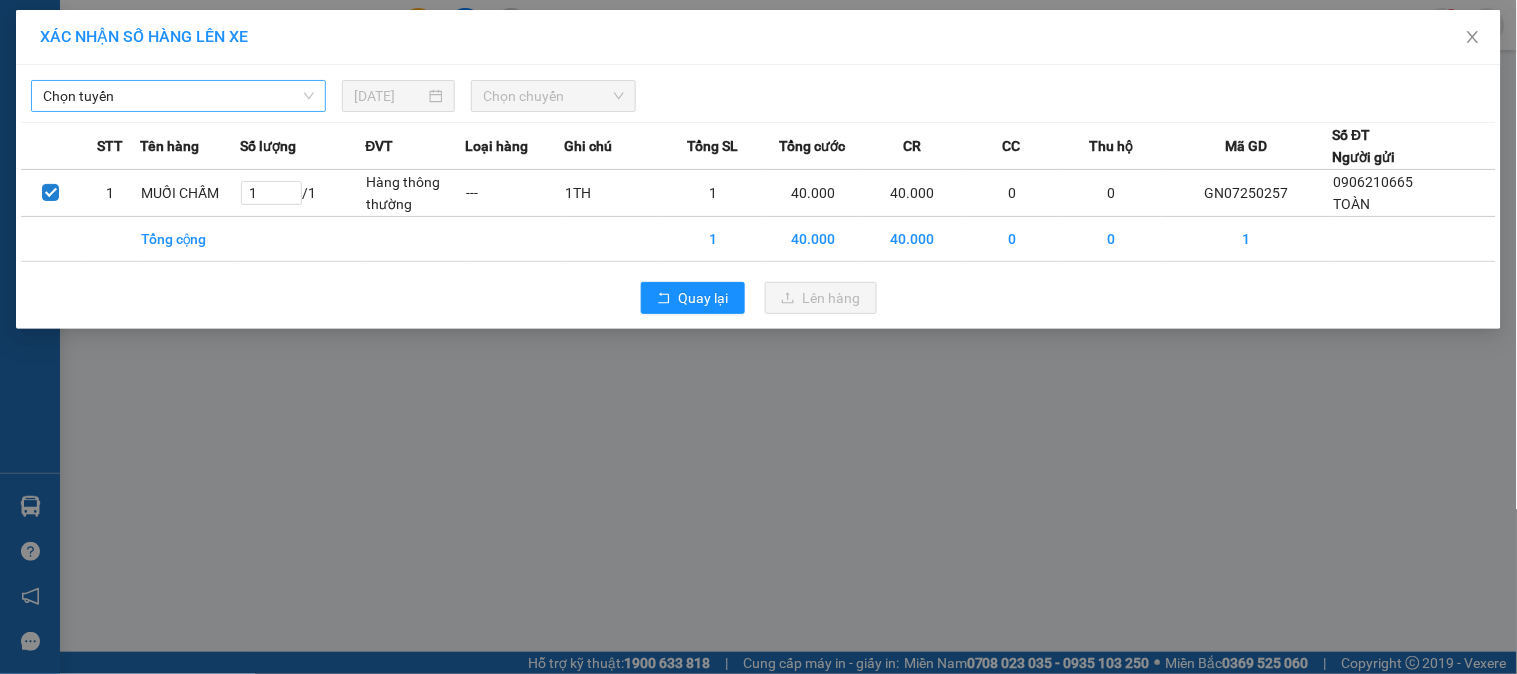 click on "Chọn tuyến" at bounding box center [178, 96] 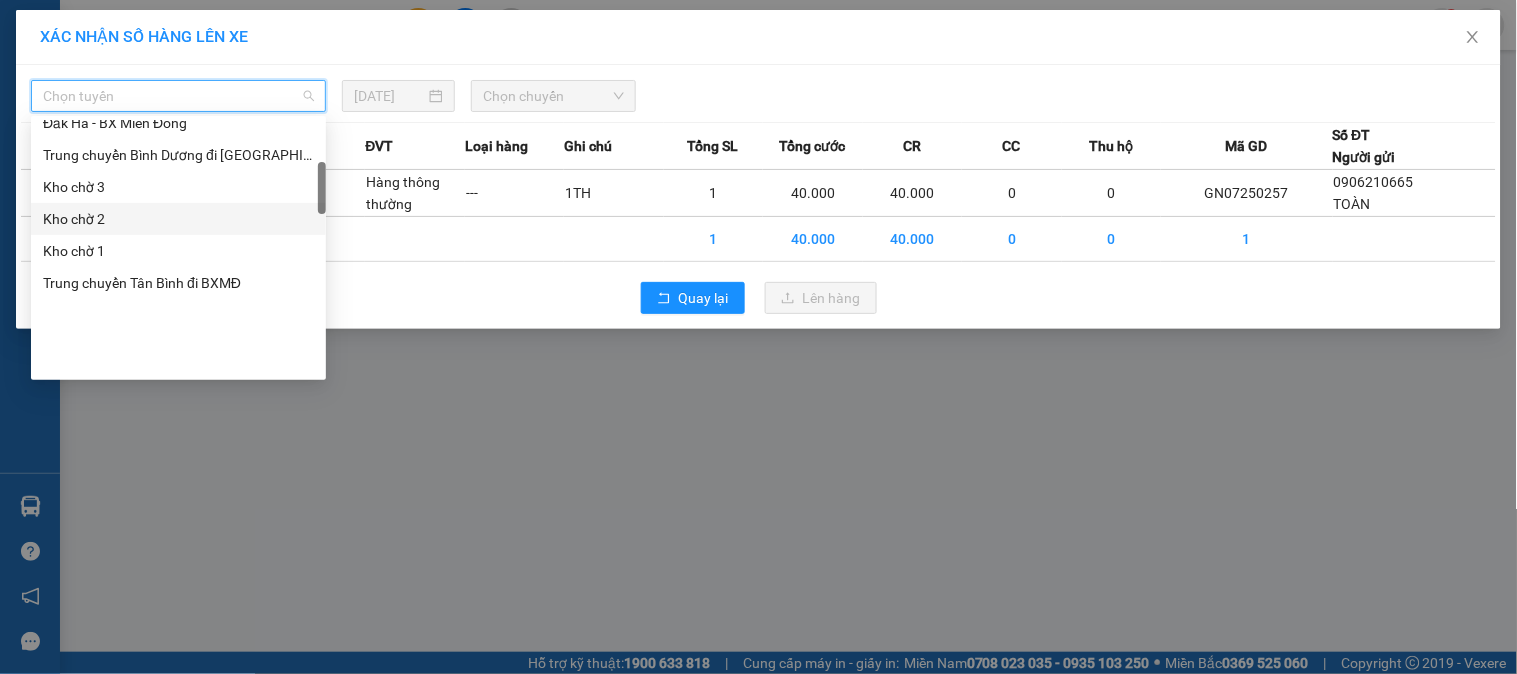 scroll, scrollTop: 222, scrollLeft: 0, axis: vertical 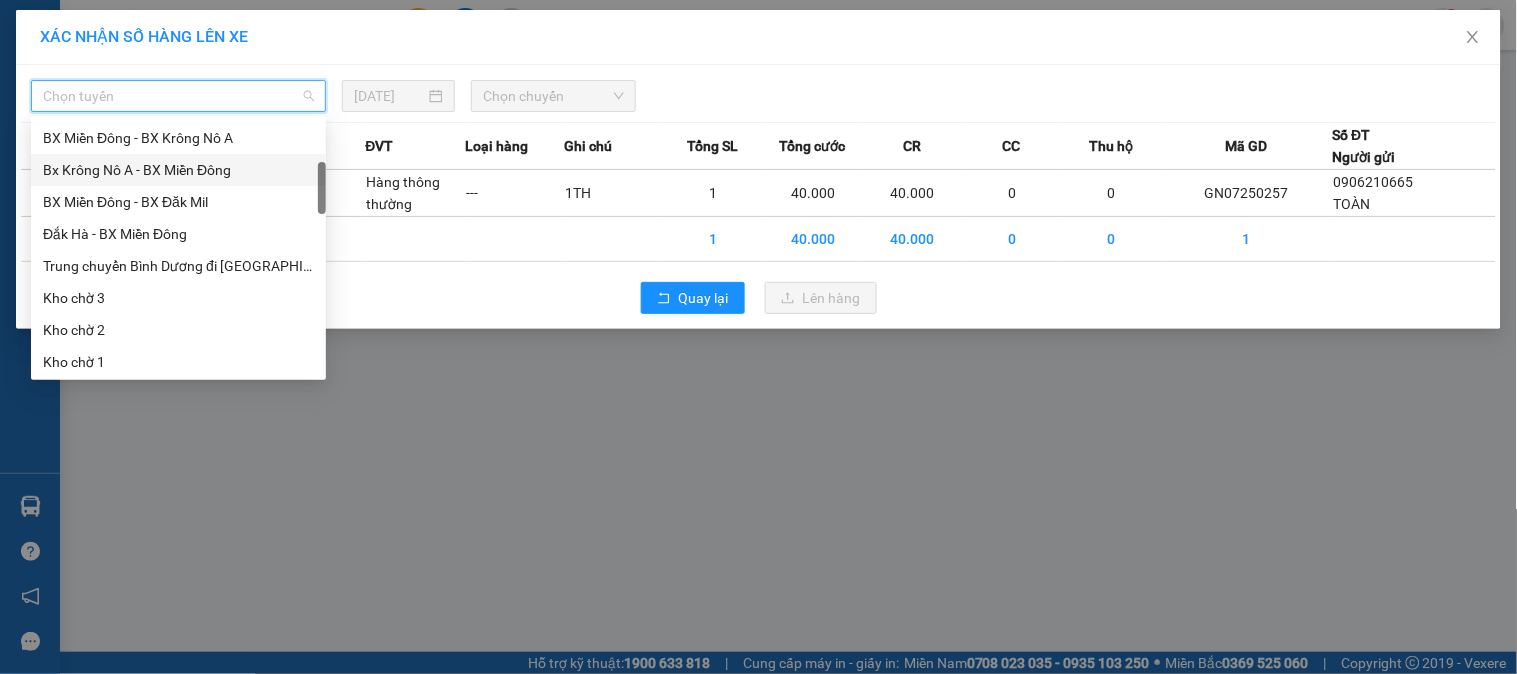 click on "Bx Krông Nô A - BX Miền Đông" at bounding box center [178, 170] 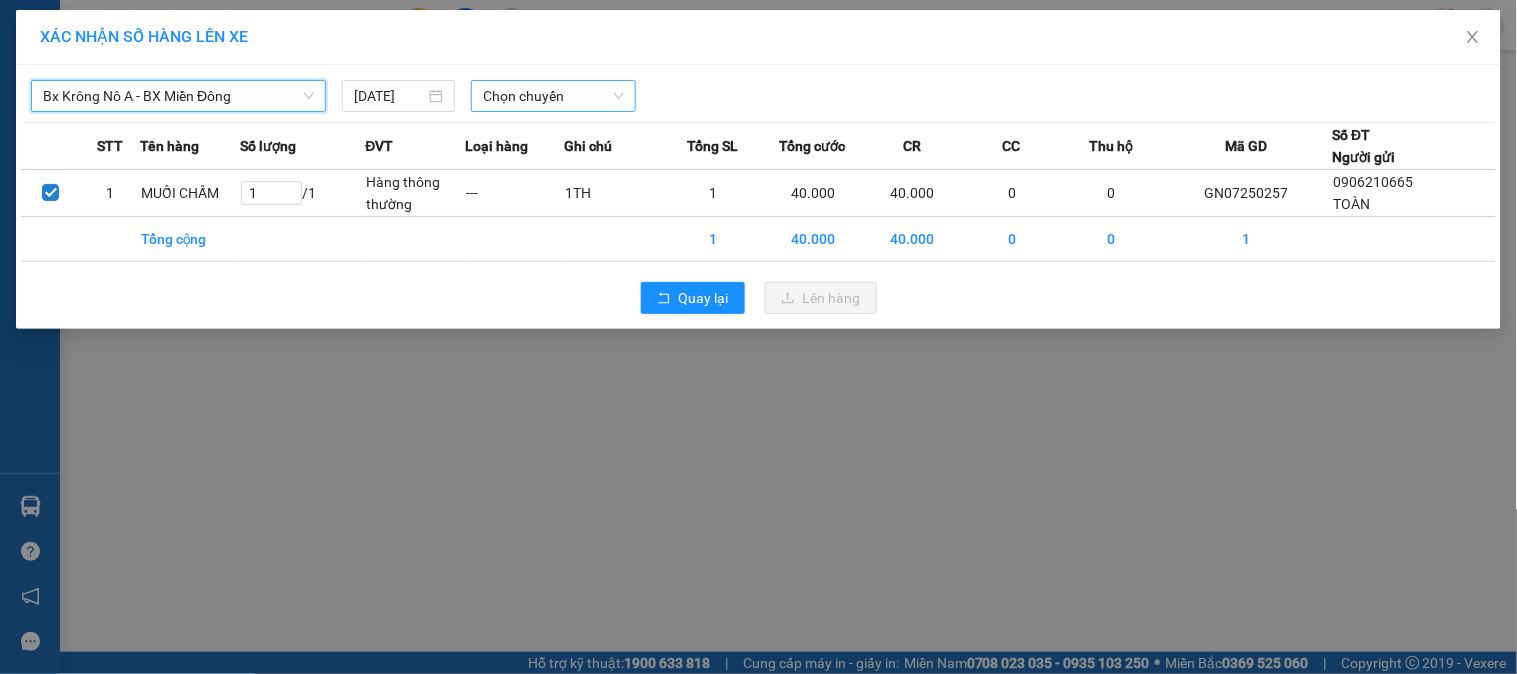 click on "Chọn chuyến" at bounding box center (553, 96) 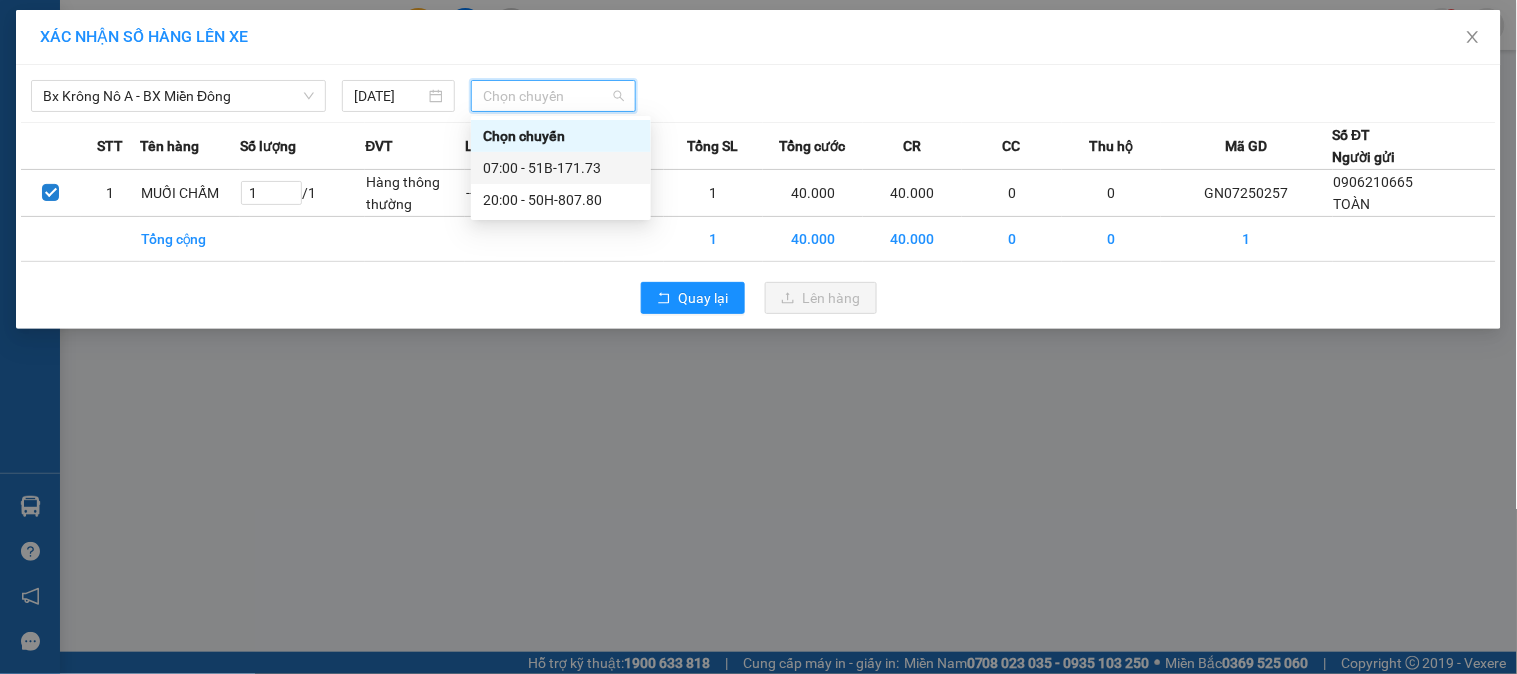 click on "07:00     - 51B-171.73" at bounding box center [561, 168] 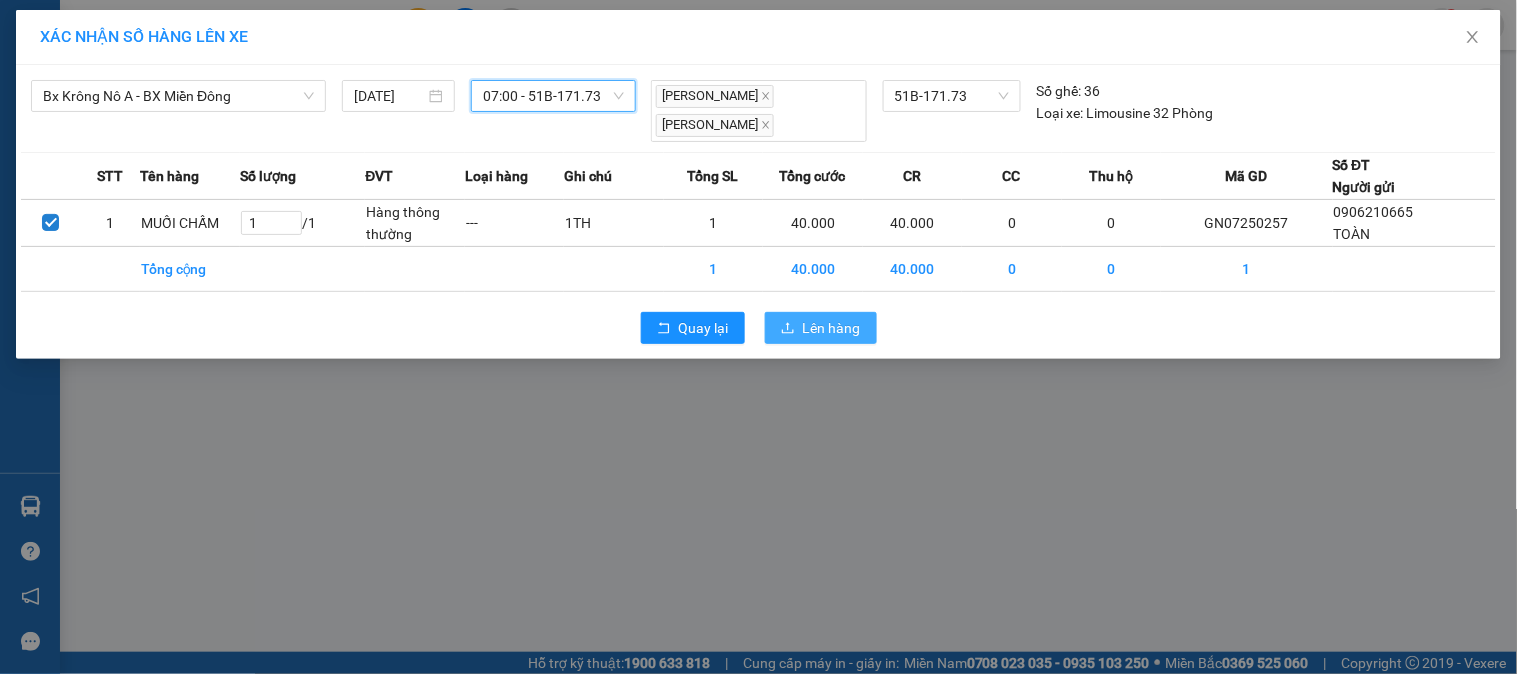 click on "Lên hàng" at bounding box center (821, 328) 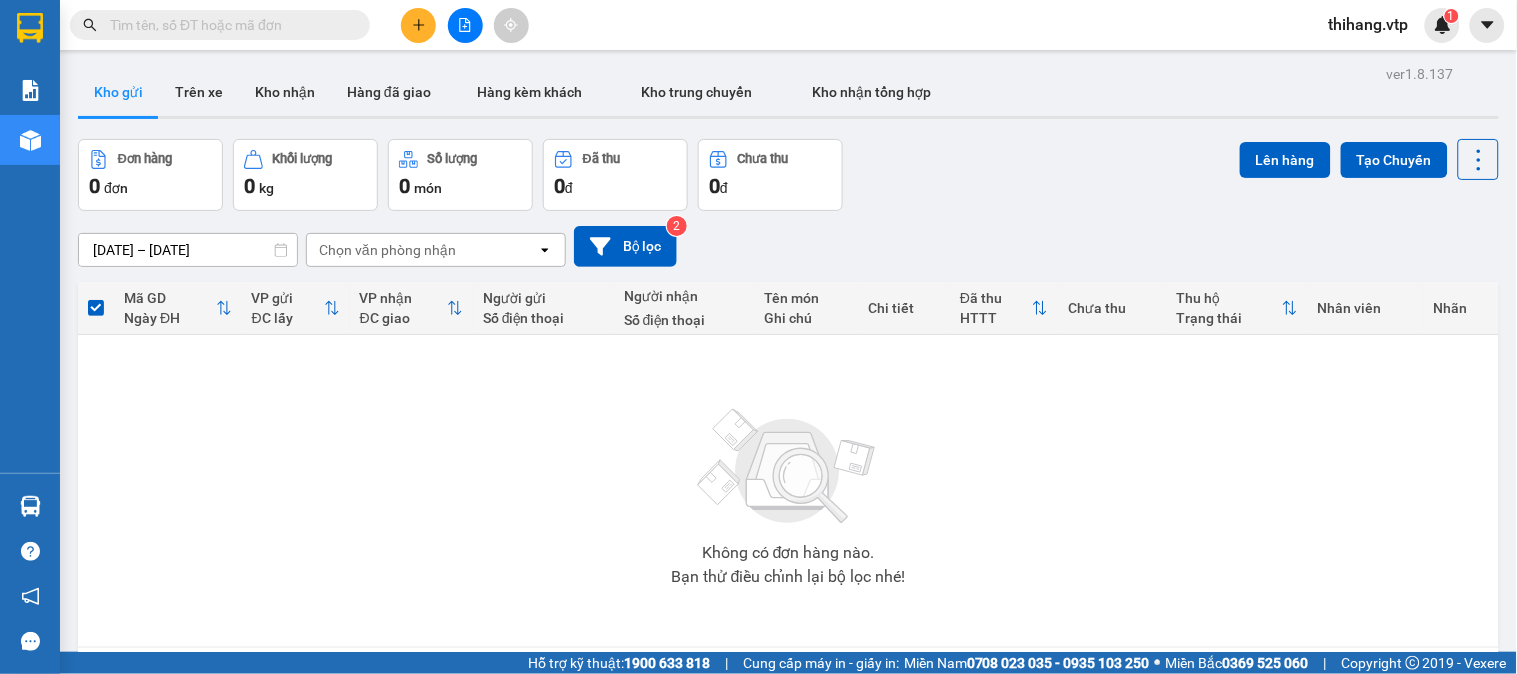 click at bounding box center [228, 25] 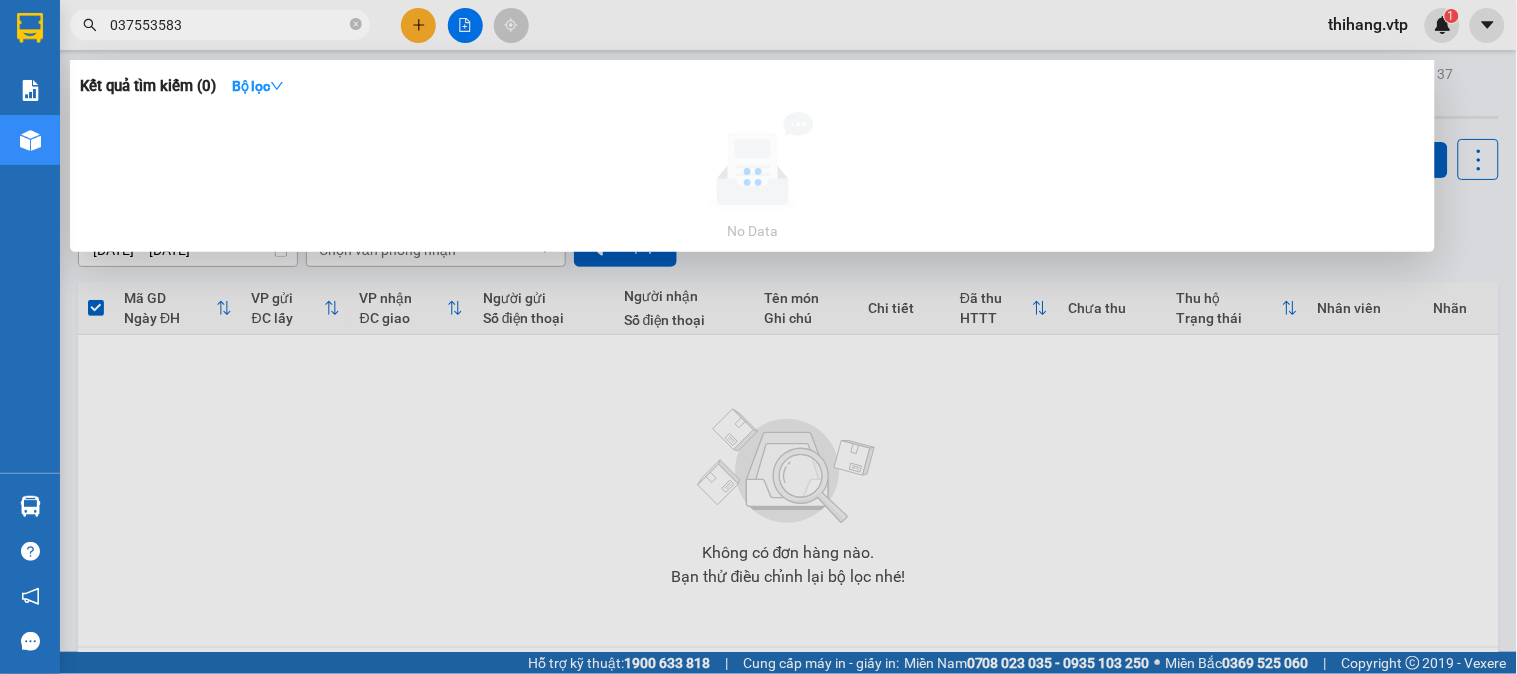 type on "0375535833" 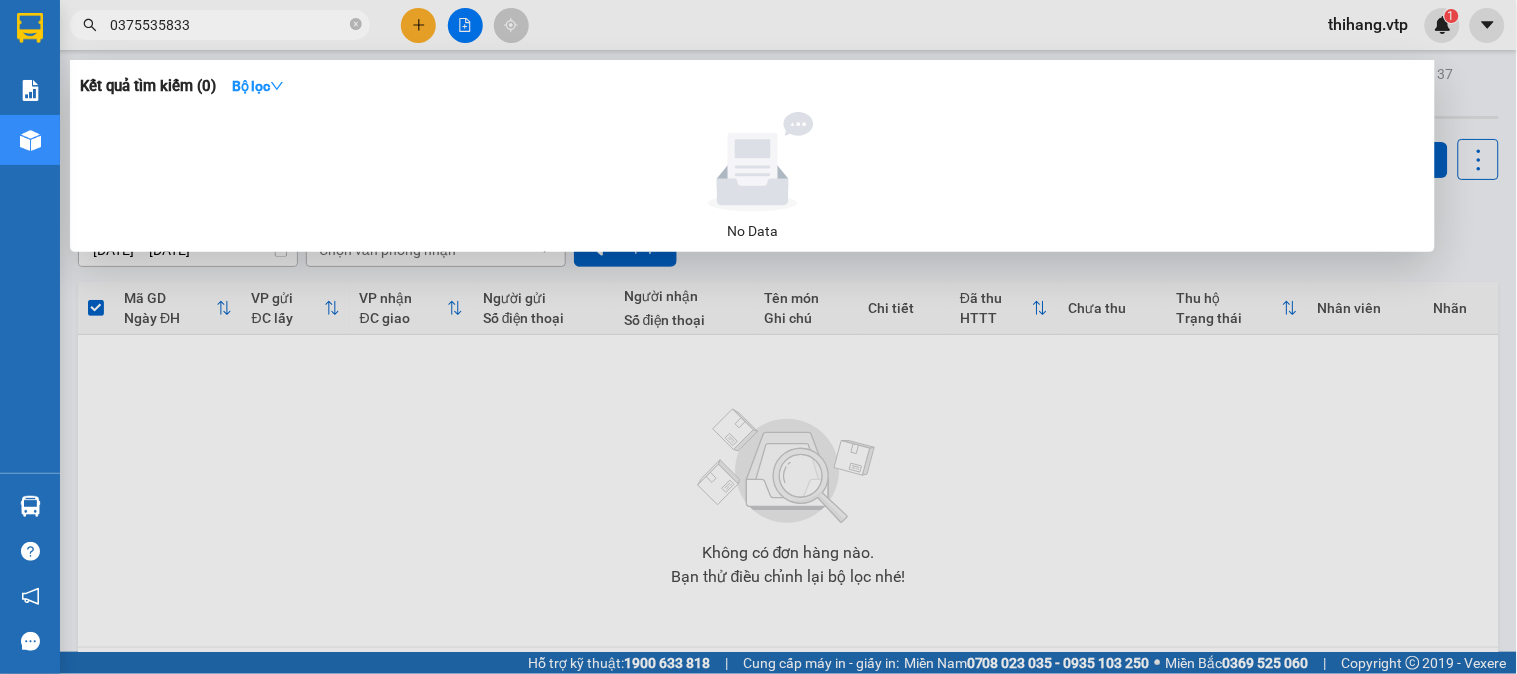 drag, startPoint x: 200, startPoint y: 23, endPoint x: 140, endPoint y: 23, distance: 60 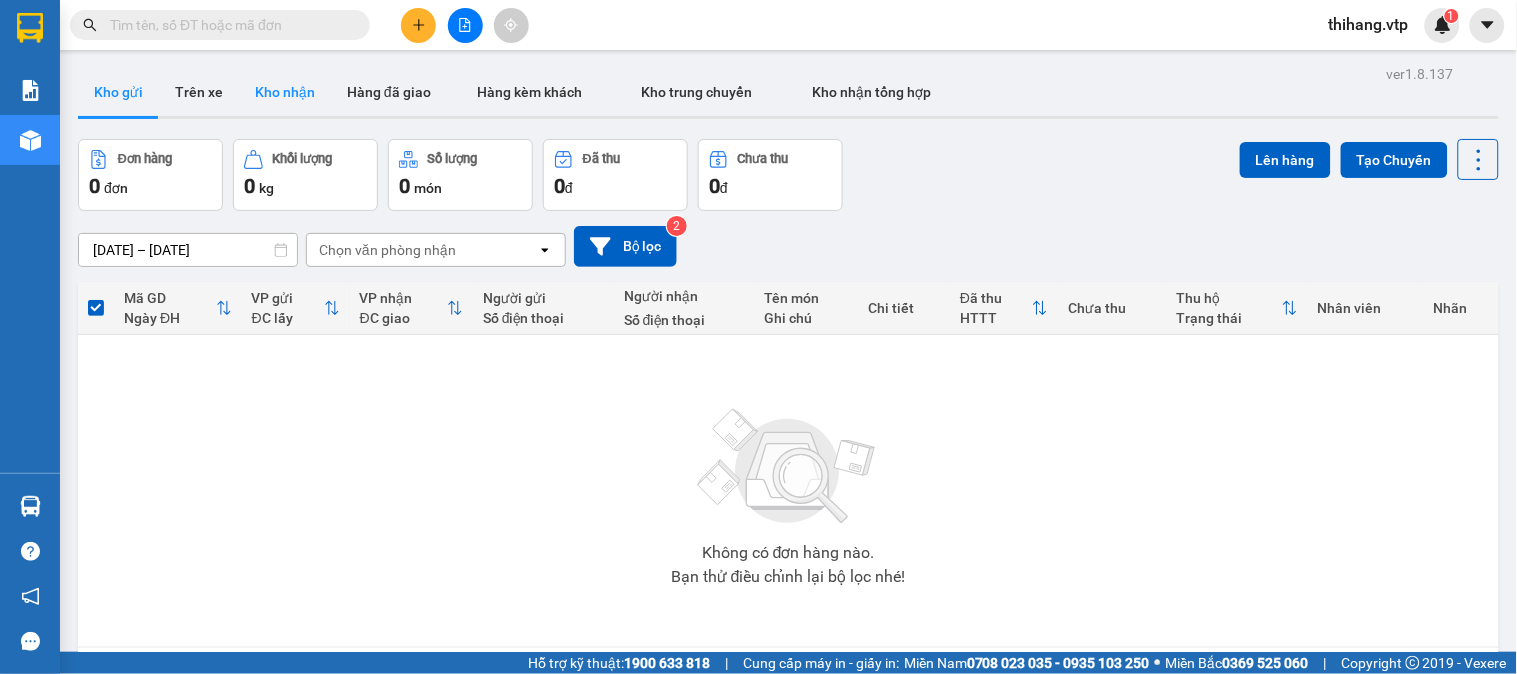 click on "Kho nhận" at bounding box center [285, 92] 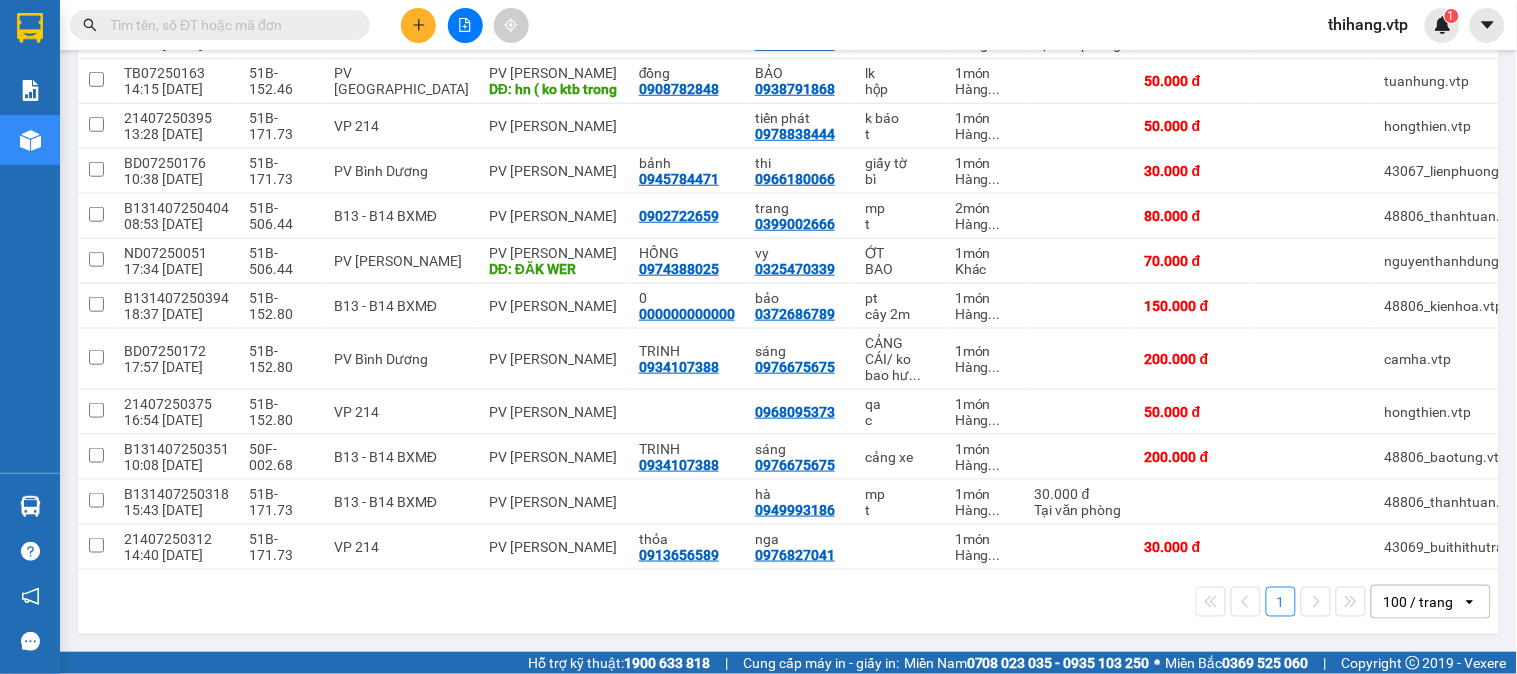 scroll, scrollTop: 392, scrollLeft: 0, axis: vertical 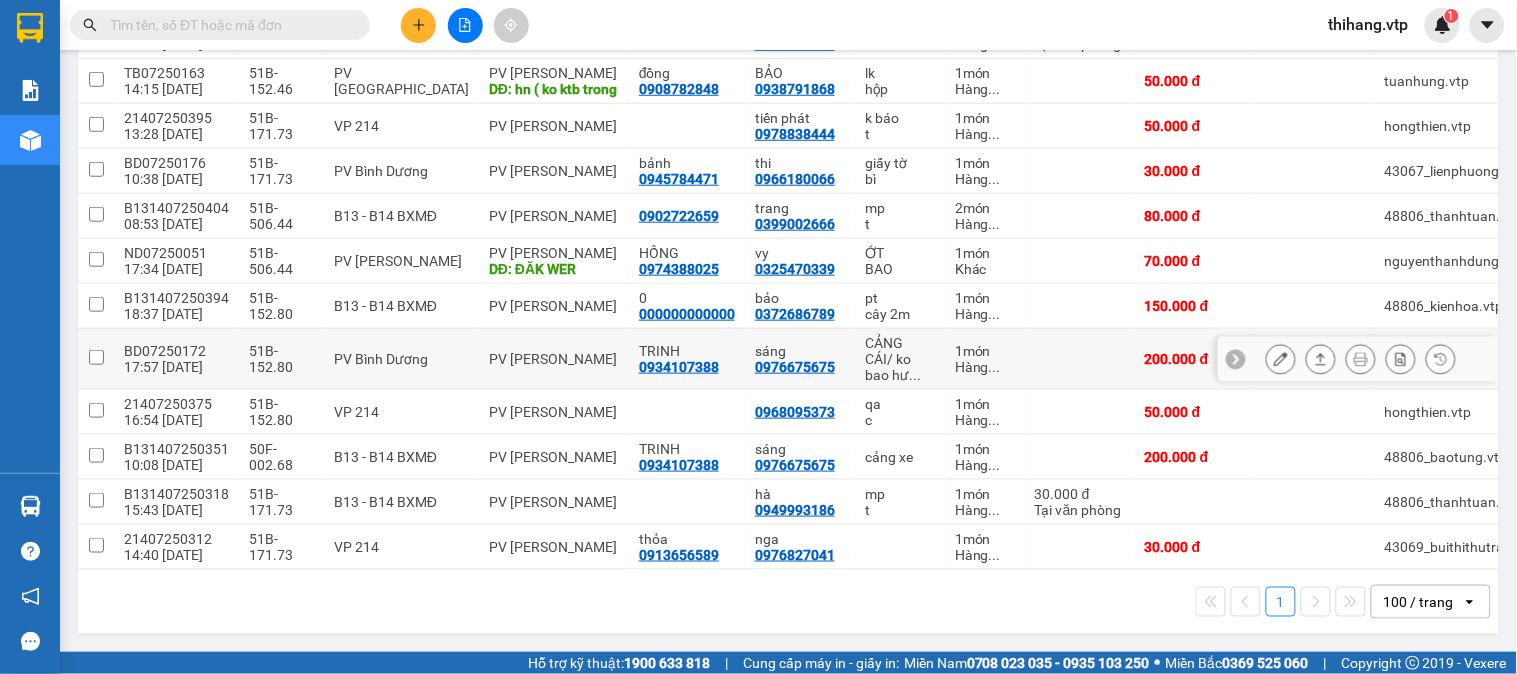 click 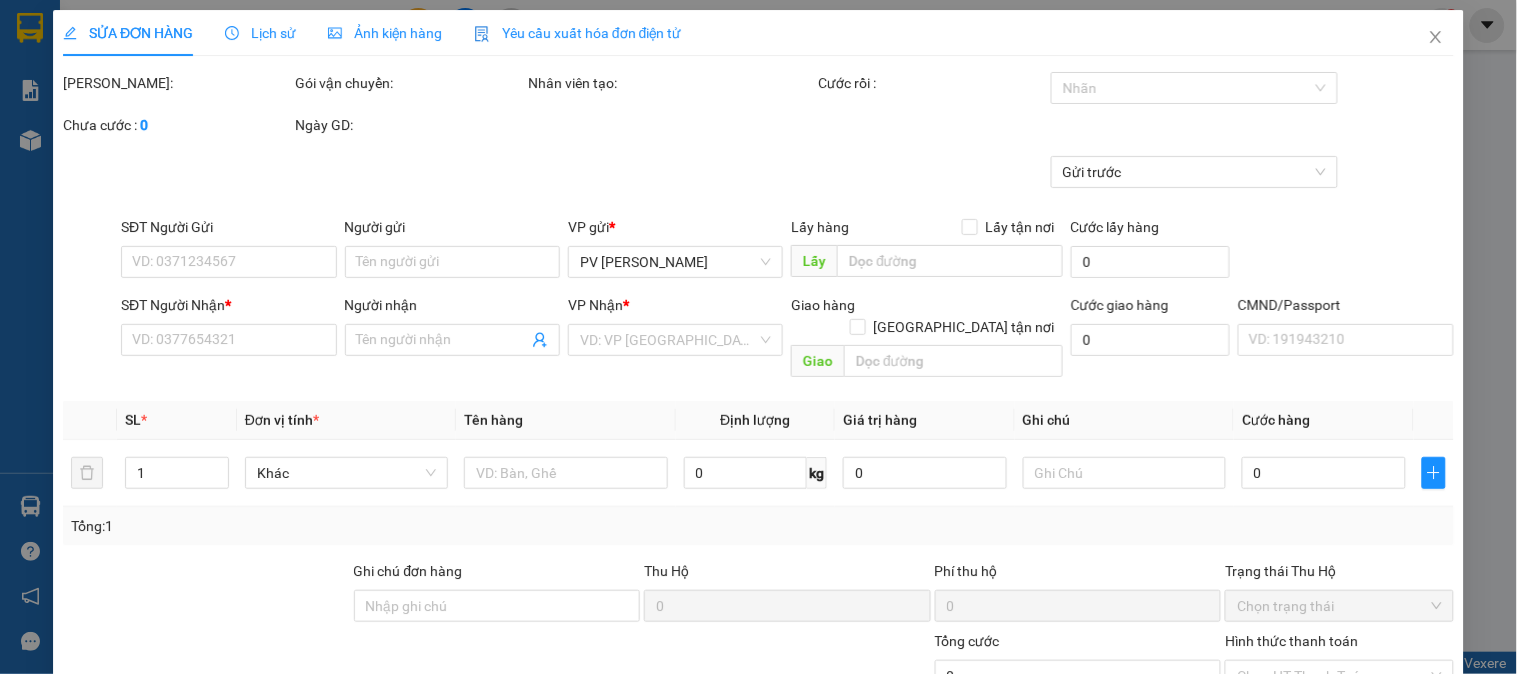 scroll, scrollTop: 0, scrollLeft: 0, axis: both 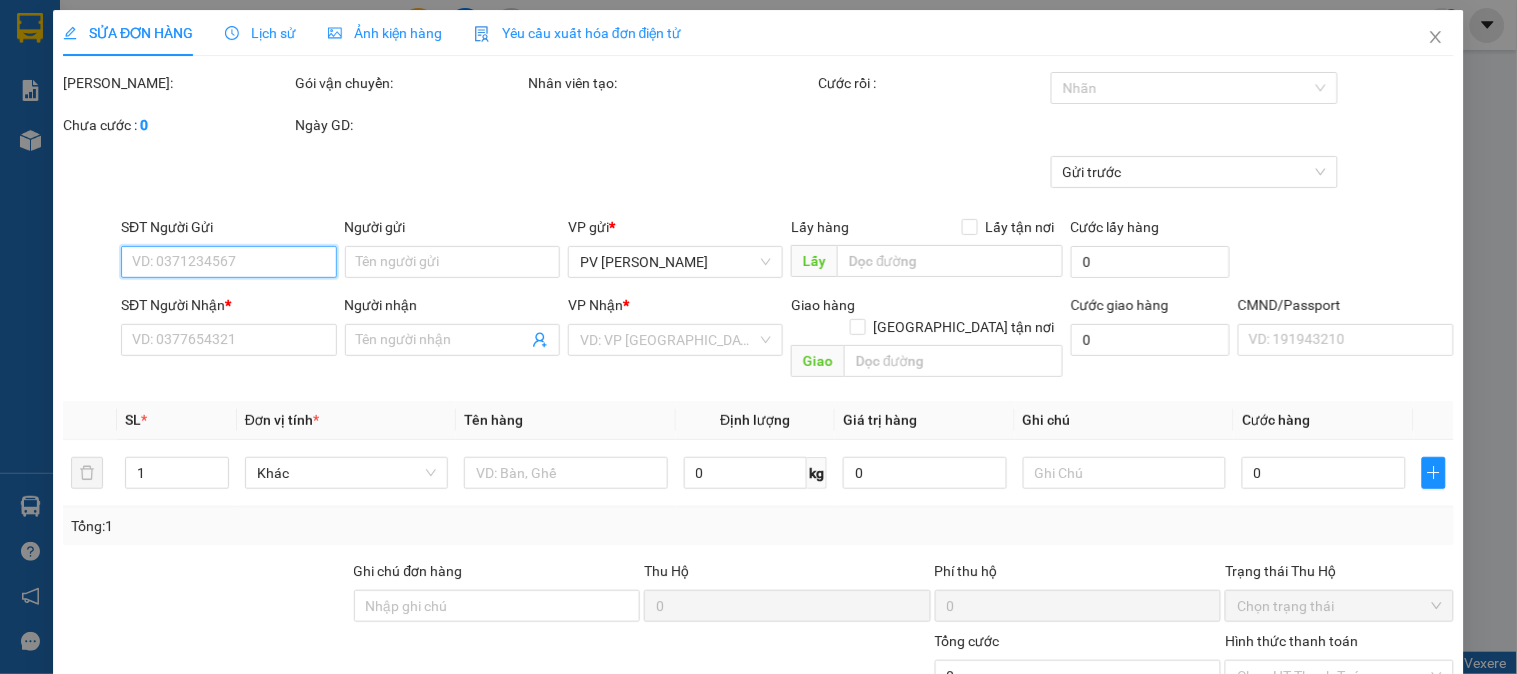 type on "0934107388" 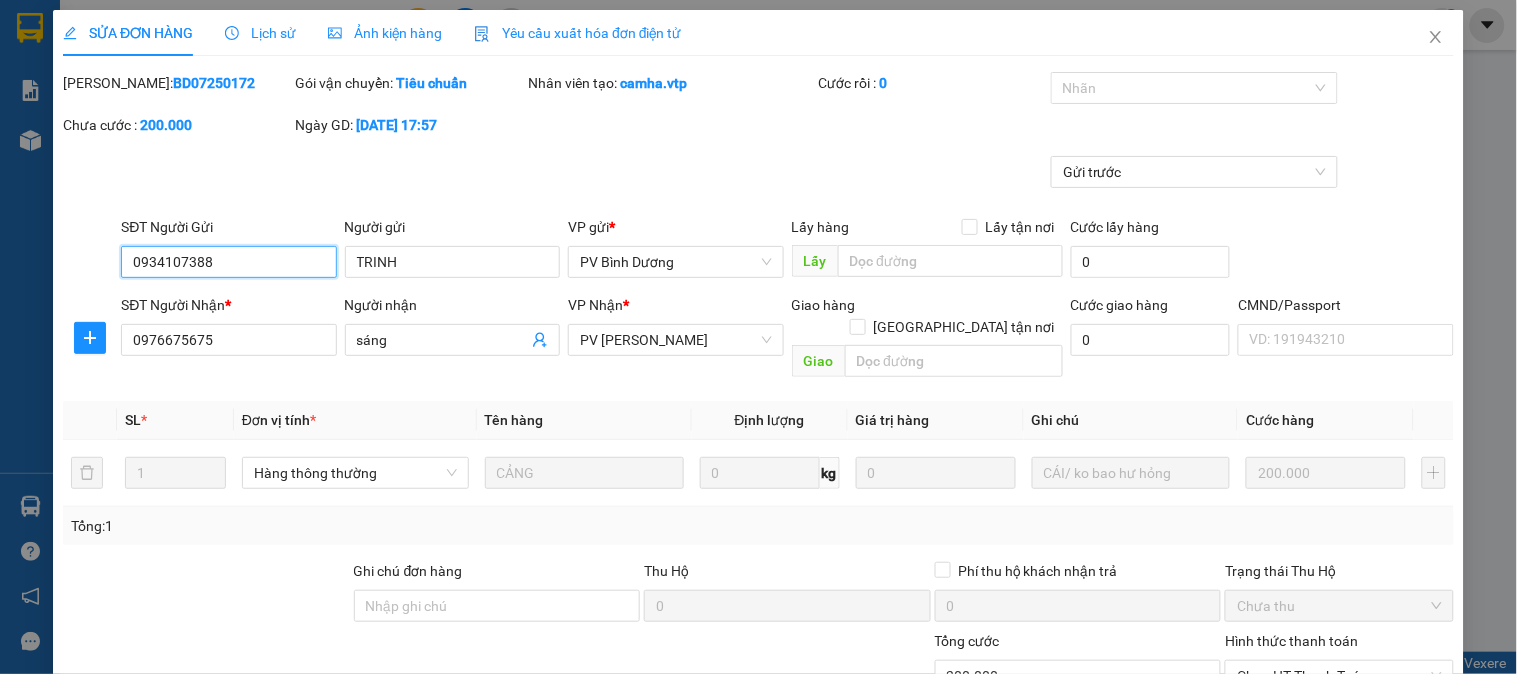 type on "10.000" 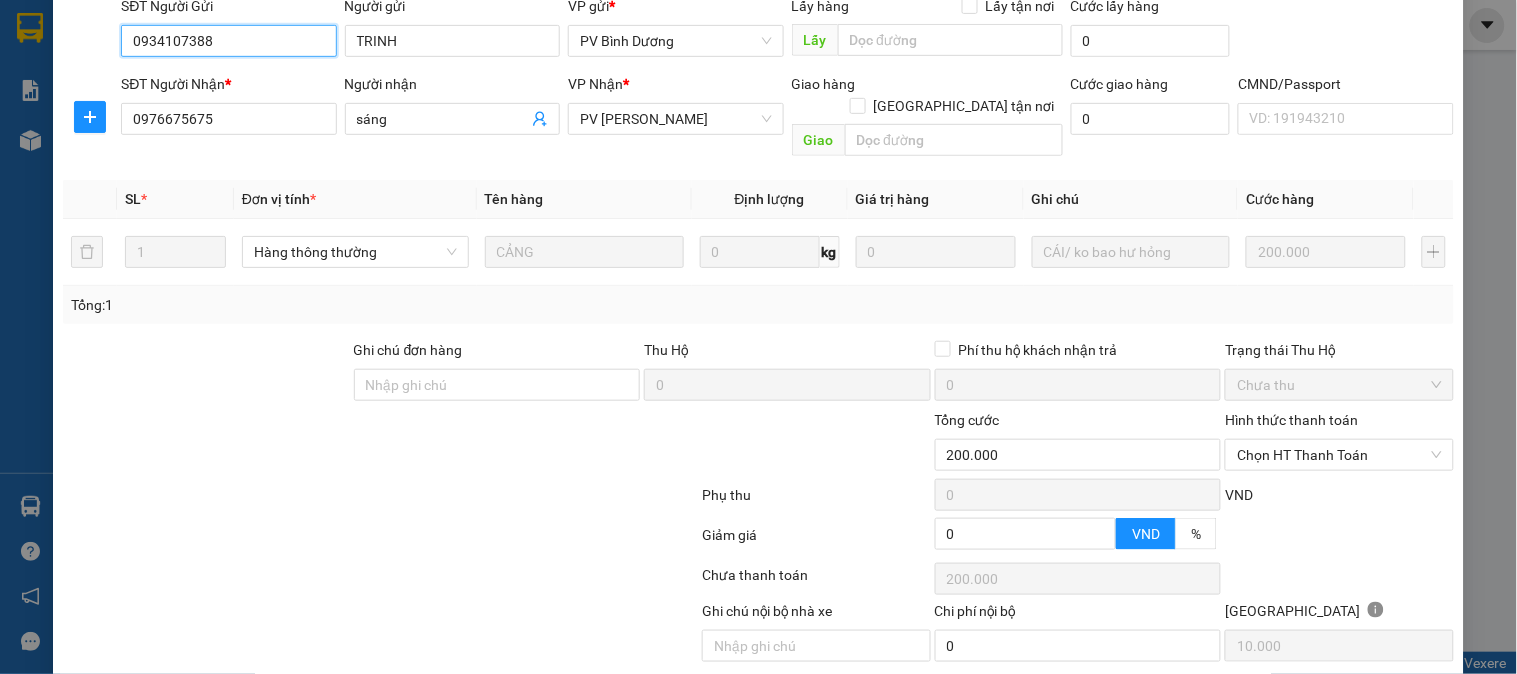 scroll, scrollTop: 222, scrollLeft: 0, axis: vertical 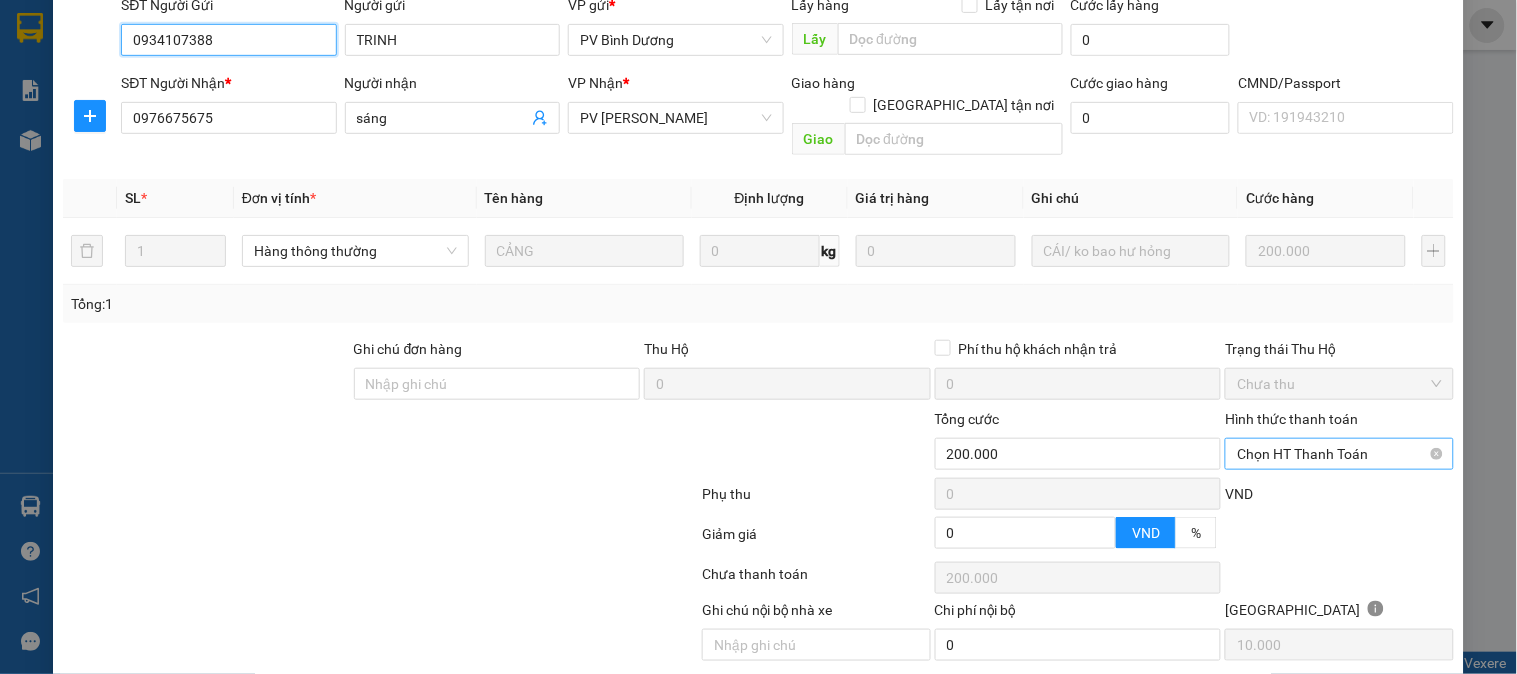 click on "Chọn HT Thanh Toán" at bounding box center (1339, 454) 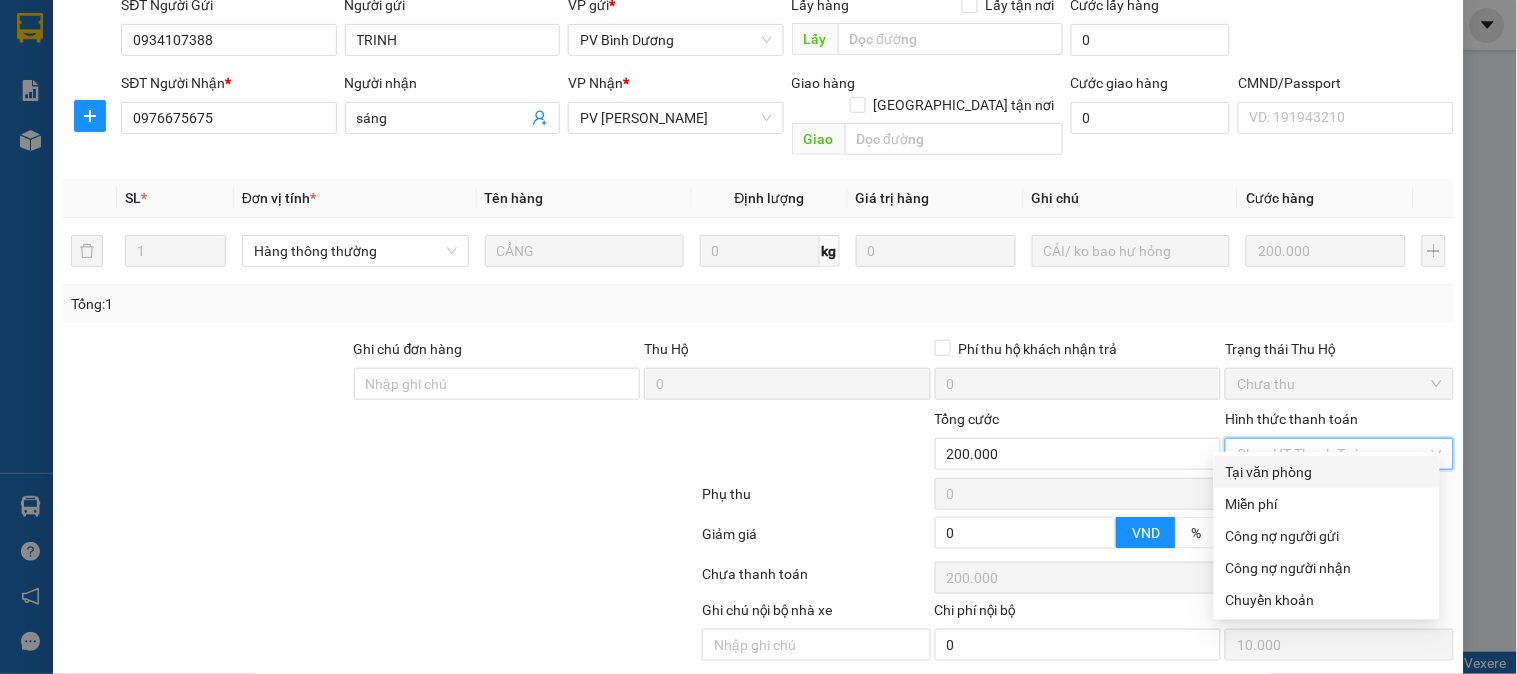 click on "Tại văn phòng" at bounding box center (1327, 472) 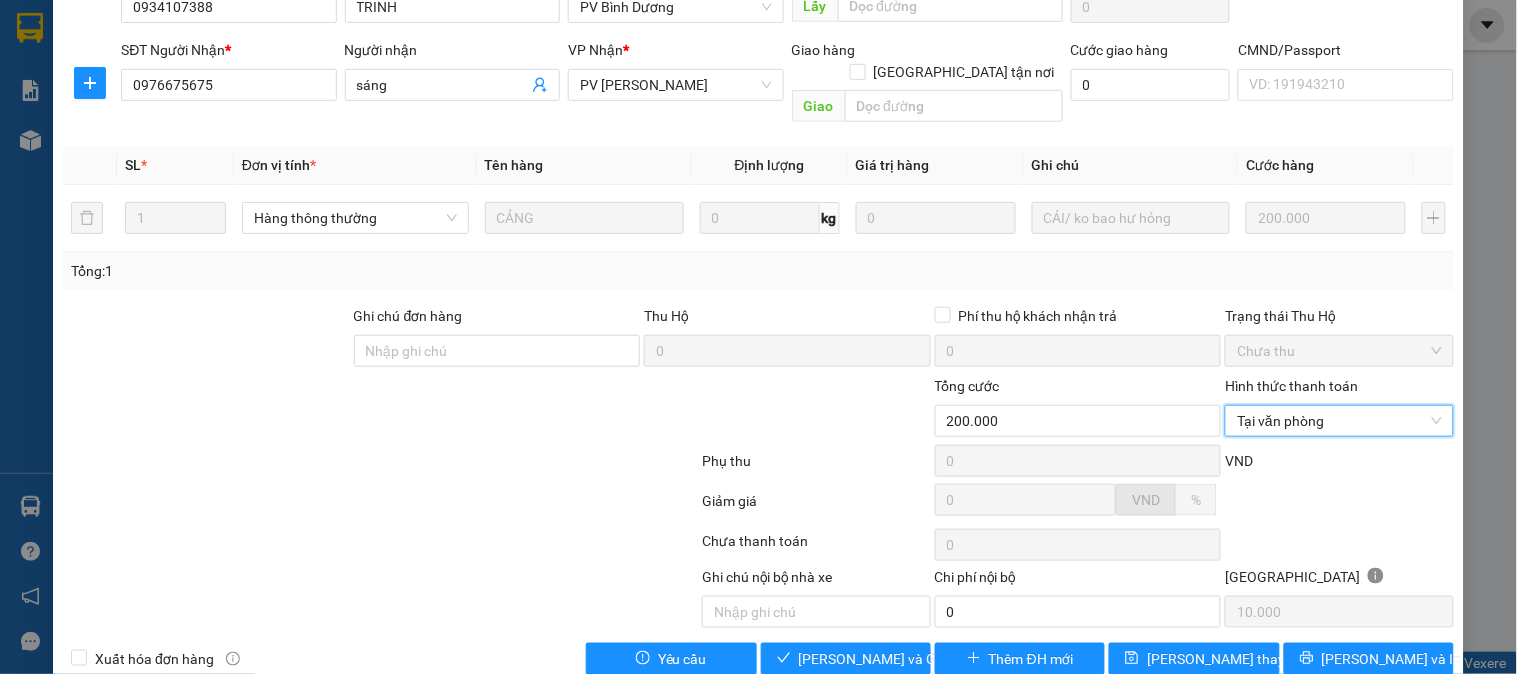 scroll, scrollTop: 273, scrollLeft: 0, axis: vertical 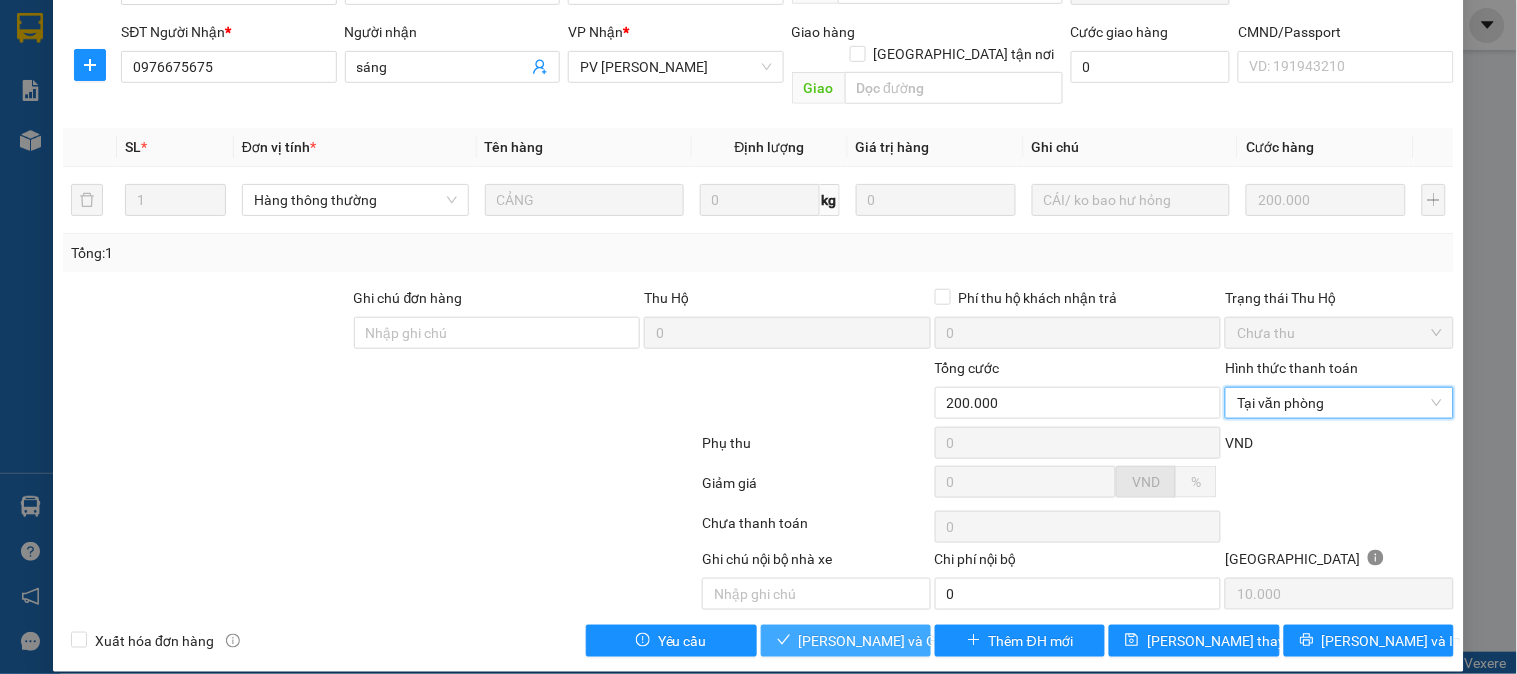 click on "[PERSON_NAME] và Giao hàng" at bounding box center (895, 641) 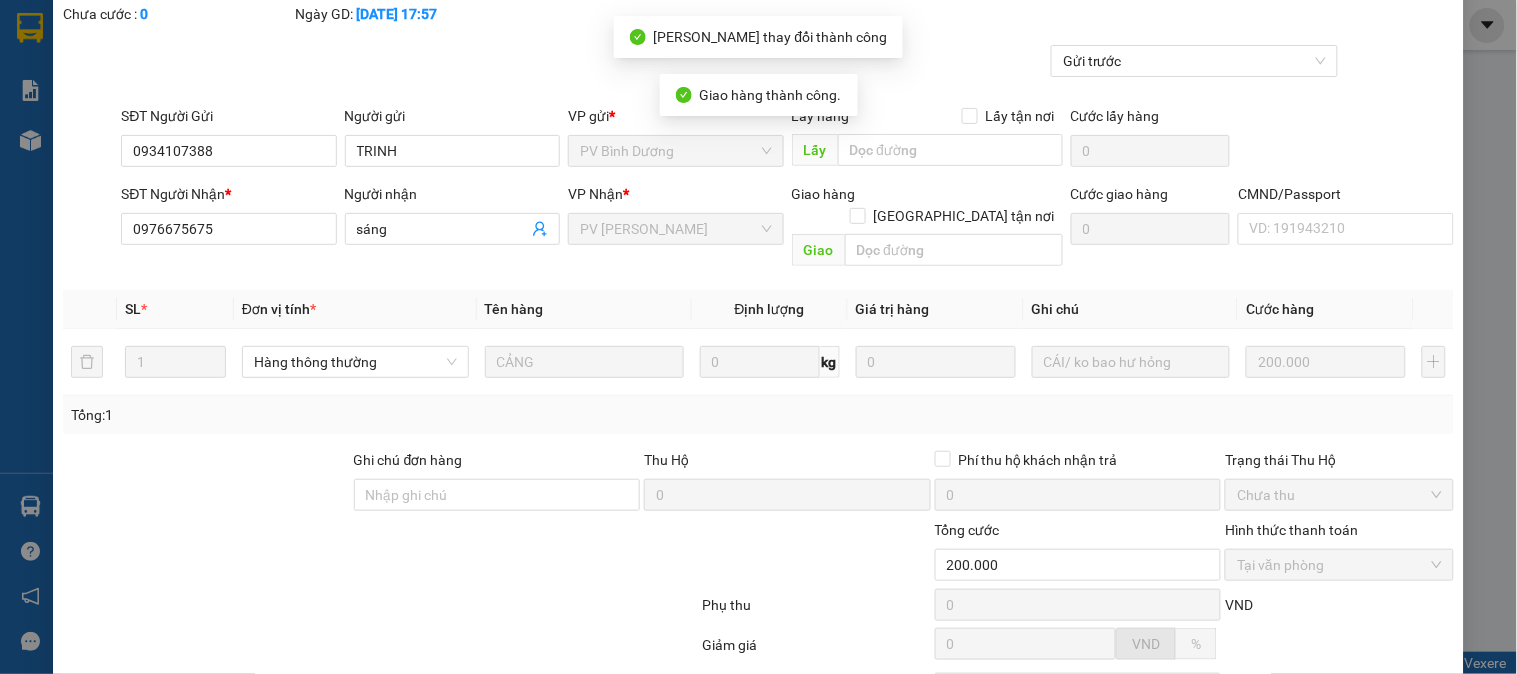 scroll, scrollTop: 0, scrollLeft: 0, axis: both 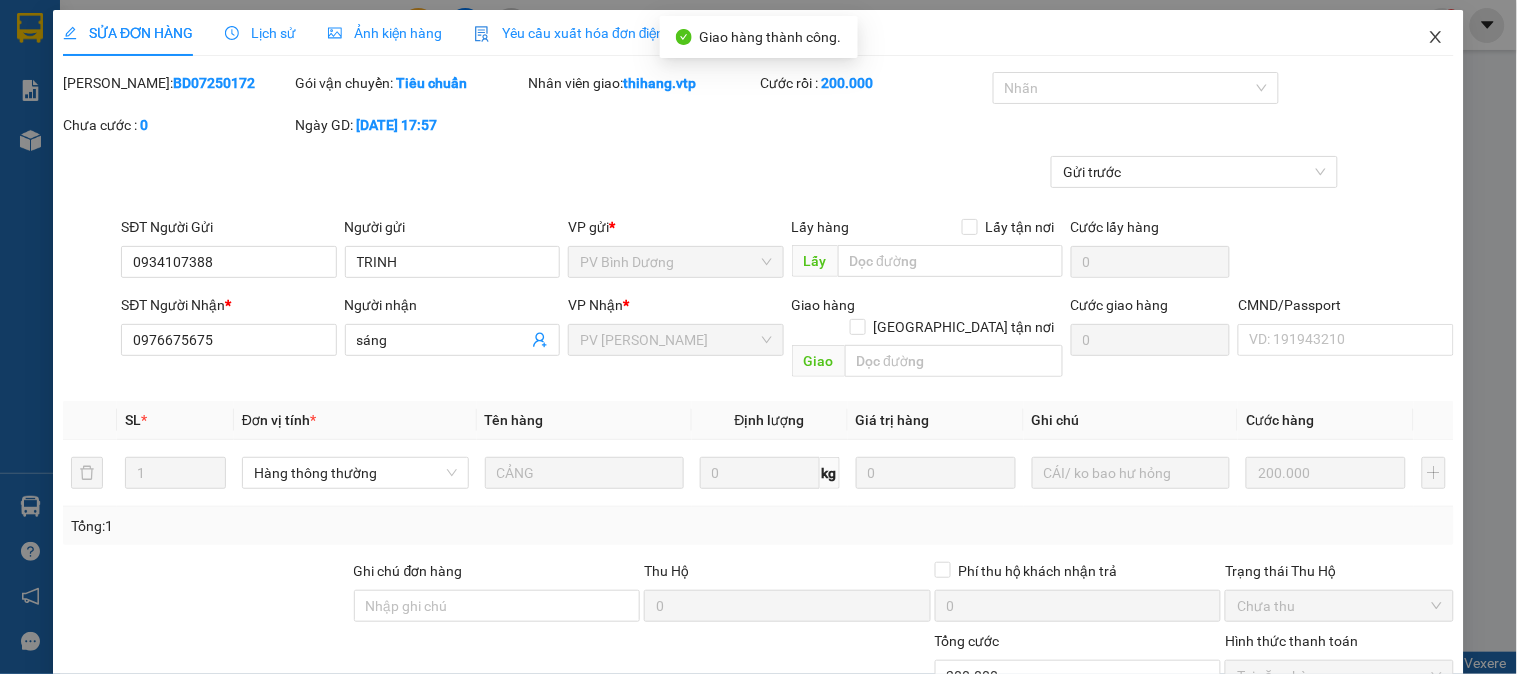 click 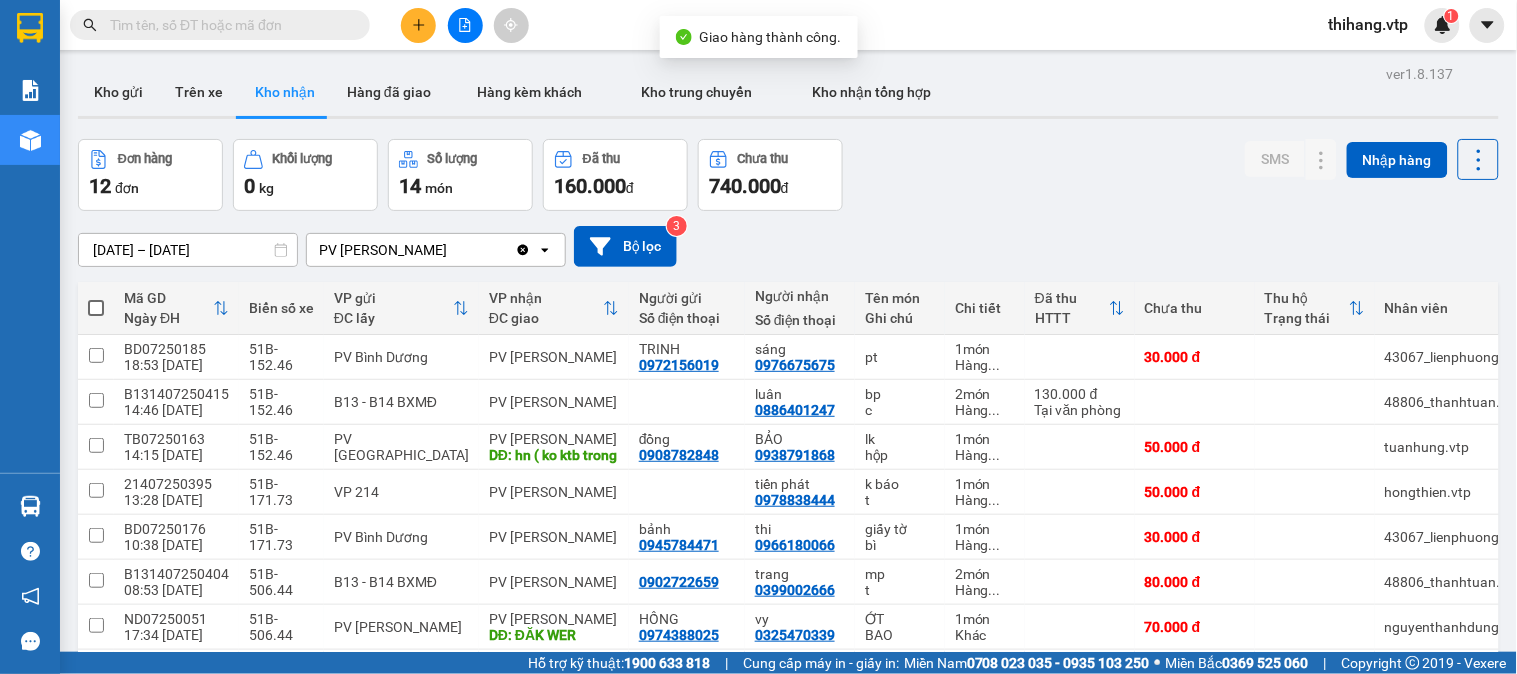 scroll, scrollTop: 111, scrollLeft: 0, axis: vertical 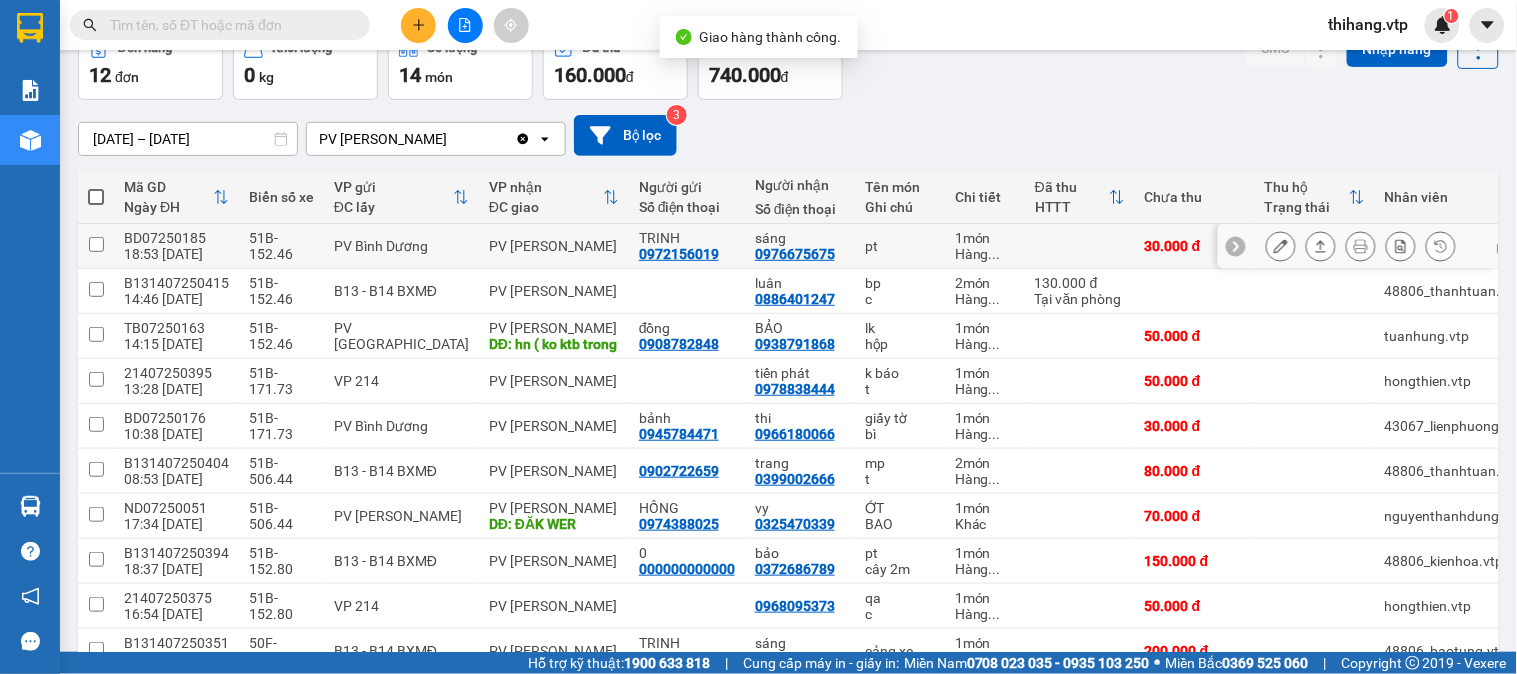 click at bounding box center (1281, 246) 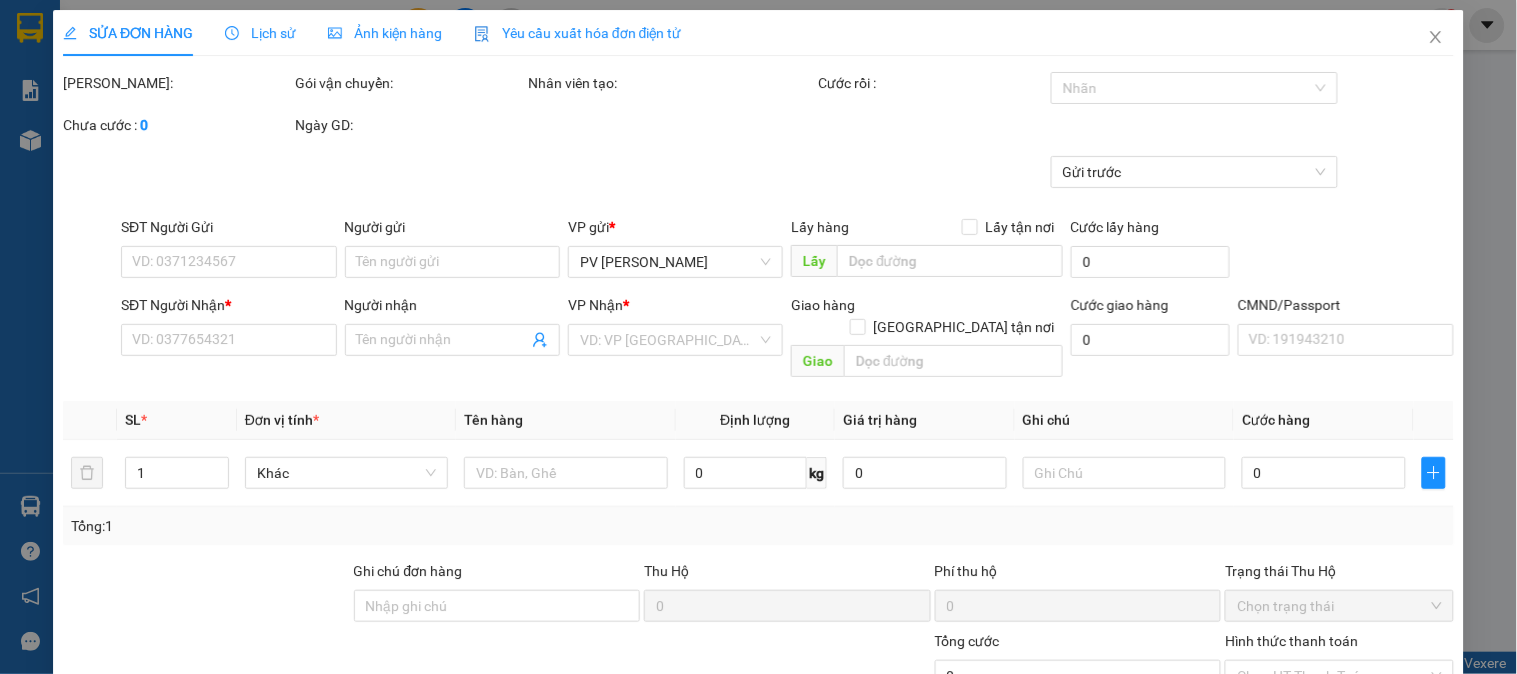 scroll, scrollTop: 0, scrollLeft: 0, axis: both 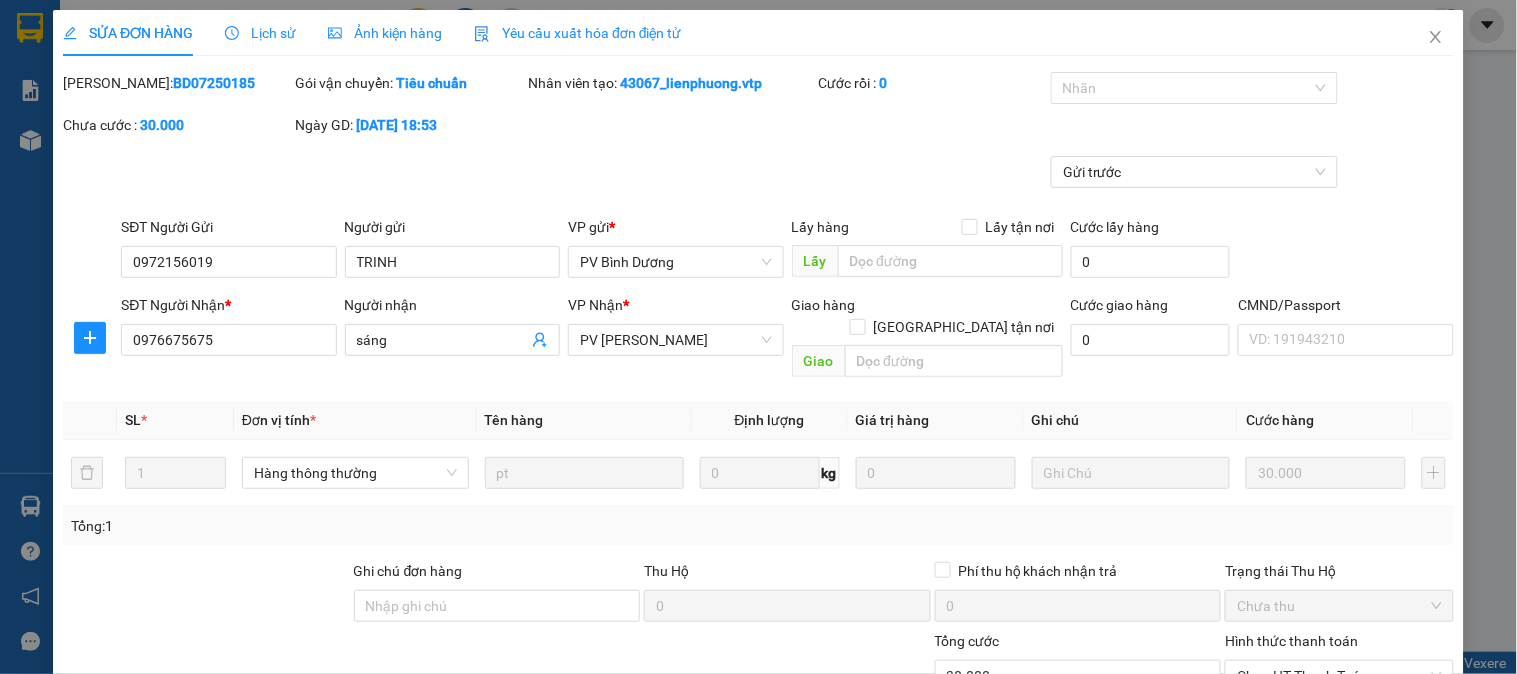 type on "0972156019" 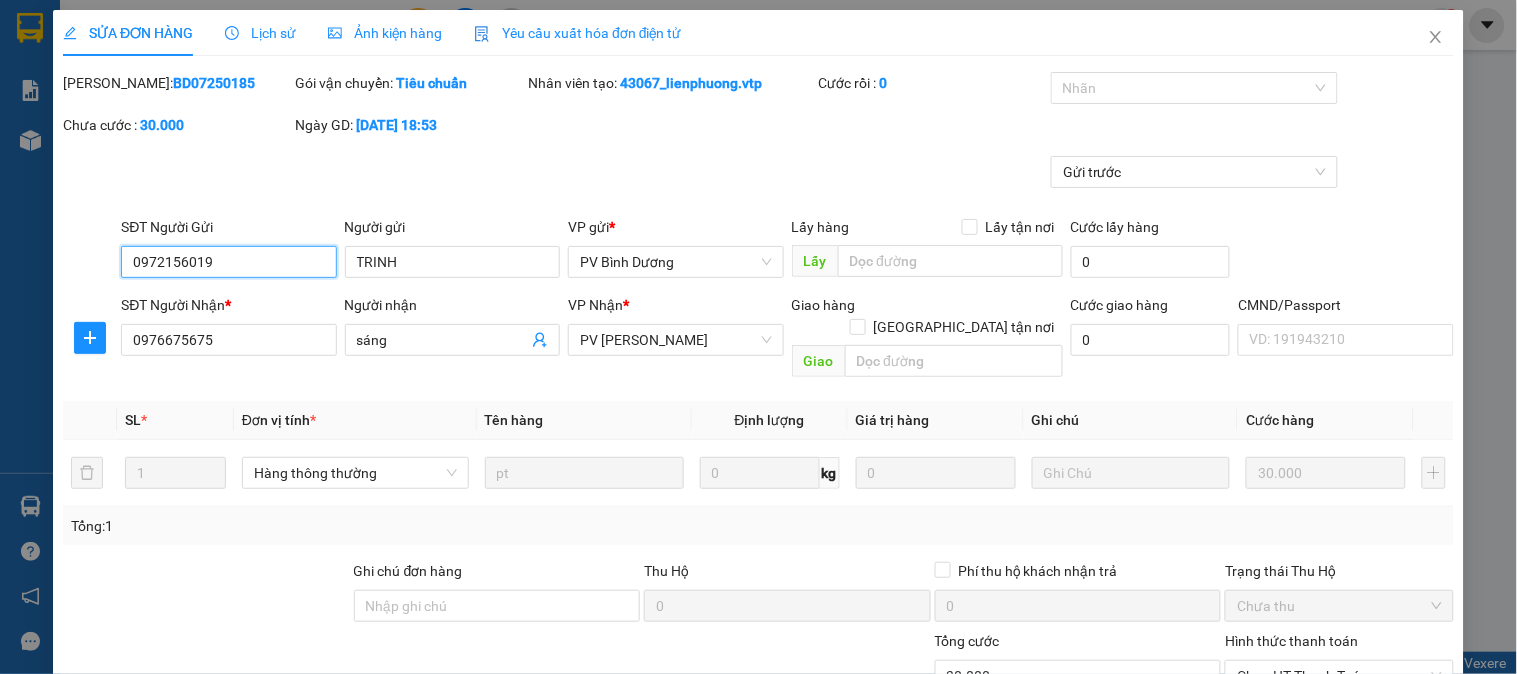 type on "1.500" 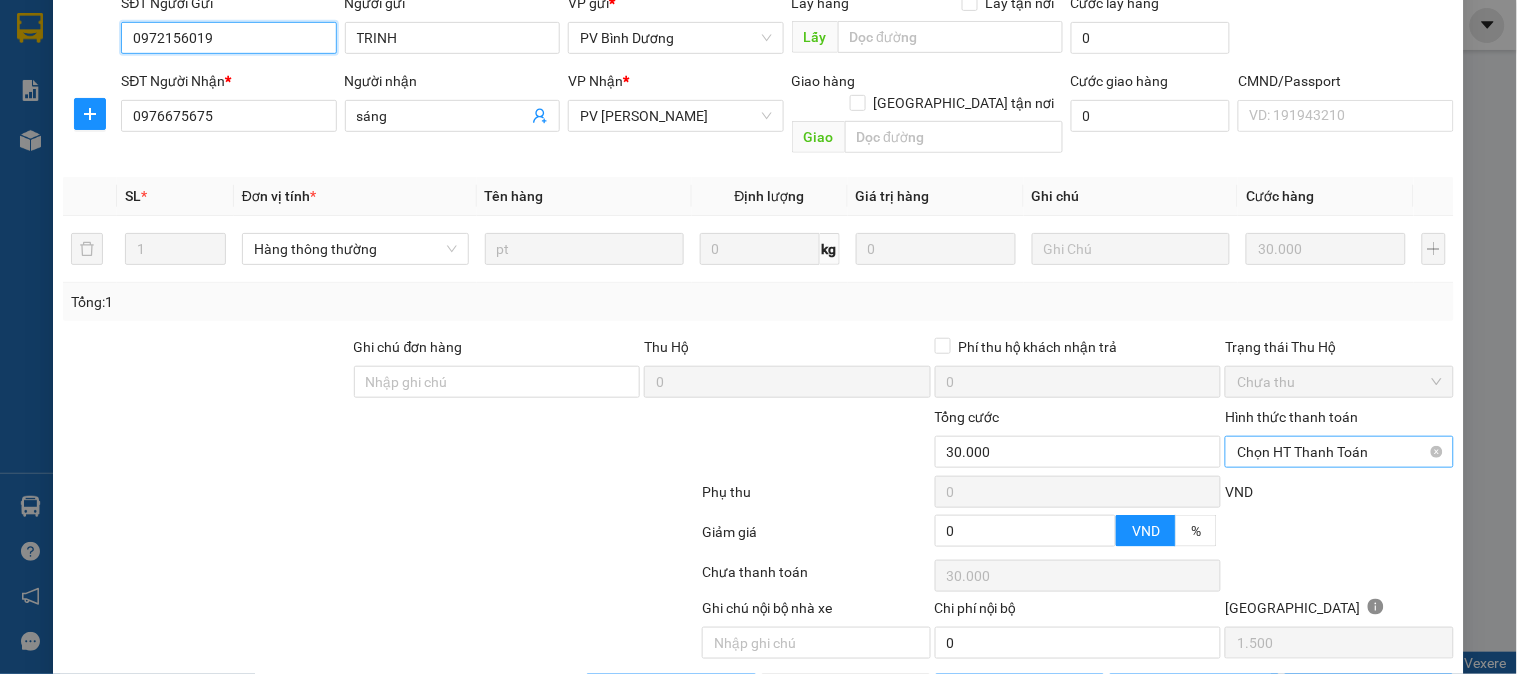 click on "Chọn HT Thanh Toán" at bounding box center (1339, 452) 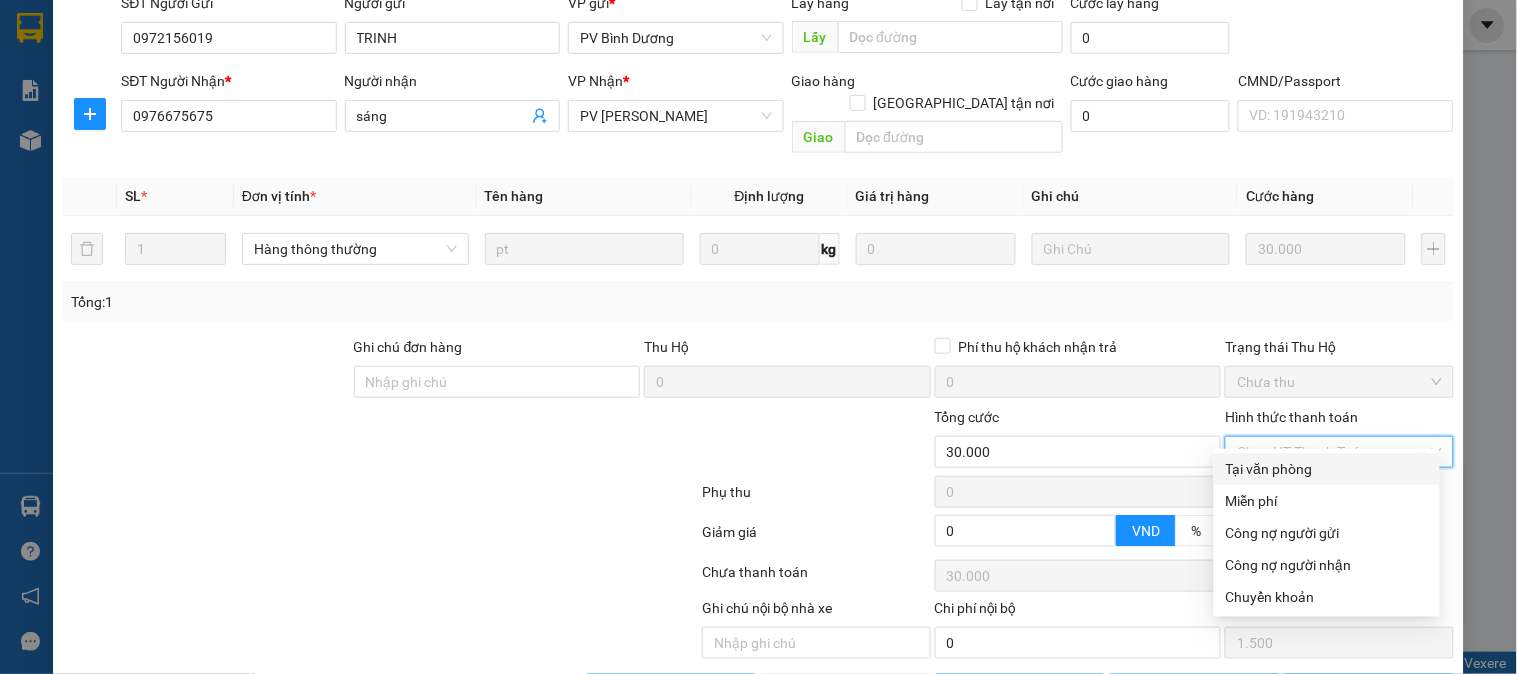 click on "Tại văn phòng" at bounding box center [1327, 469] 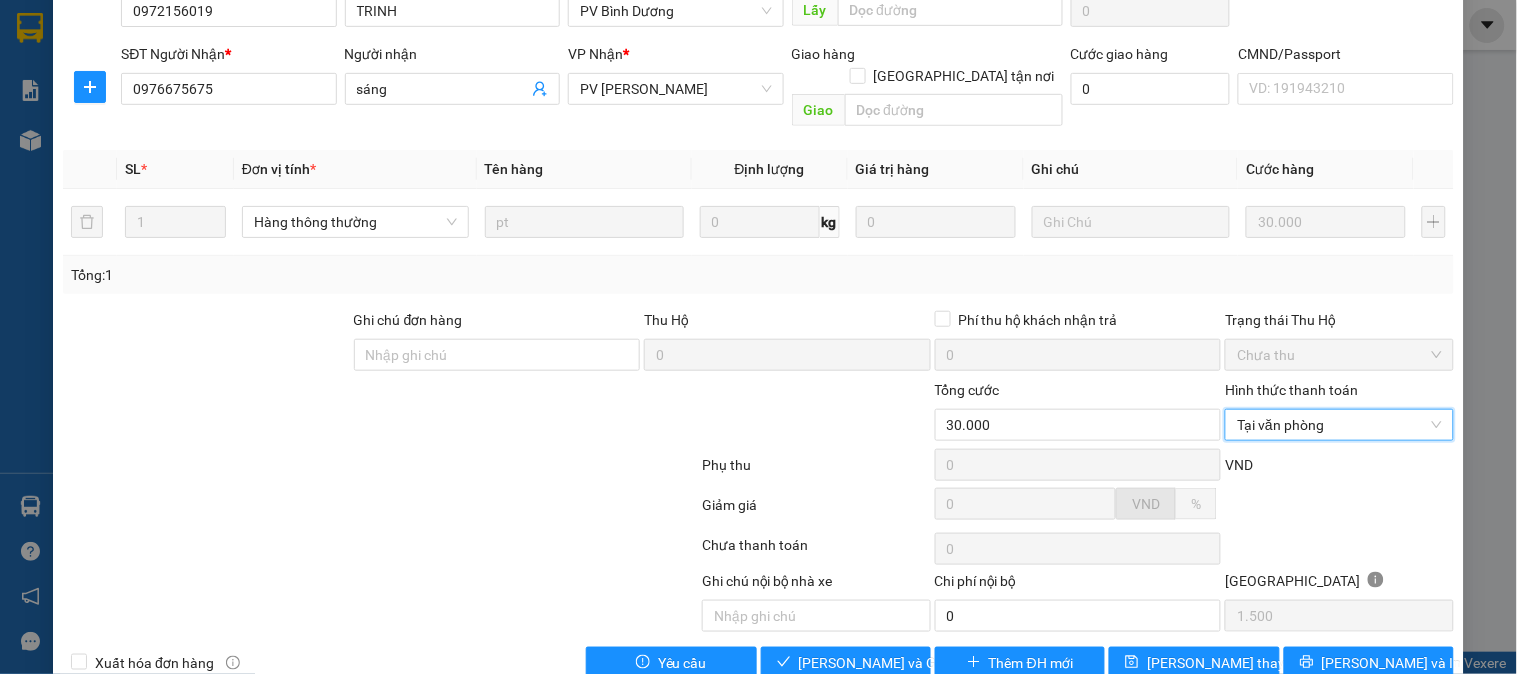 scroll, scrollTop: 273, scrollLeft: 0, axis: vertical 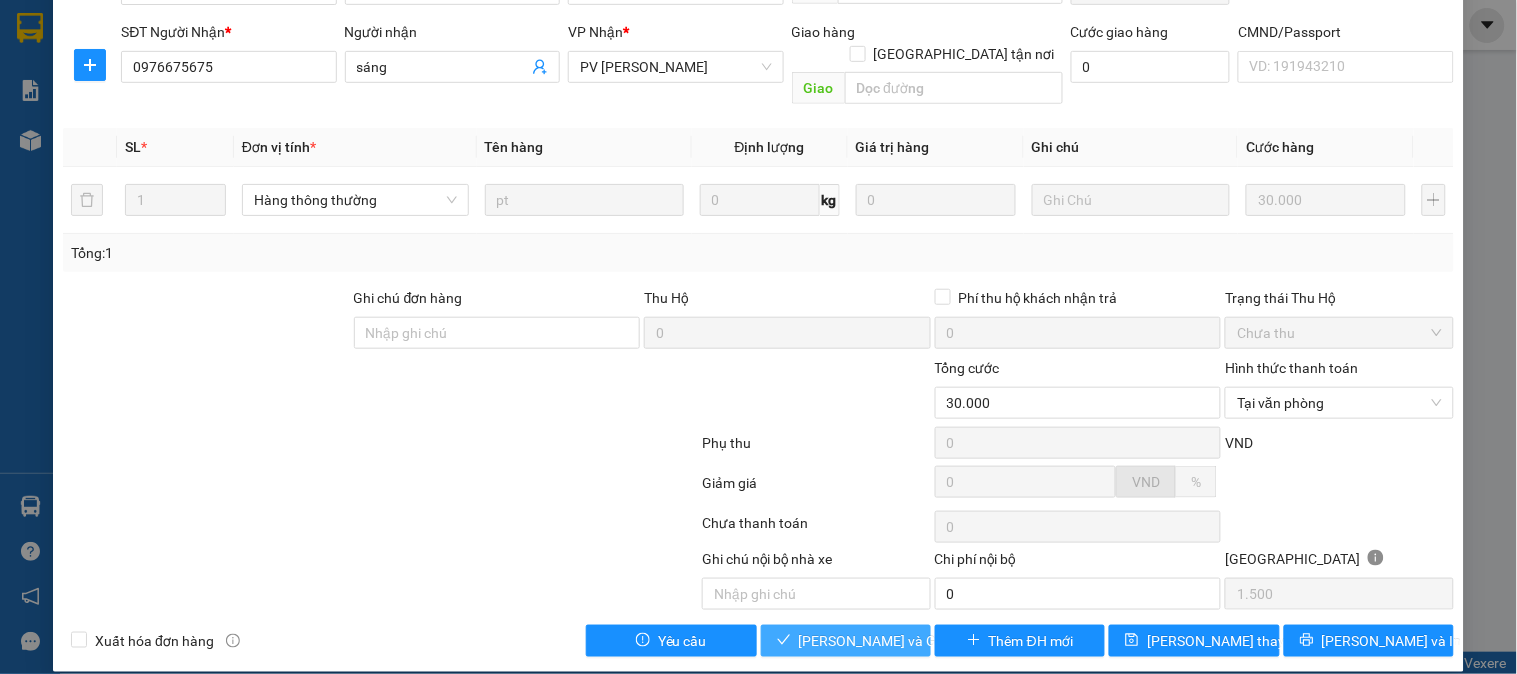 click on "[PERSON_NAME] và Giao hàng" at bounding box center [895, 641] 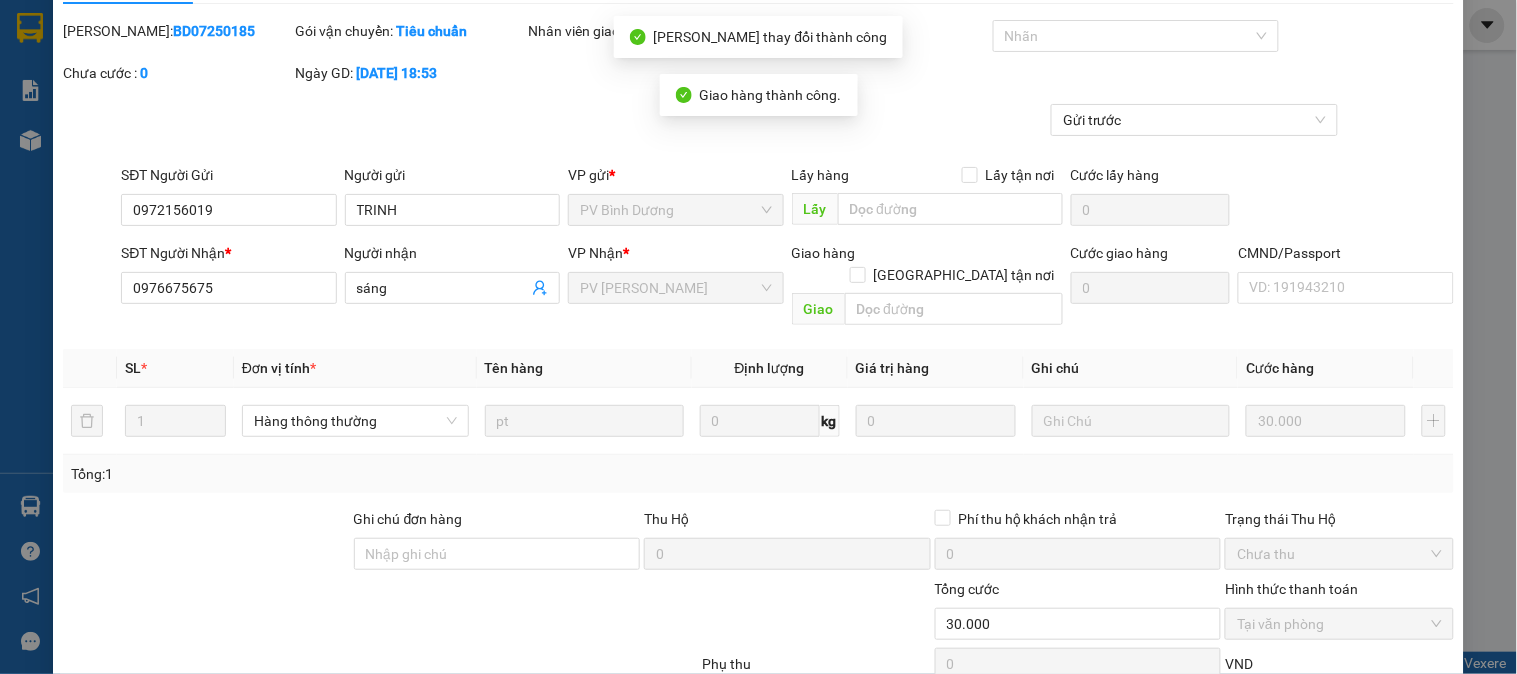 scroll, scrollTop: 0, scrollLeft: 0, axis: both 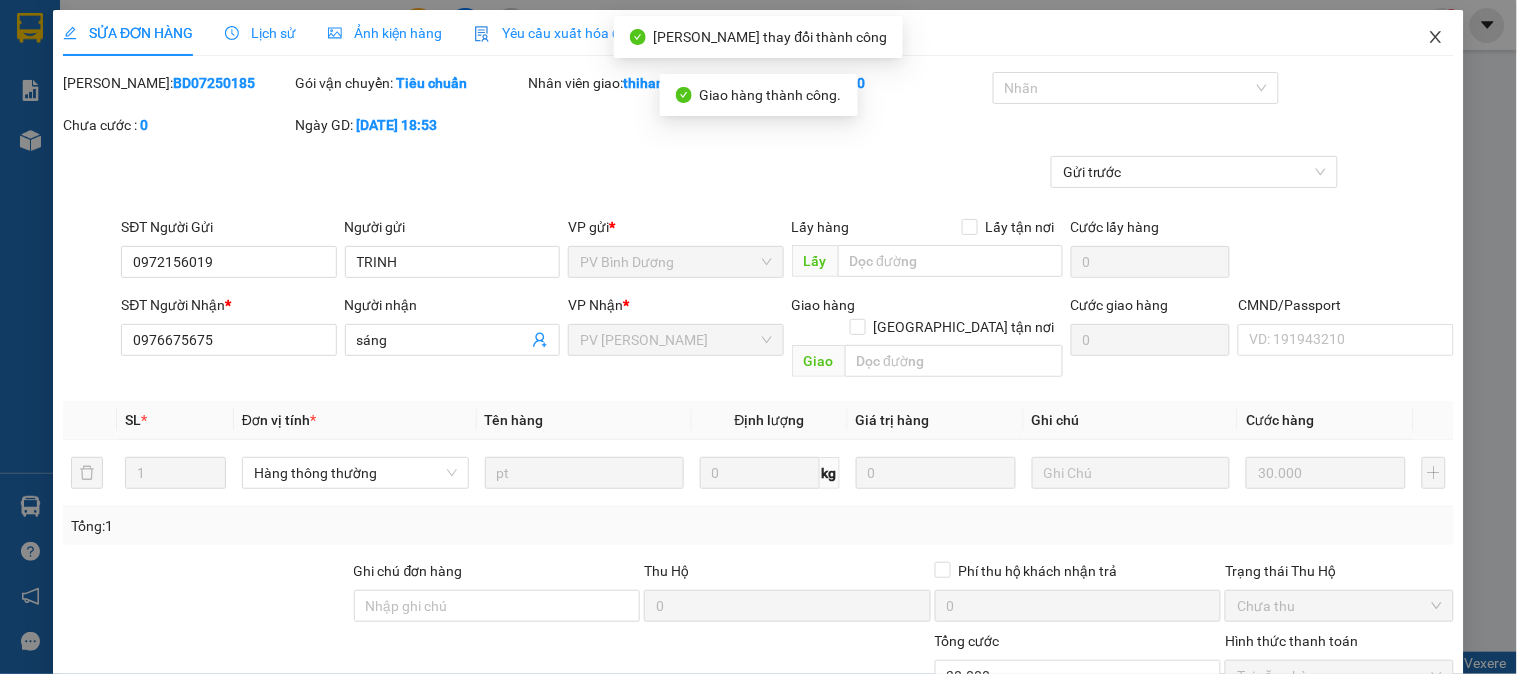 click 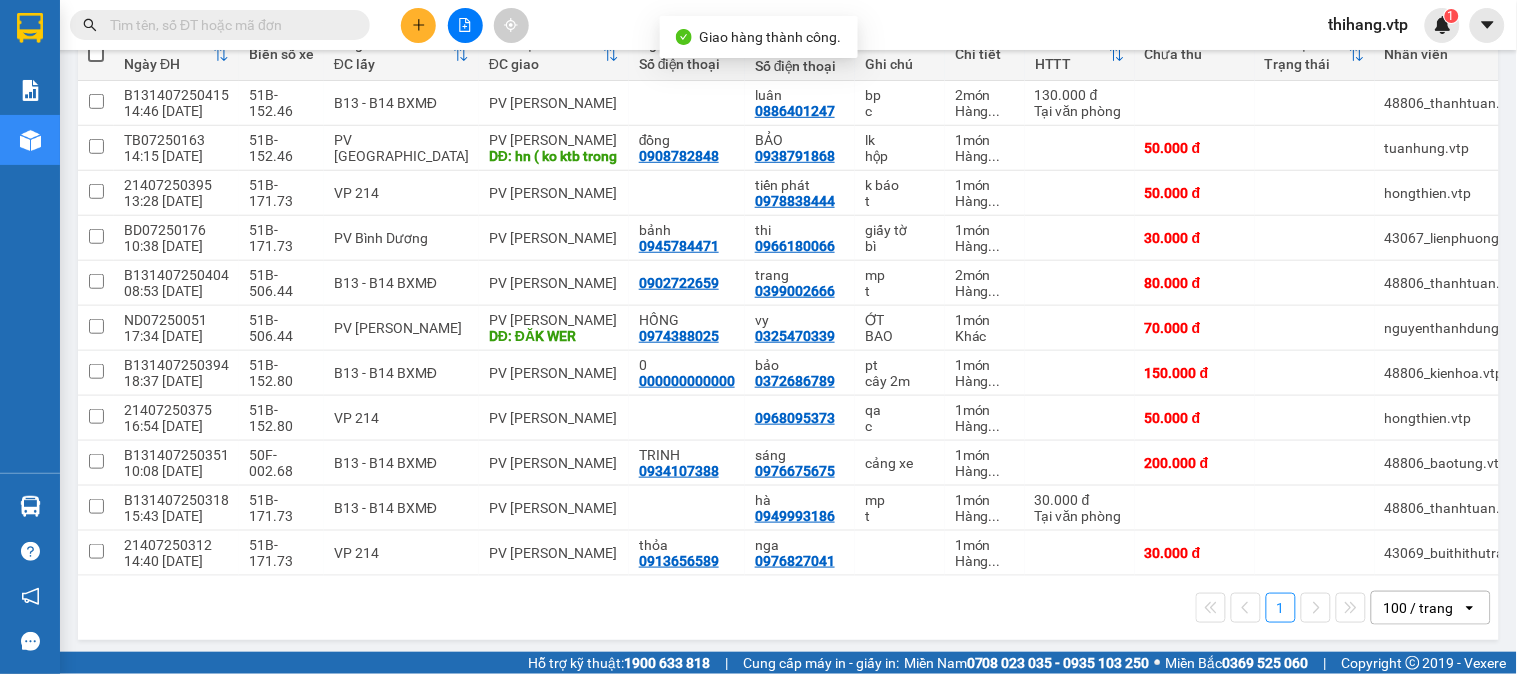 scroll, scrollTop: 285, scrollLeft: 0, axis: vertical 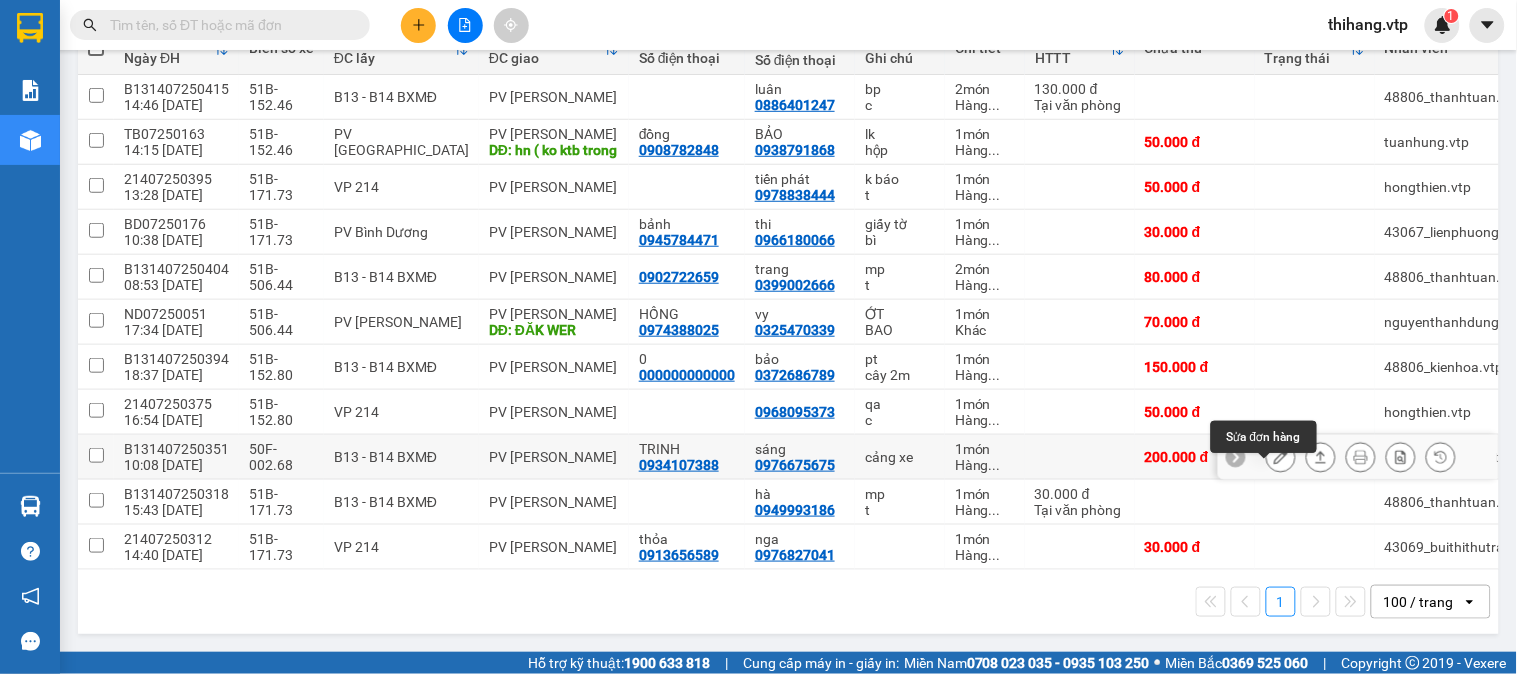 click 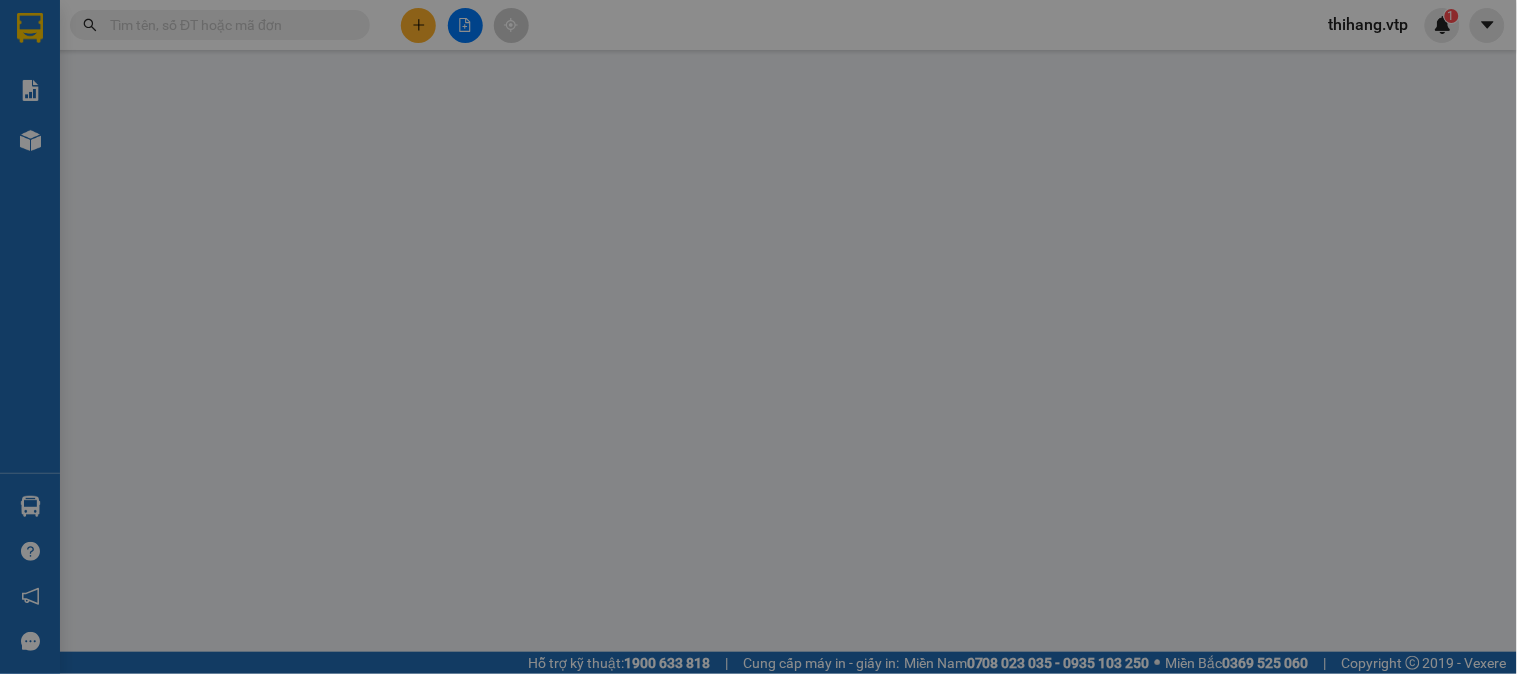 scroll, scrollTop: 0, scrollLeft: 0, axis: both 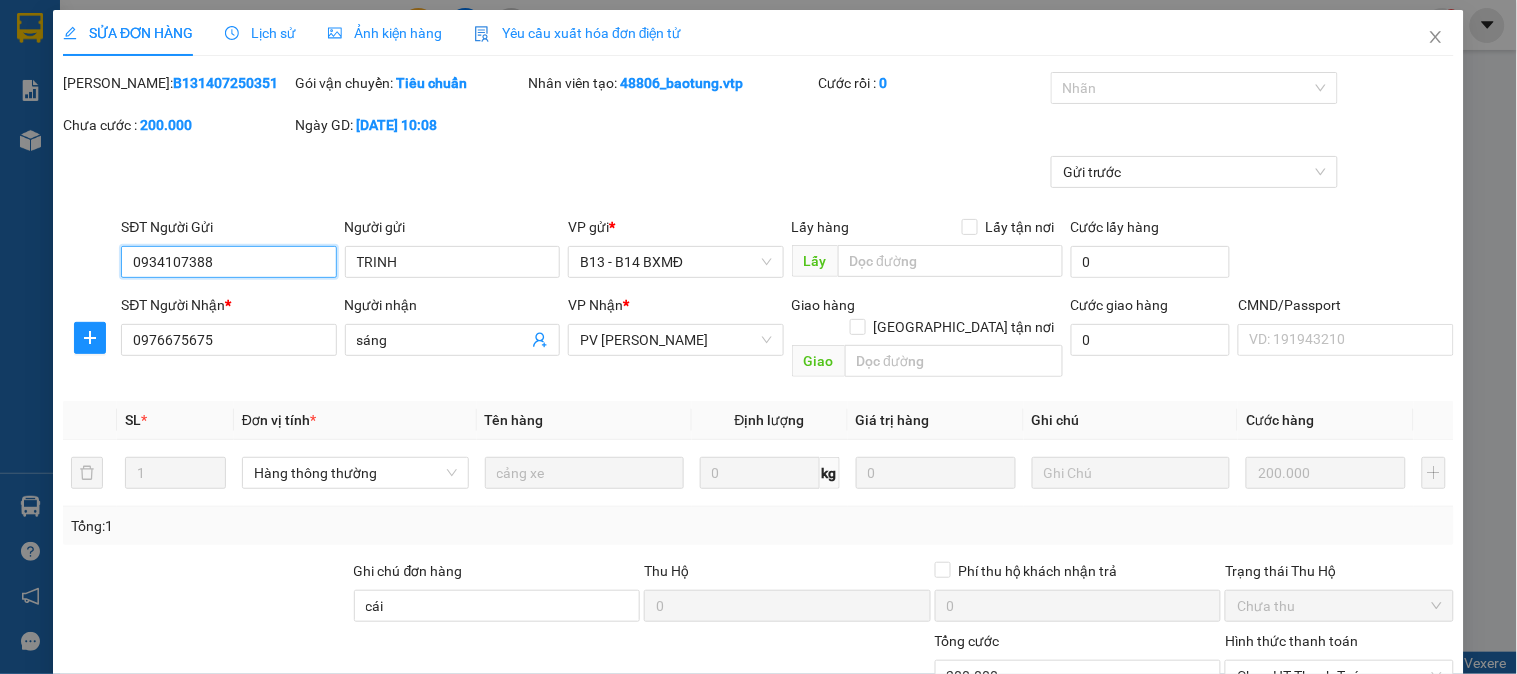 type on "10.000" 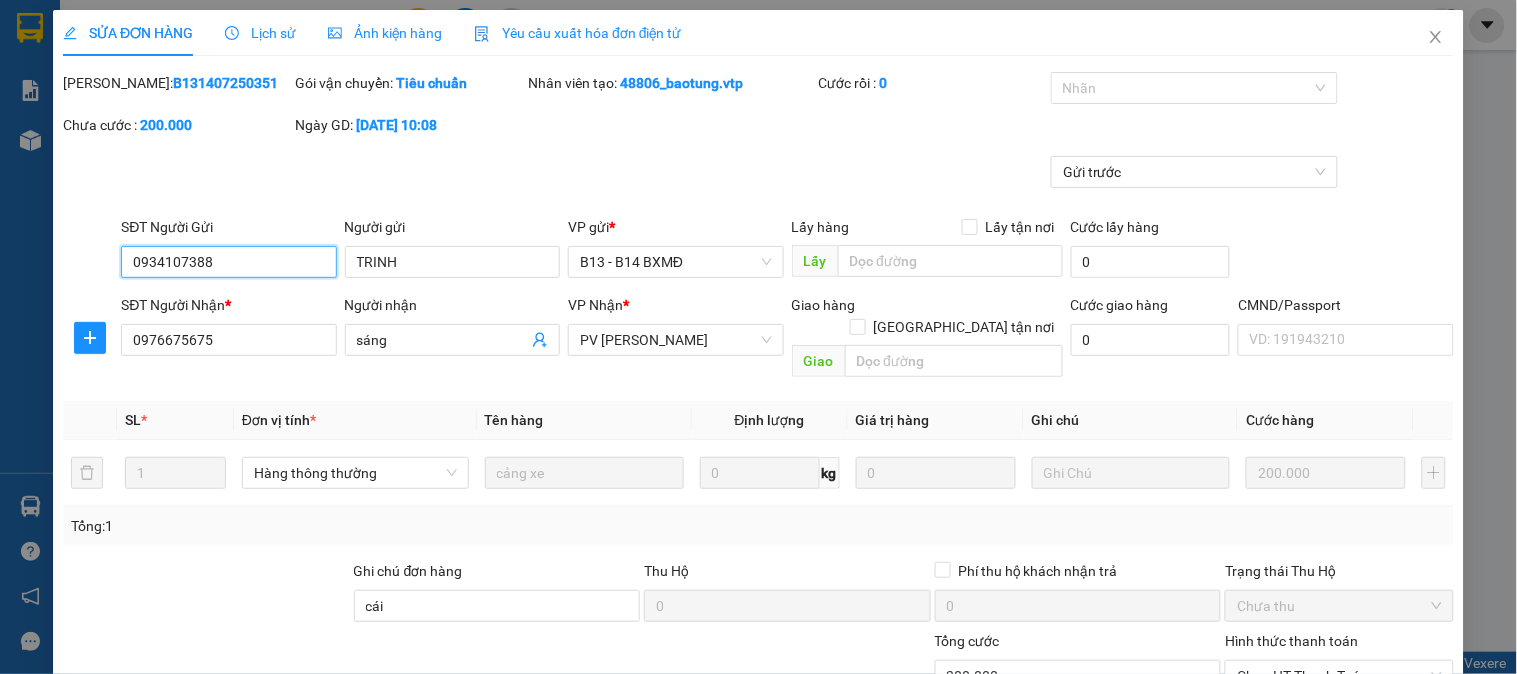 scroll, scrollTop: 273, scrollLeft: 0, axis: vertical 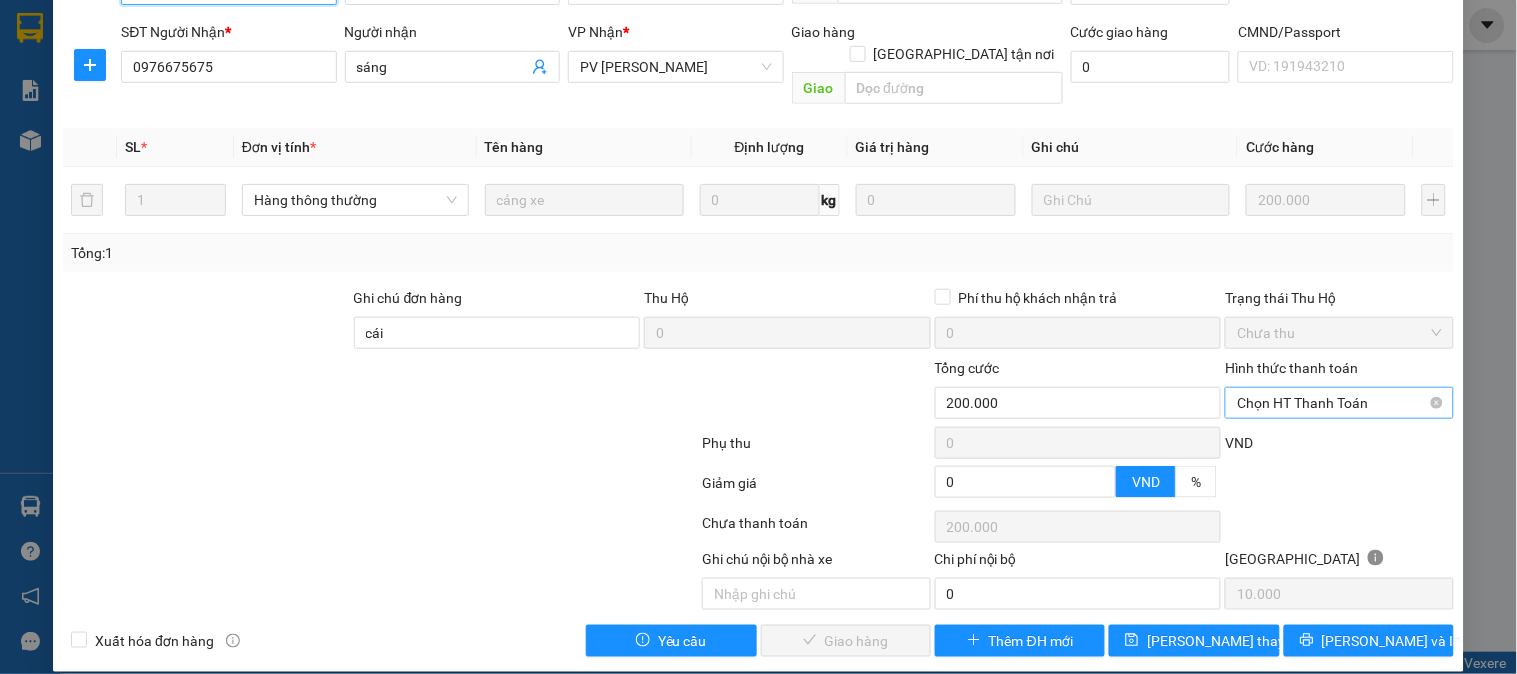 click on "Chọn HT Thanh Toán" at bounding box center [1339, 403] 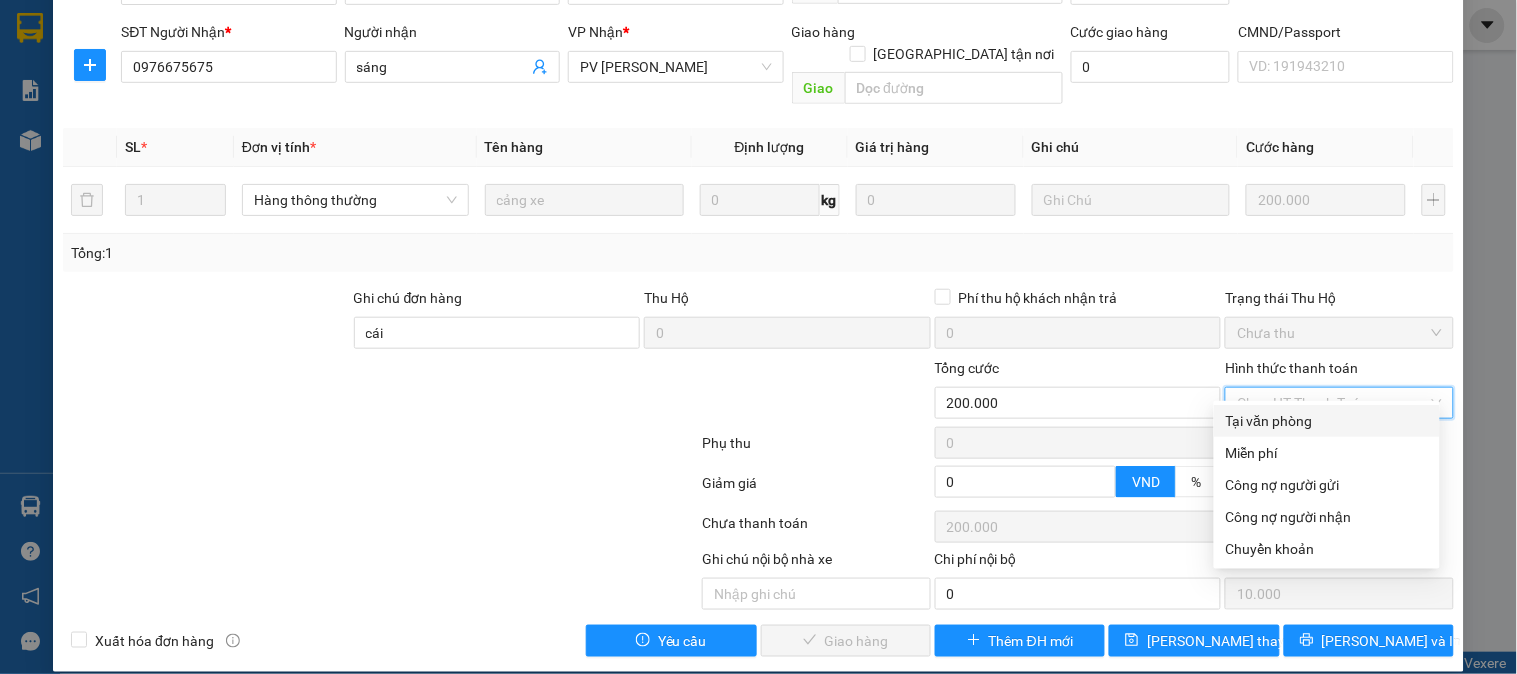 click on "Tại văn phòng" at bounding box center (1327, 421) 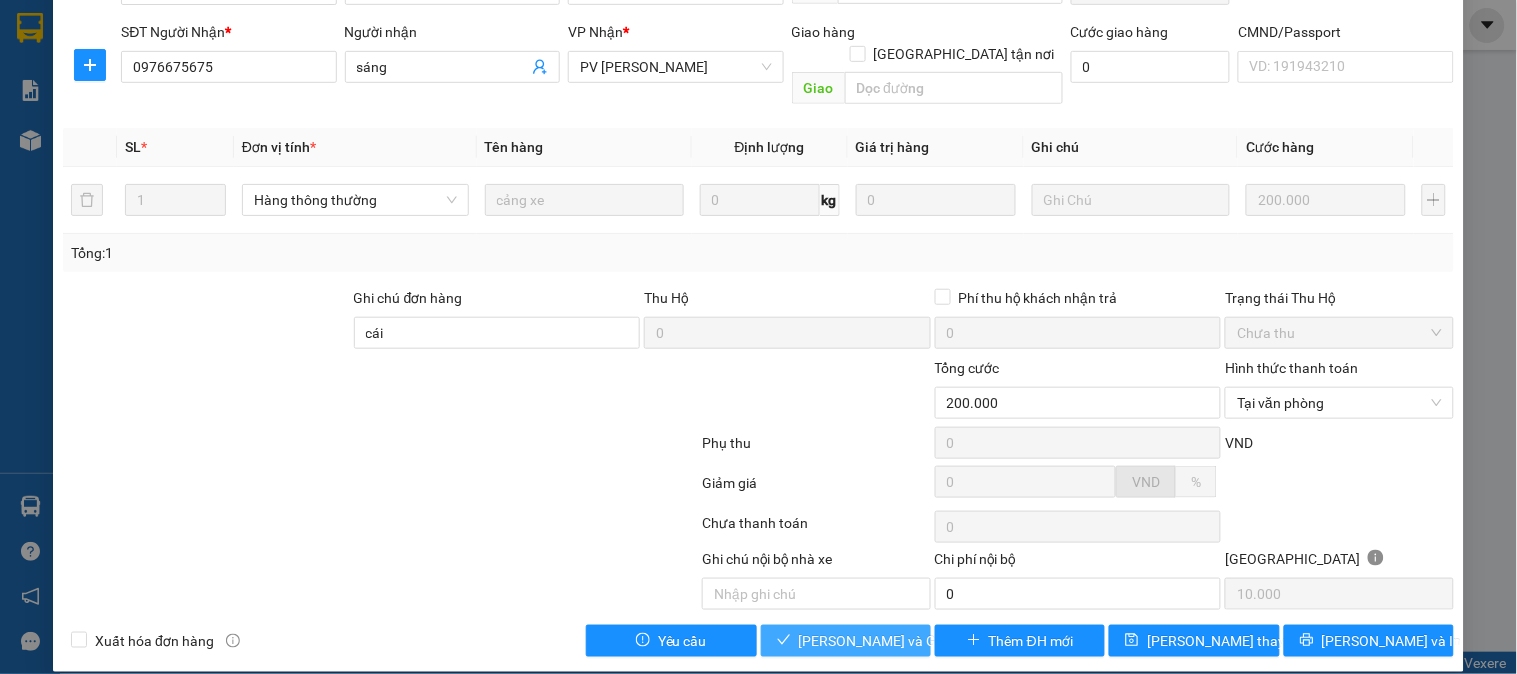 click on "[PERSON_NAME] và Giao hàng" at bounding box center (895, 641) 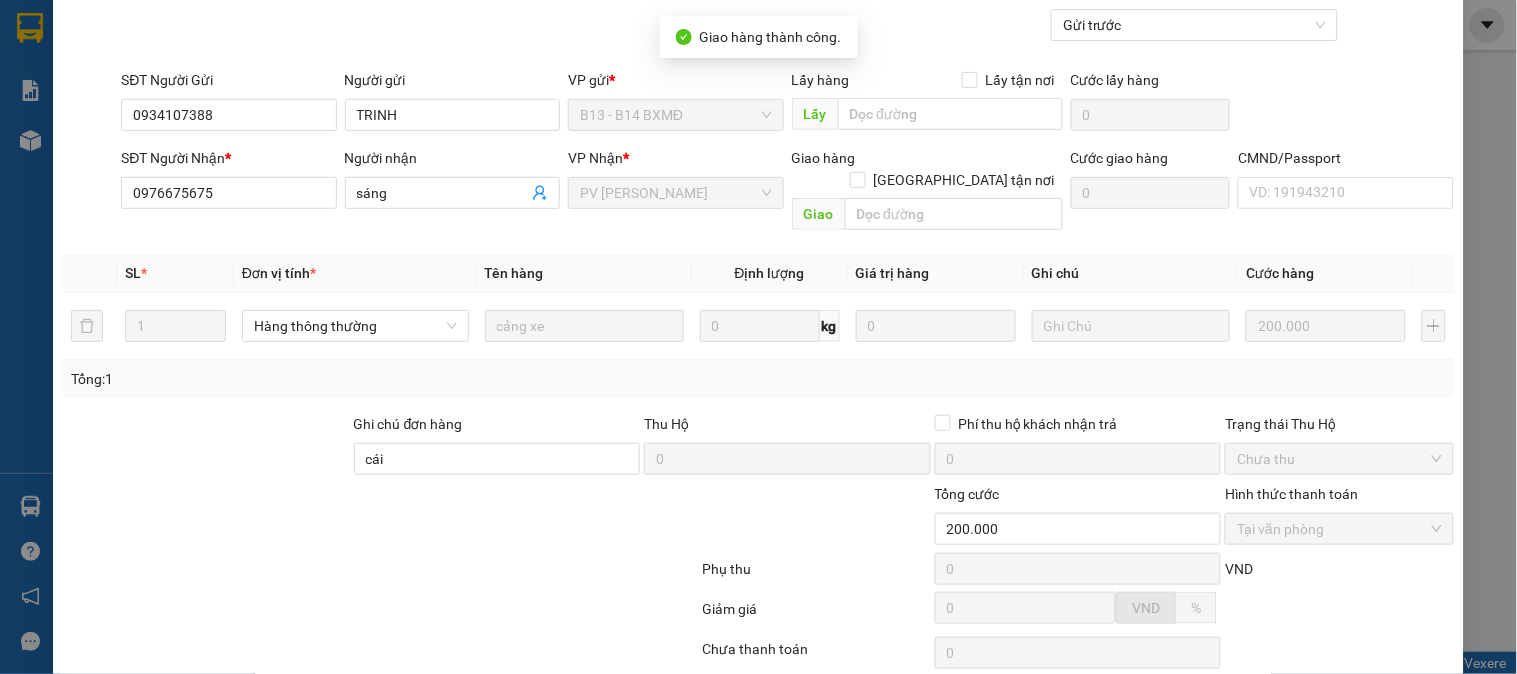 scroll, scrollTop: 0, scrollLeft: 0, axis: both 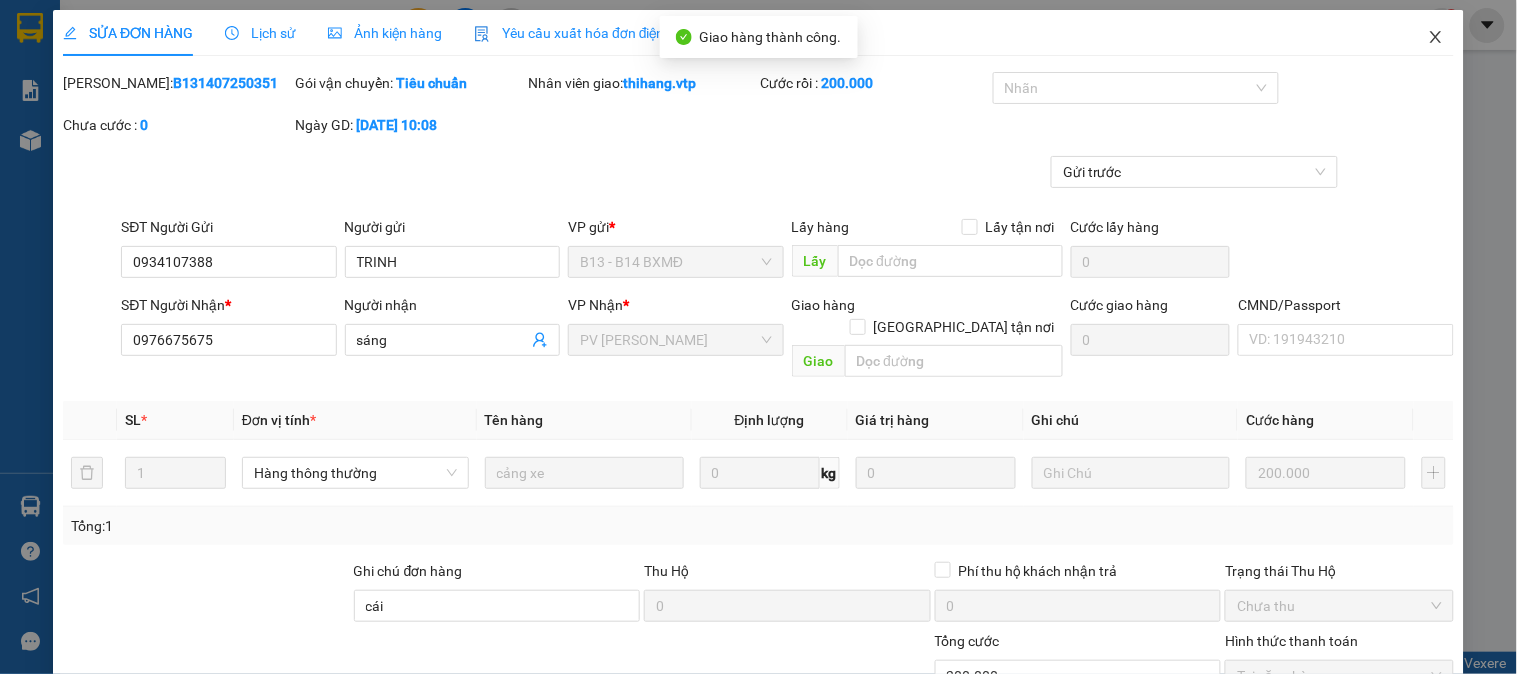 click 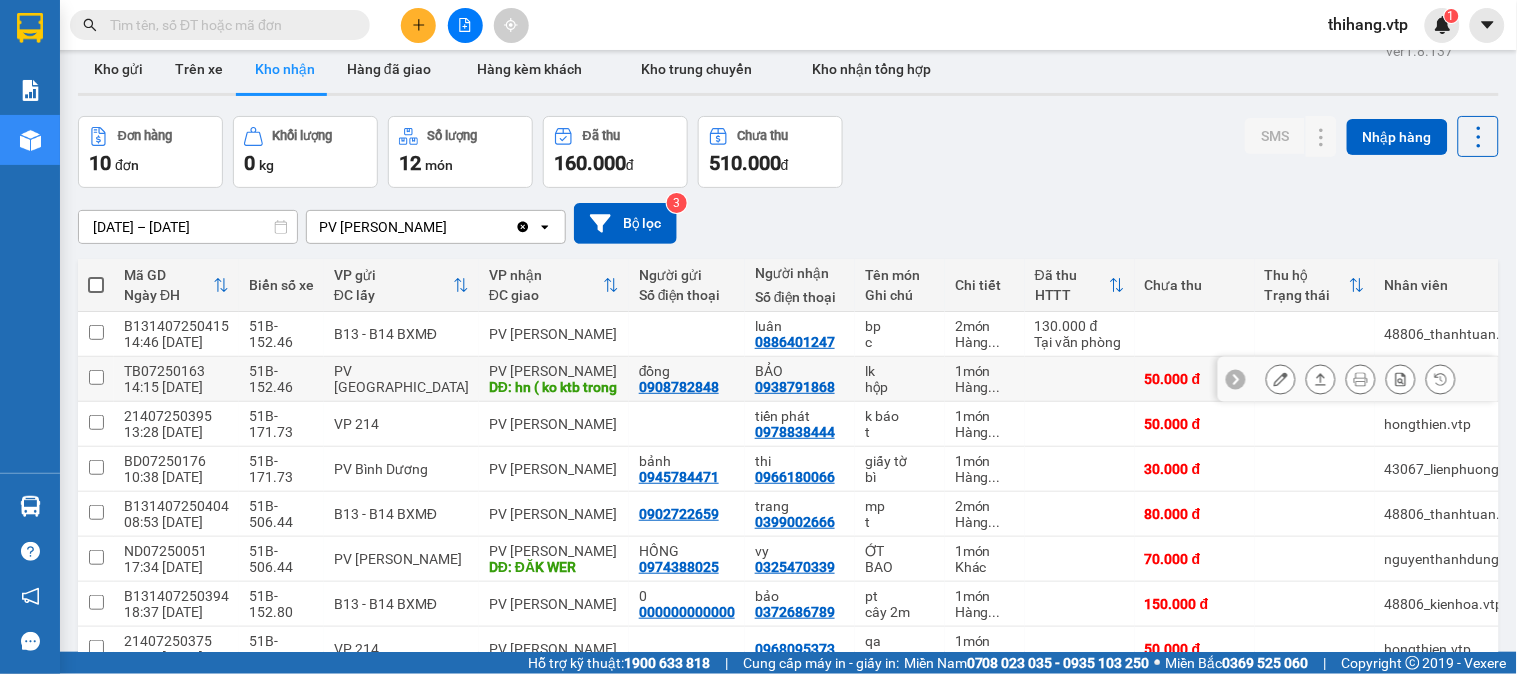 scroll, scrollTop: 17, scrollLeft: 0, axis: vertical 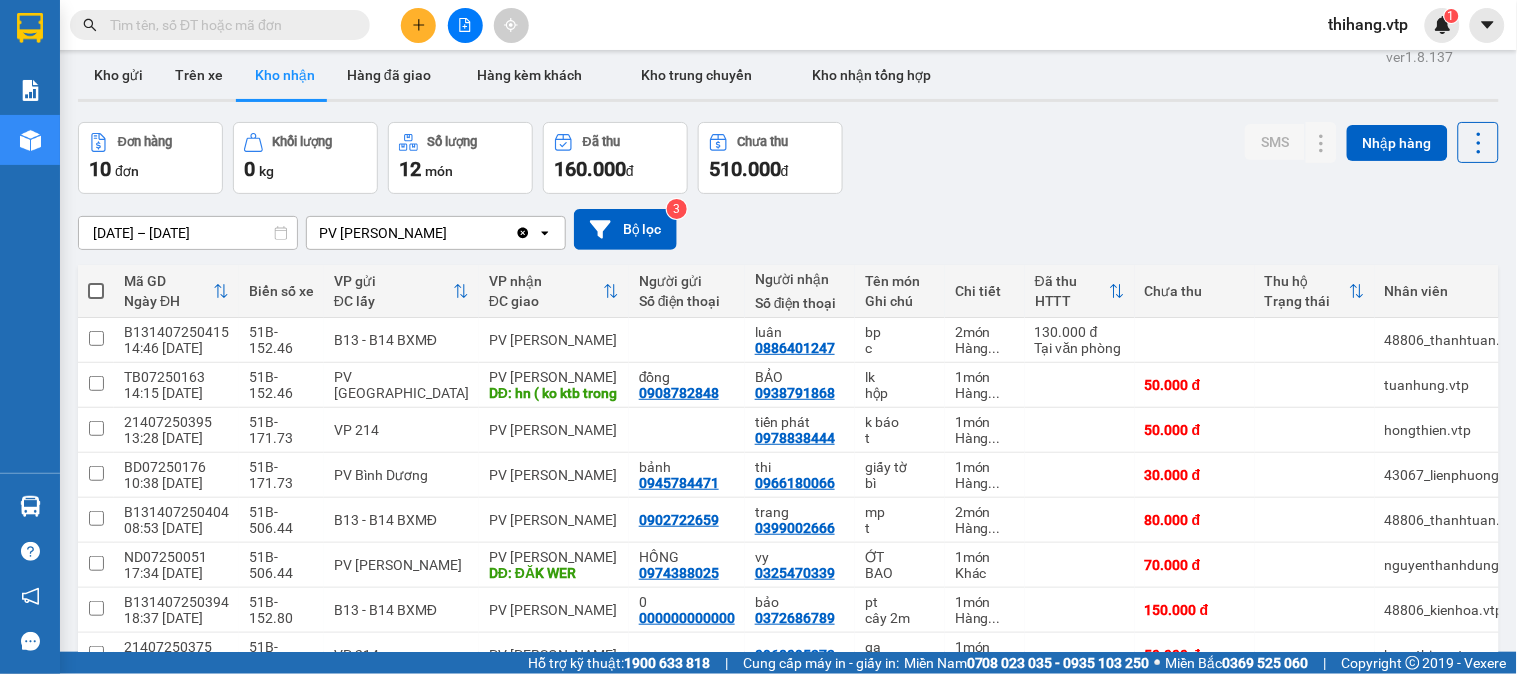 click 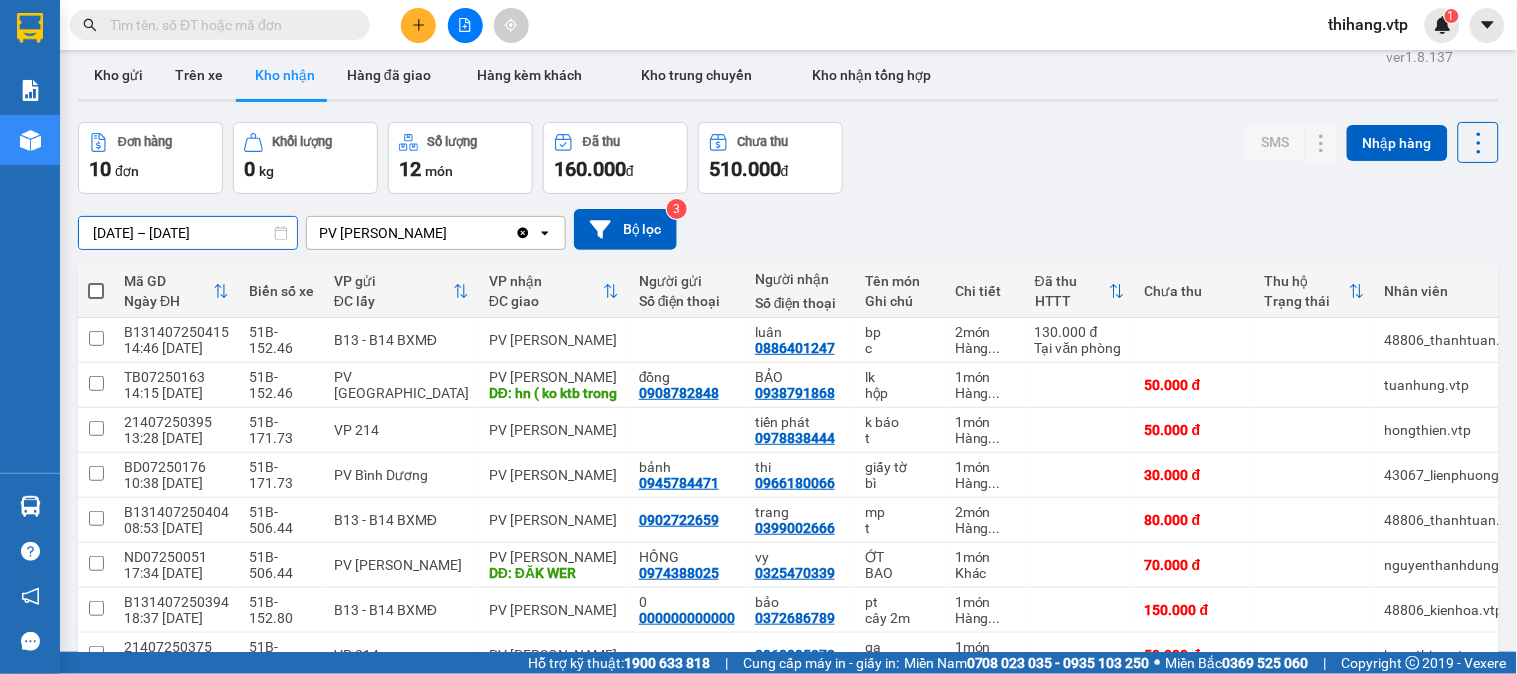 click on "[DATE] – [DATE]" at bounding box center [188, 233] 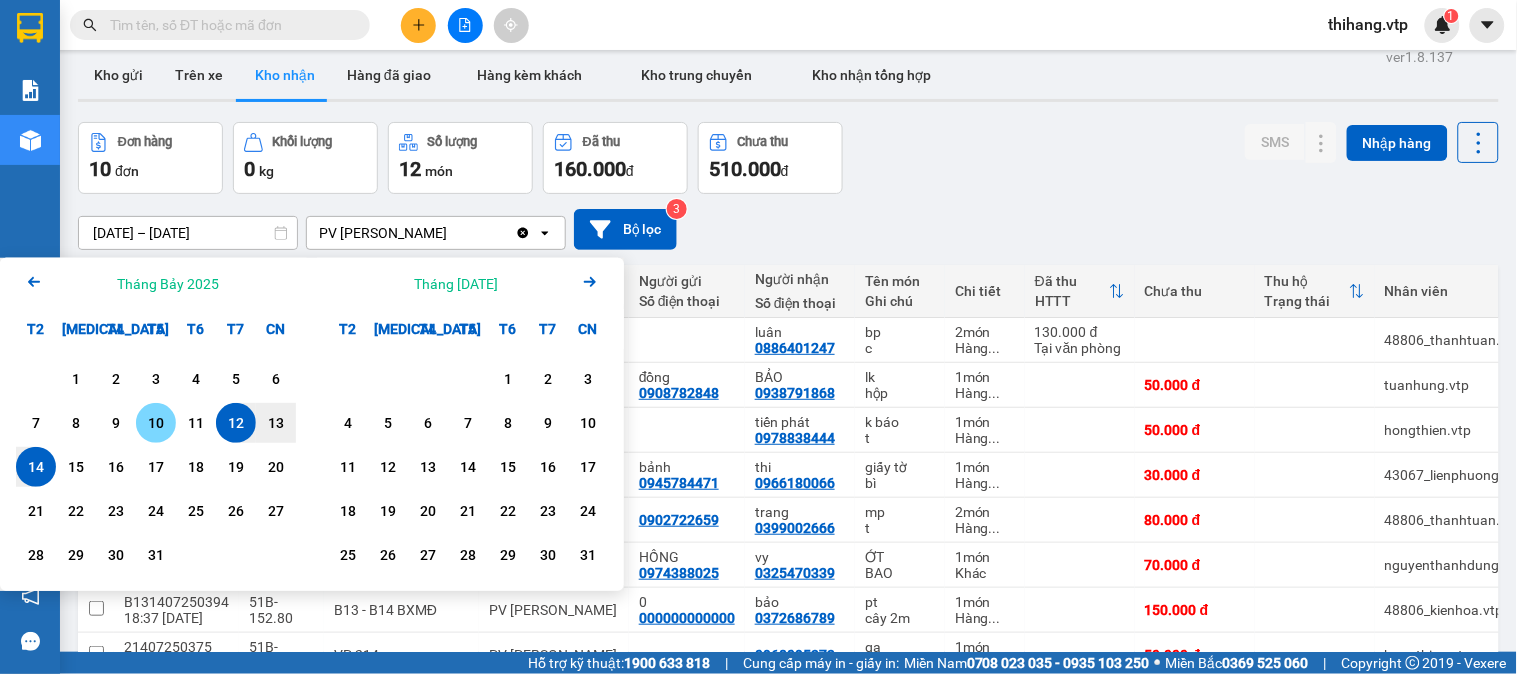 drag, startPoint x: 156, startPoint y: 417, endPoint x: 77, endPoint y: 452, distance: 86.40602 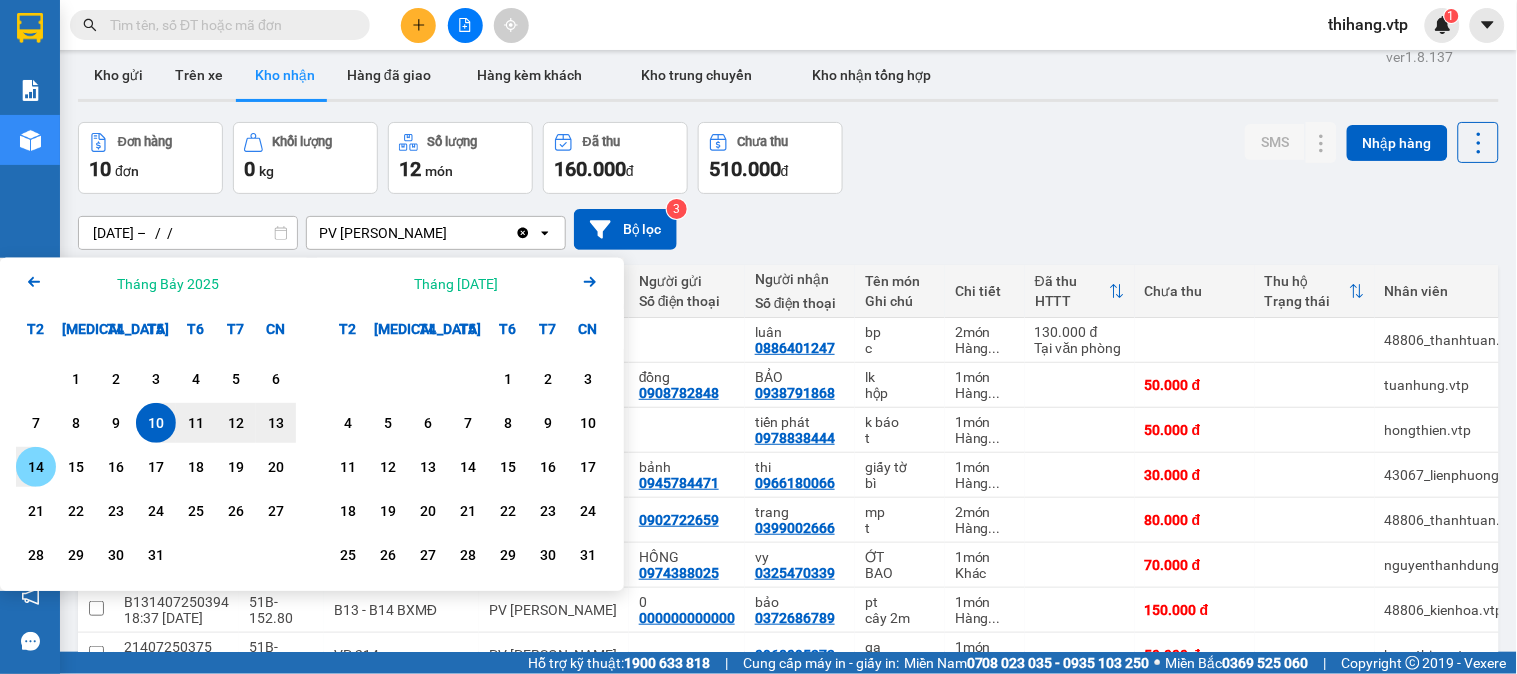 click on "14" at bounding box center (36, 467) 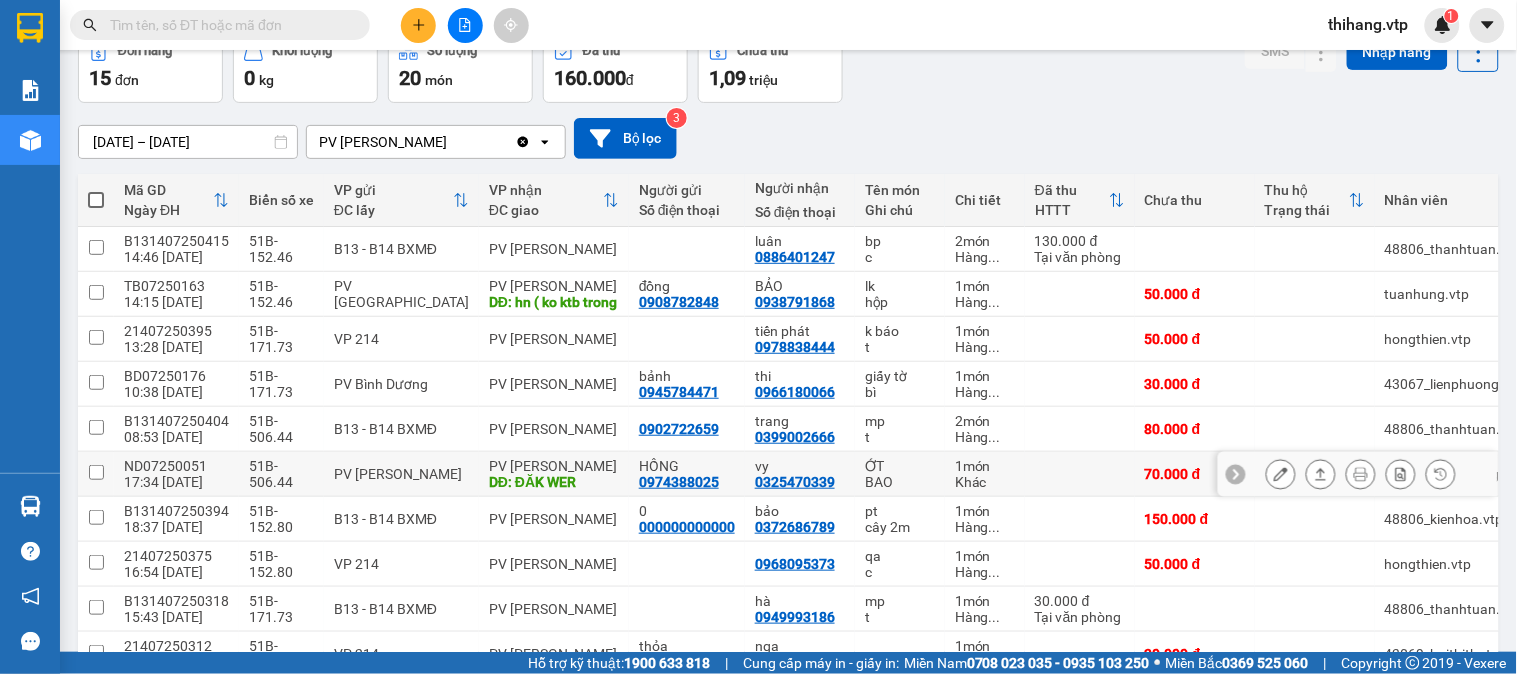scroll, scrollTop: 0, scrollLeft: 0, axis: both 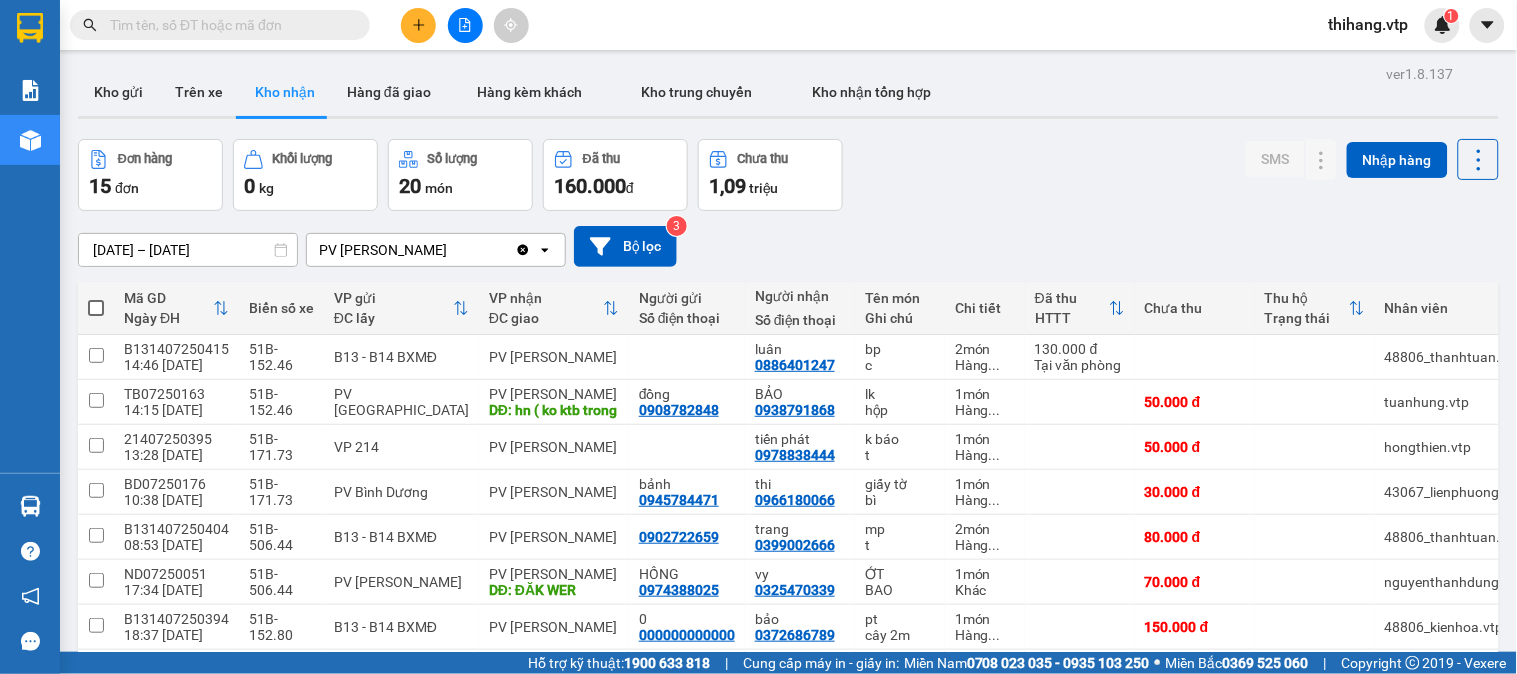 click at bounding box center [228, 25] 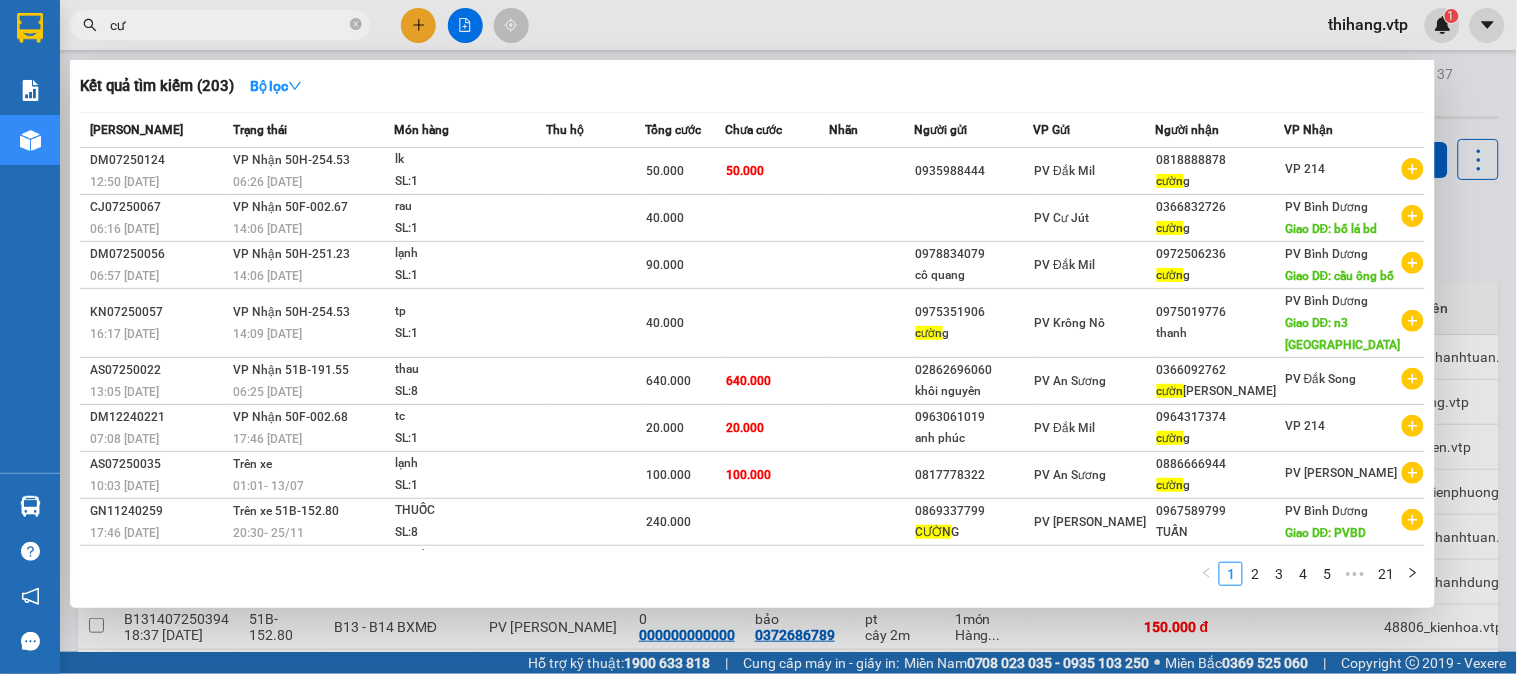 type on "c" 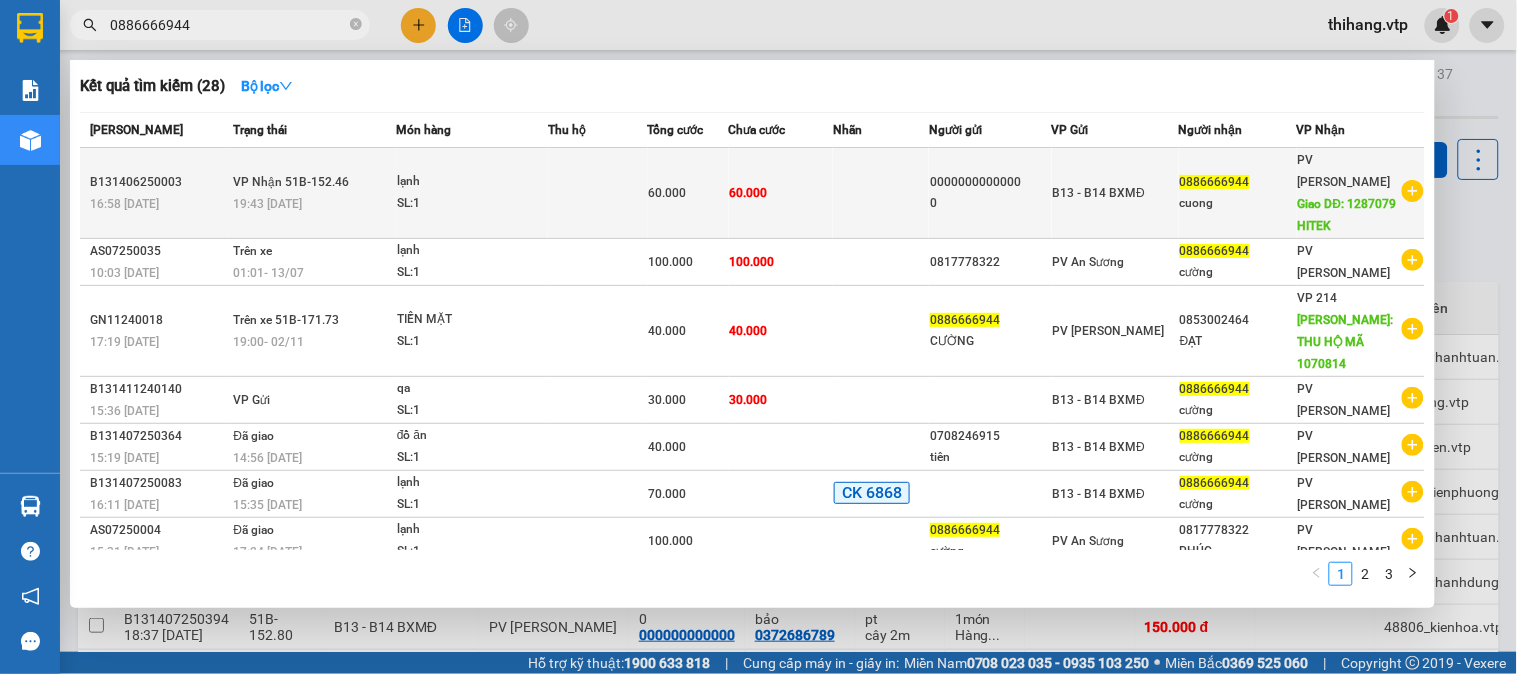 type on "0886666944" 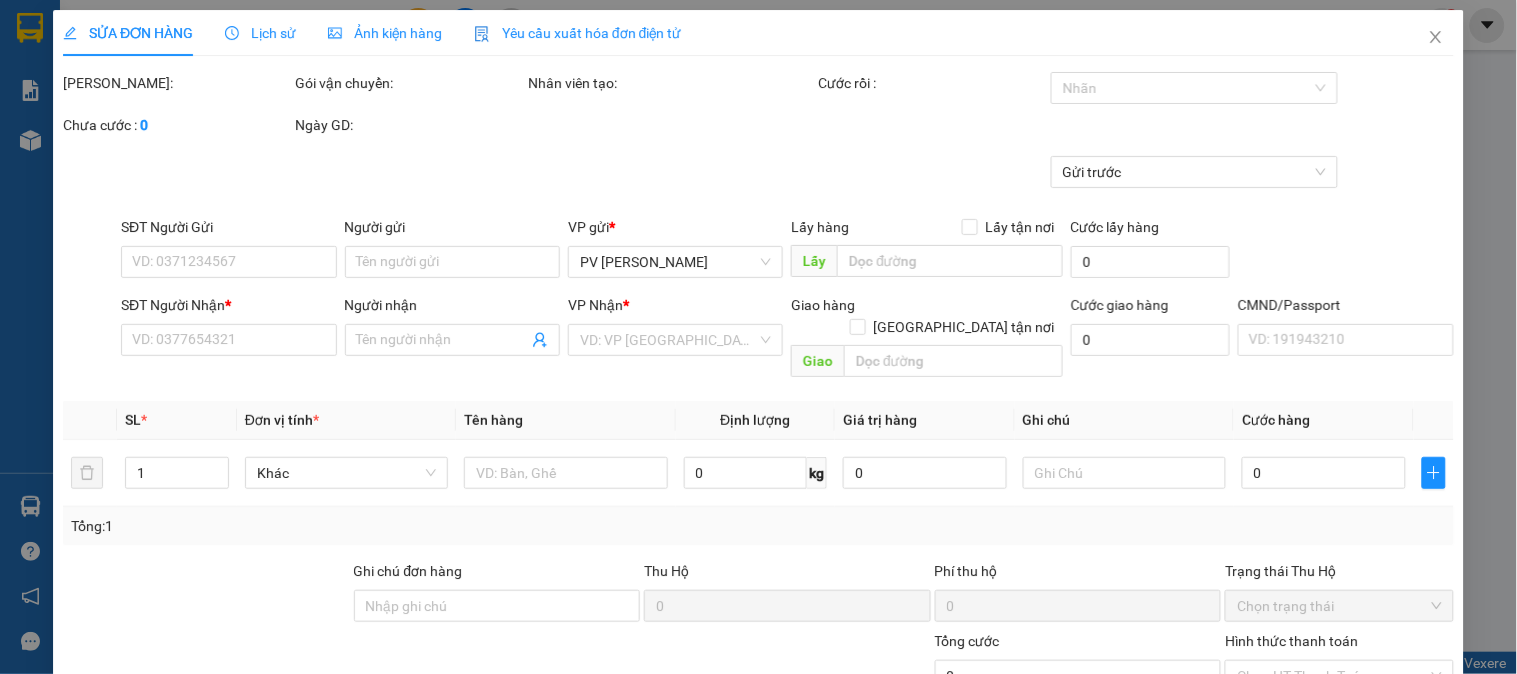 type on "3.000" 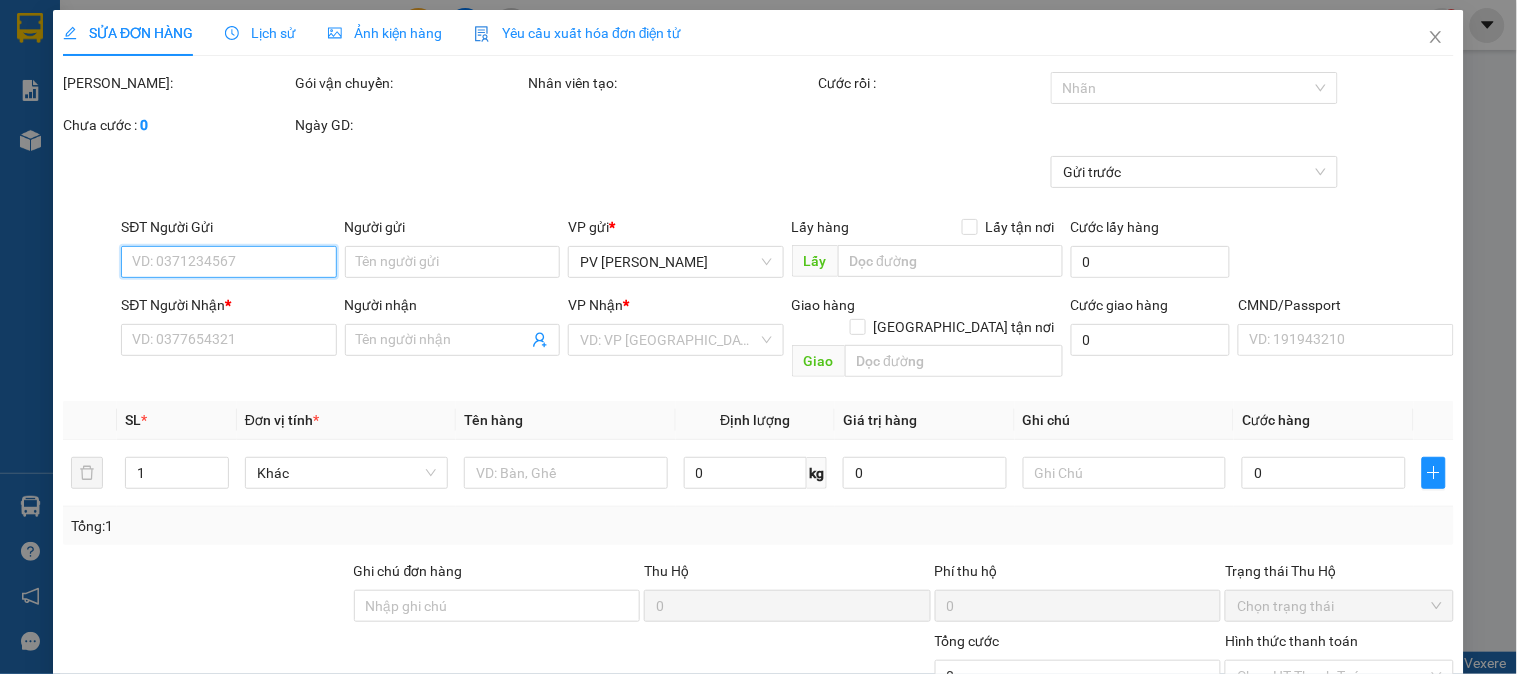 type on "0000000000000" 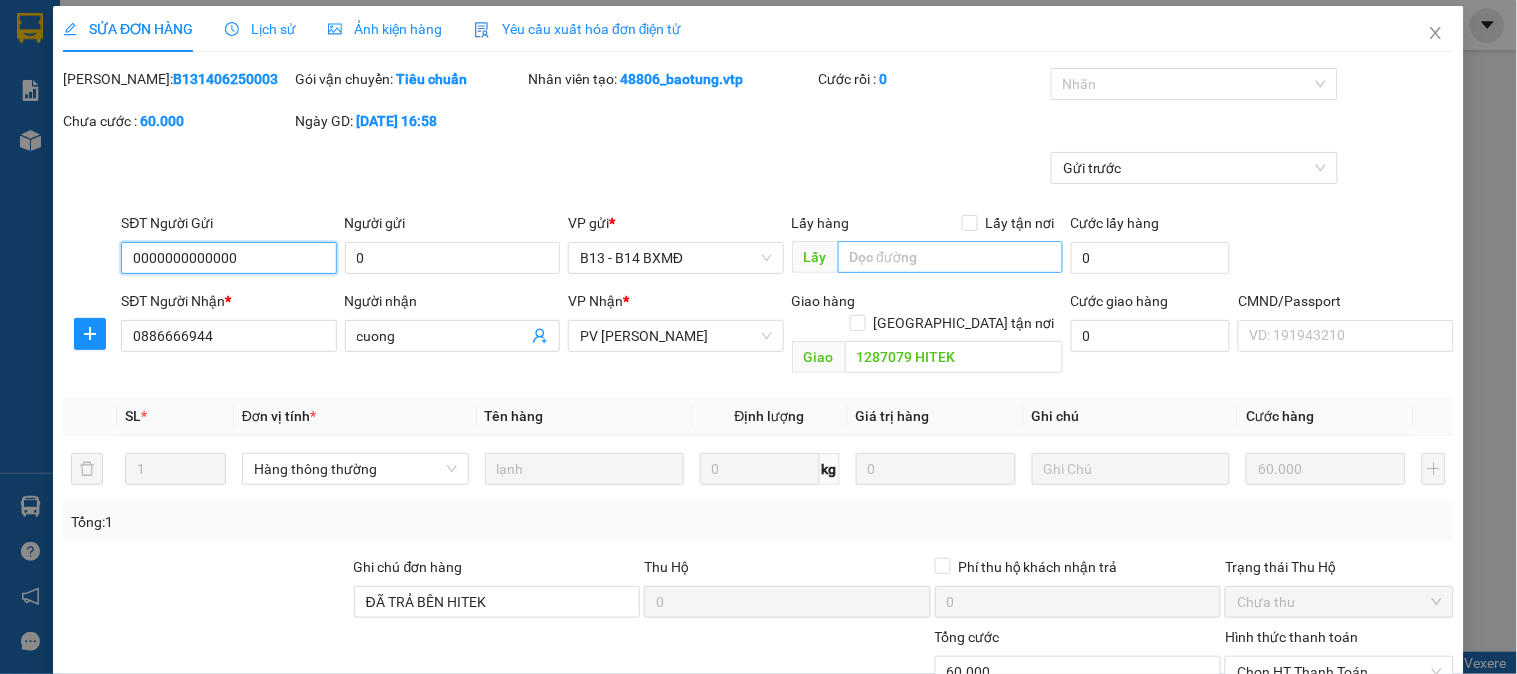 scroll, scrollTop: 0, scrollLeft: 0, axis: both 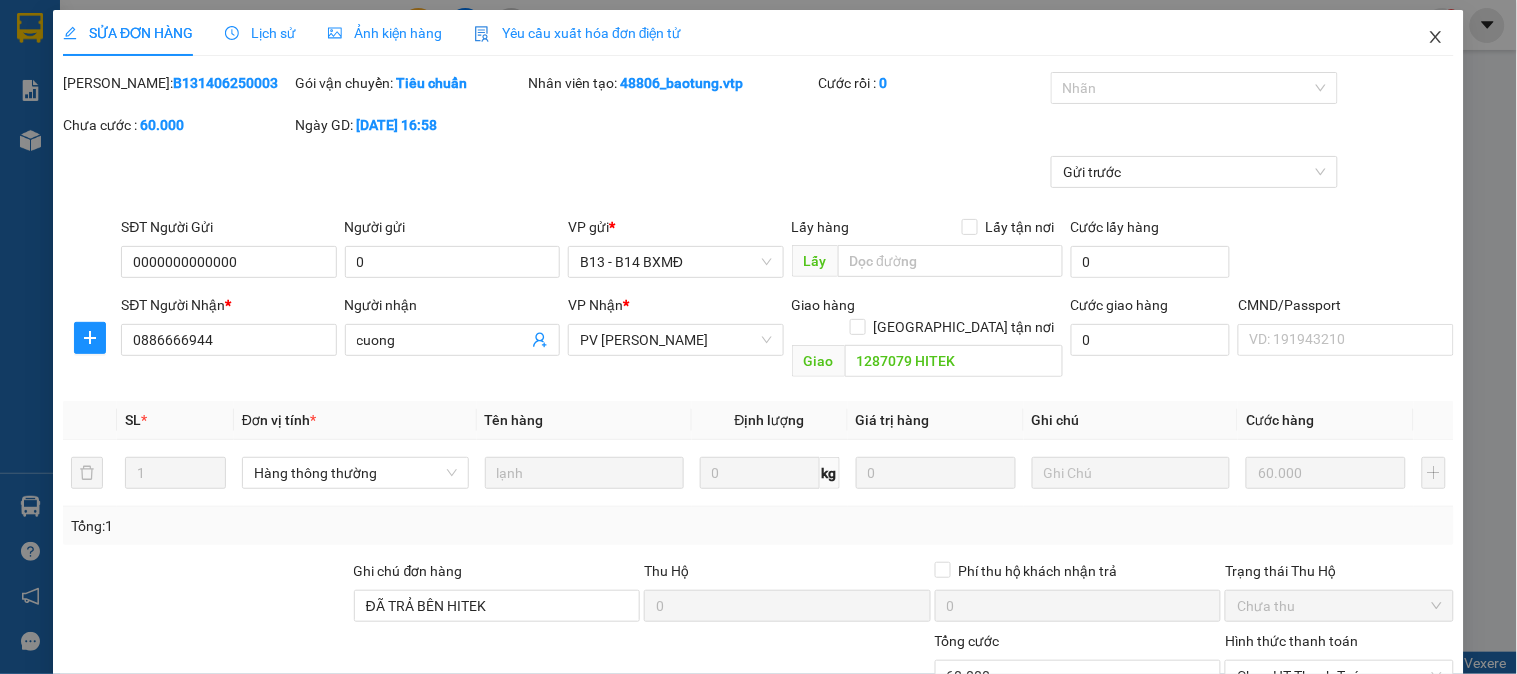 click 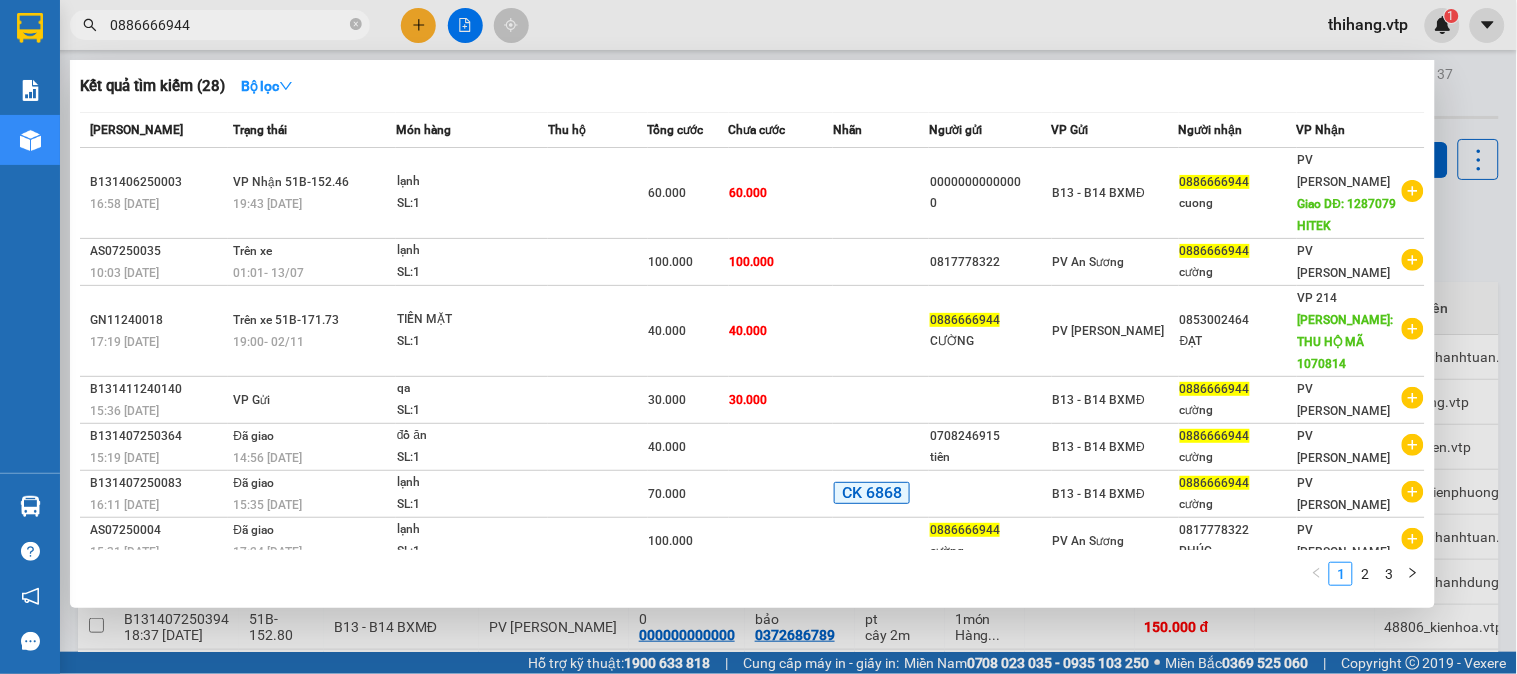 click on "0886666944" at bounding box center [228, 25] 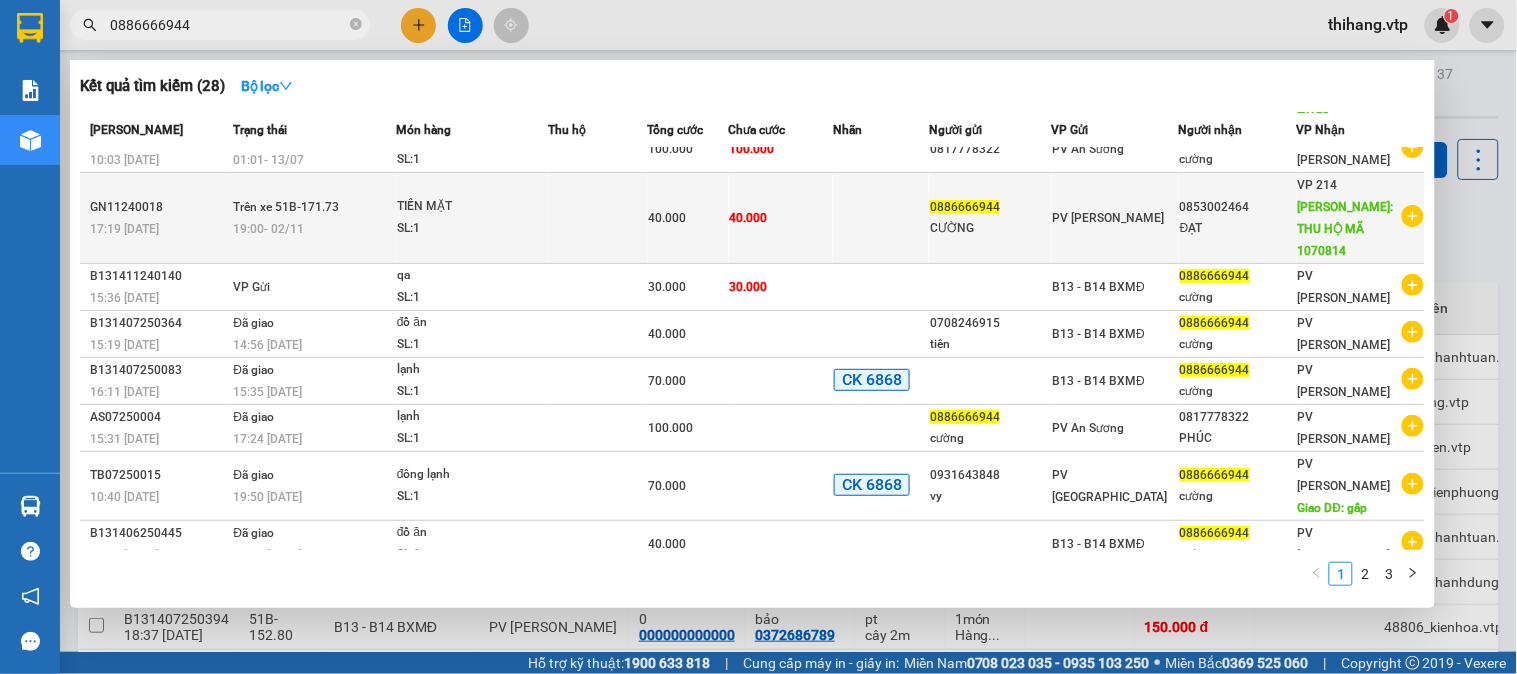scroll, scrollTop: 0, scrollLeft: 0, axis: both 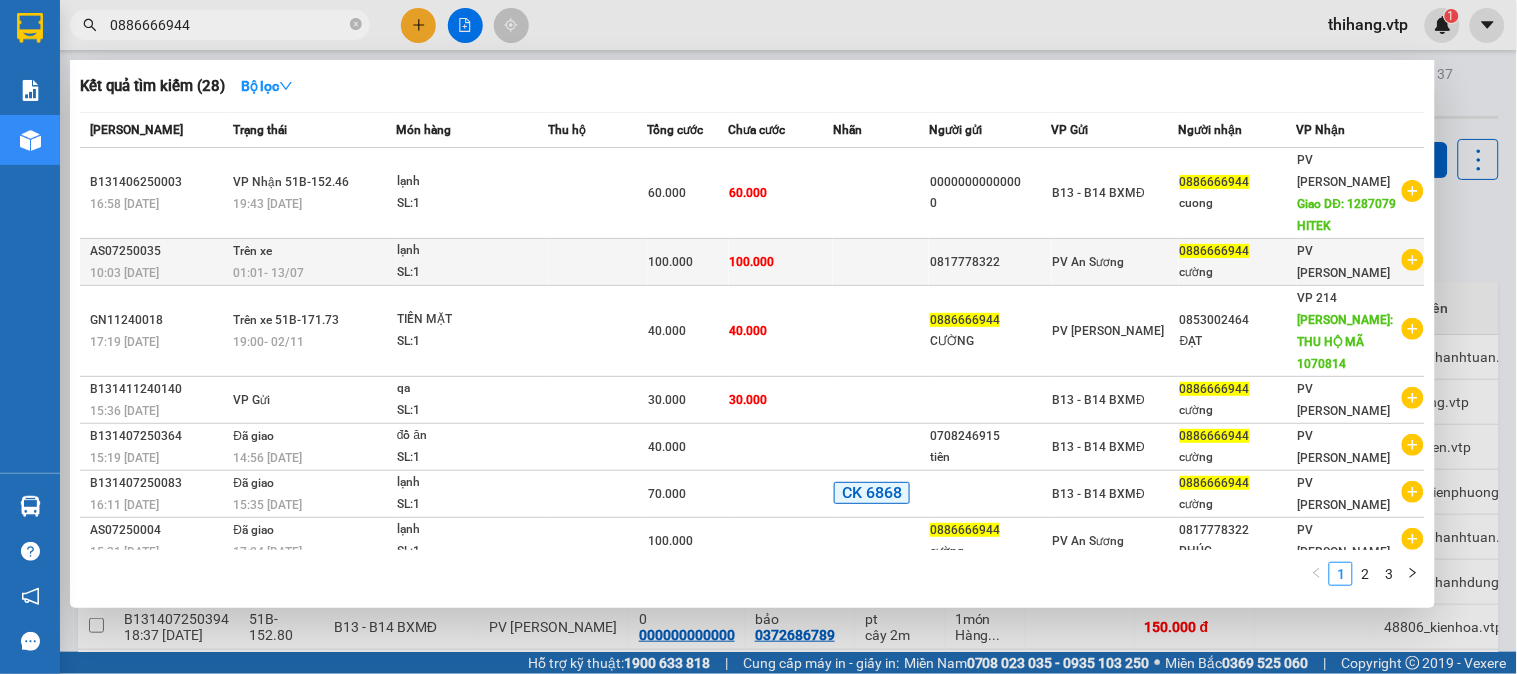 click at bounding box center [598, 262] 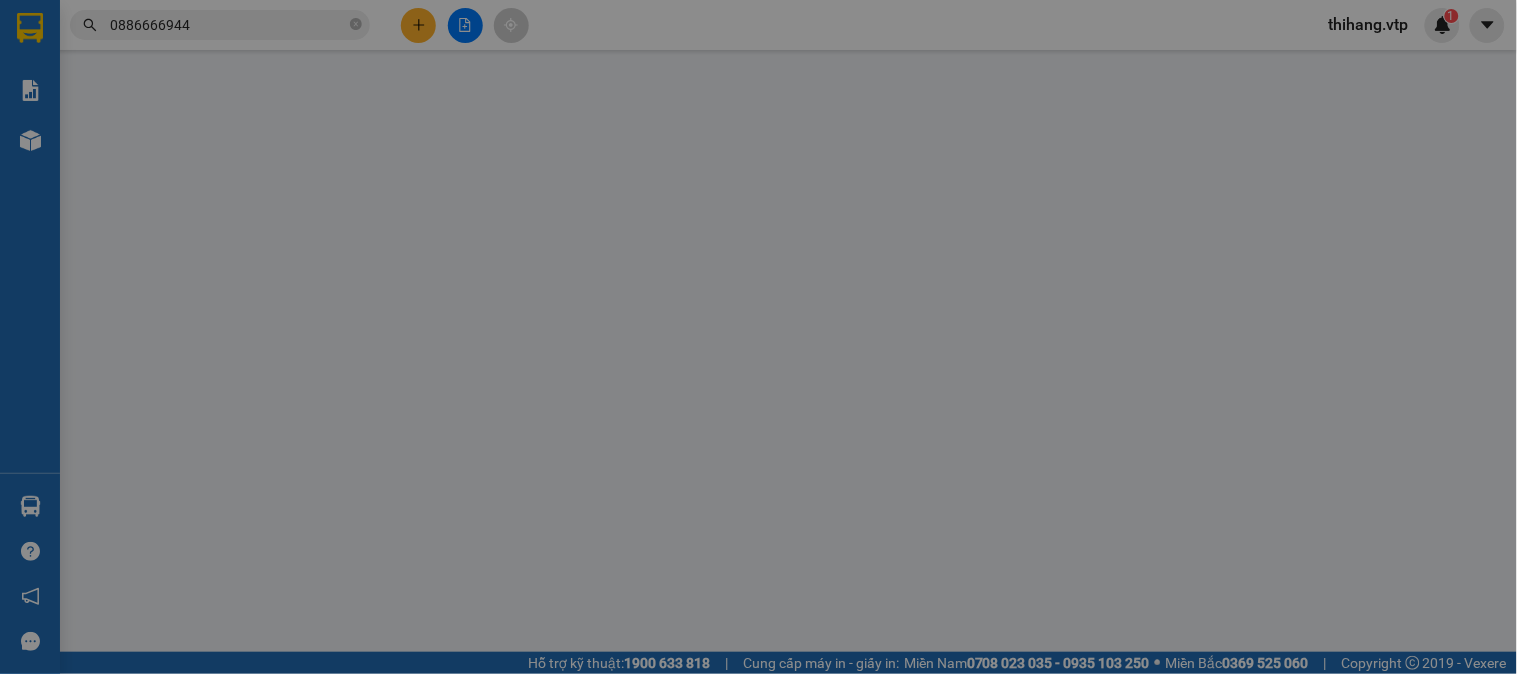 type on "0817778322" 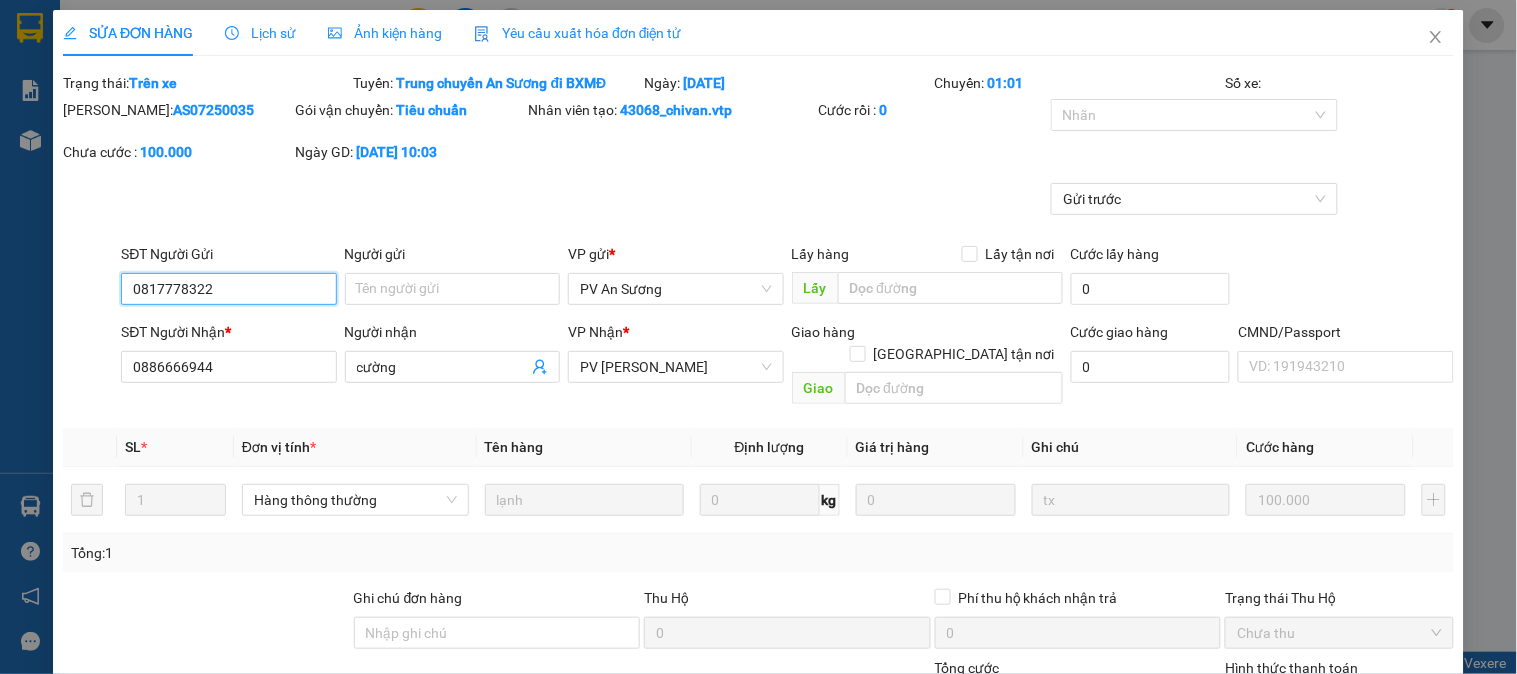 type on "5.000" 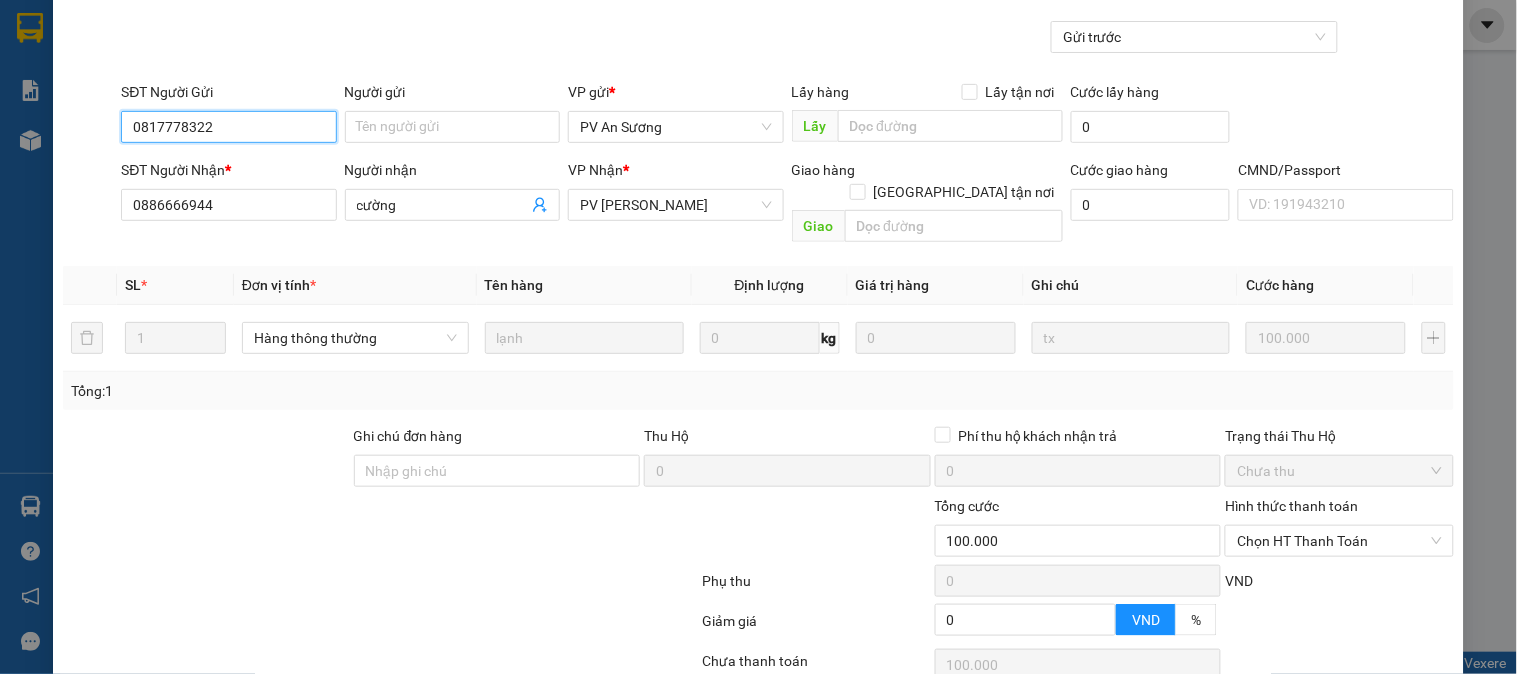 scroll, scrollTop: 0, scrollLeft: 0, axis: both 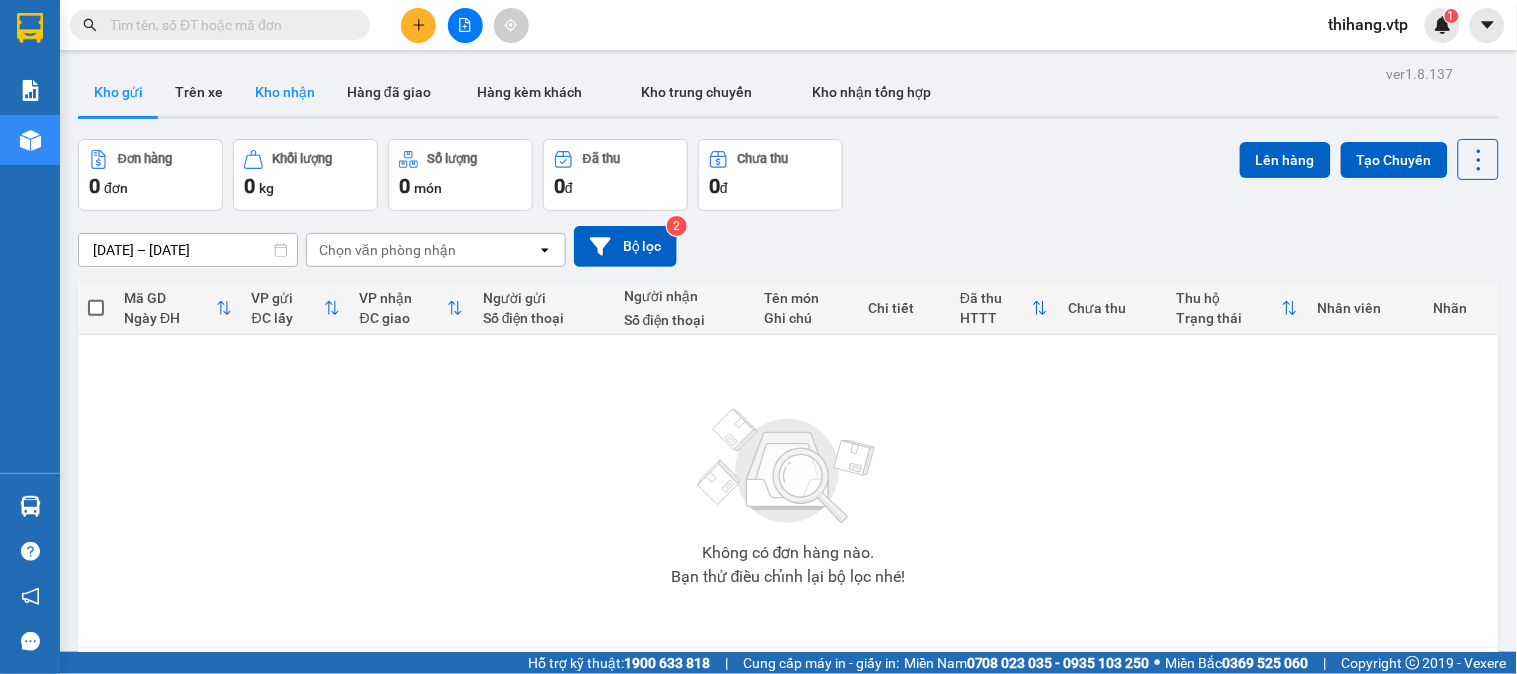 click on "Kho nhận" at bounding box center [285, 92] 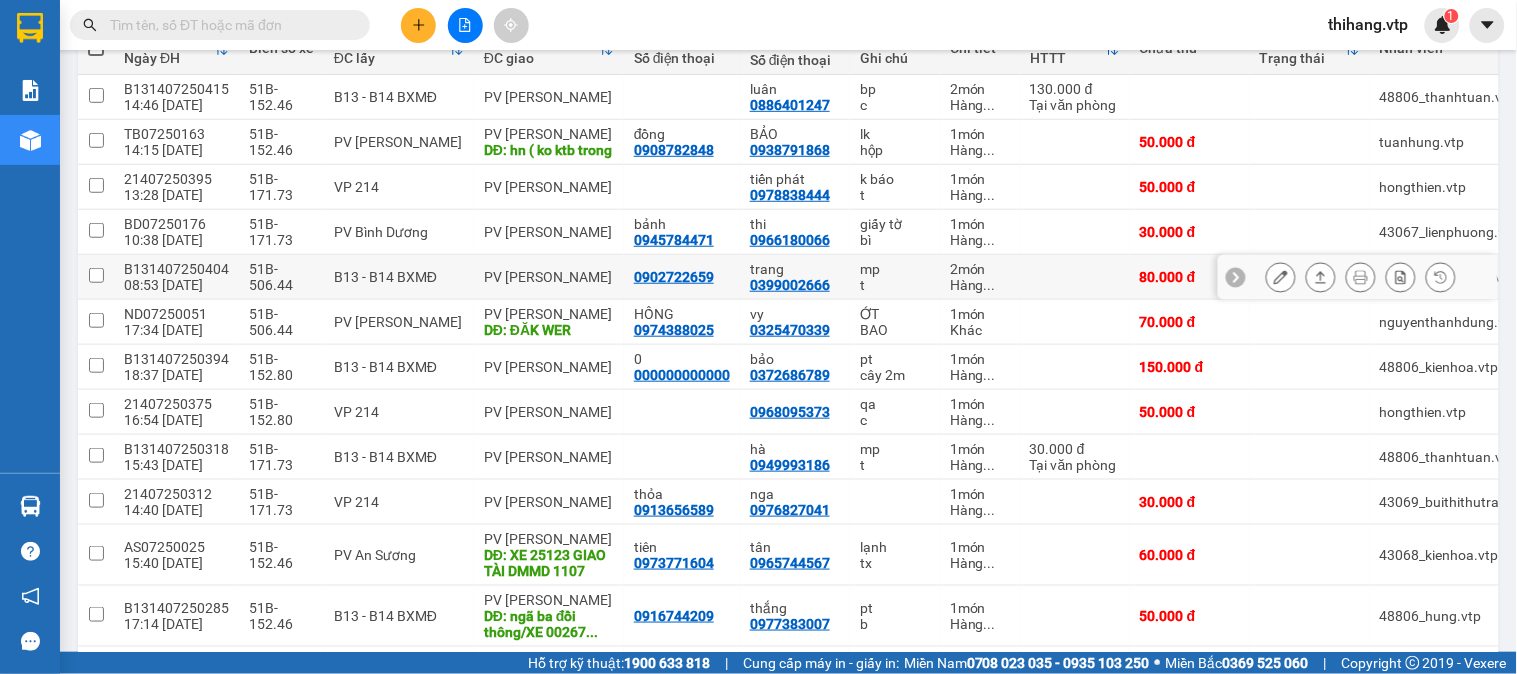 scroll, scrollTop: 222, scrollLeft: 0, axis: vertical 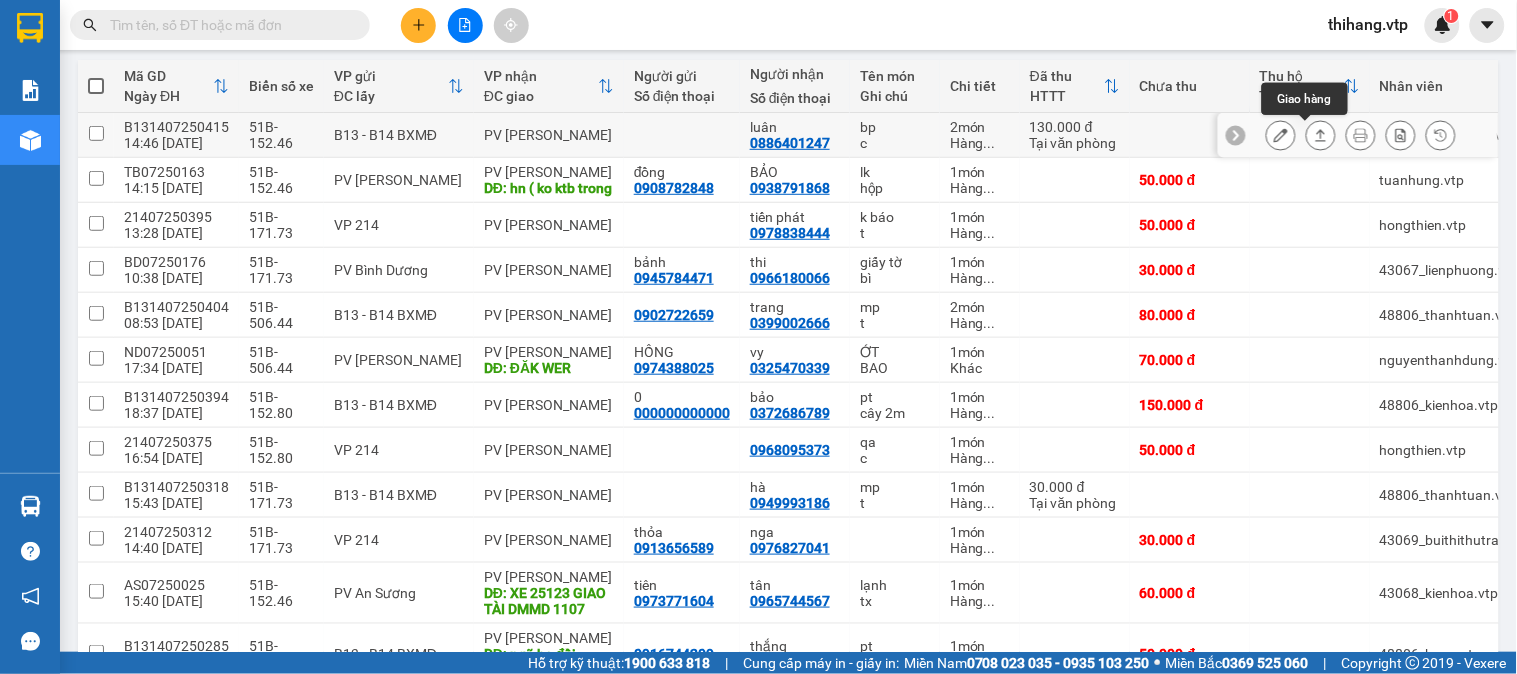 click 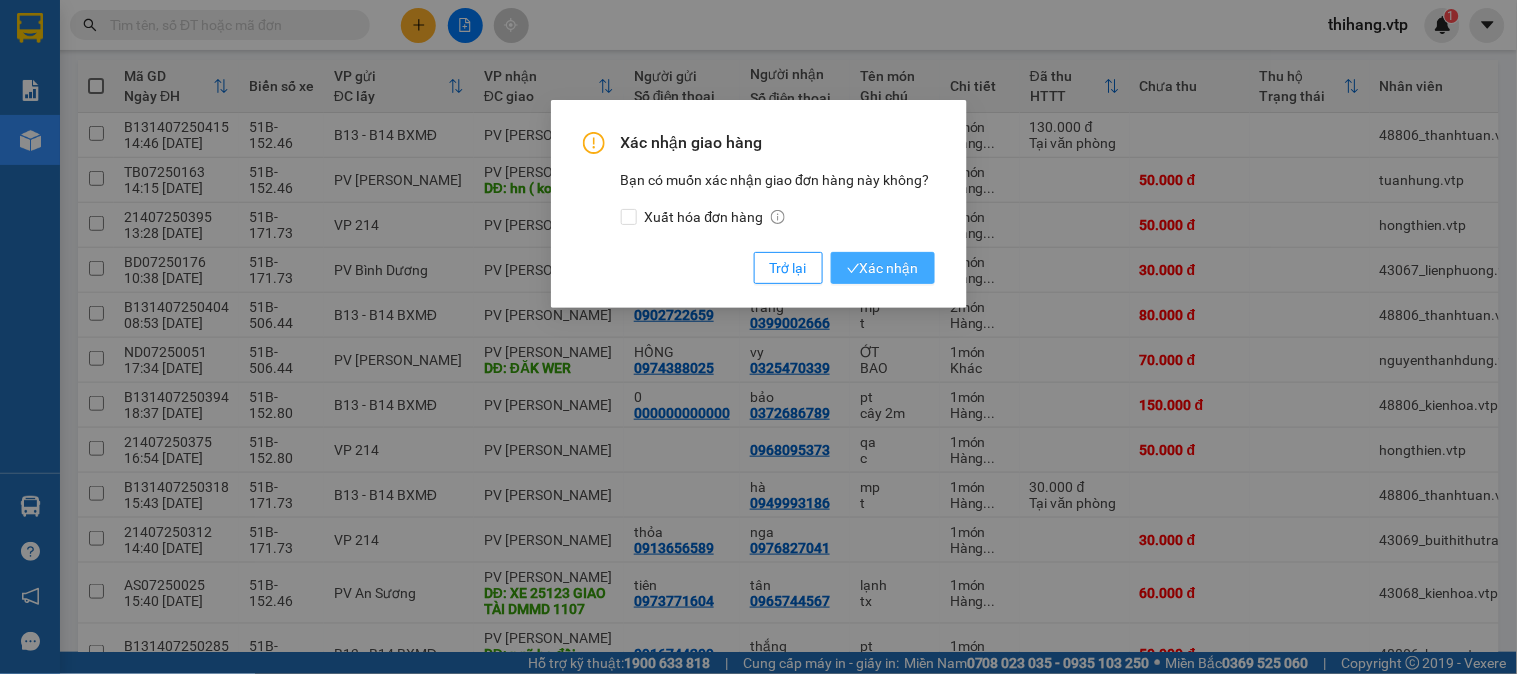 click on "Xác nhận" at bounding box center [883, 268] 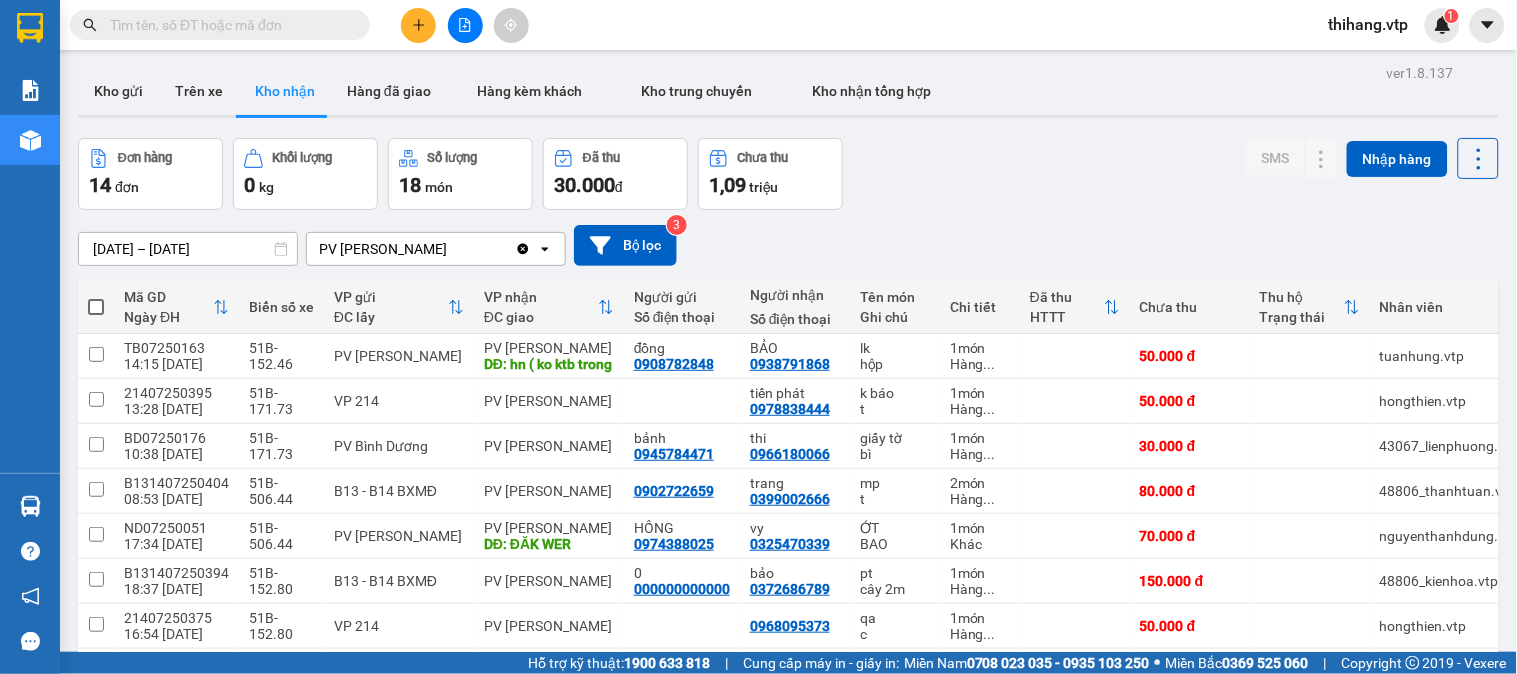 scroll, scrollTop: 0, scrollLeft: 0, axis: both 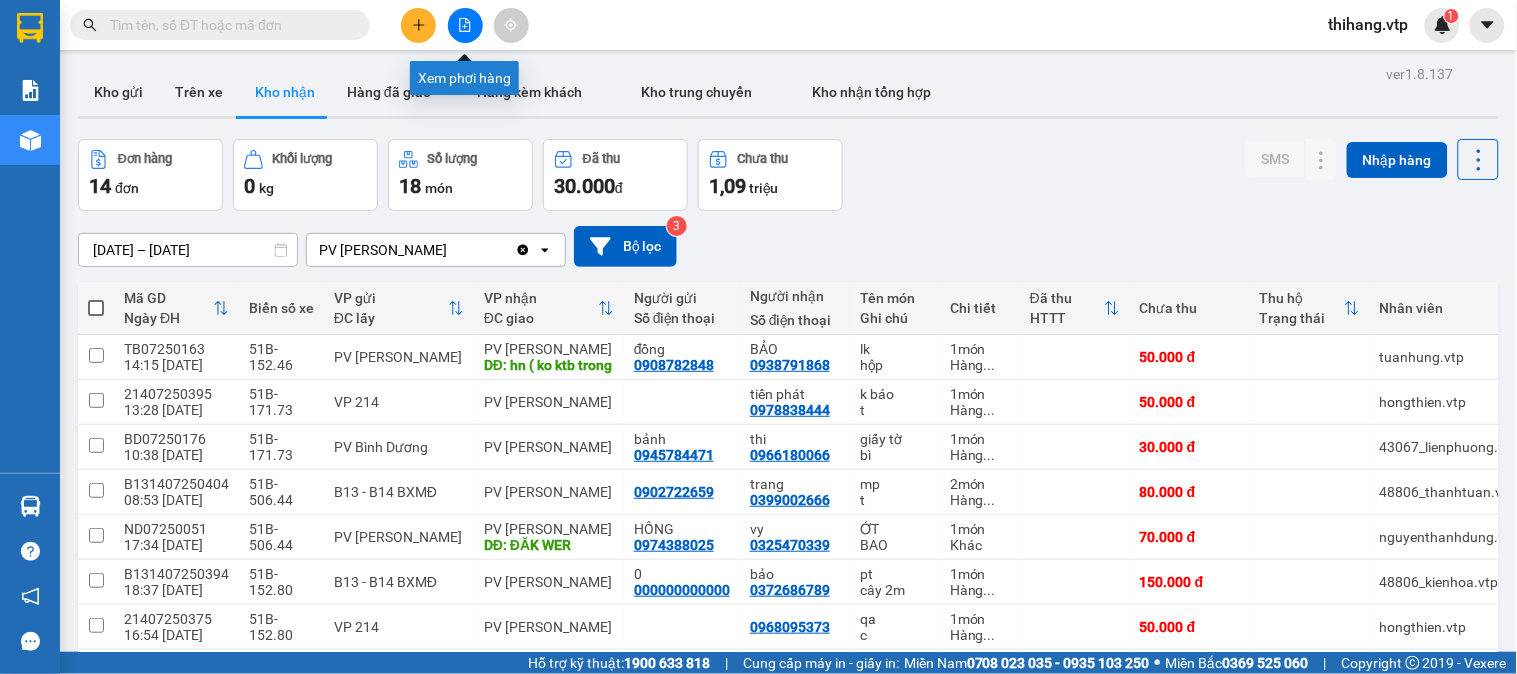 click at bounding box center [465, 25] 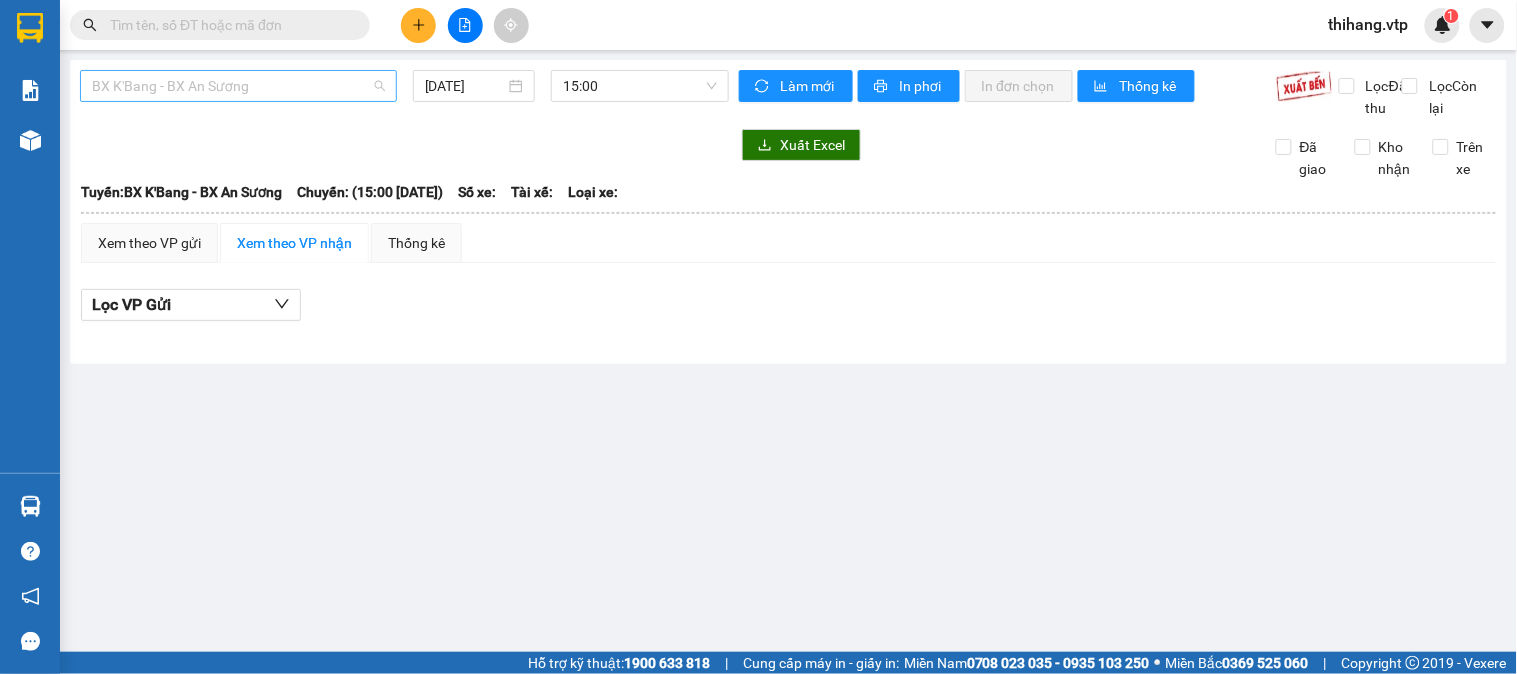 click on "BX K'Bang - BX An Sương" at bounding box center [238, 86] 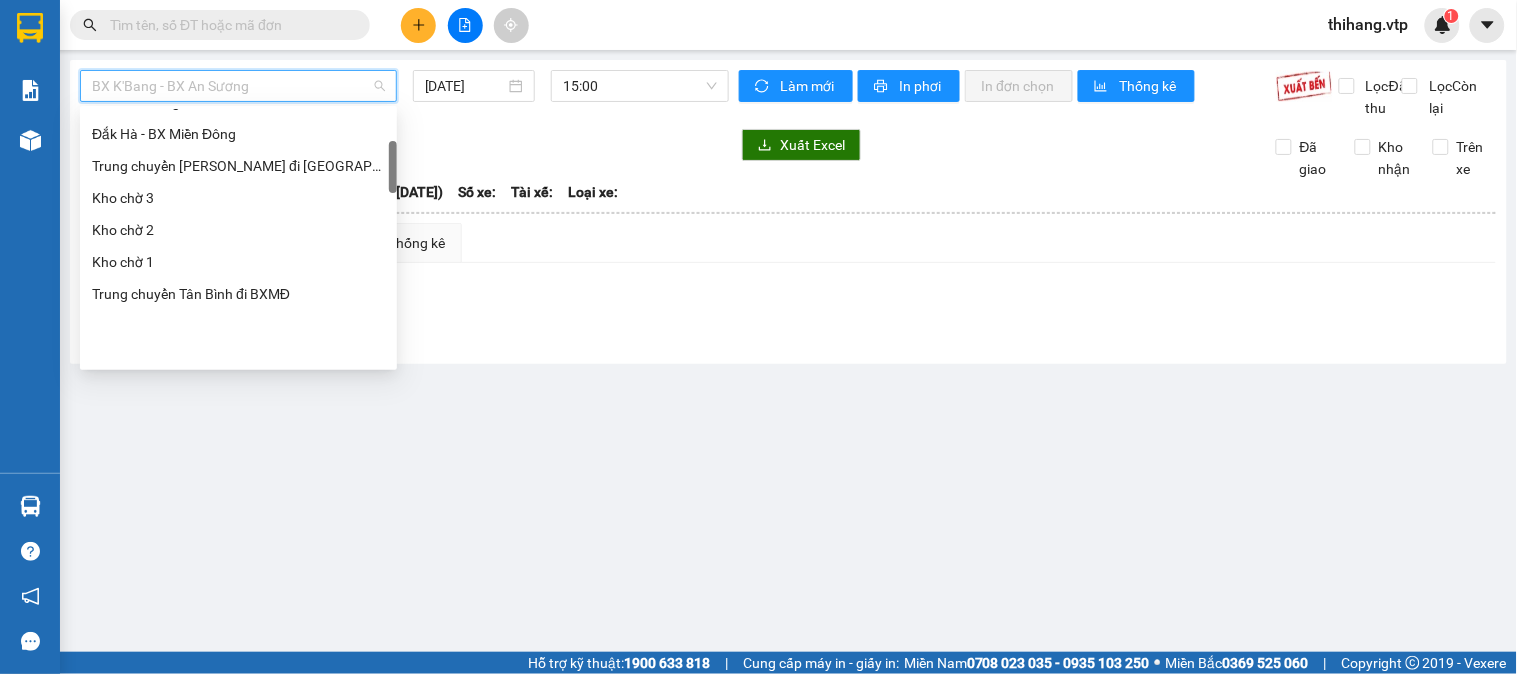 scroll, scrollTop: 90, scrollLeft: 0, axis: vertical 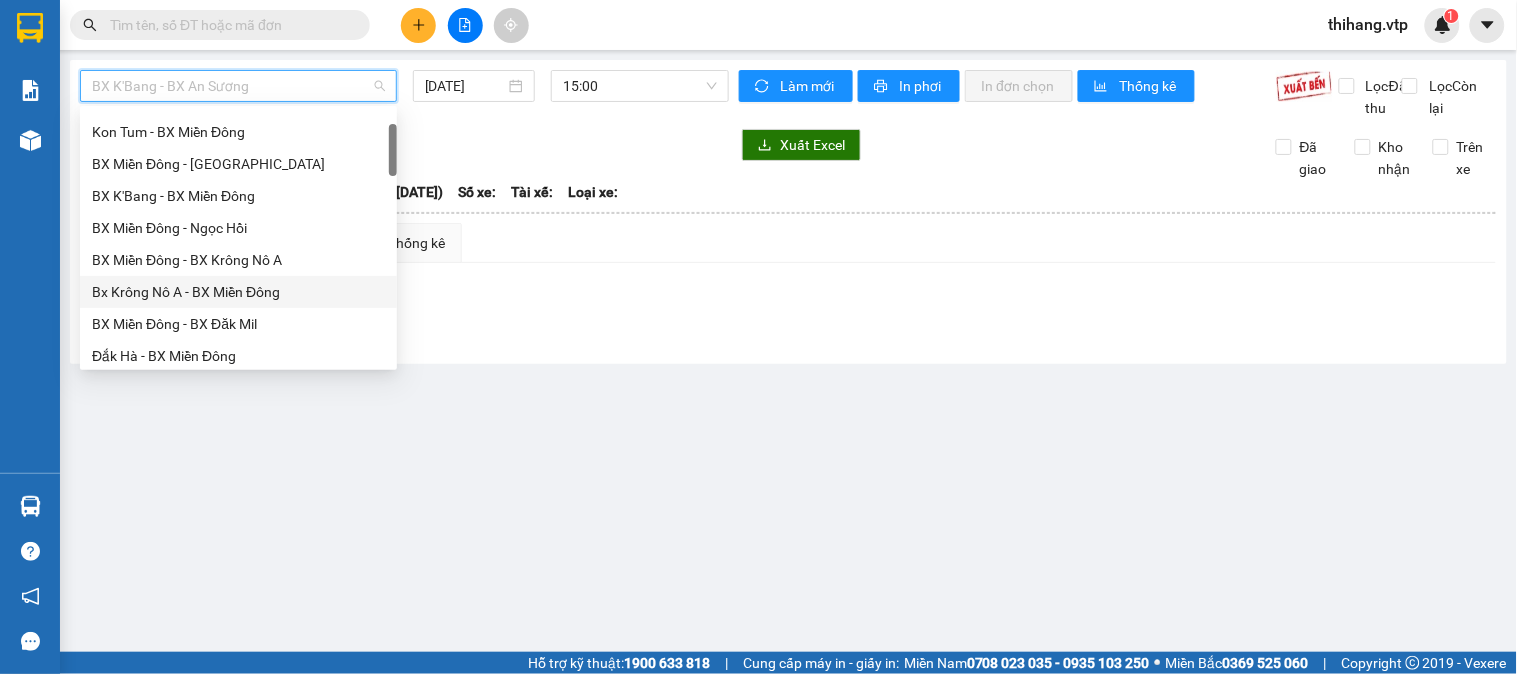 click on "Bx Krông Nô A - BX Miền Đông" at bounding box center [238, 292] 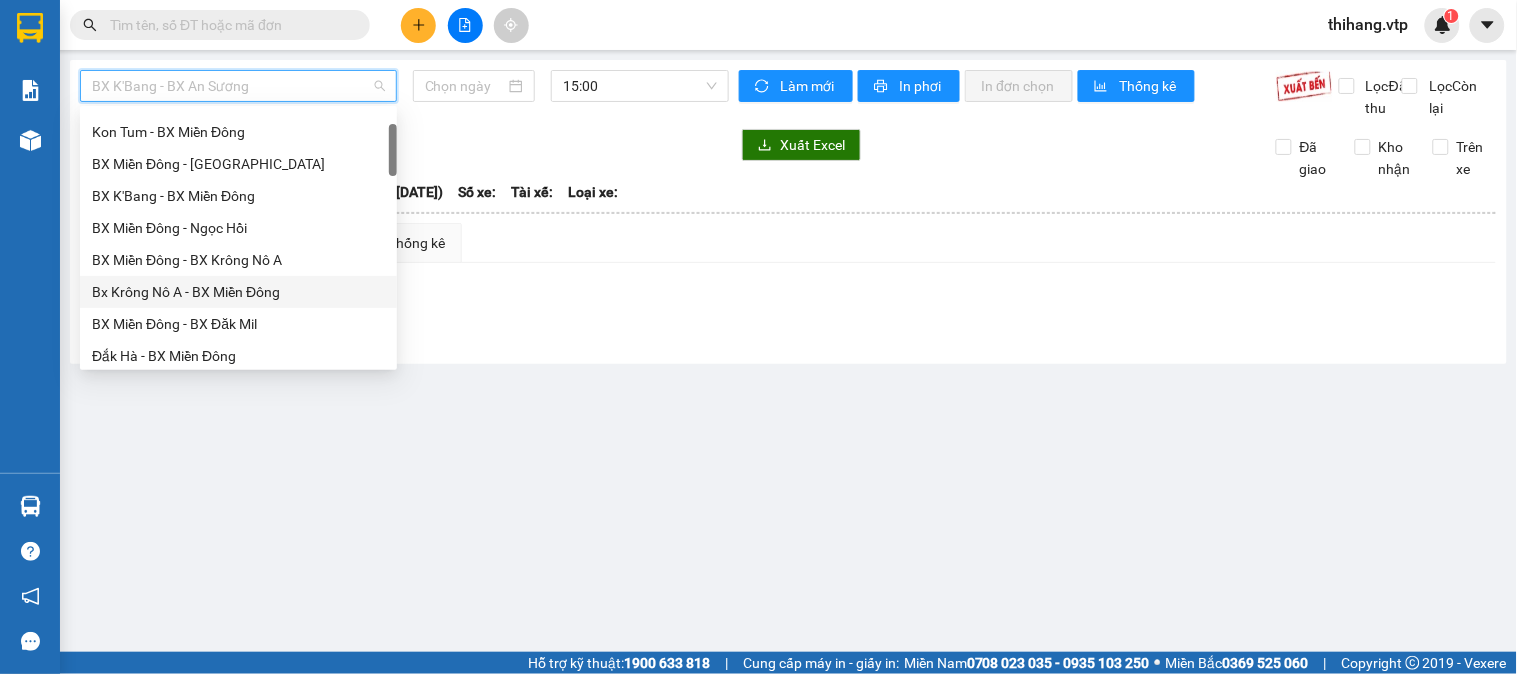 type on "[DATE]" 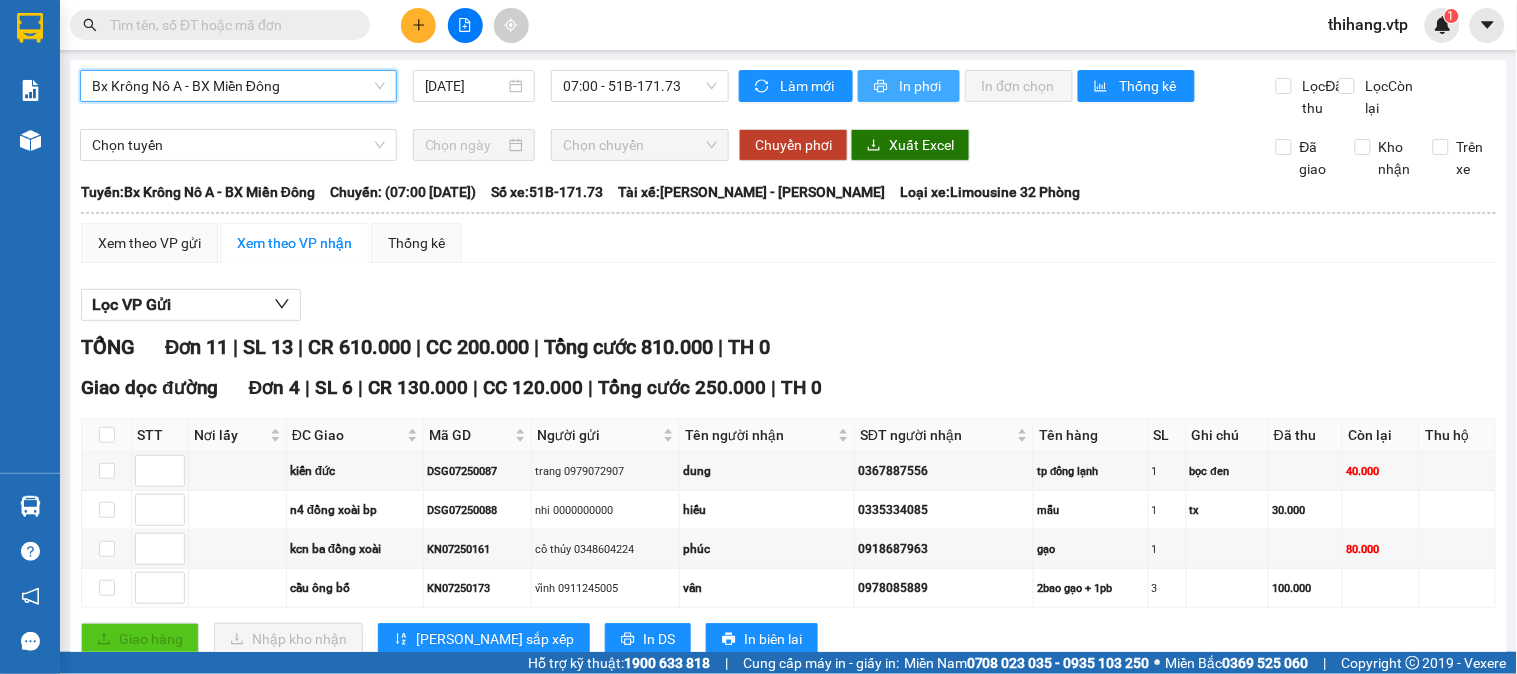 click on "In phơi" at bounding box center (921, 86) 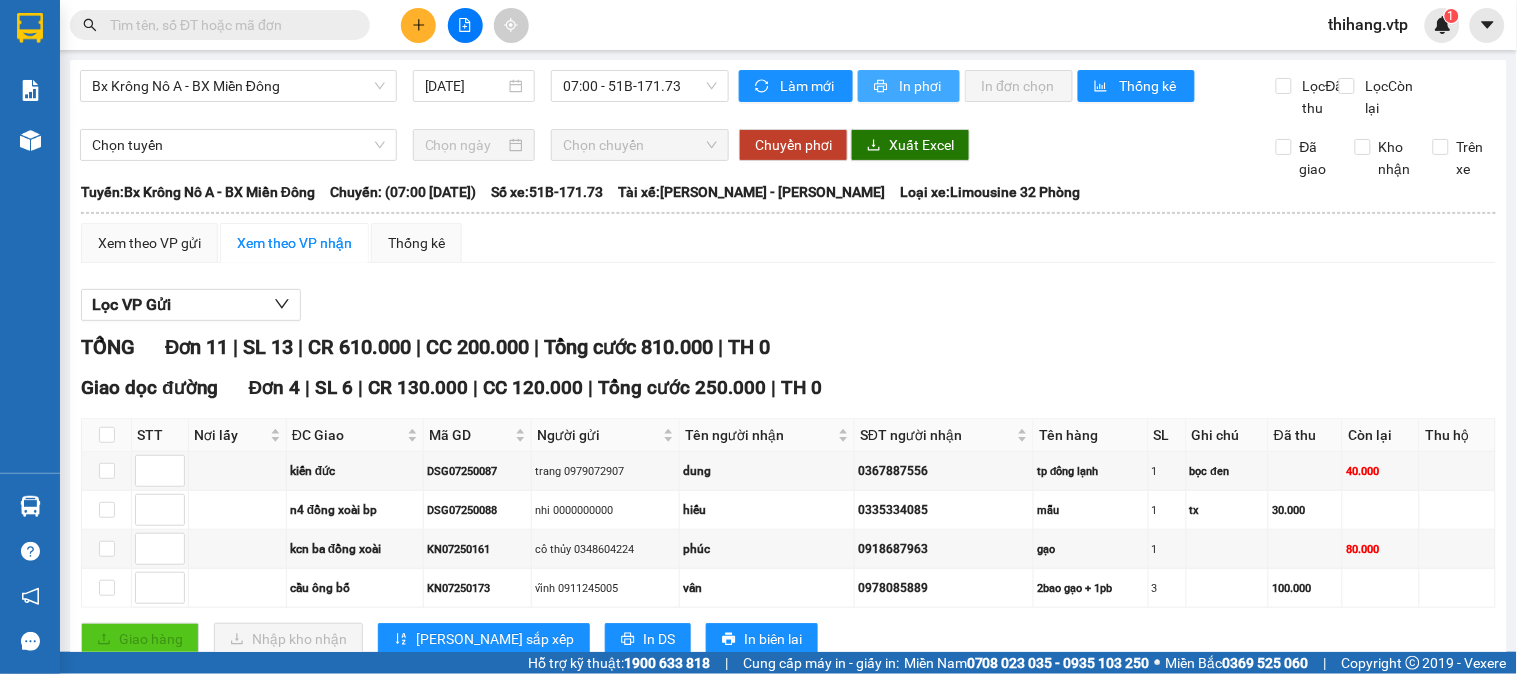 scroll, scrollTop: 0, scrollLeft: 0, axis: both 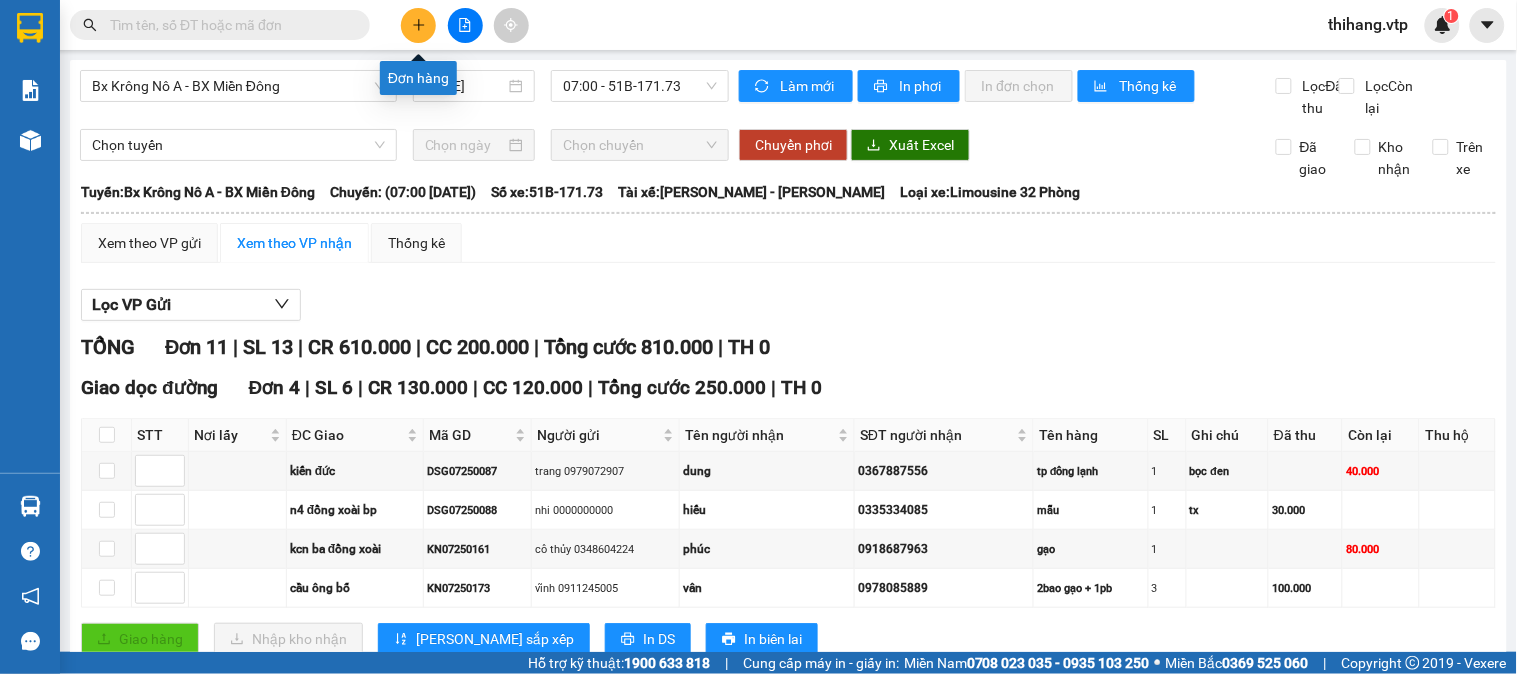 click at bounding box center (418, 25) 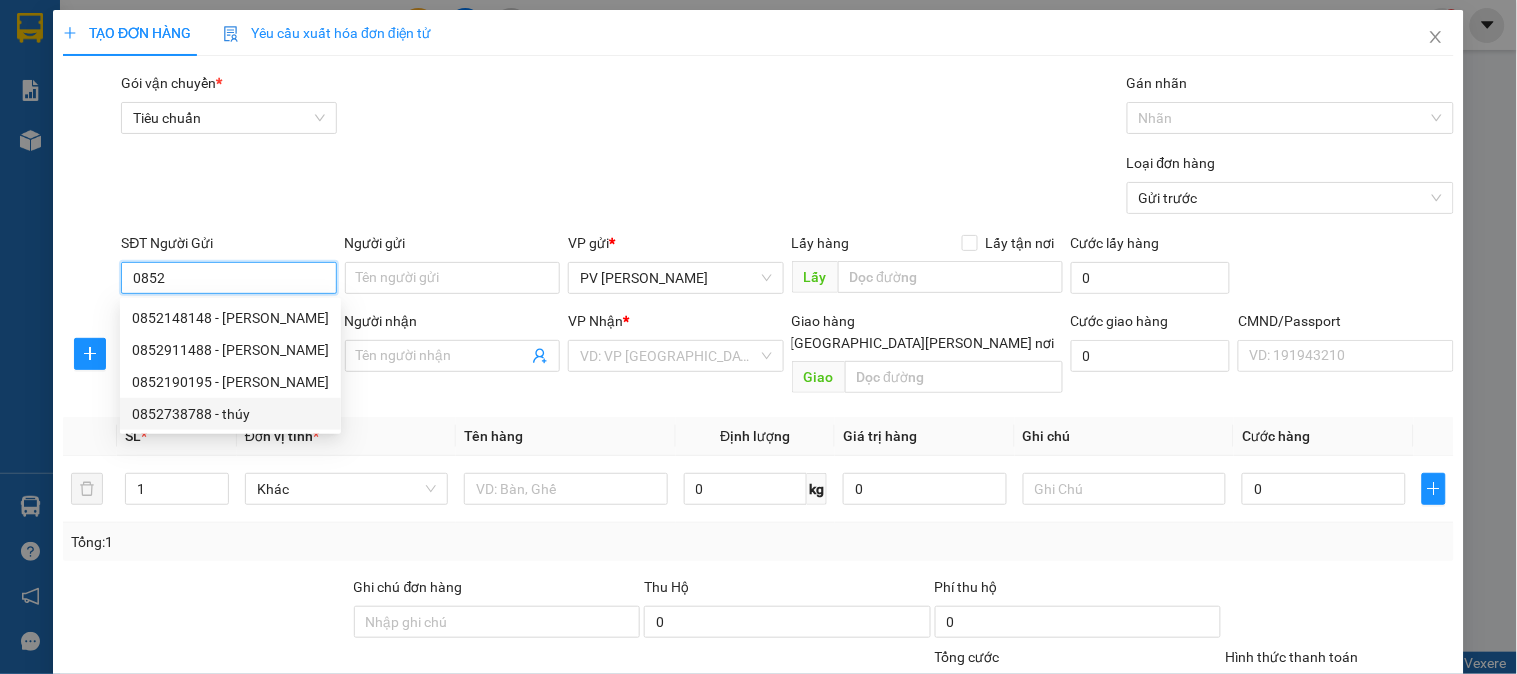 click on "0852738788 - thúy" at bounding box center (230, 414) 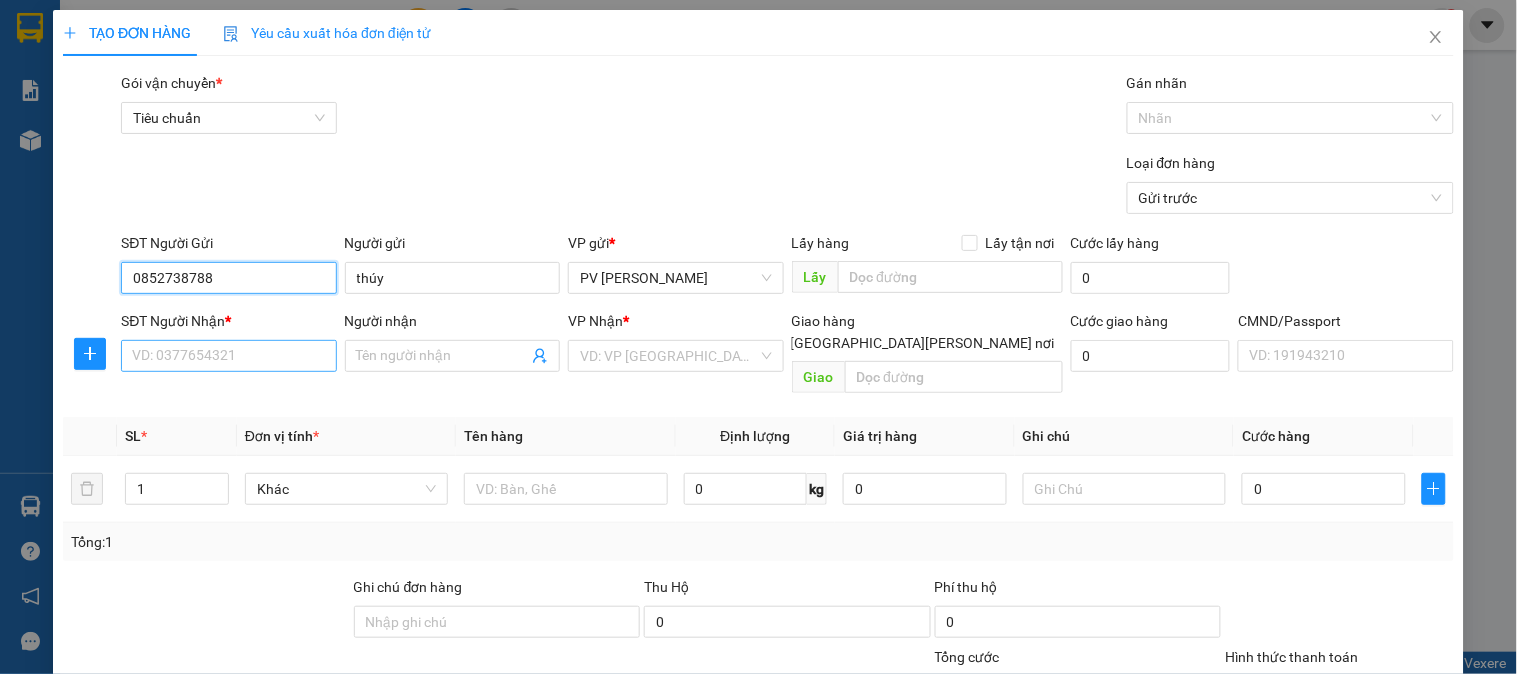 type on "0852738788" 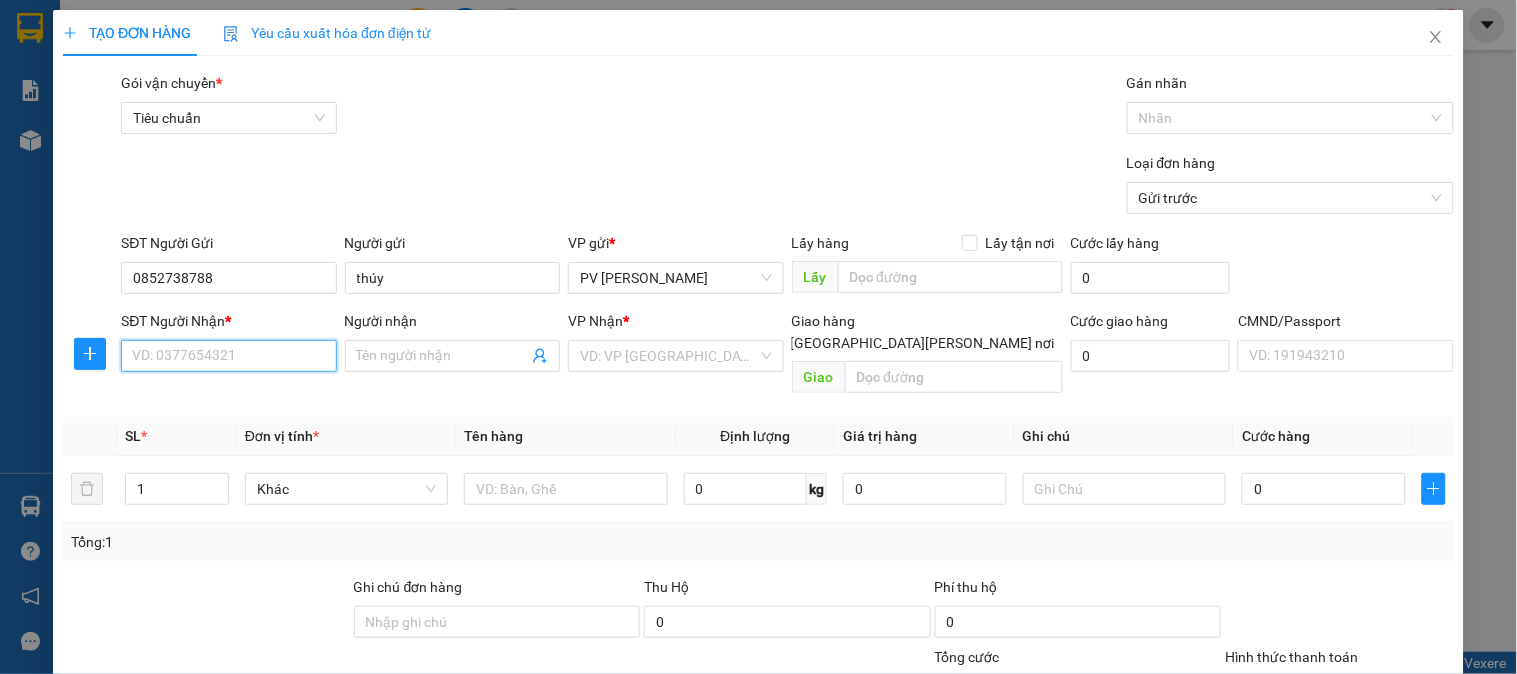 click on "SĐT Người Nhận  *" at bounding box center (228, 356) 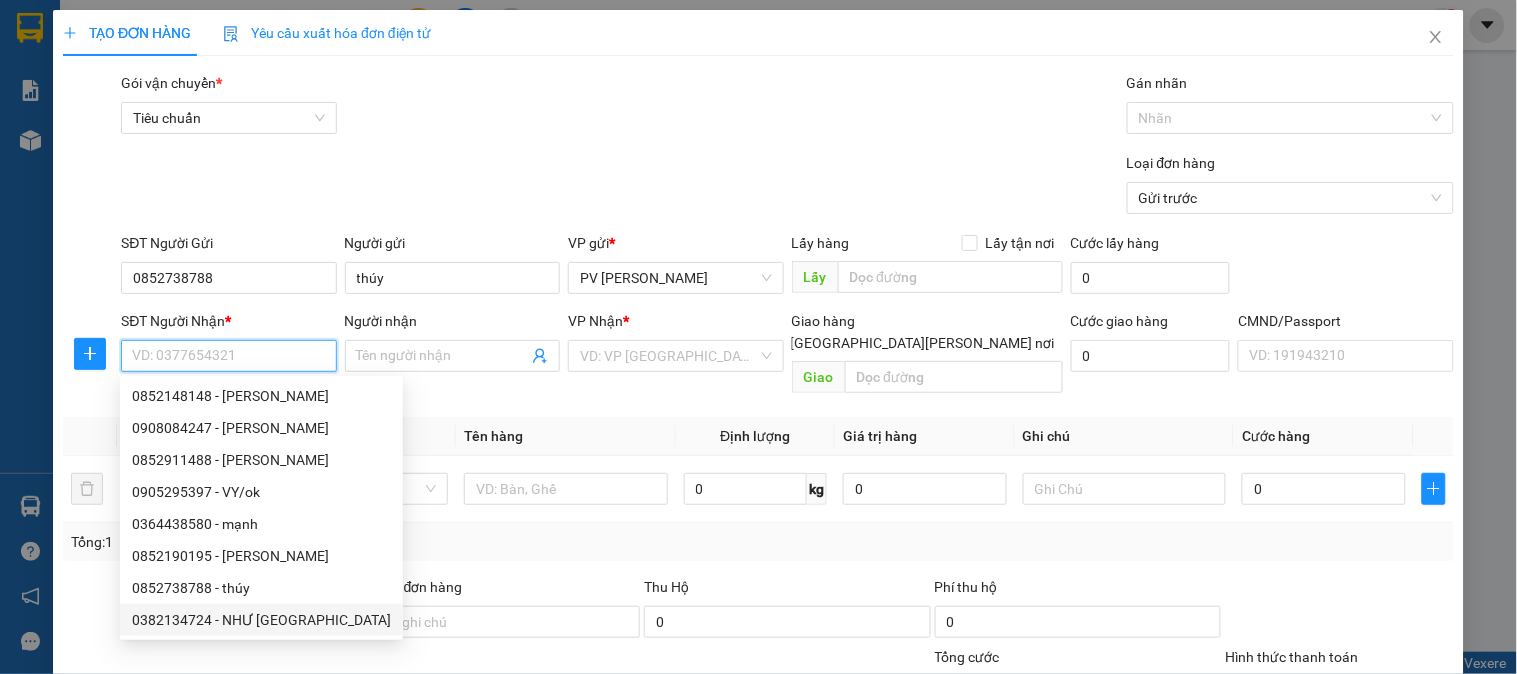 click on "0382134724 - NHƯ Ý" at bounding box center (261, 620) 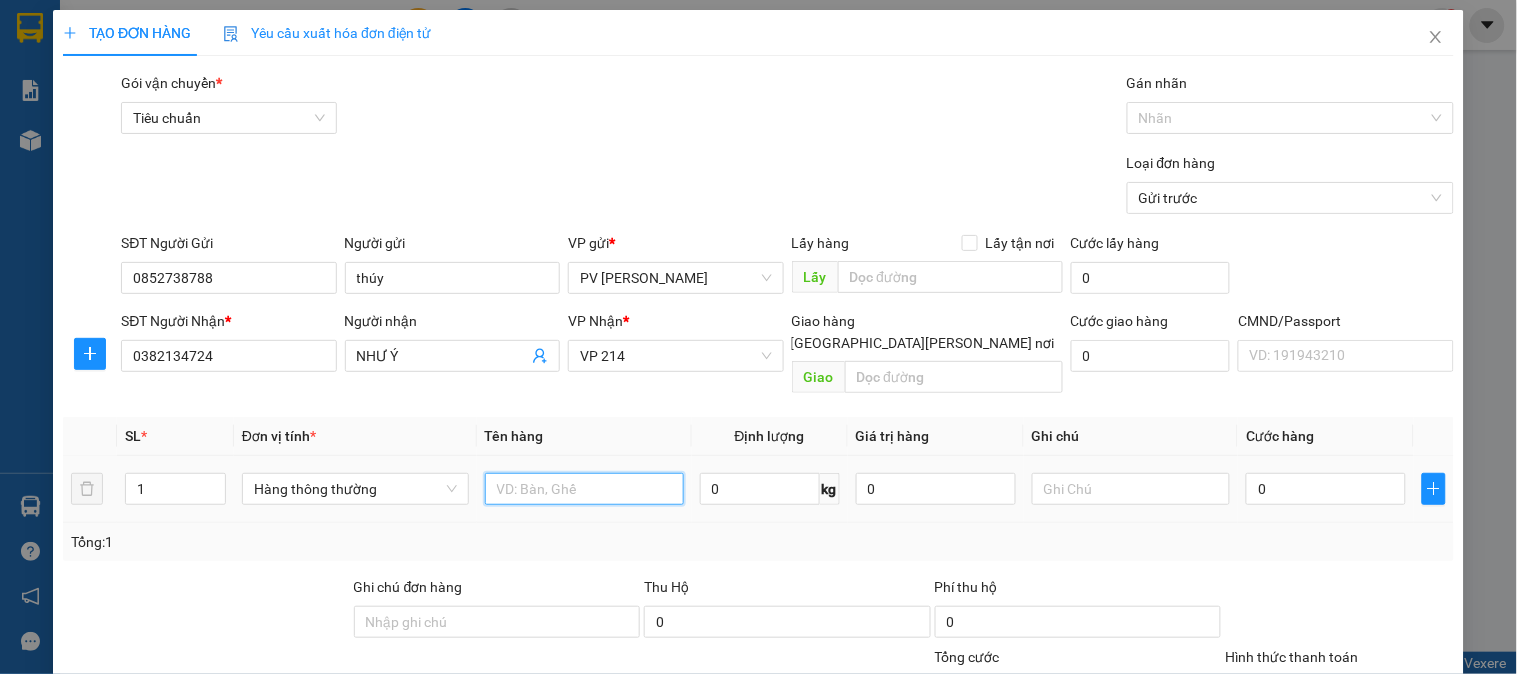 click at bounding box center [584, 489] 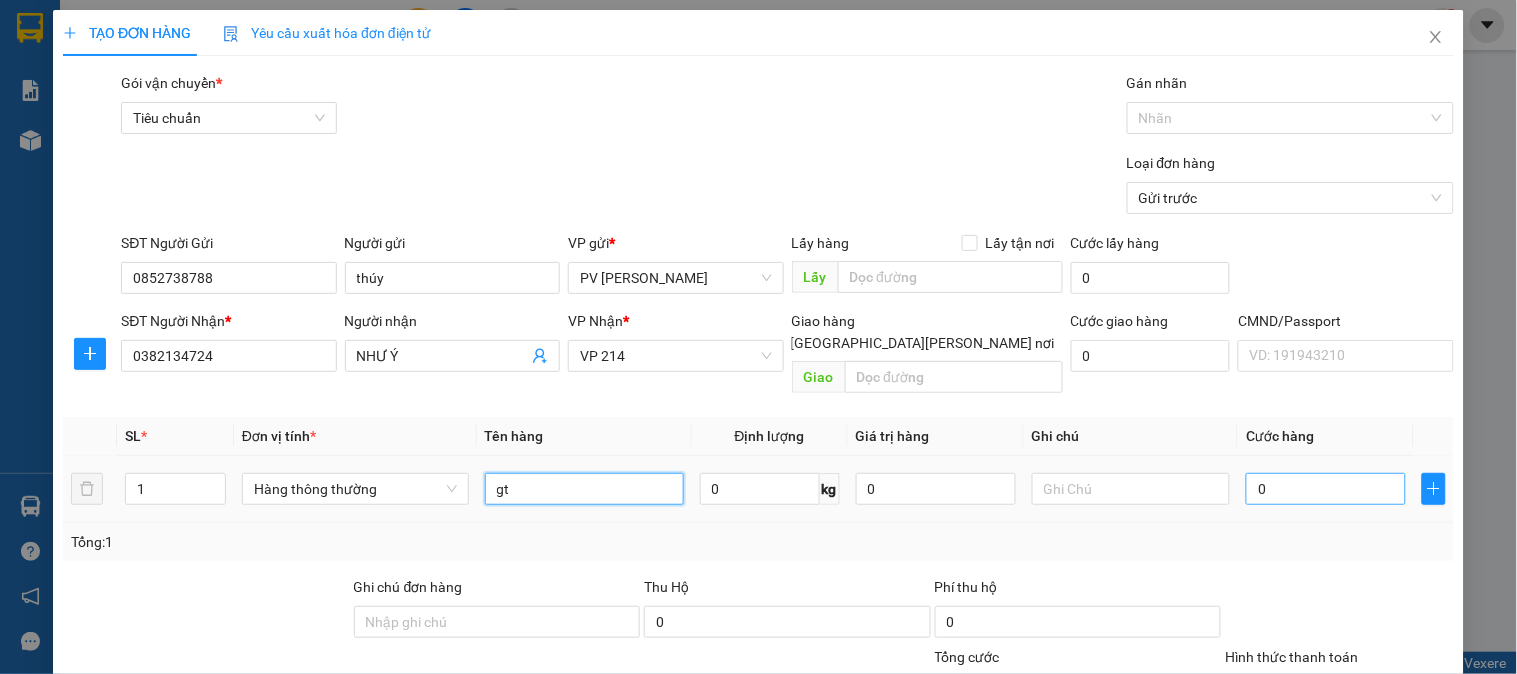 type on "gt" 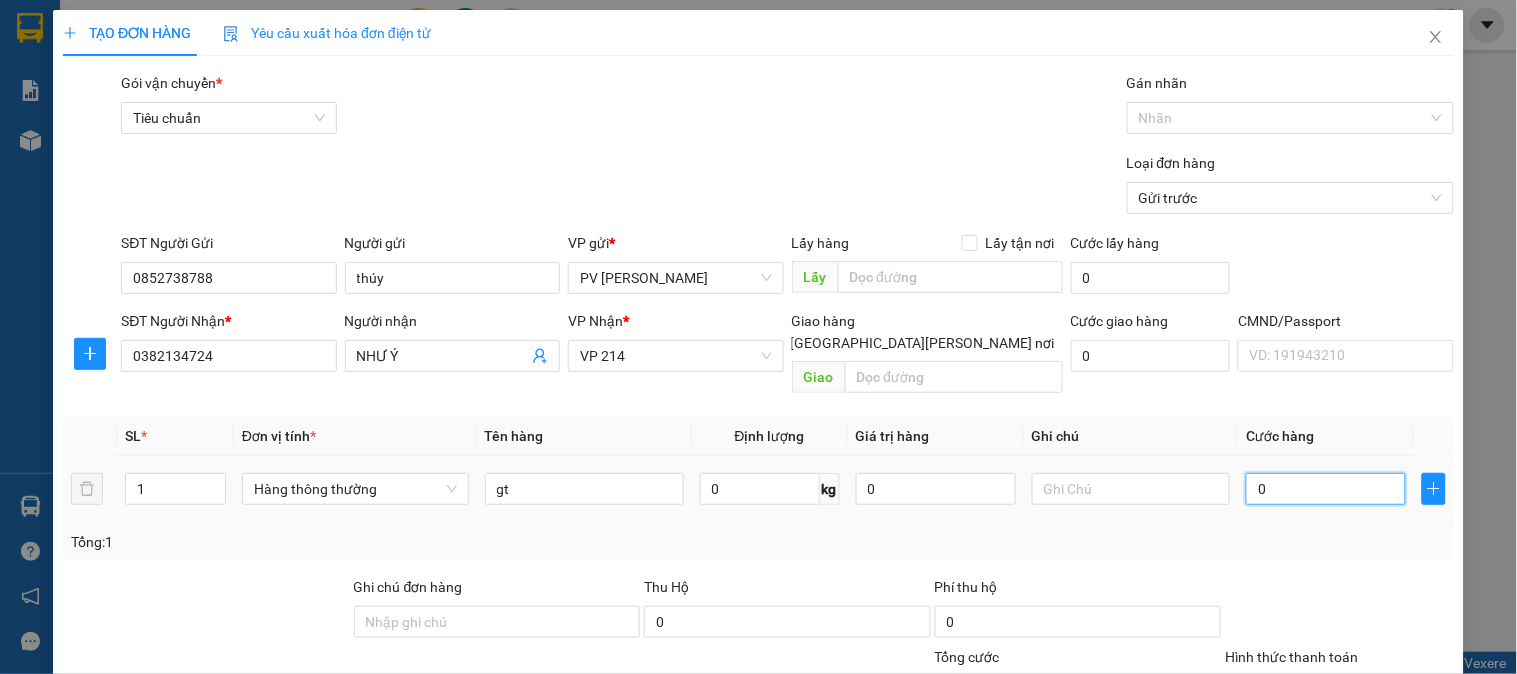 click on "0" at bounding box center (1326, 489) 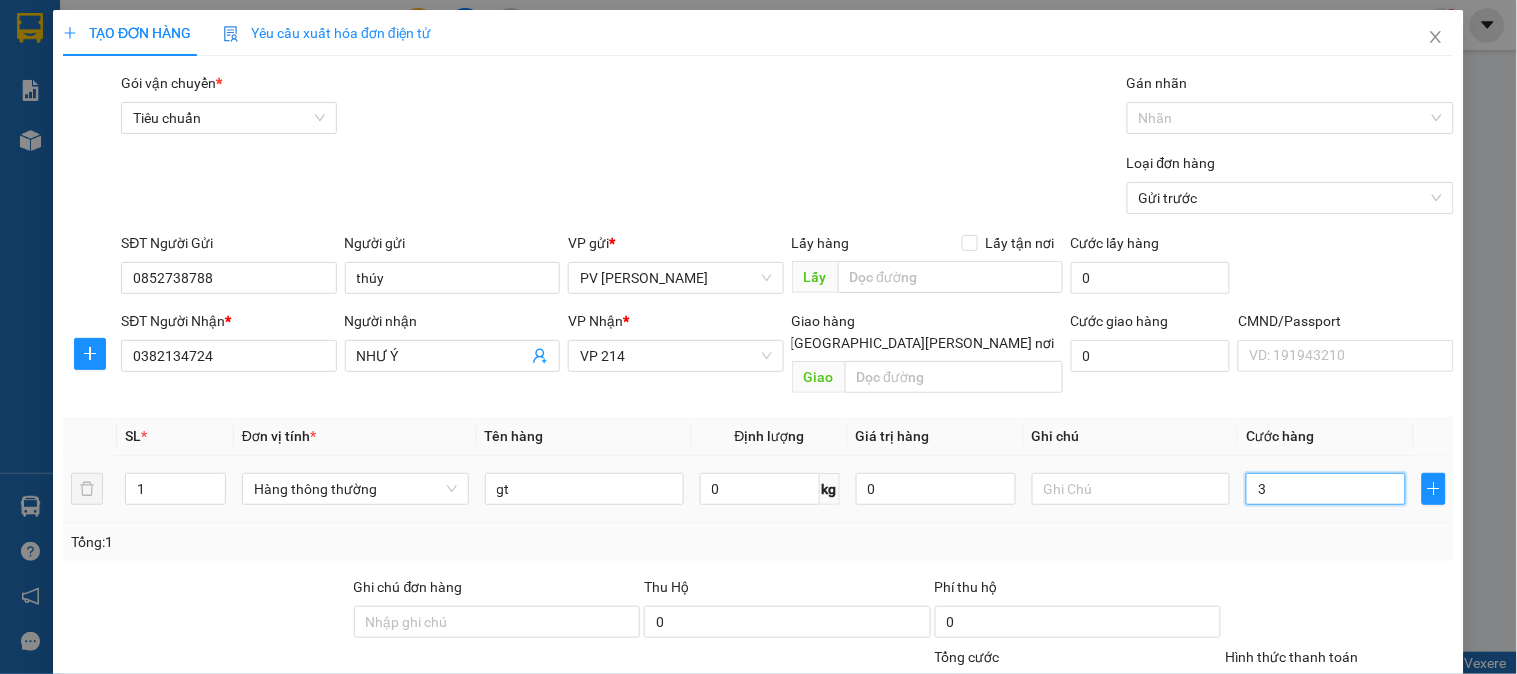 type on "30" 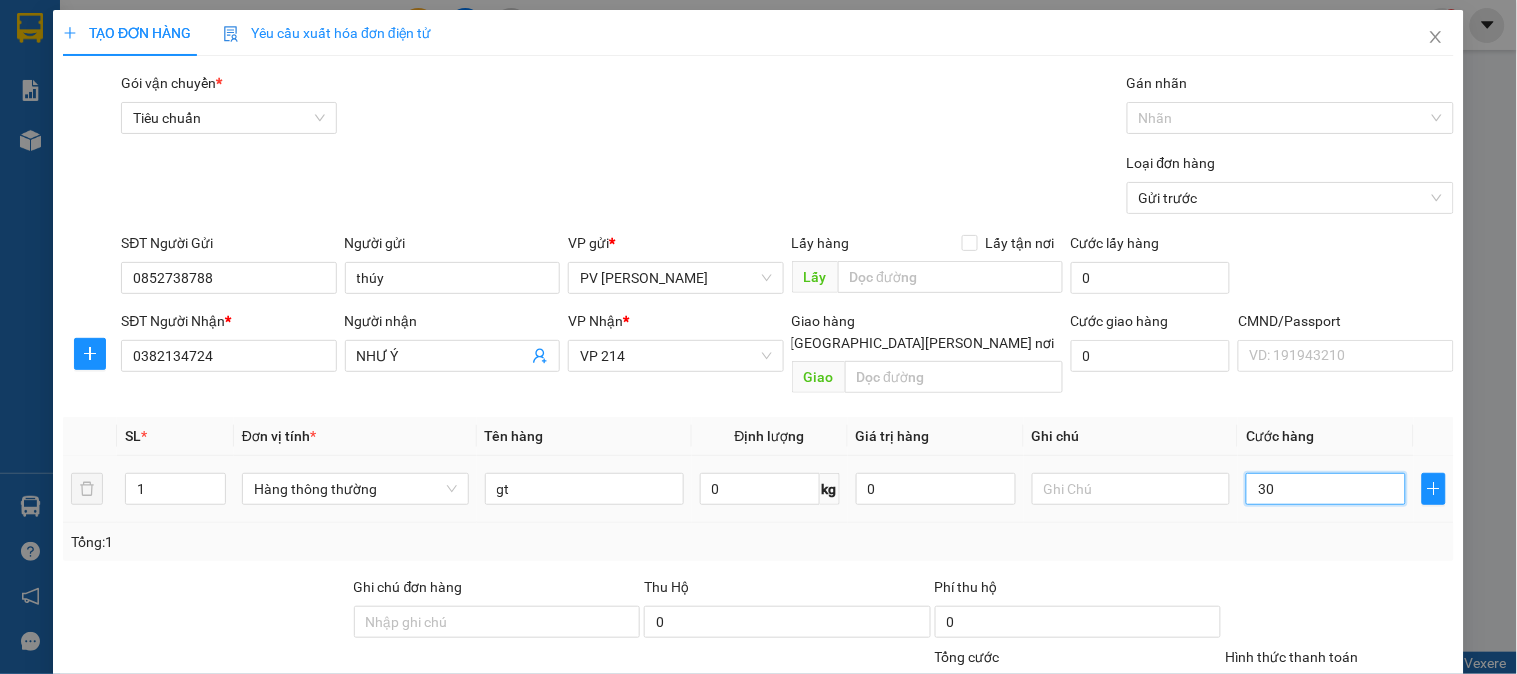type on "30" 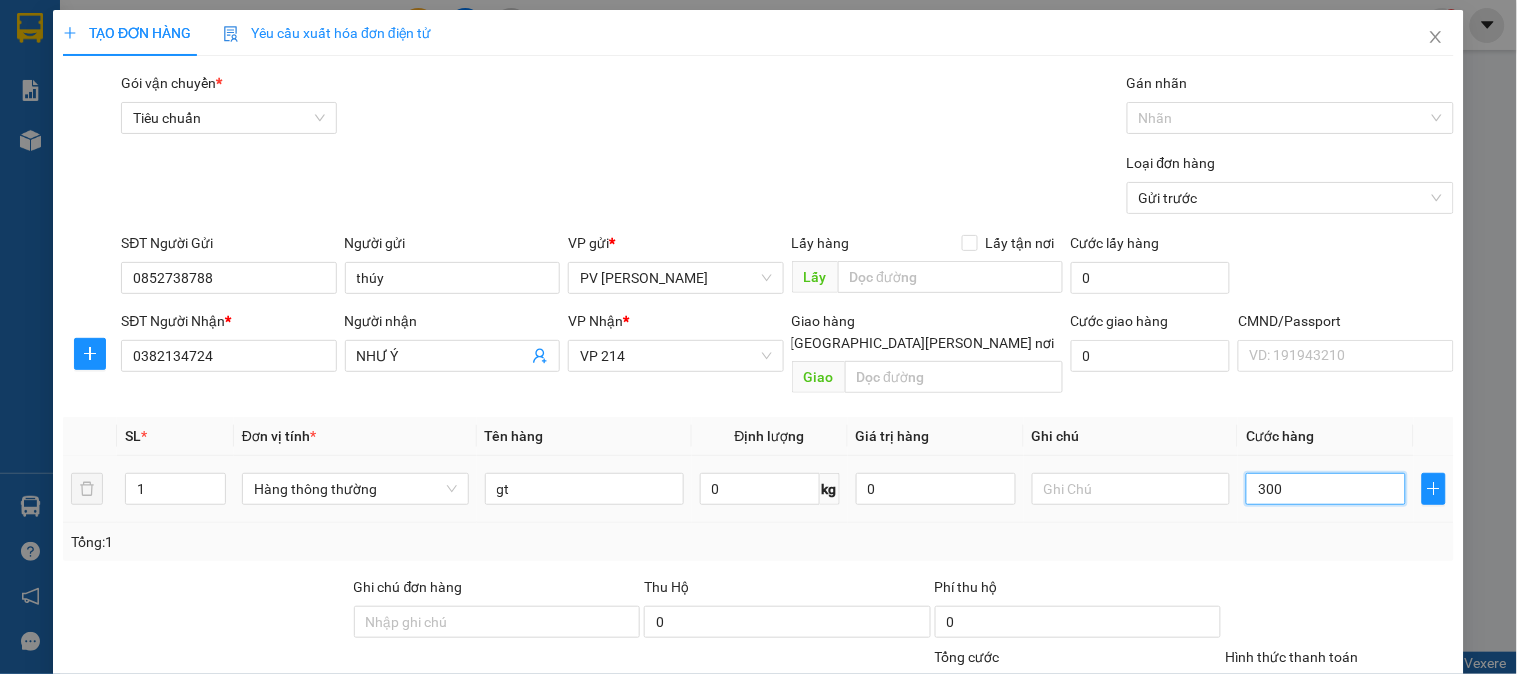 type on "3.000" 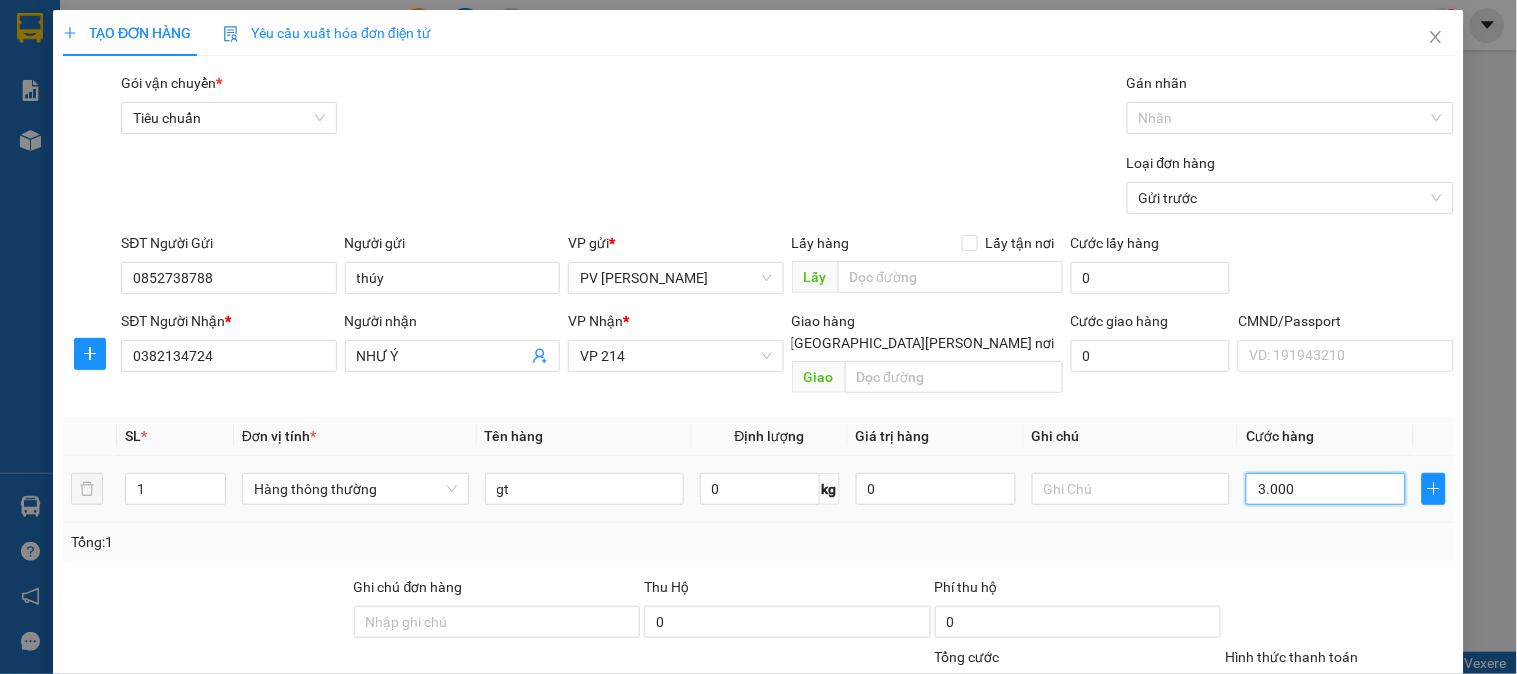 type on "30.000" 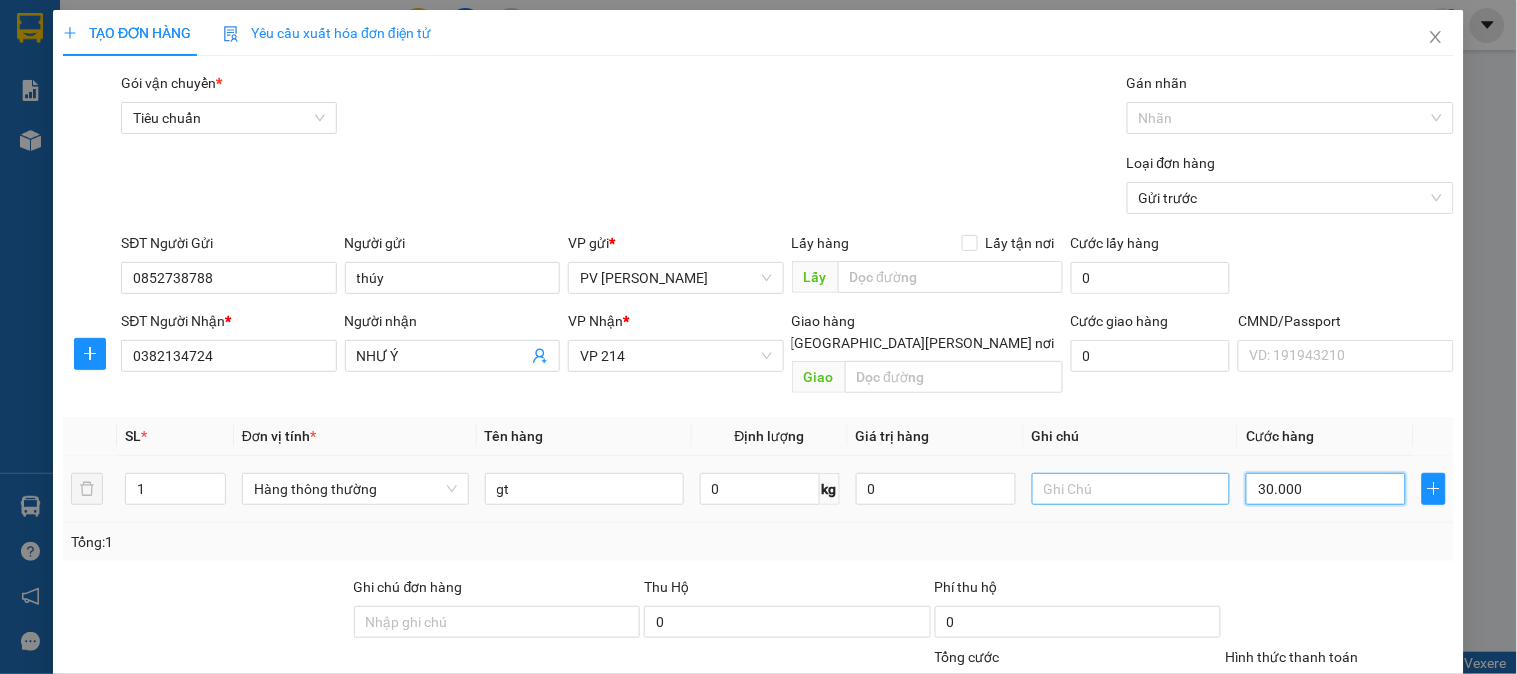 type on "30.000" 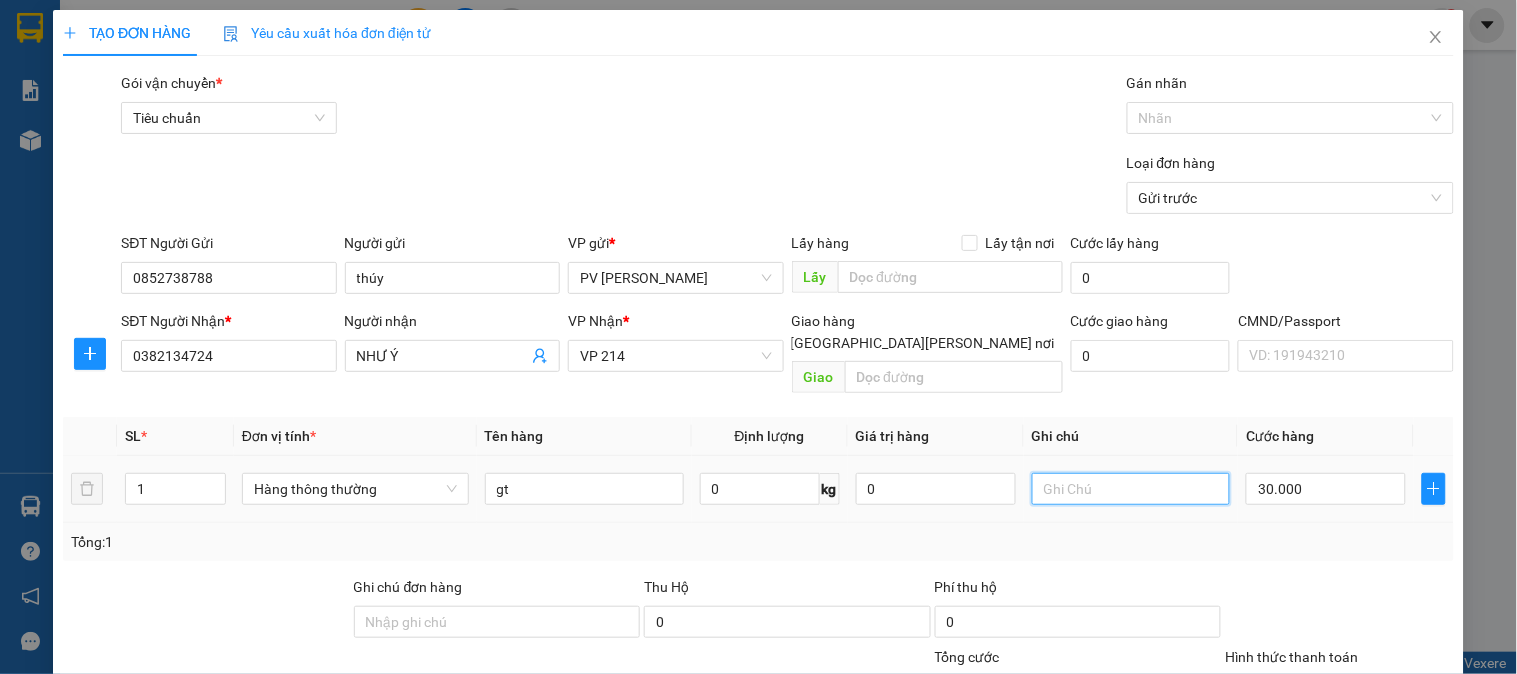 click at bounding box center [1131, 489] 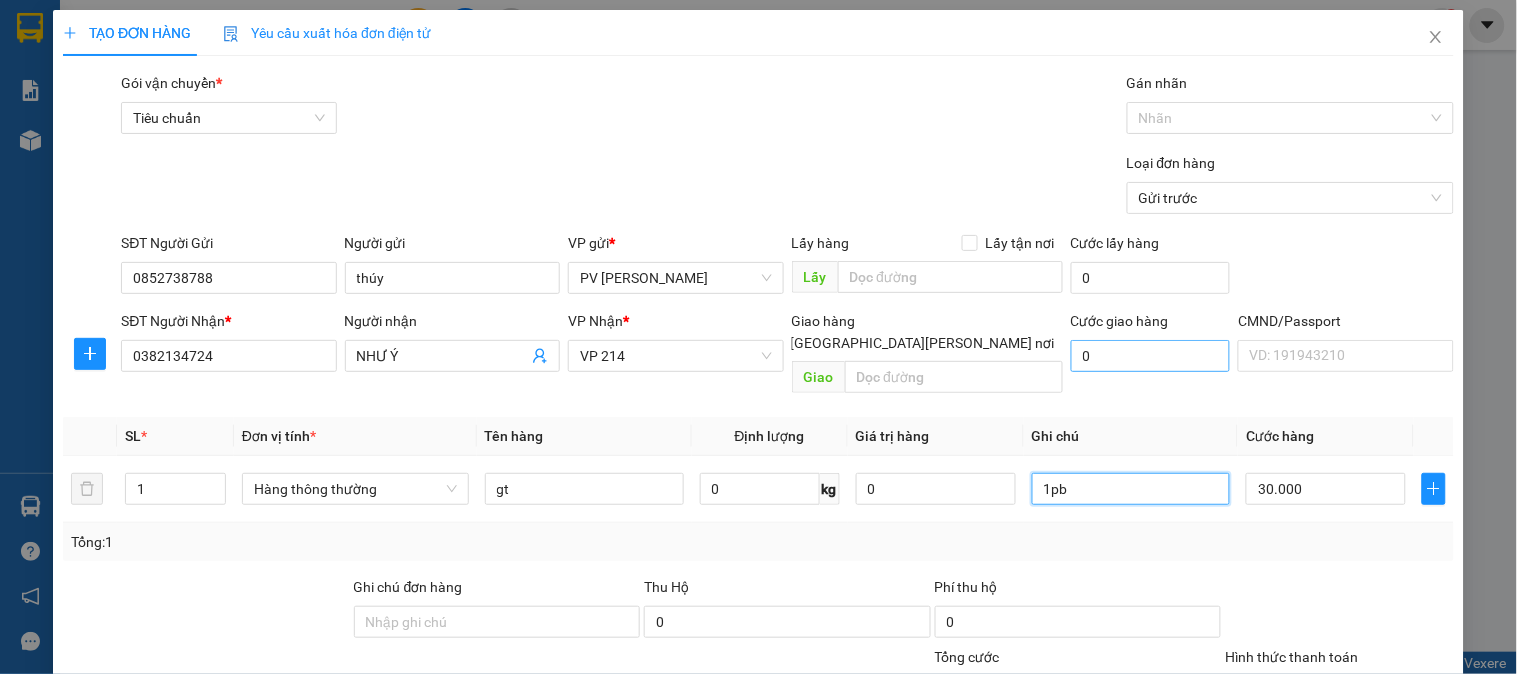 scroll, scrollTop: 287, scrollLeft: 0, axis: vertical 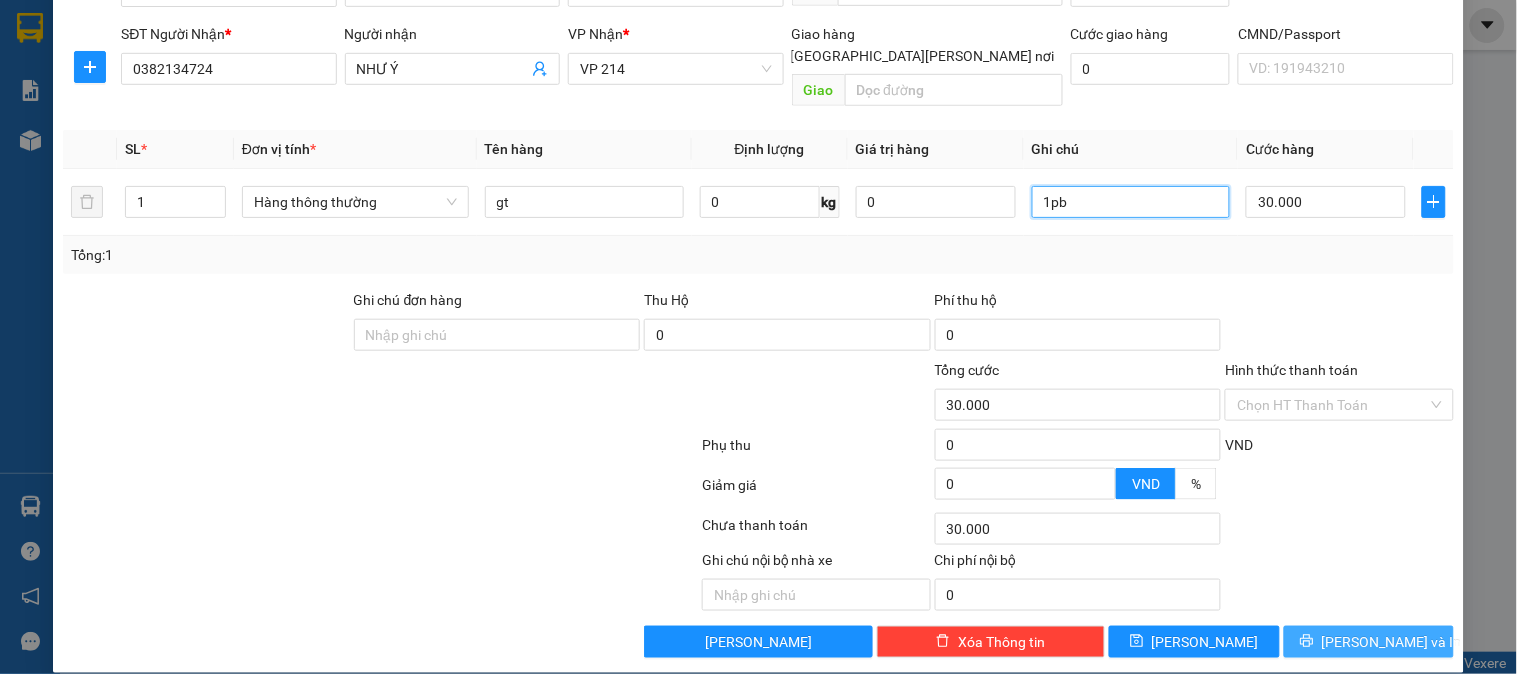 type on "1pb" 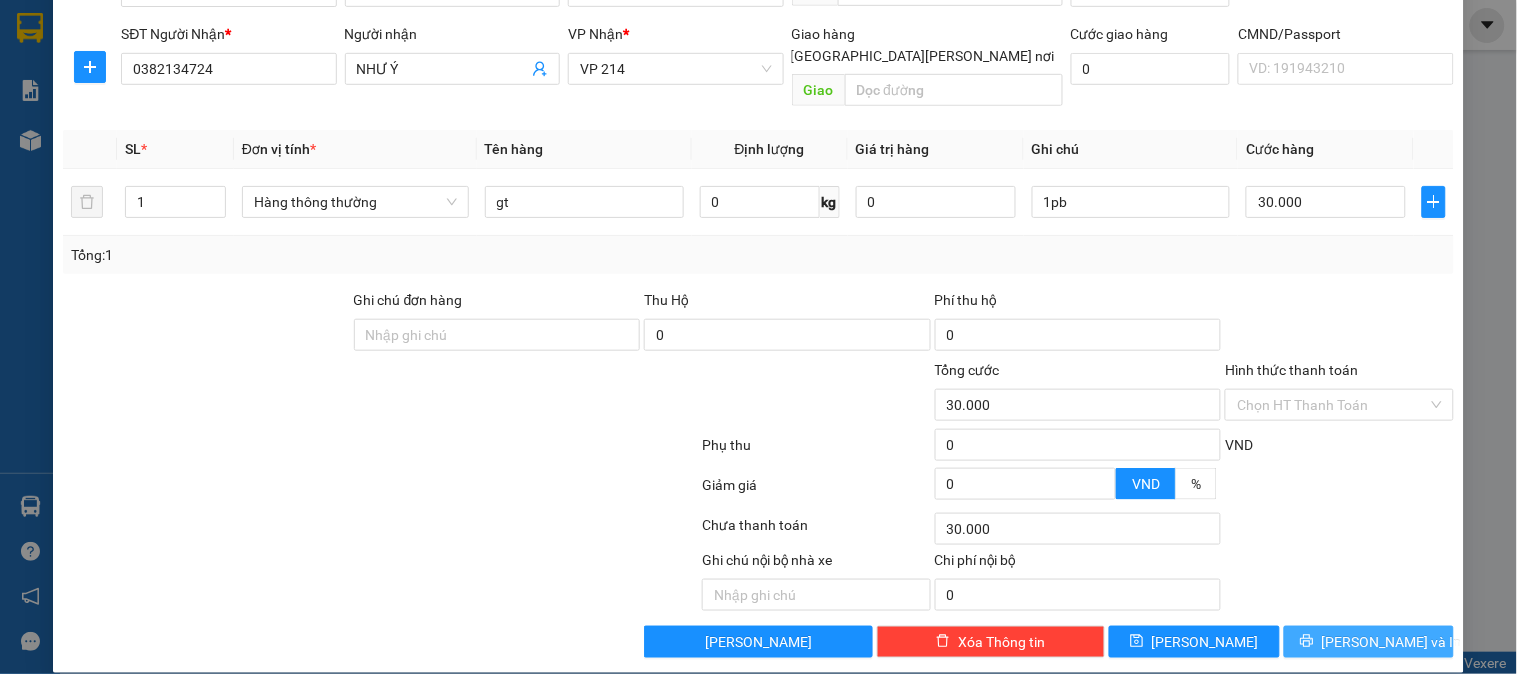 click 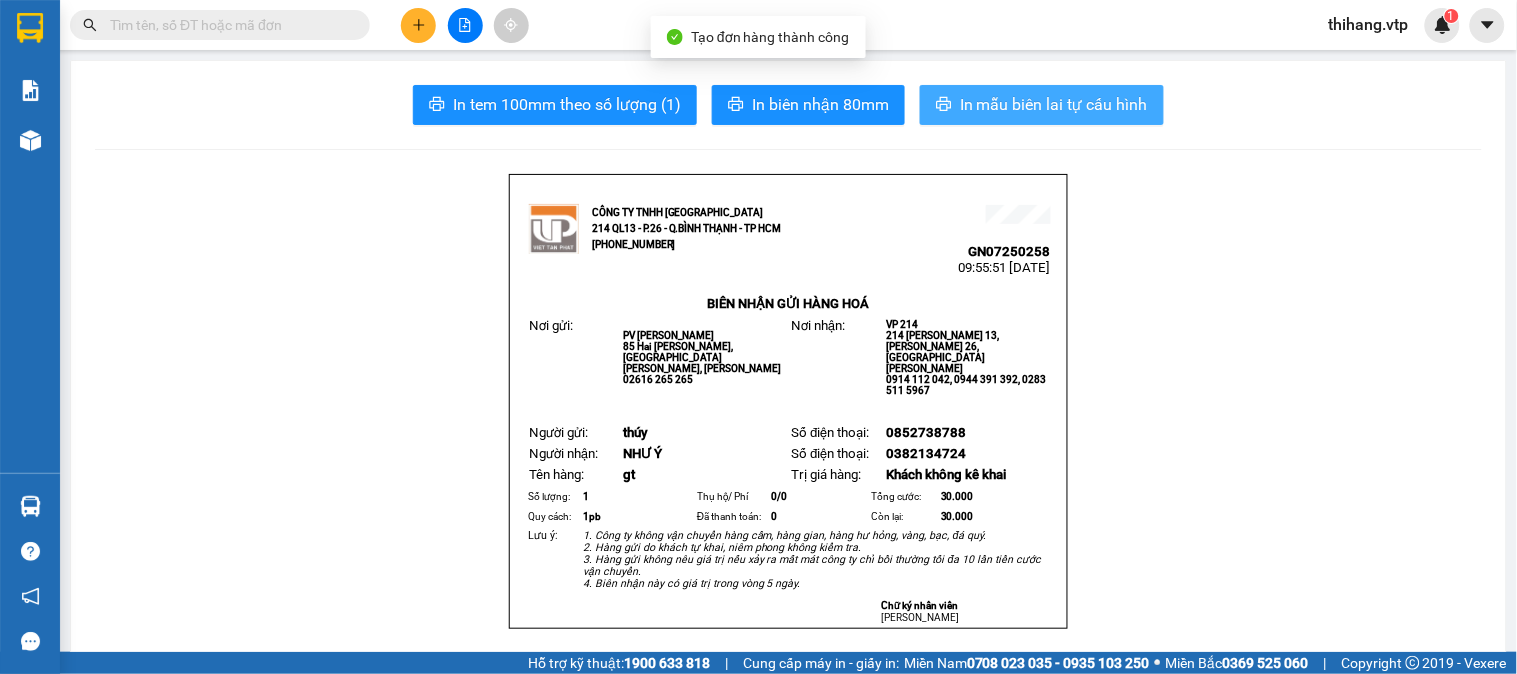 click on "In mẫu biên lai tự cấu hình" at bounding box center (1054, 104) 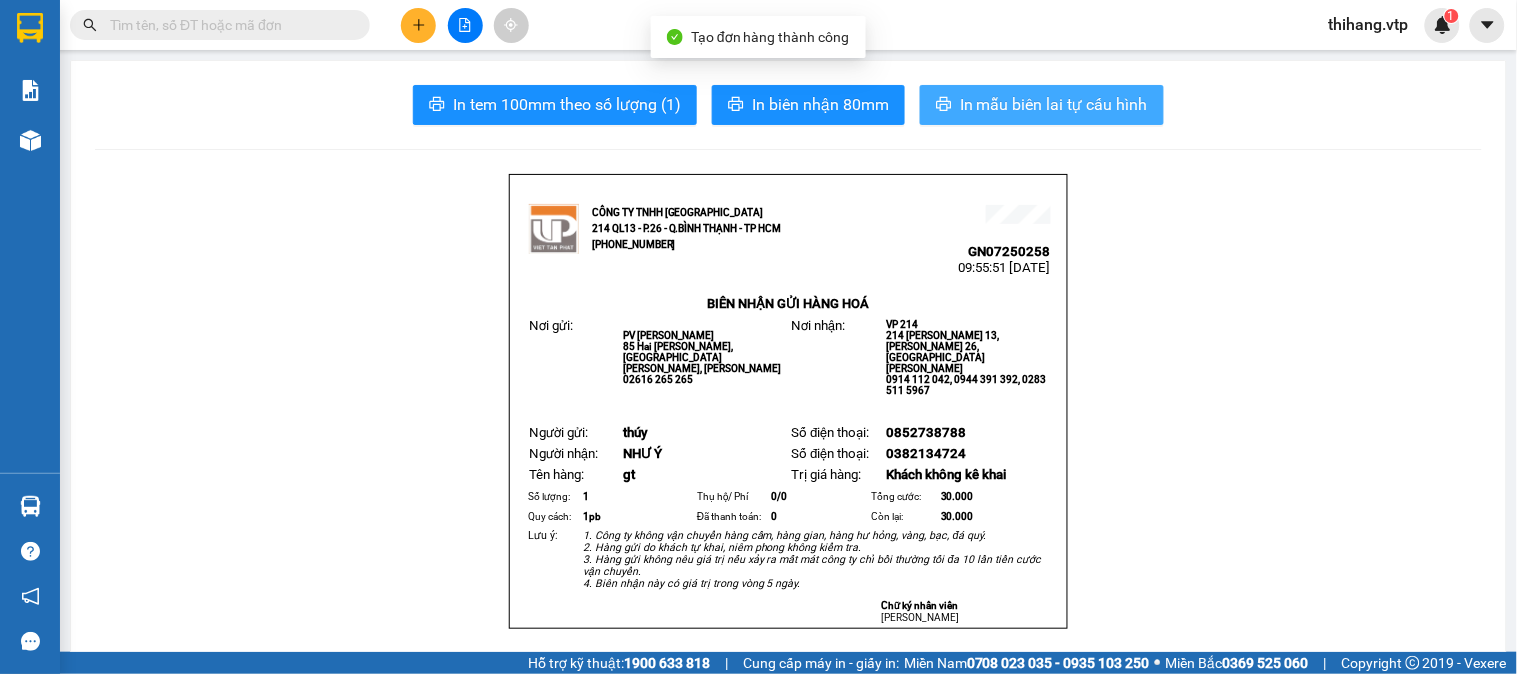 scroll, scrollTop: 0, scrollLeft: 0, axis: both 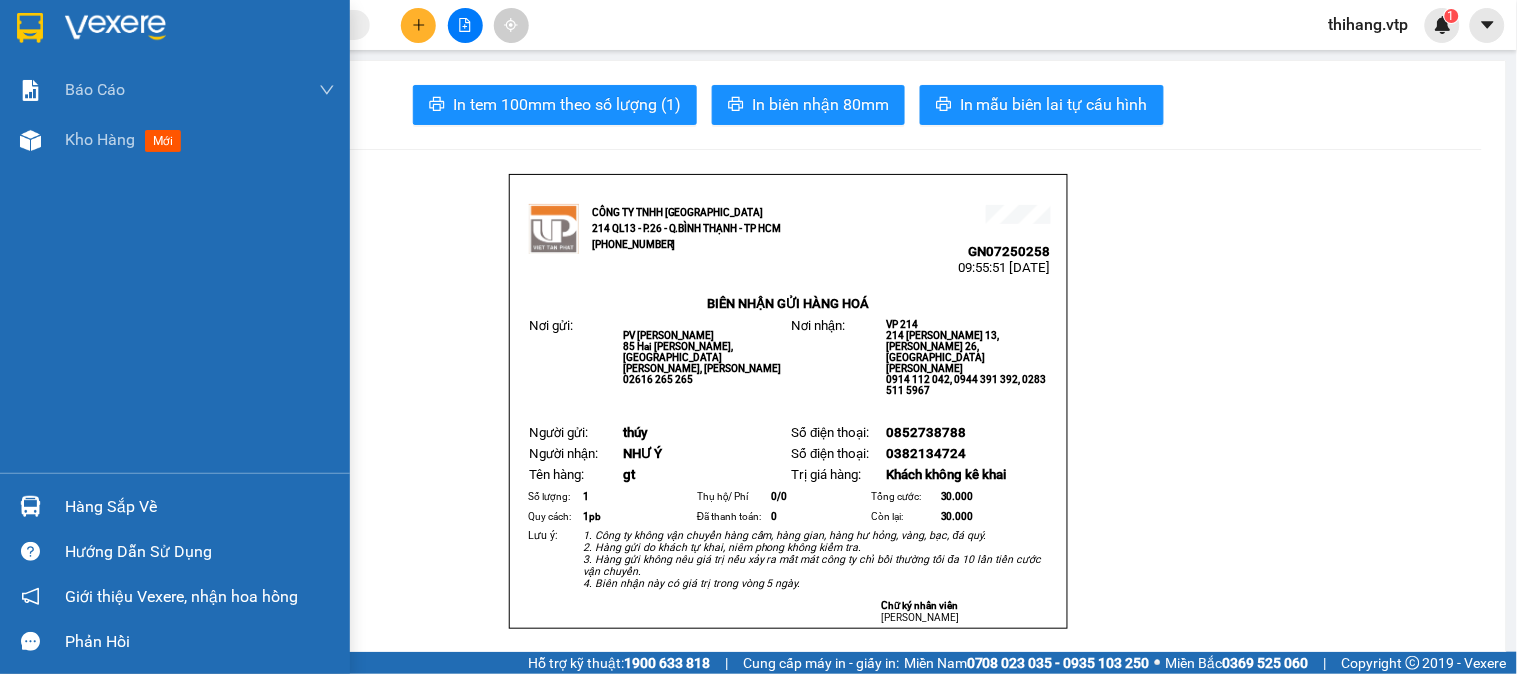click at bounding box center [115, 28] 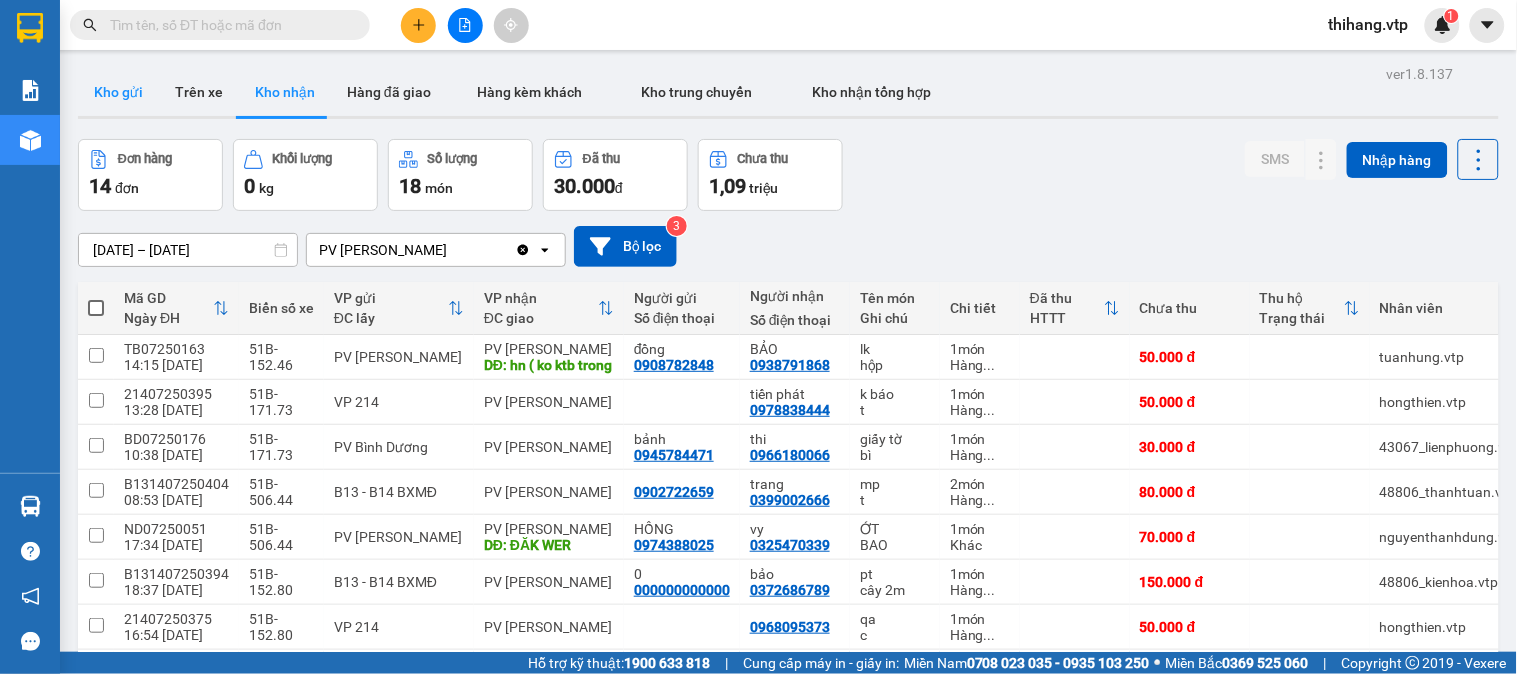 click on "Kho gửi" at bounding box center [118, 92] 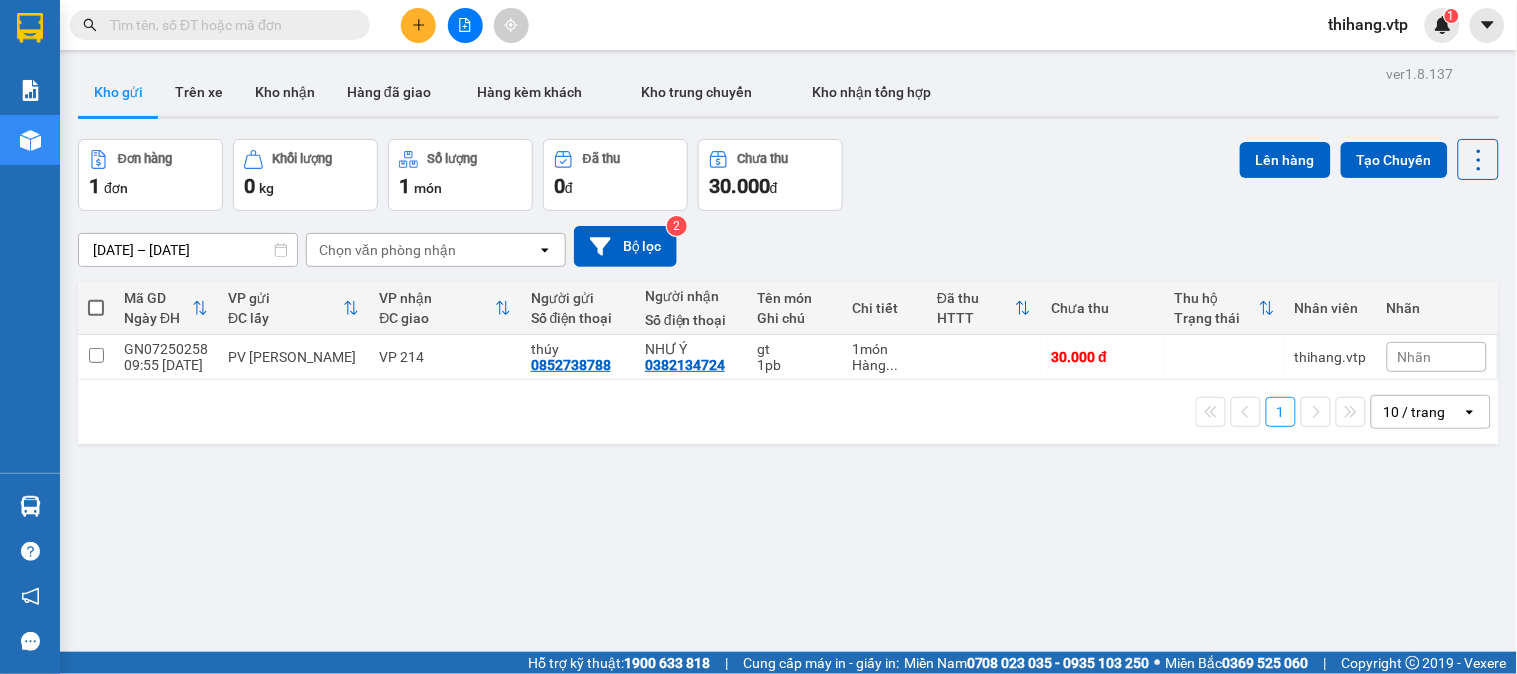 click at bounding box center [96, 308] 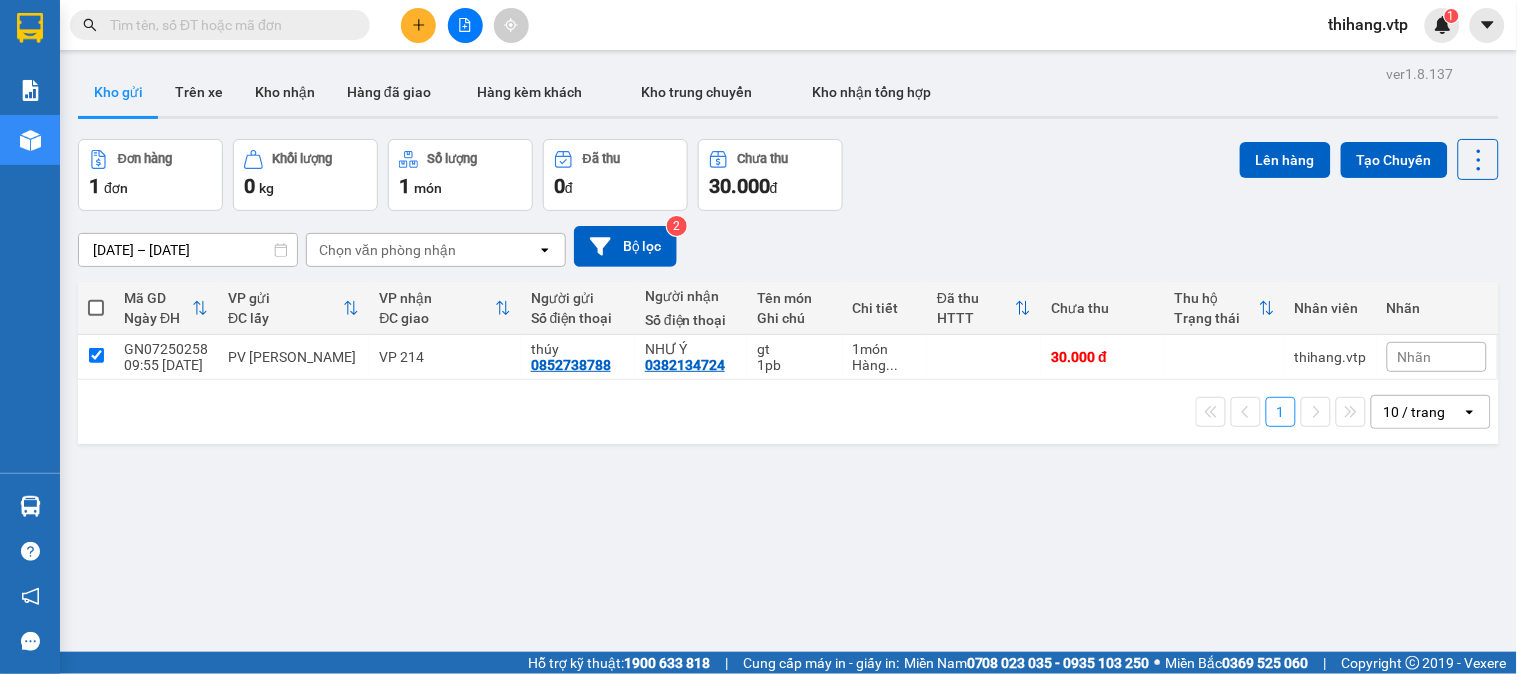 checkbox on "true" 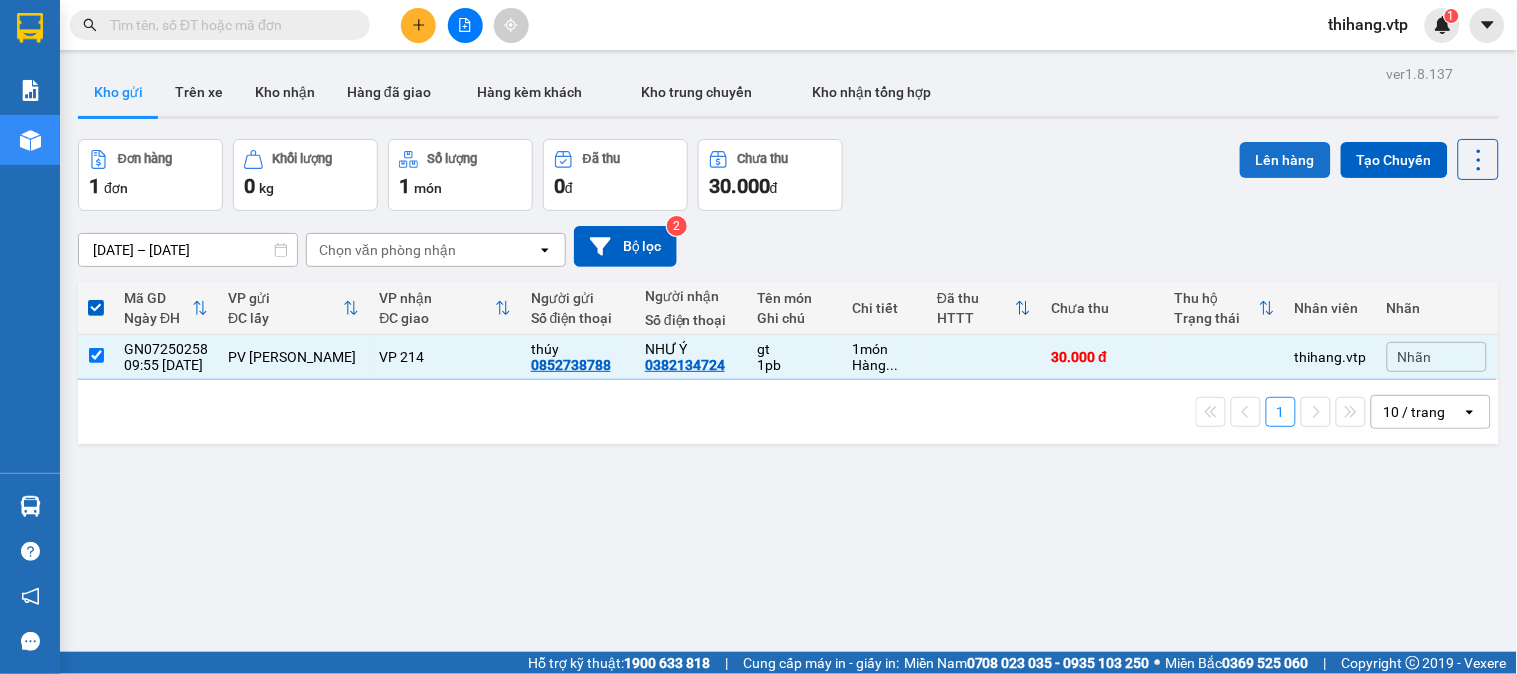 click on "Lên hàng" at bounding box center (1285, 160) 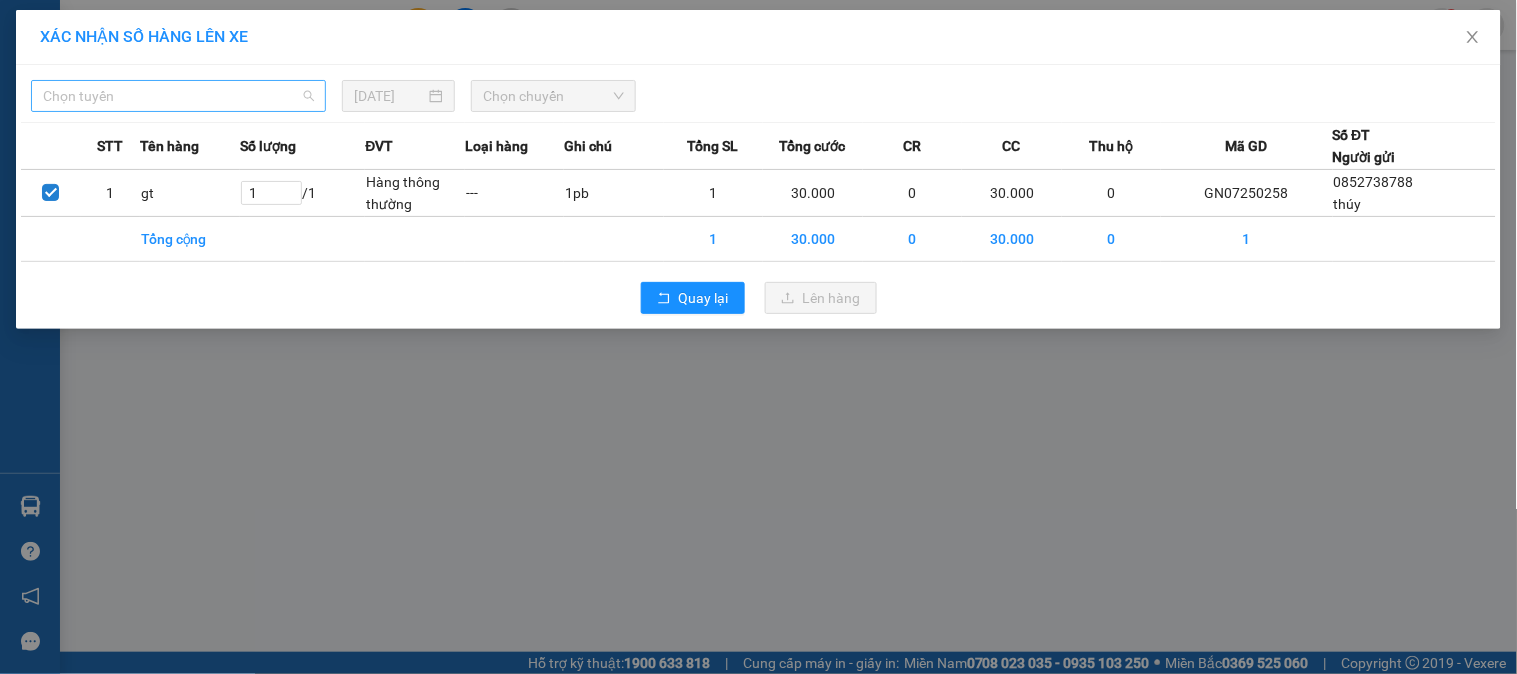 click on "Chọn tuyến" at bounding box center [178, 96] 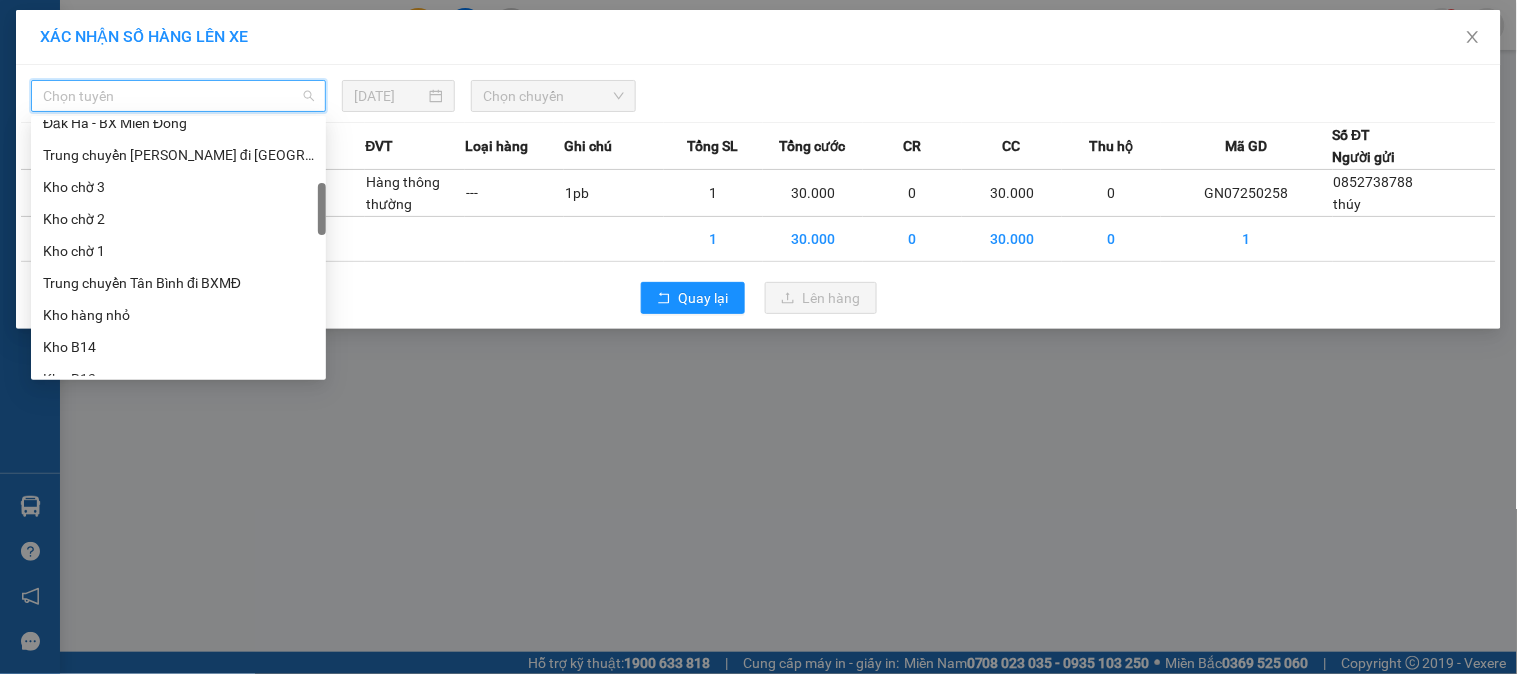 scroll, scrollTop: 111, scrollLeft: 0, axis: vertical 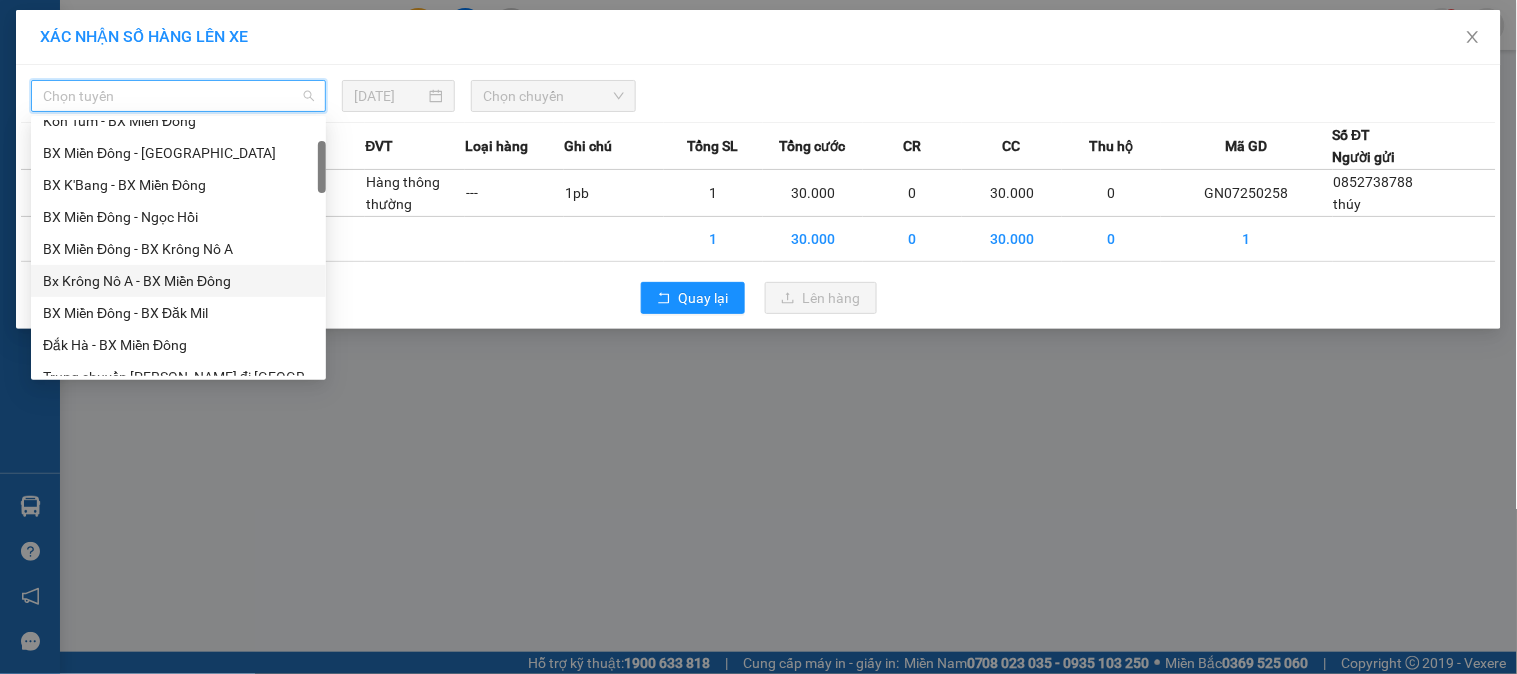 click on "Bx Krông Nô A - BX Miền Đông" at bounding box center (178, 281) 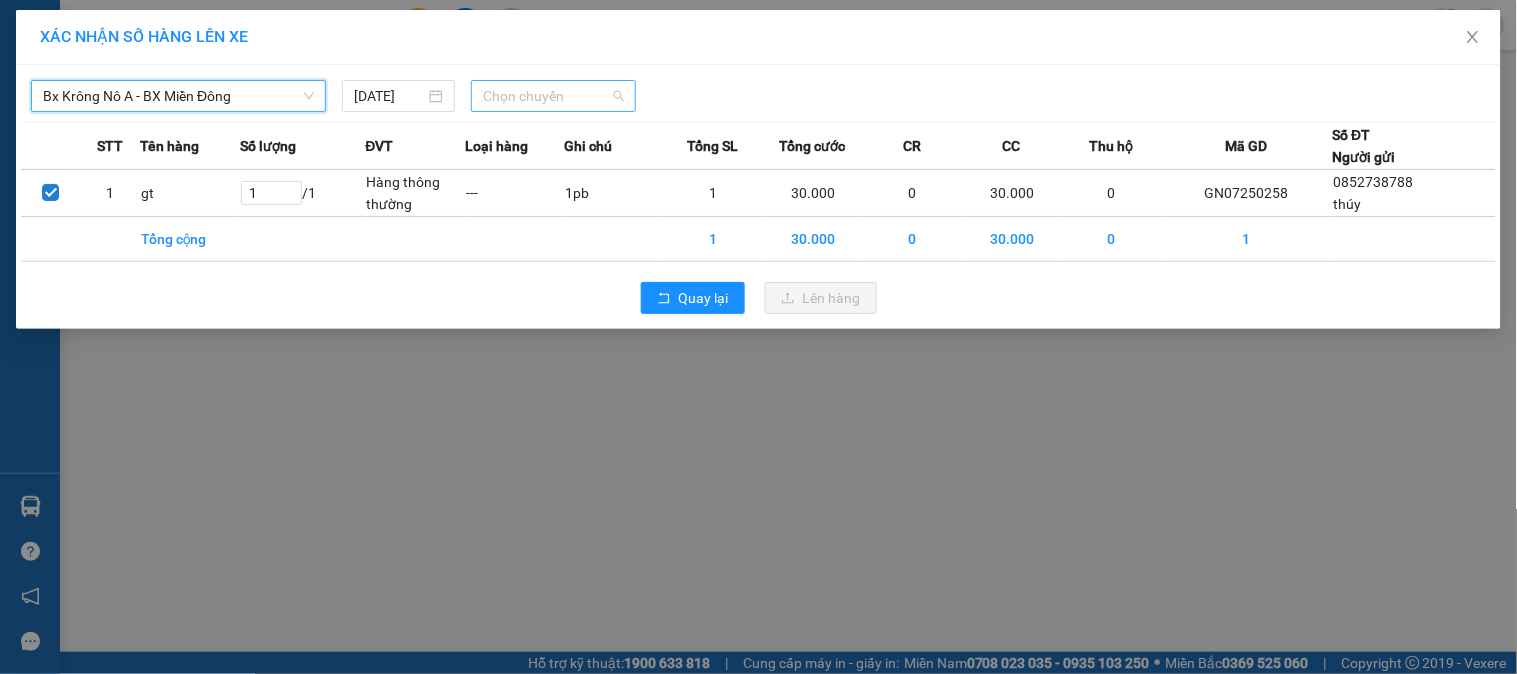 click on "Chọn chuyến" at bounding box center (553, 96) 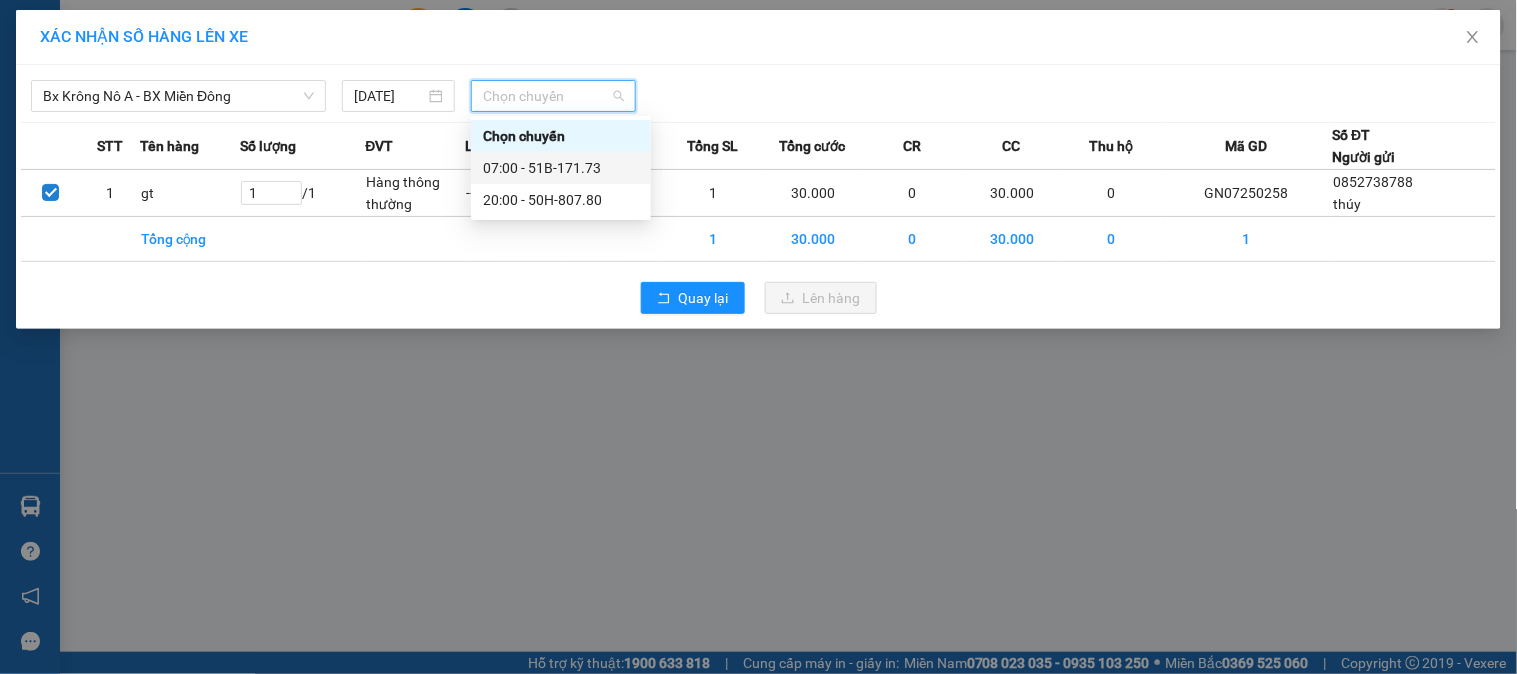 click on "07:00     - 51B-171.73" at bounding box center (561, 168) 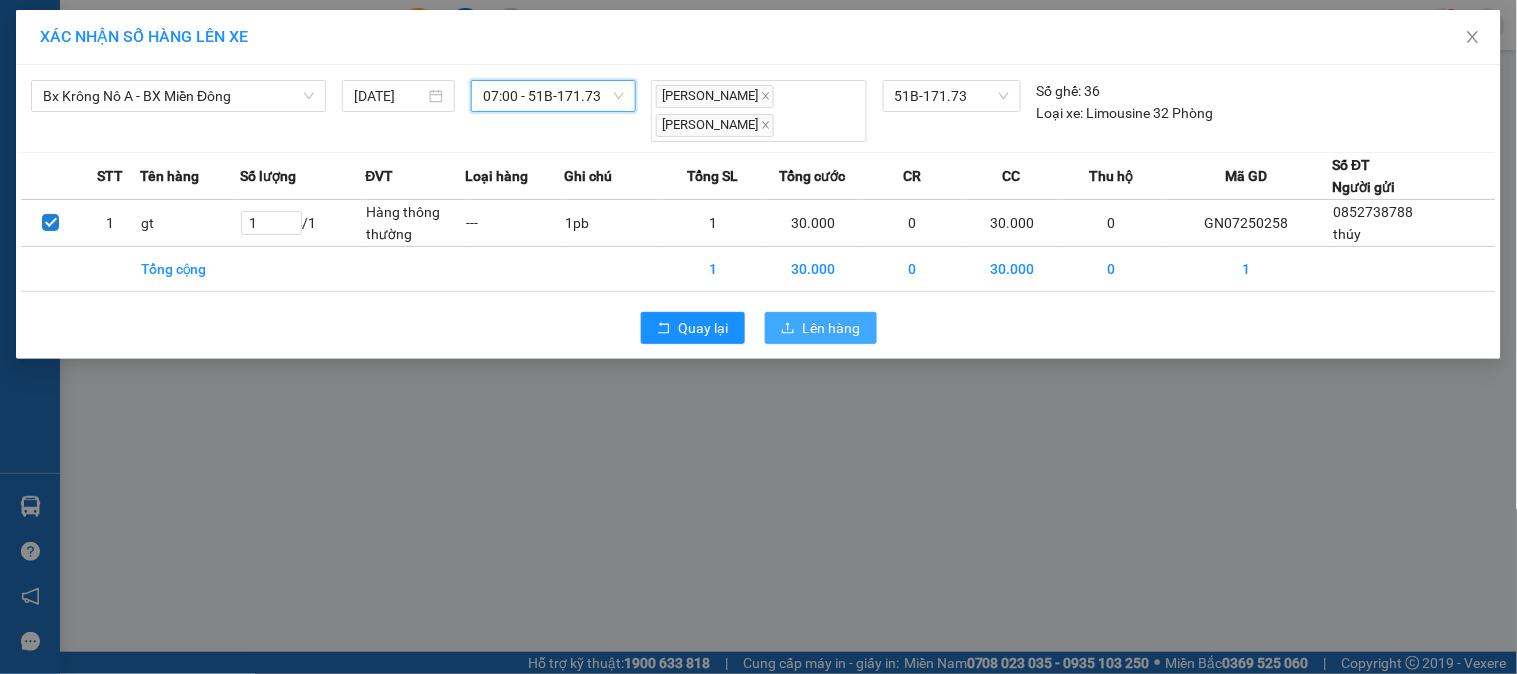 click on "Lên hàng" at bounding box center (821, 328) 